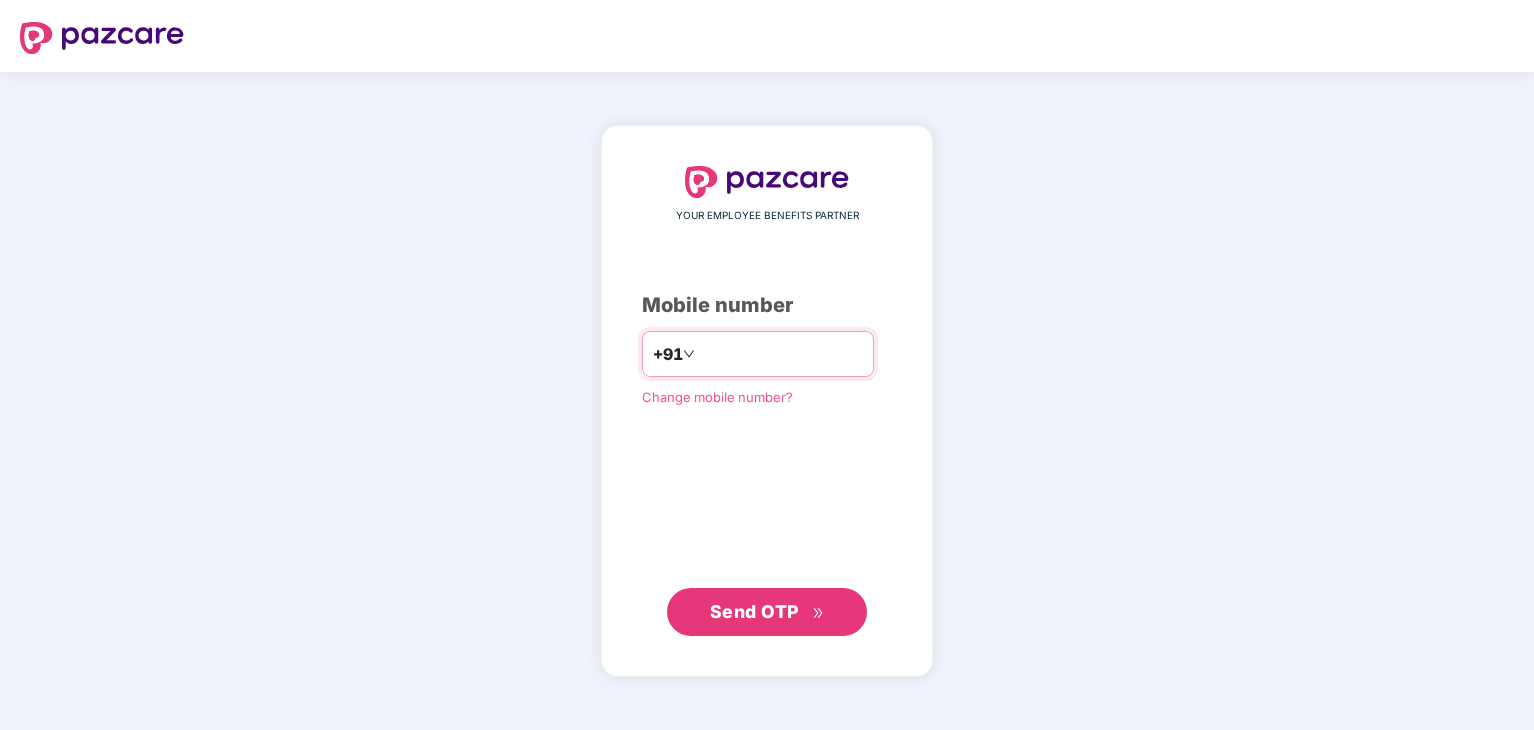 scroll, scrollTop: 0, scrollLeft: 0, axis: both 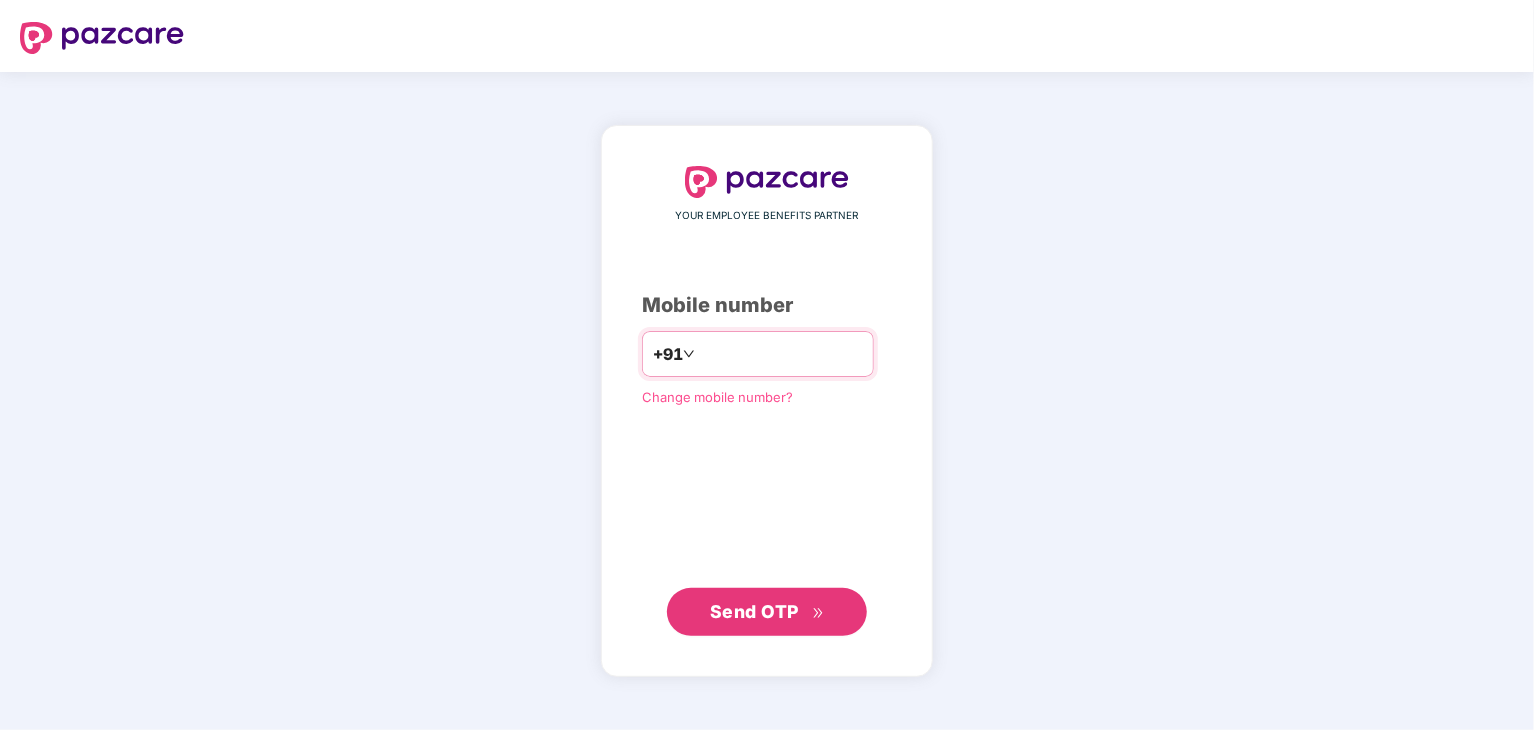 click at bounding box center [781, 354] 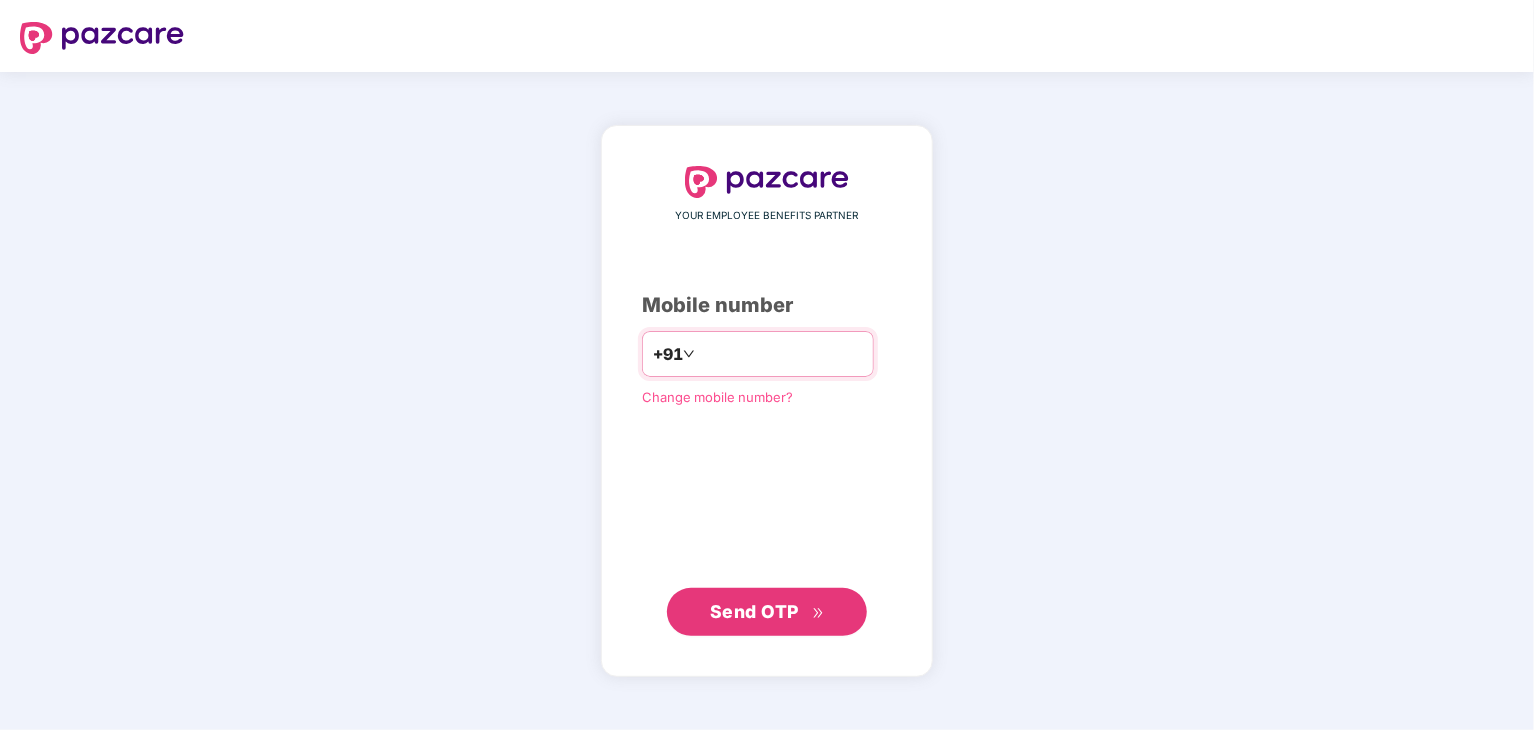 type on "**********" 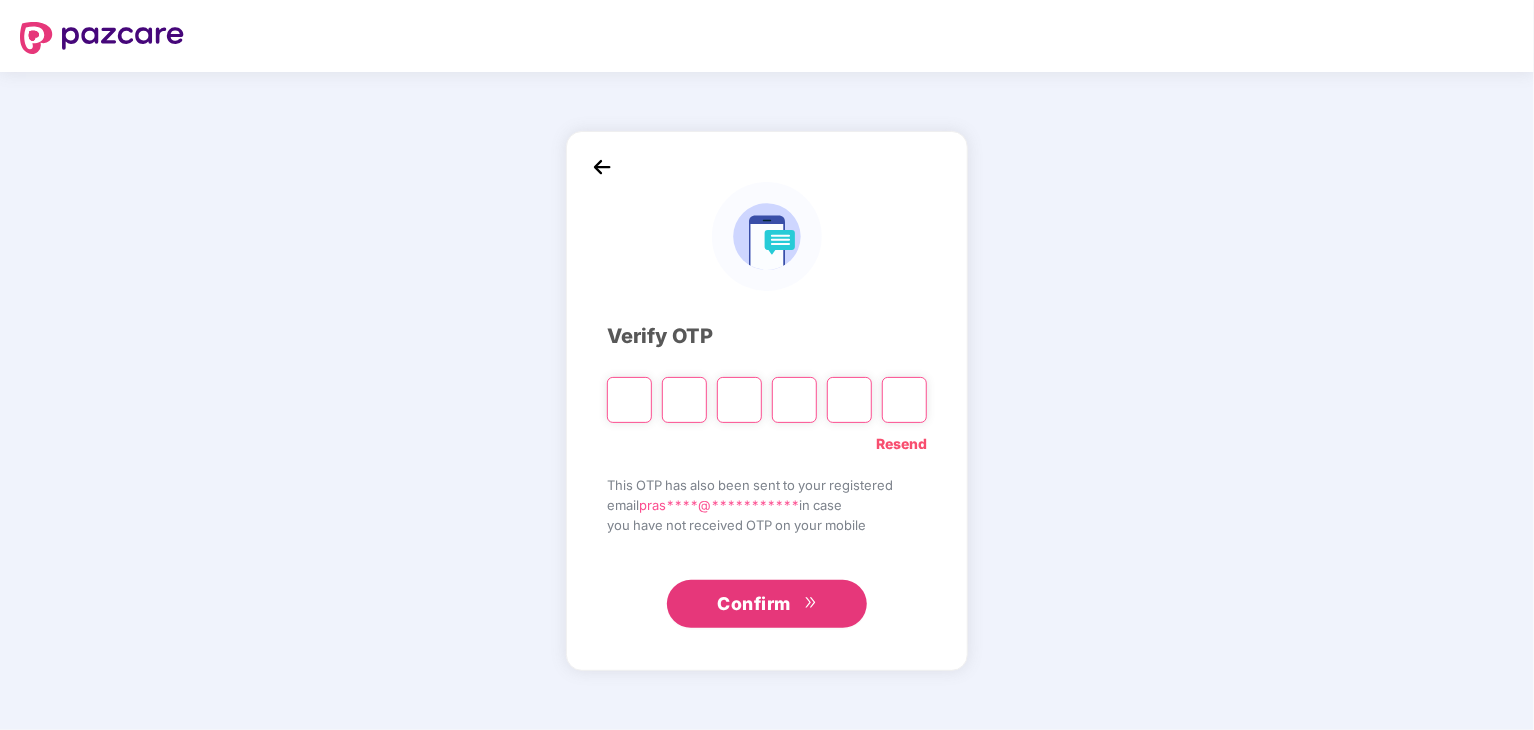 type on "*" 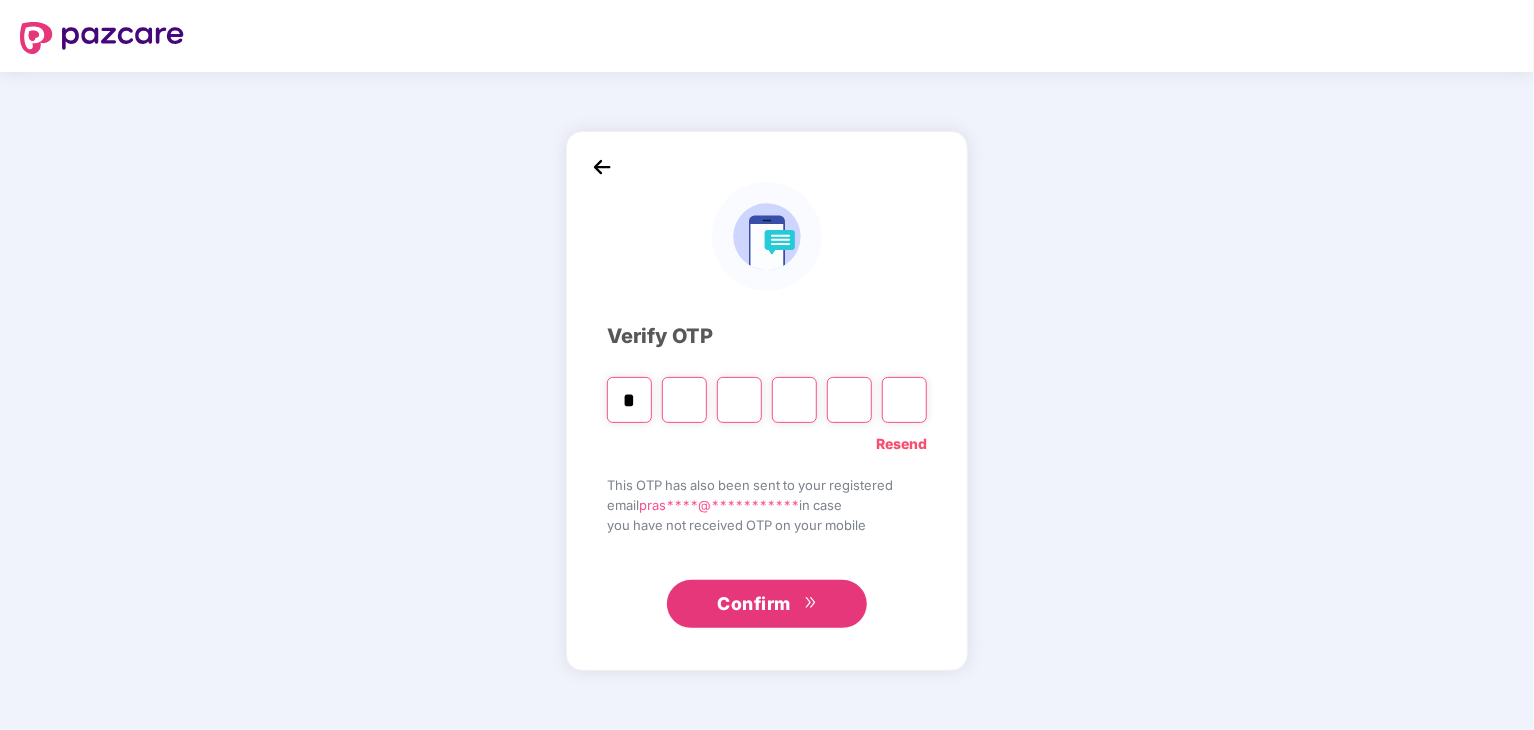 type on "*" 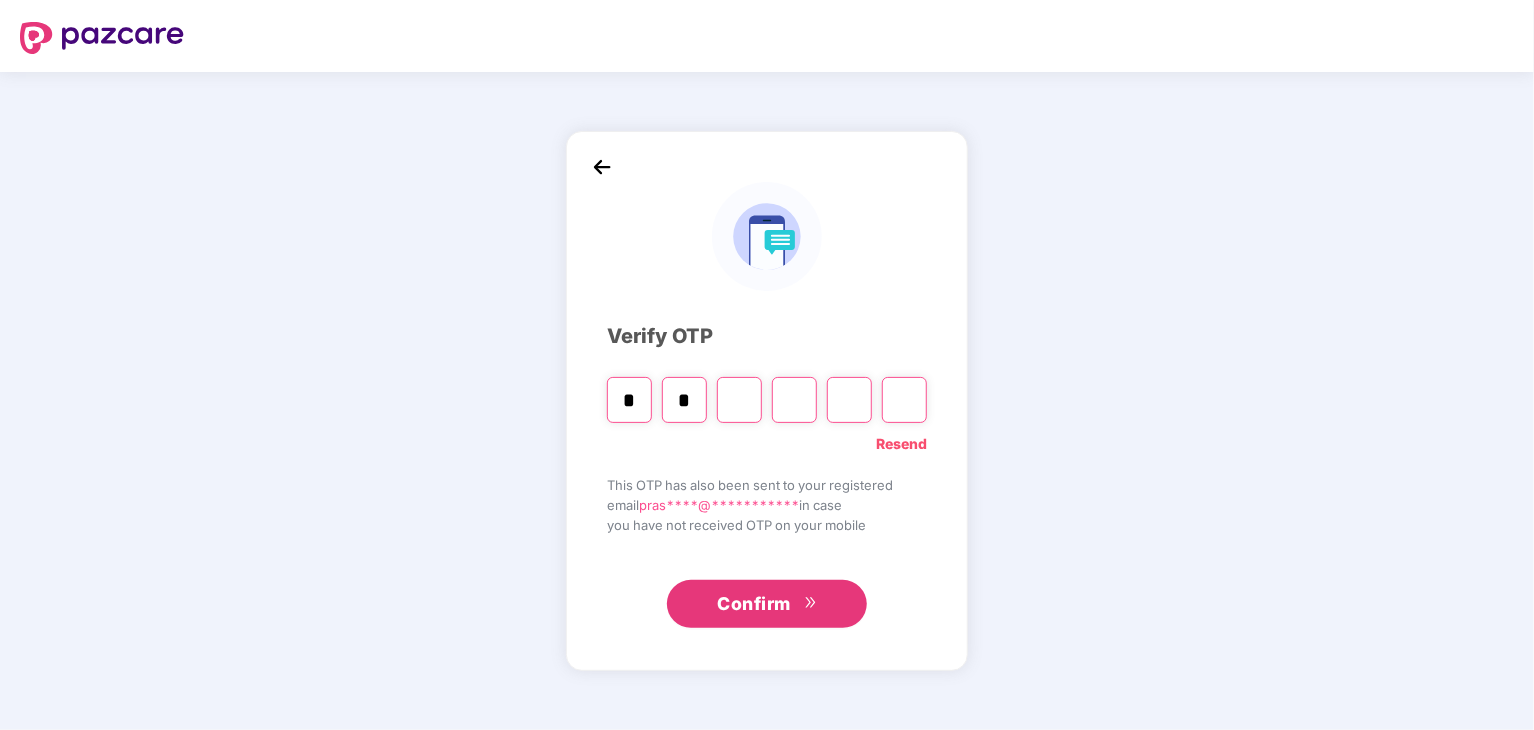 type on "*" 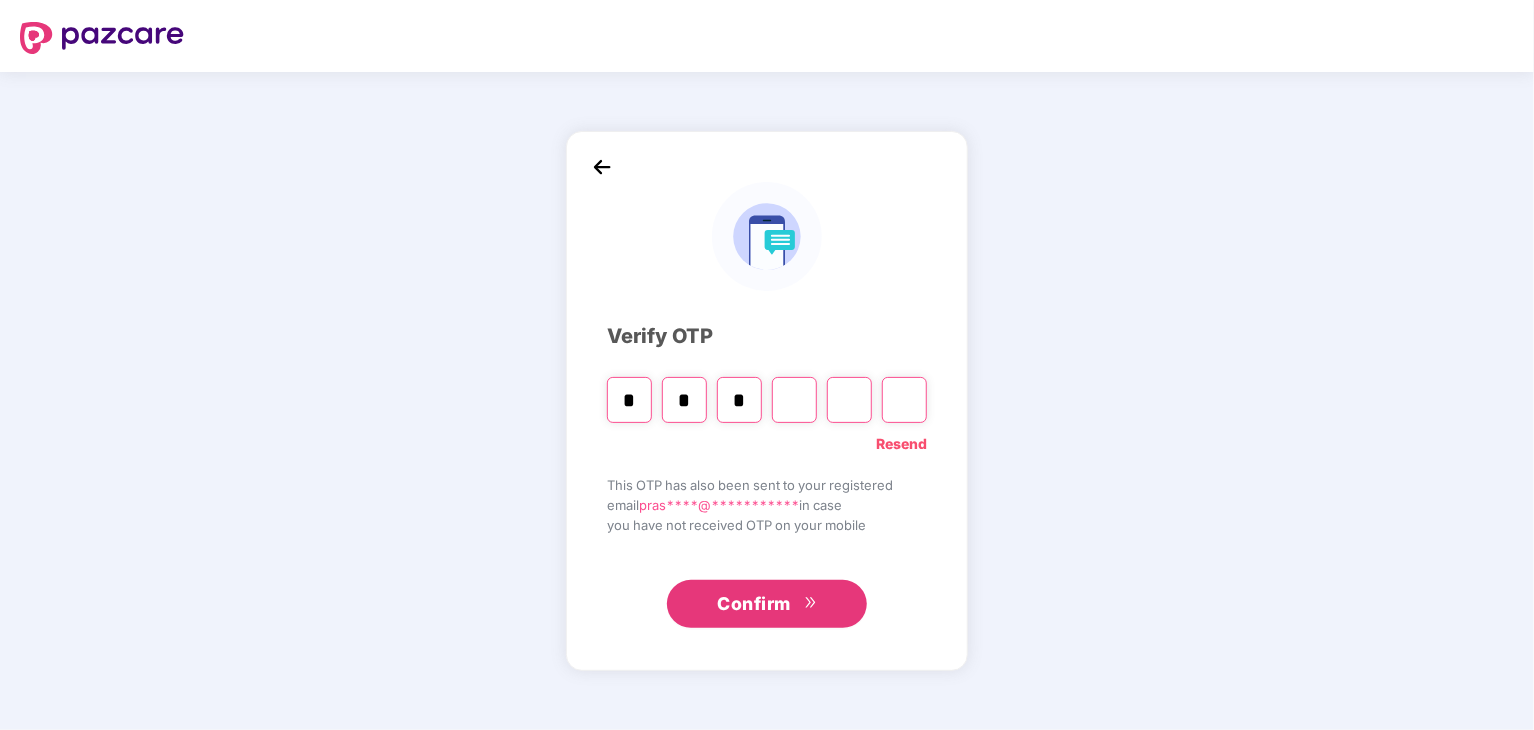 type on "*" 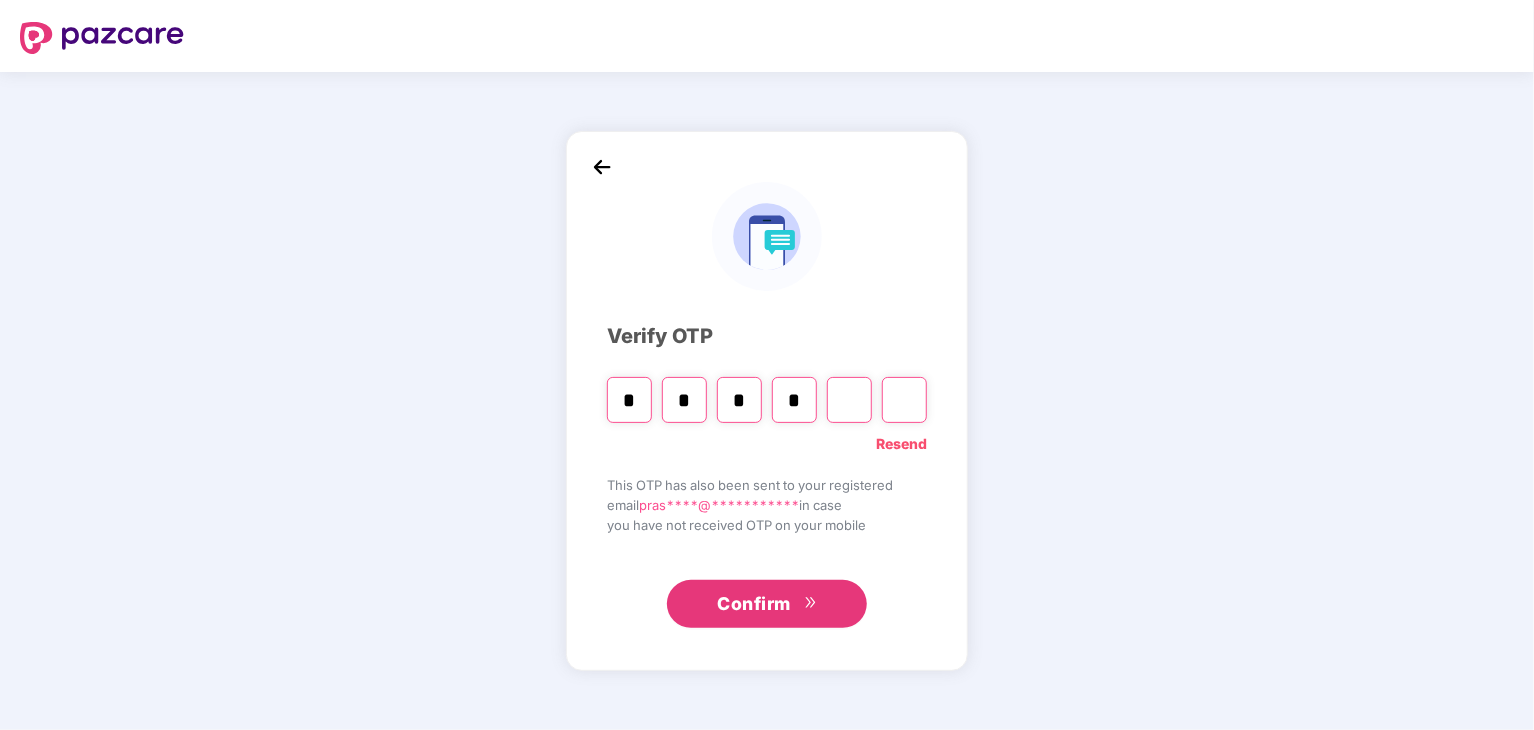 type on "*" 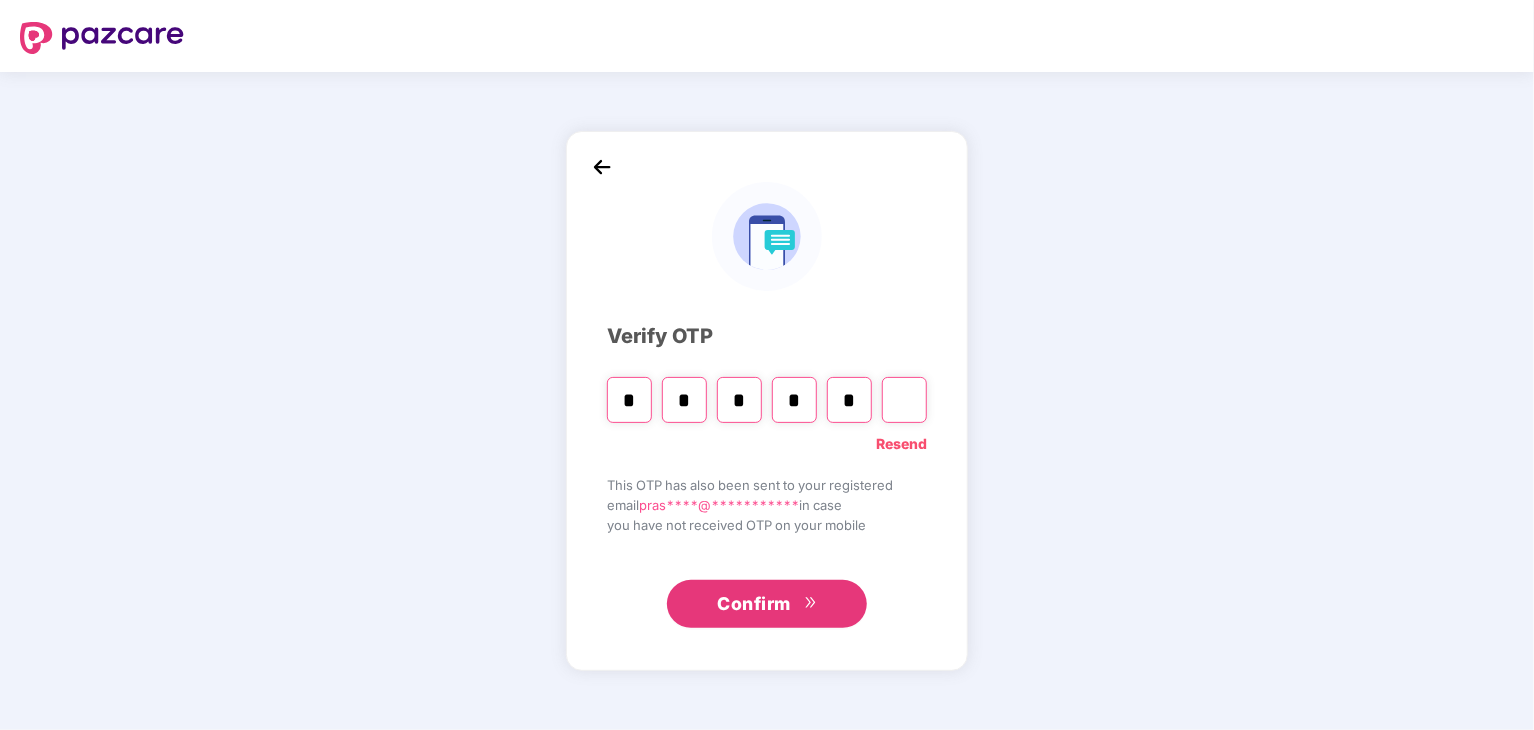 type on "*" 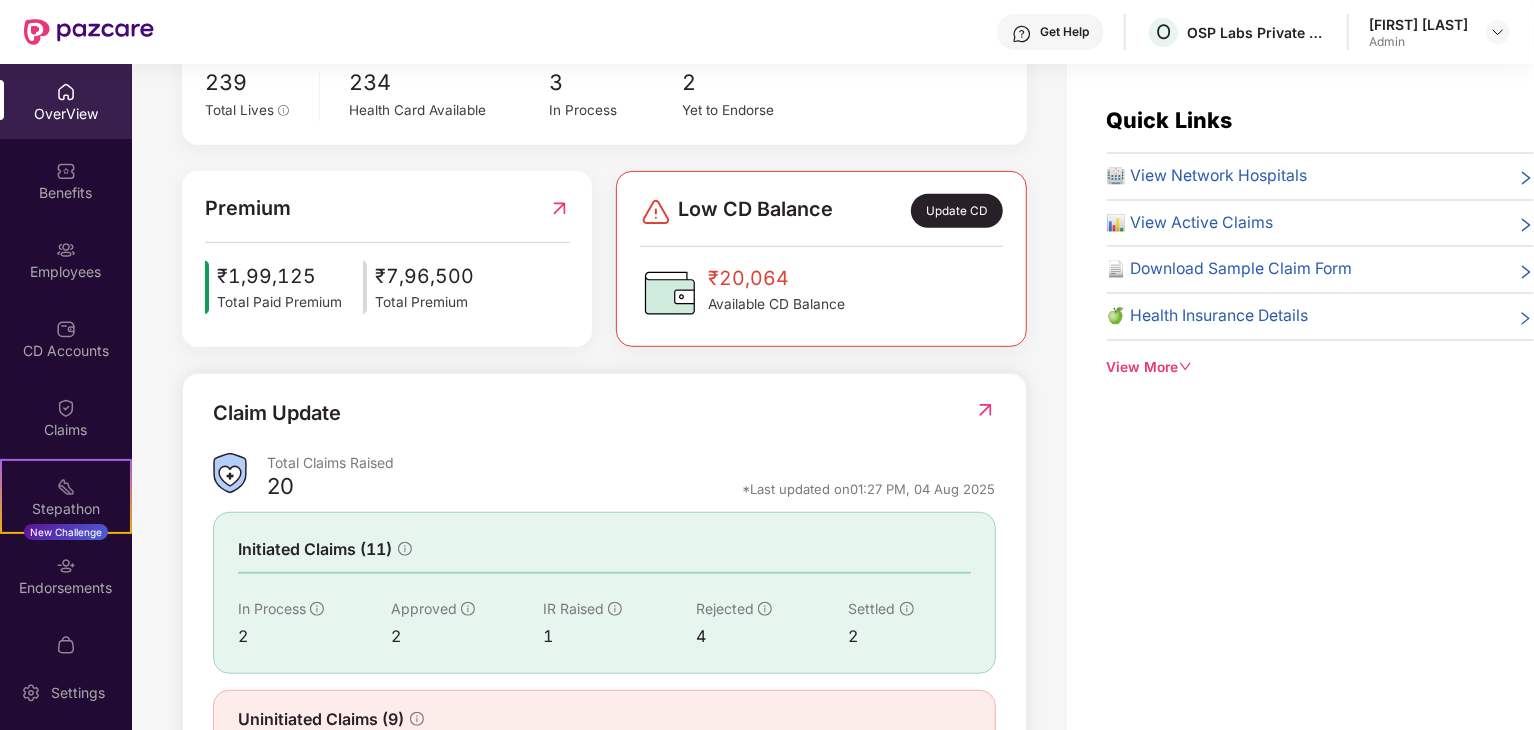 scroll, scrollTop: 406, scrollLeft: 0, axis: vertical 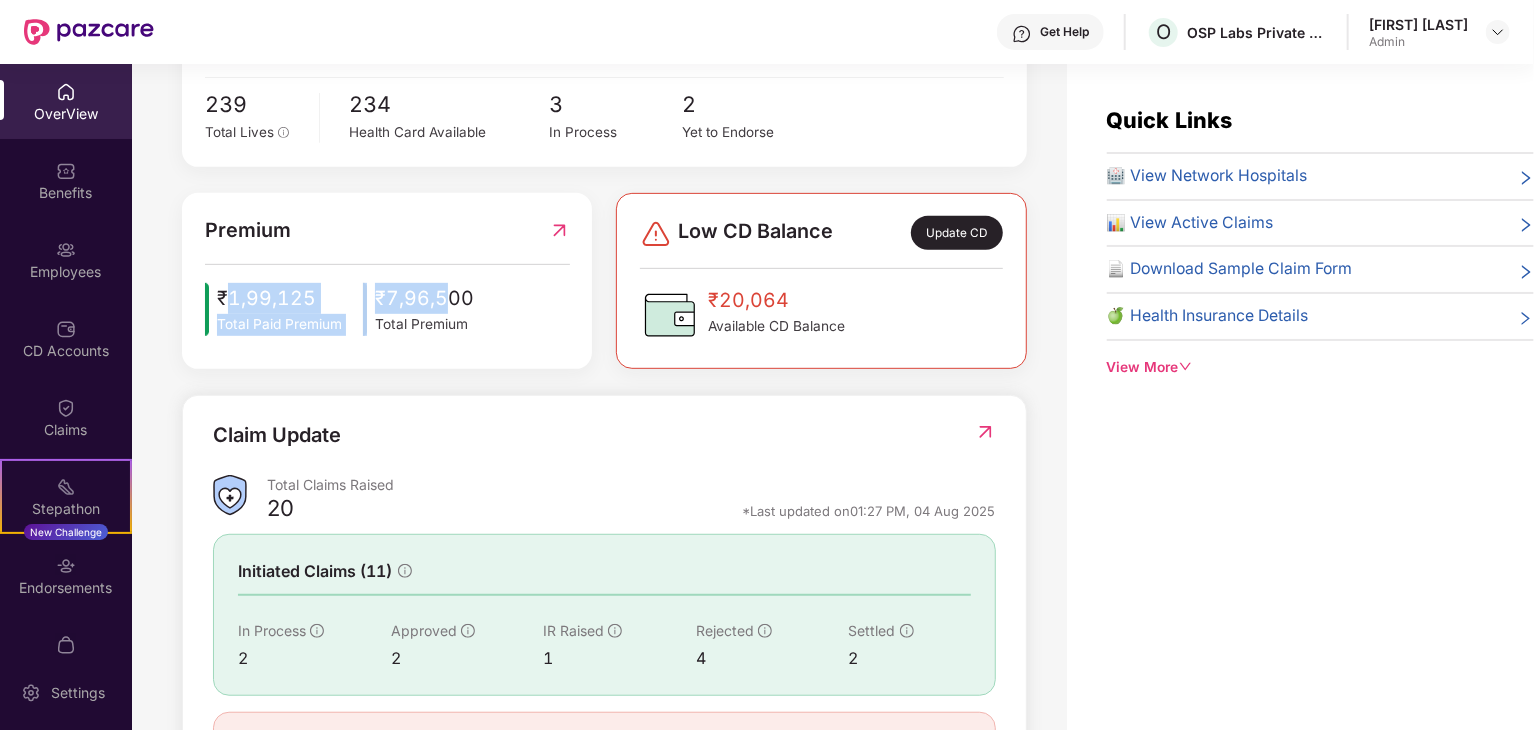 drag, startPoint x: 227, startPoint y: 294, endPoint x: 448, endPoint y: 296, distance: 221.00905 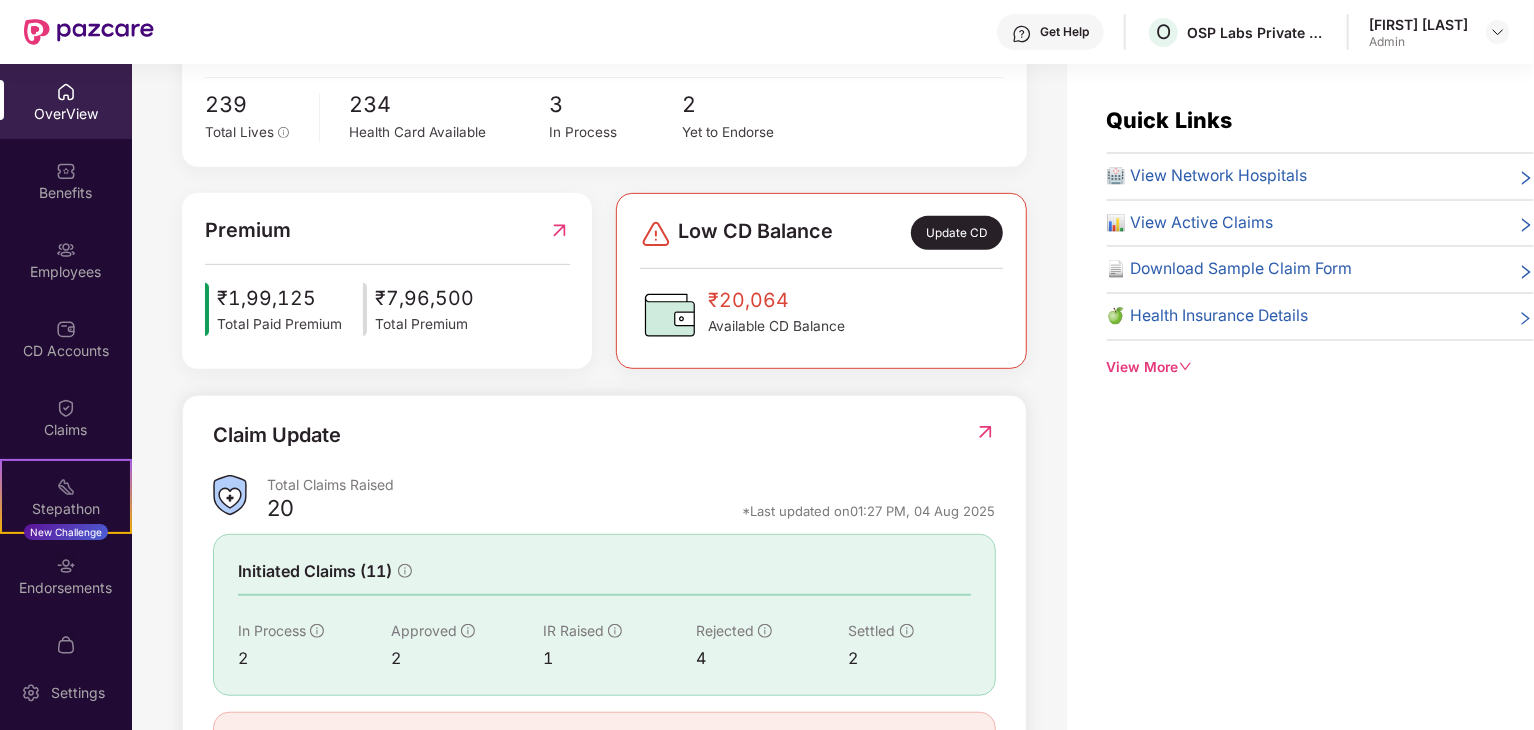 click on "Total Premium" at bounding box center [424, 325] 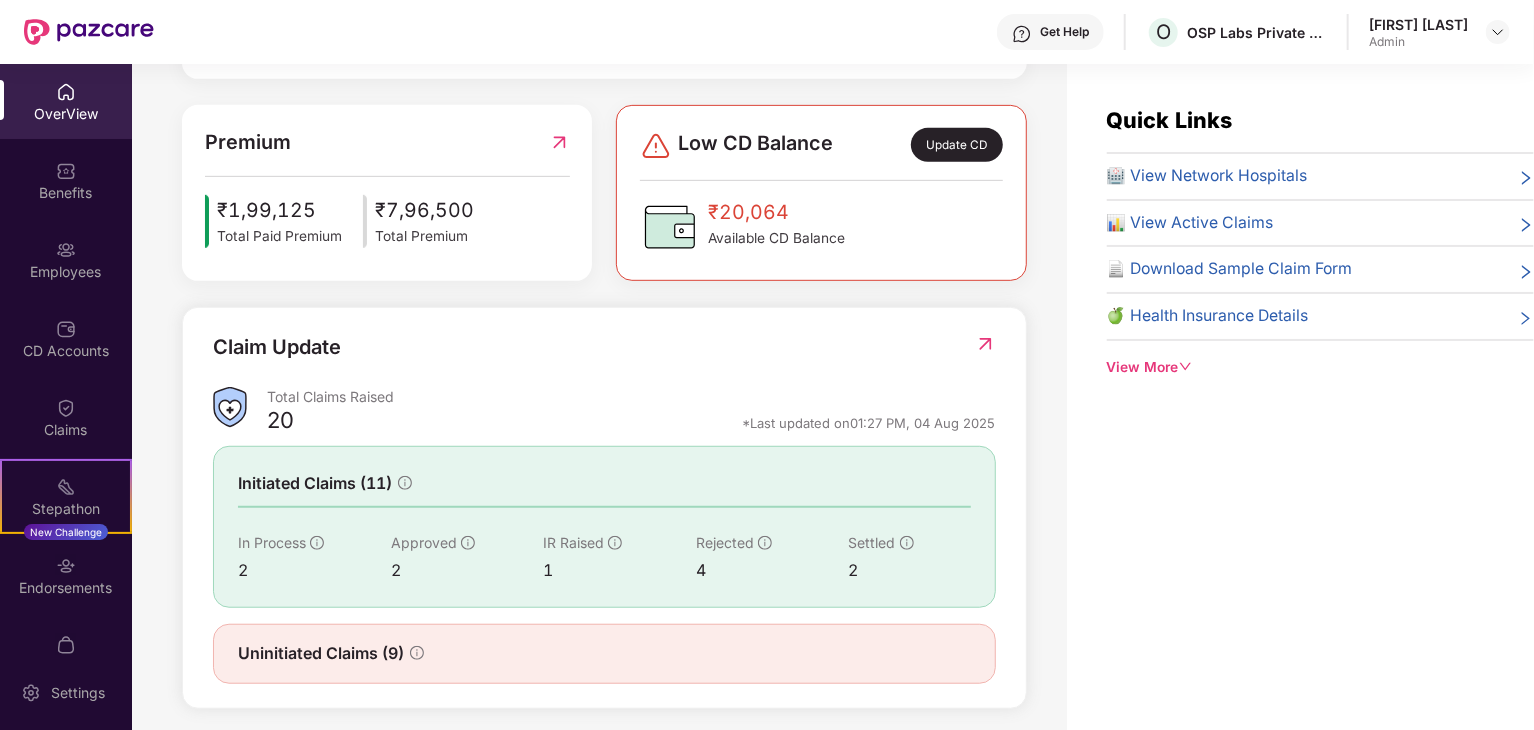 scroll, scrollTop: 506, scrollLeft: 0, axis: vertical 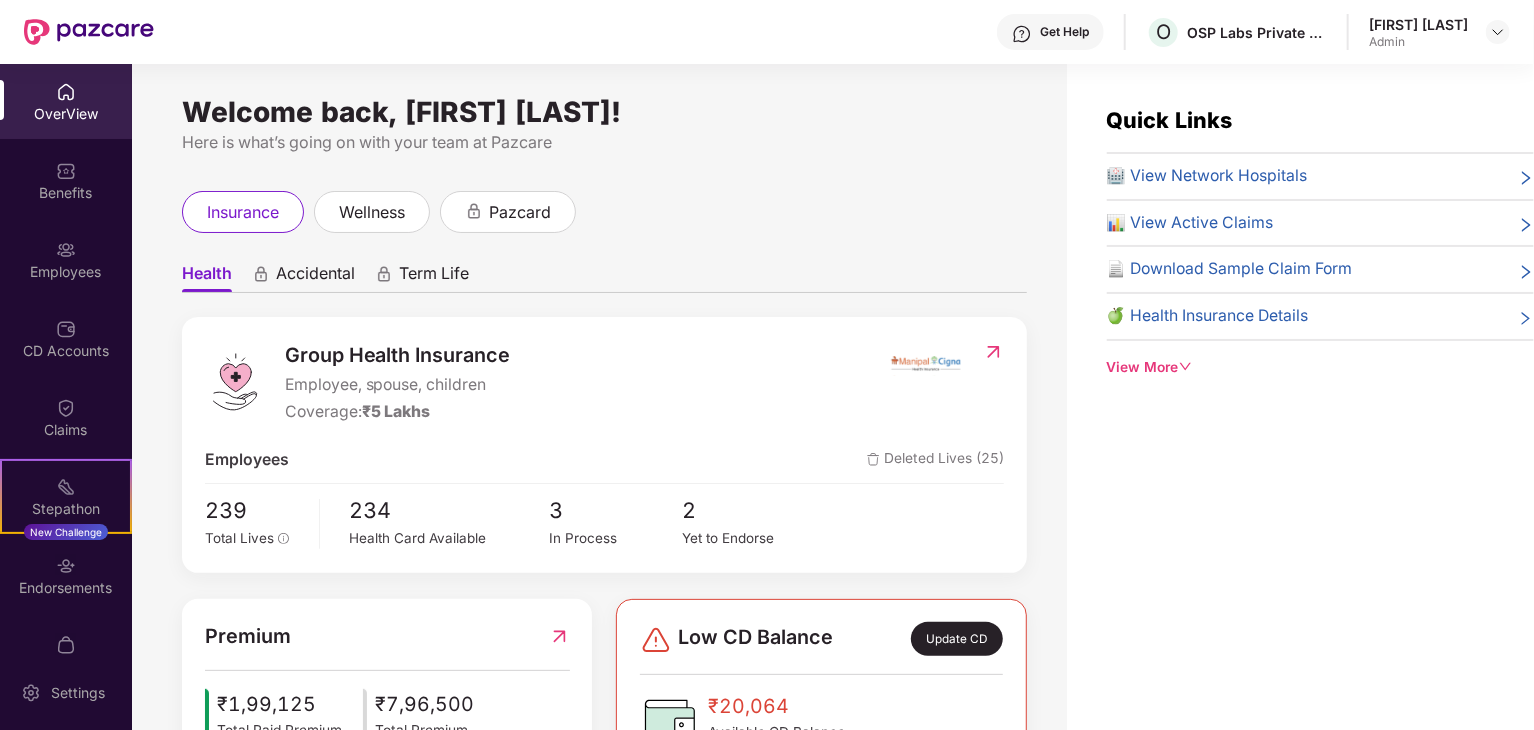 drag, startPoint x: 189, startPoint y: 108, endPoint x: 648, endPoint y: 110, distance: 459.00436 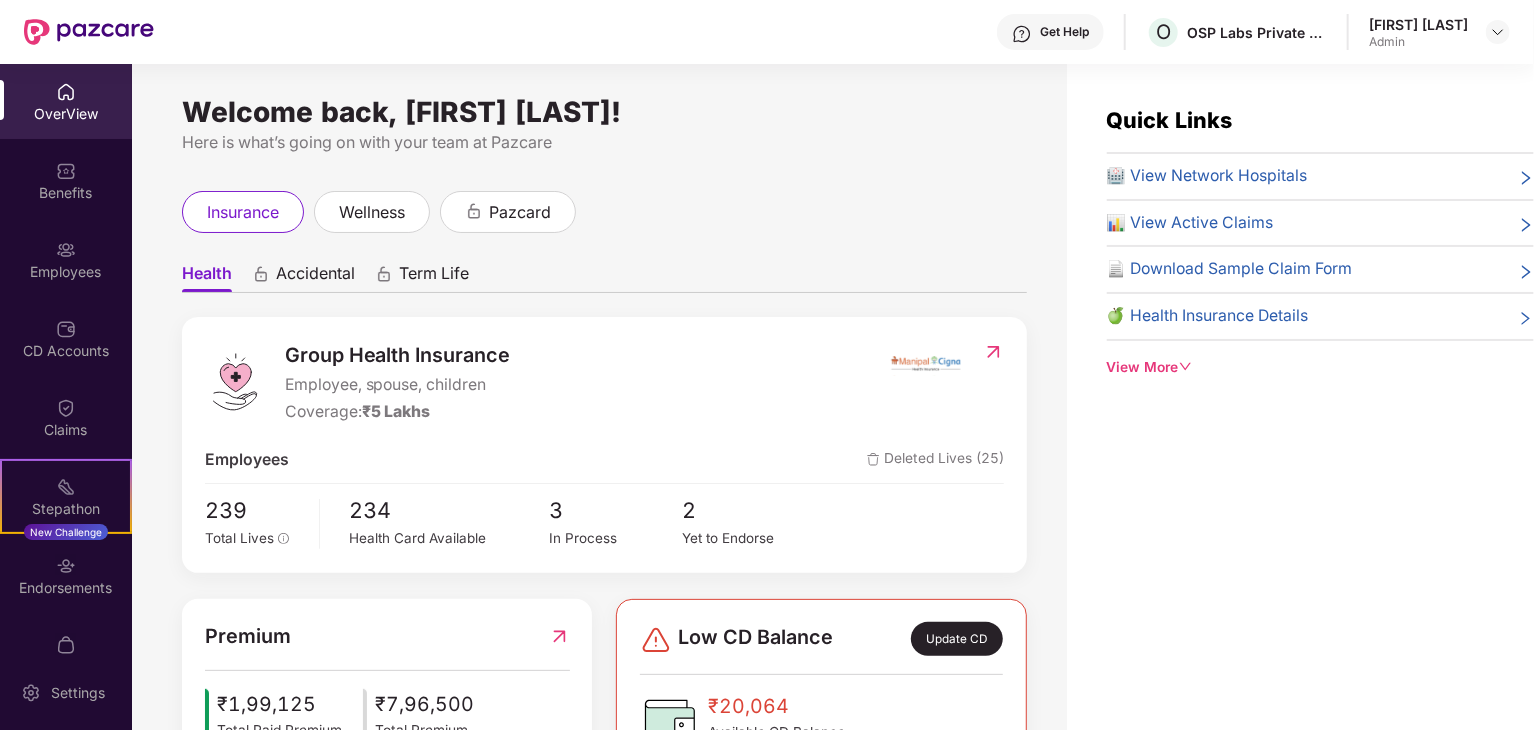 click on "Health   Accidental   Term Life" at bounding box center [604, 273] 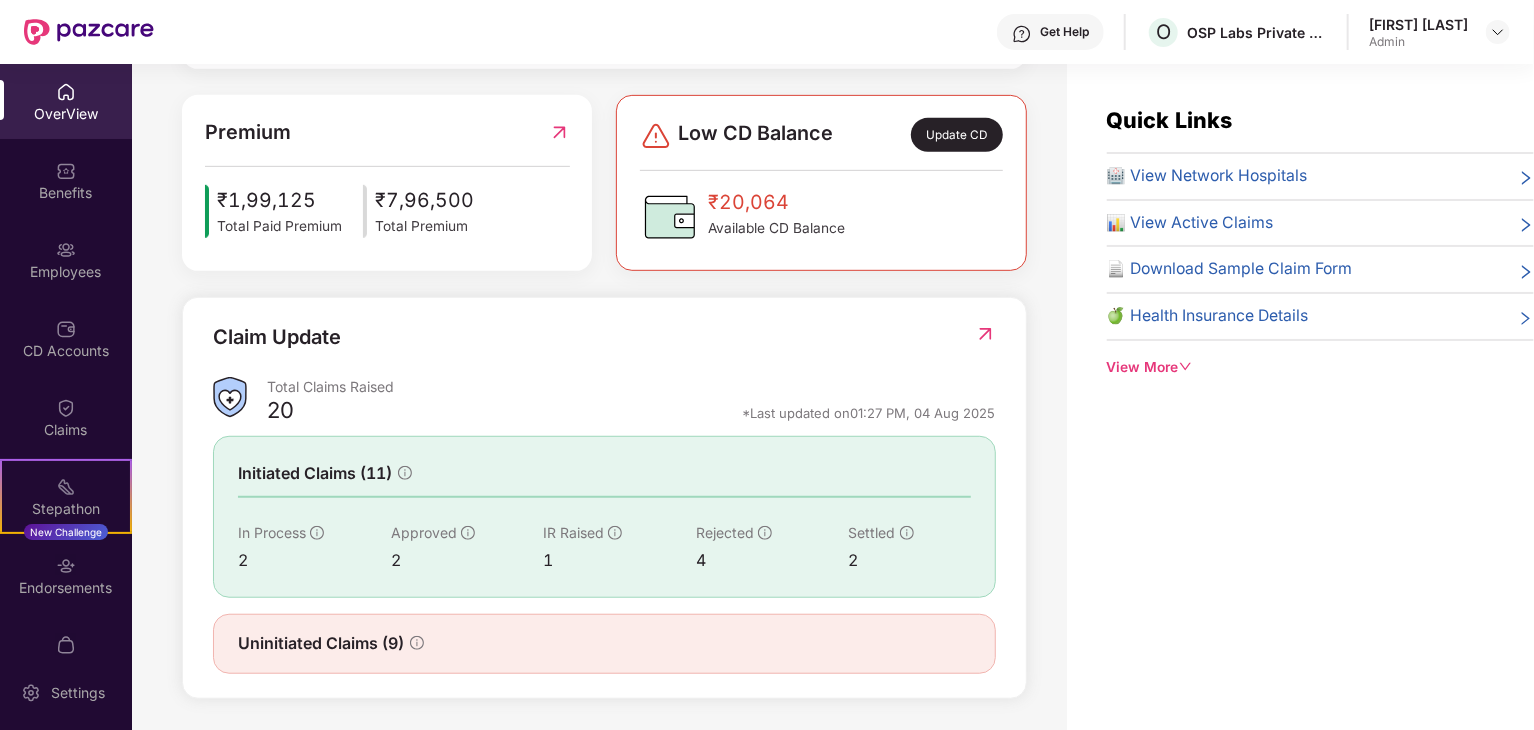 scroll, scrollTop: 506, scrollLeft: 0, axis: vertical 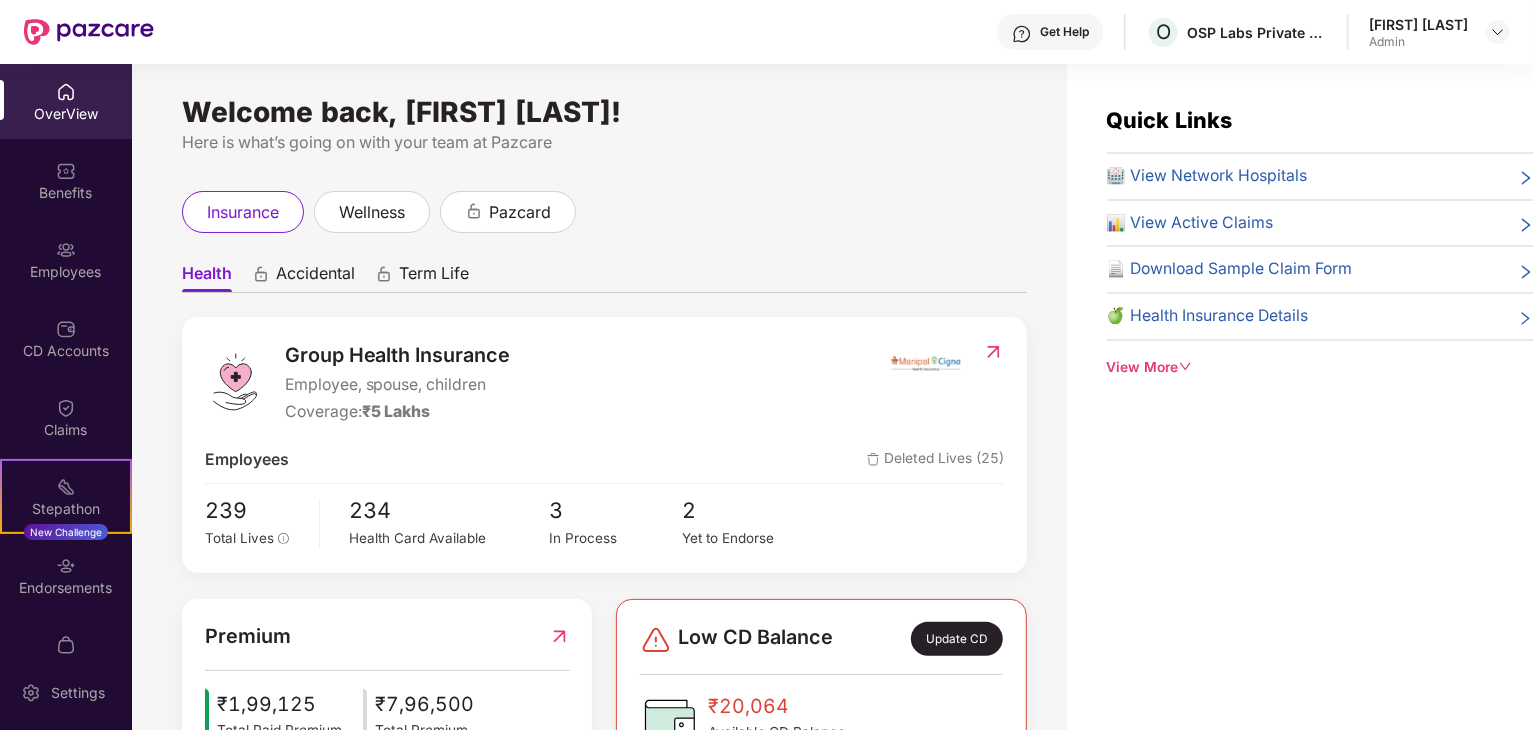 drag, startPoint x: 184, startPoint y: 101, endPoint x: 717, endPoint y: 119, distance: 533.30383 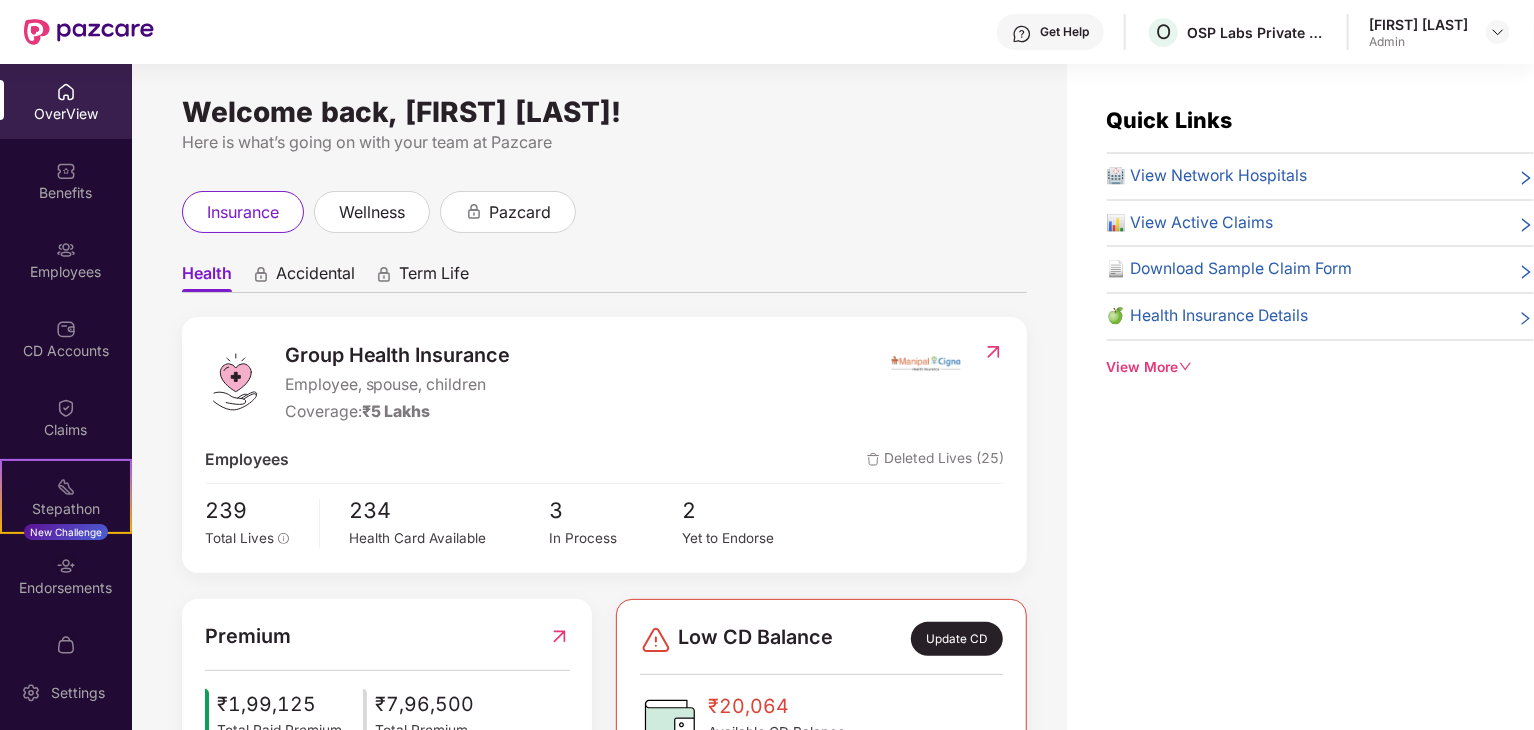 click on "Welcome back, [FIRST] [LAST]! Here is what’s going on with your team at Pazcare insurance wellness pazcard Health Accidental Term Life Group Health Insurance Employee, spouse, children Coverage: ₹5 Lakhs Employees Deleted Lives (25) 239 Total Lives 234 Health Card Available 3 In Process 2 Yet to Endorse Premium ₹1,99,125 Total Paid Premium ₹7,96,500 Total Premium Low CD Balance Update CD ₹20,064 Available CD Balance Claim Update Total Claims Raised 20 *Last updated on 01:27 PM, 04 Aug 2025 Initiated Claims (11) In Process 2 Approved 2 IR Raised 1 Rejected 4 Settled 2 Uninitiated Claims (9)" at bounding box center (599, 409) 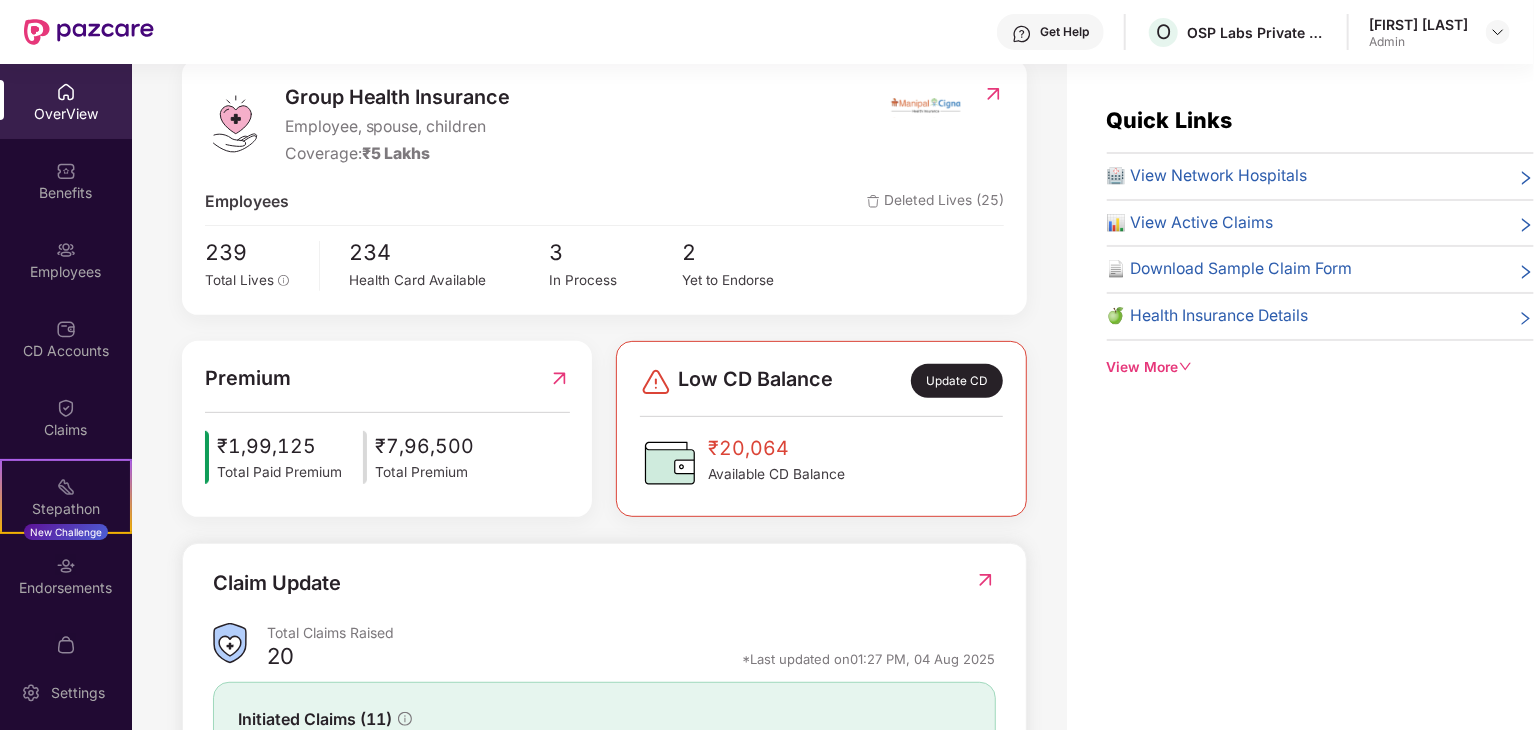 scroll, scrollTop: 400, scrollLeft: 0, axis: vertical 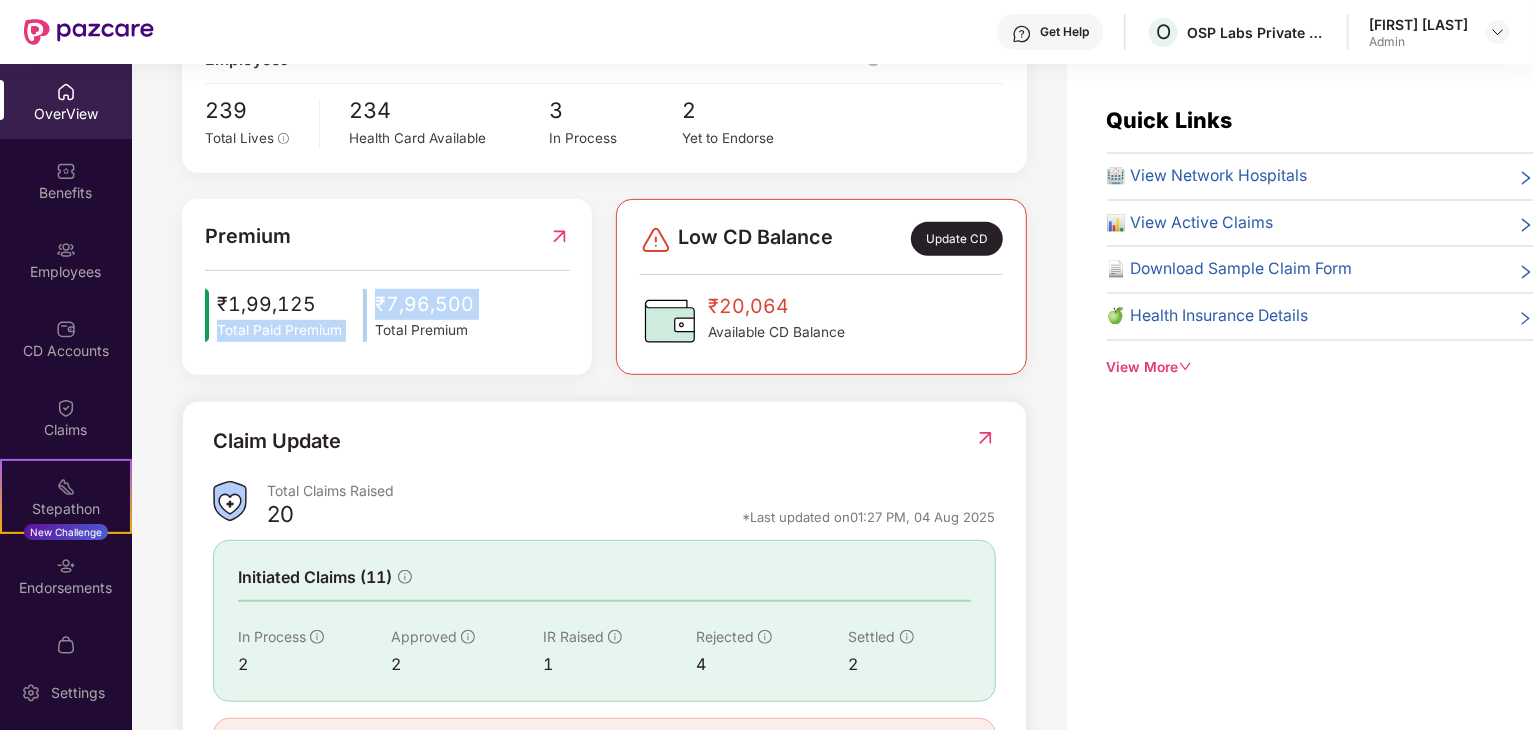 drag, startPoint x: 216, startPoint y: 329, endPoint x: 375, endPoint y: 328, distance: 159.00314 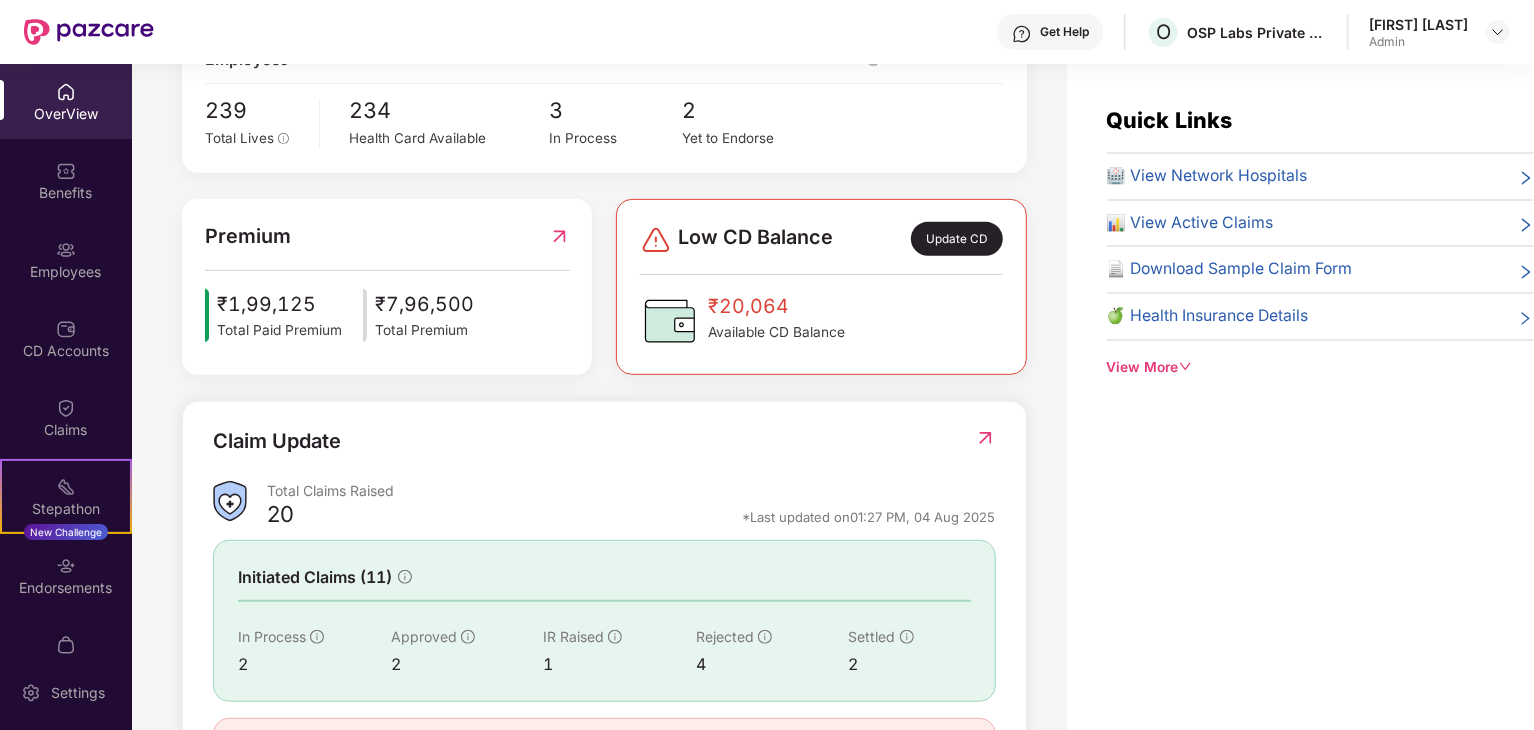 click on "Low CD Balance" at bounding box center (755, 239) 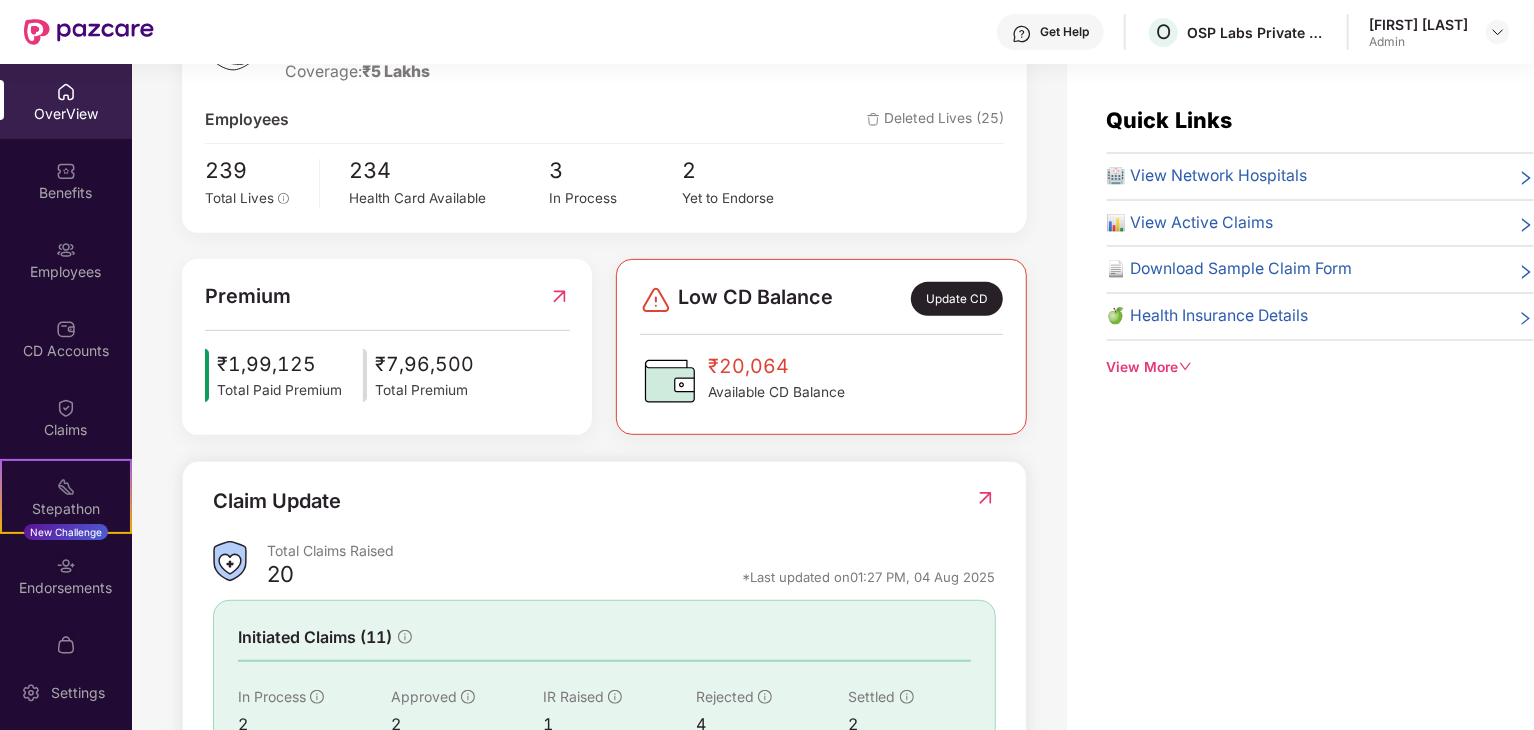scroll, scrollTop: 306, scrollLeft: 0, axis: vertical 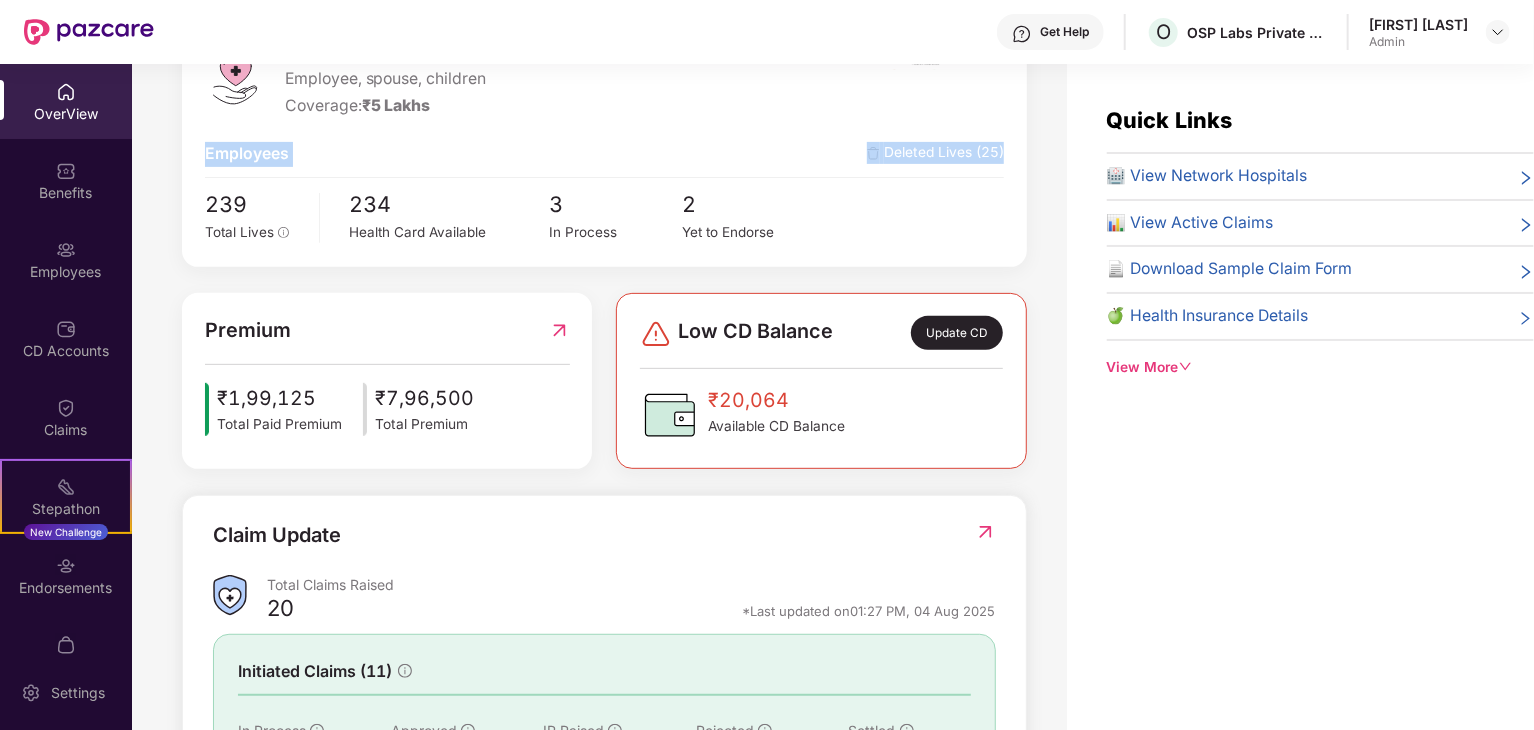 drag, startPoint x: 204, startPoint y: 149, endPoint x: 1012, endPoint y: 149, distance: 808 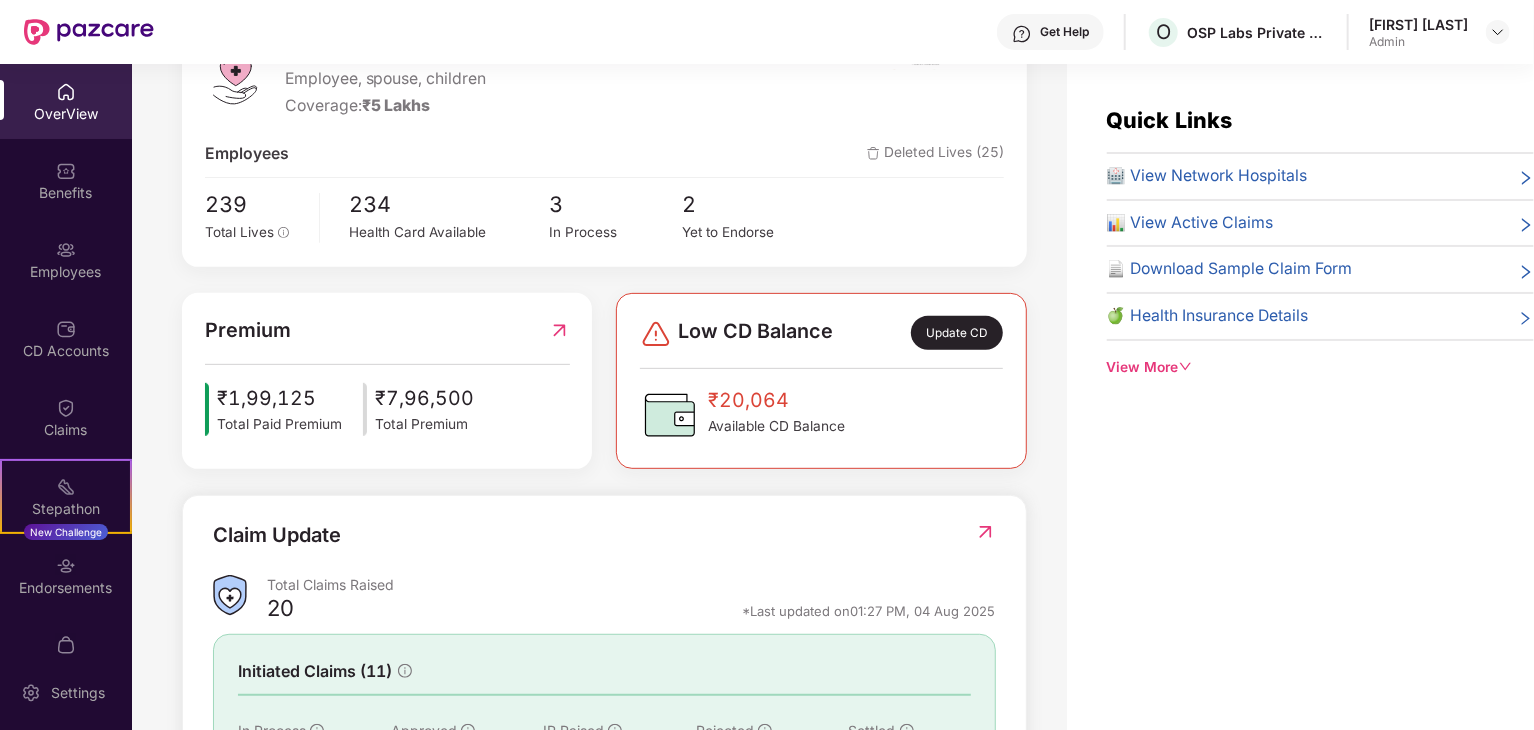 click on "Quick Links 🏥 View Network Hospitals 📊 View Active Claims 📄 Download Sample Claim Form 🍏 Health Insurance Details View More" at bounding box center (1300, 429) 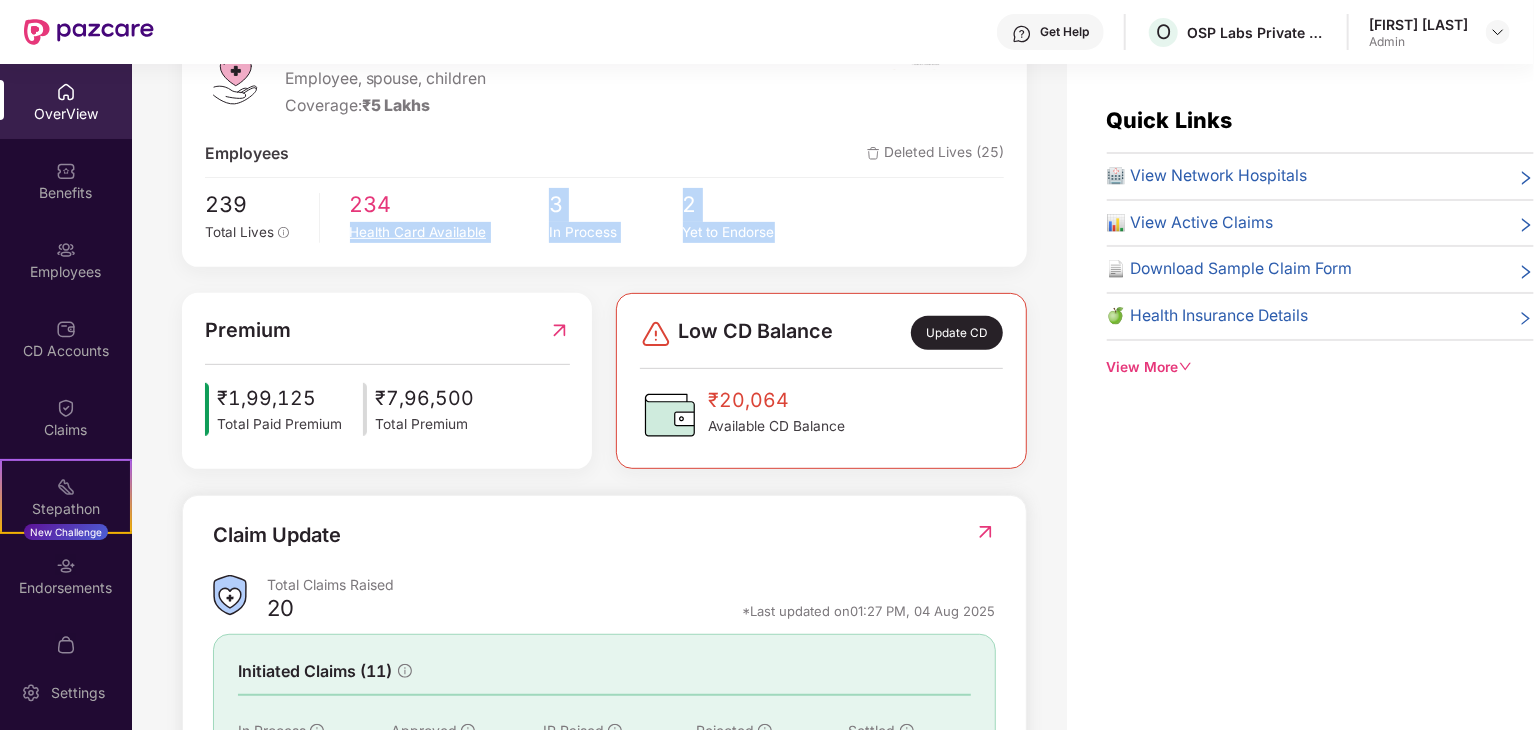 drag, startPoint x: 849, startPoint y: 235, endPoint x: 398, endPoint y: 218, distance: 451.32028 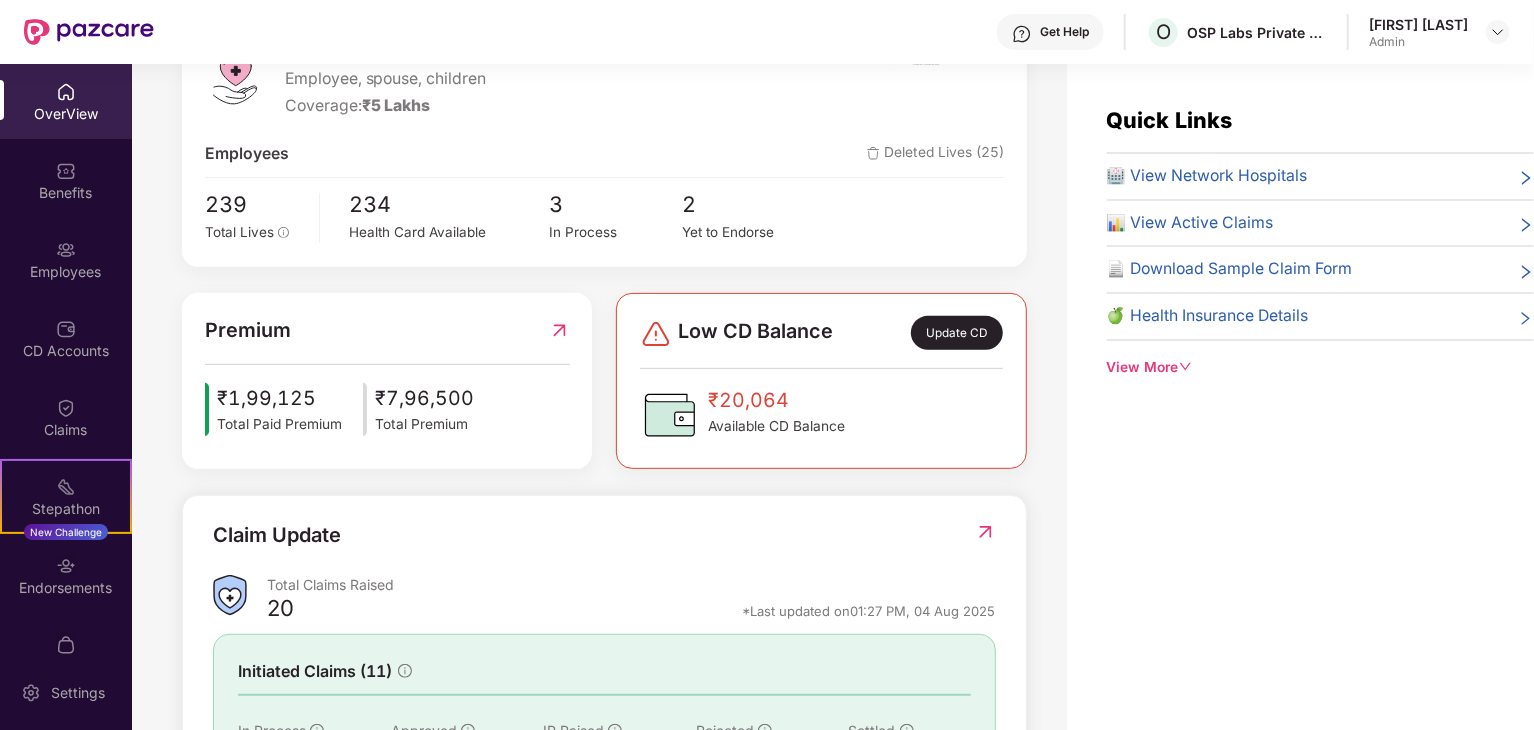 click on "Employees" at bounding box center (247, 154) 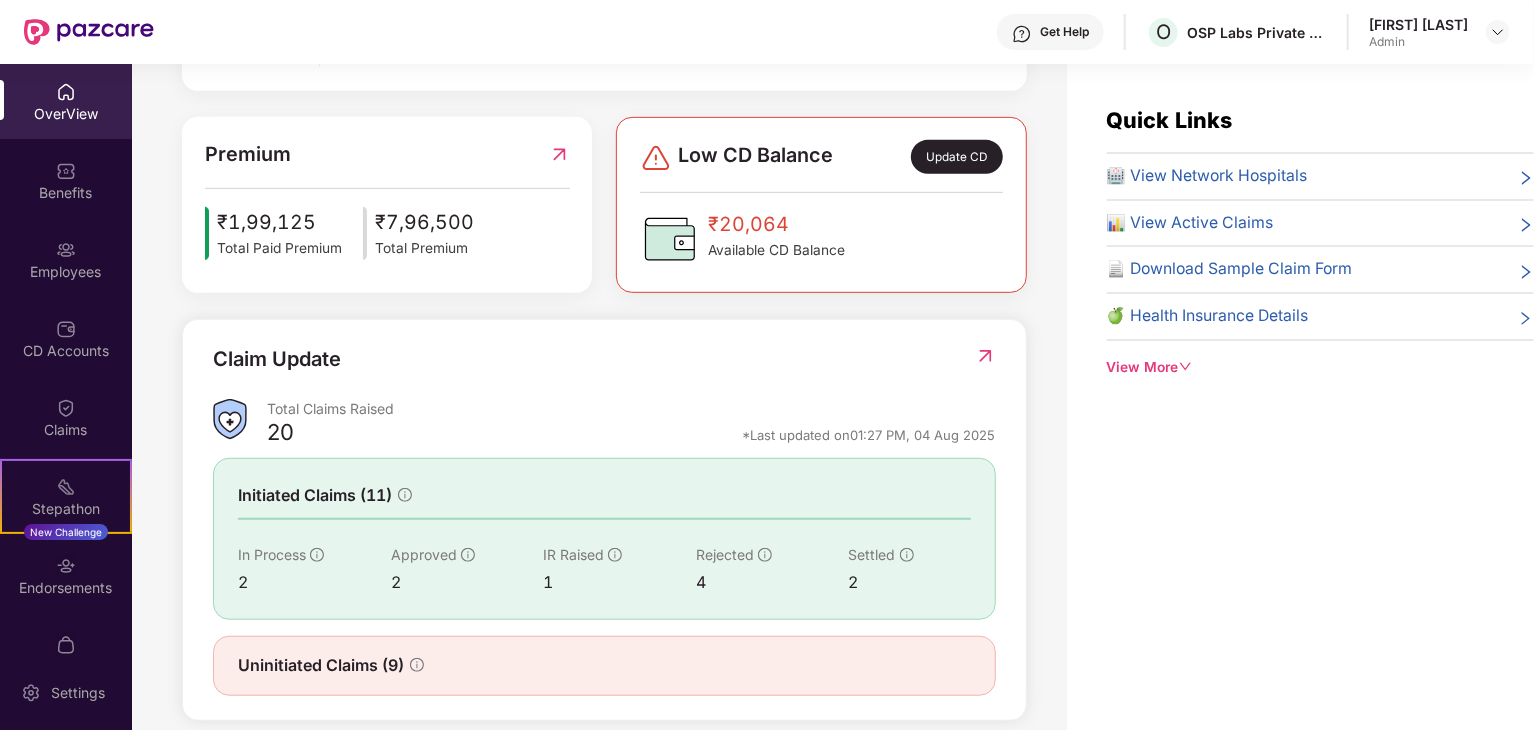 scroll, scrollTop: 506, scrollLeft: 0, axis: vertical 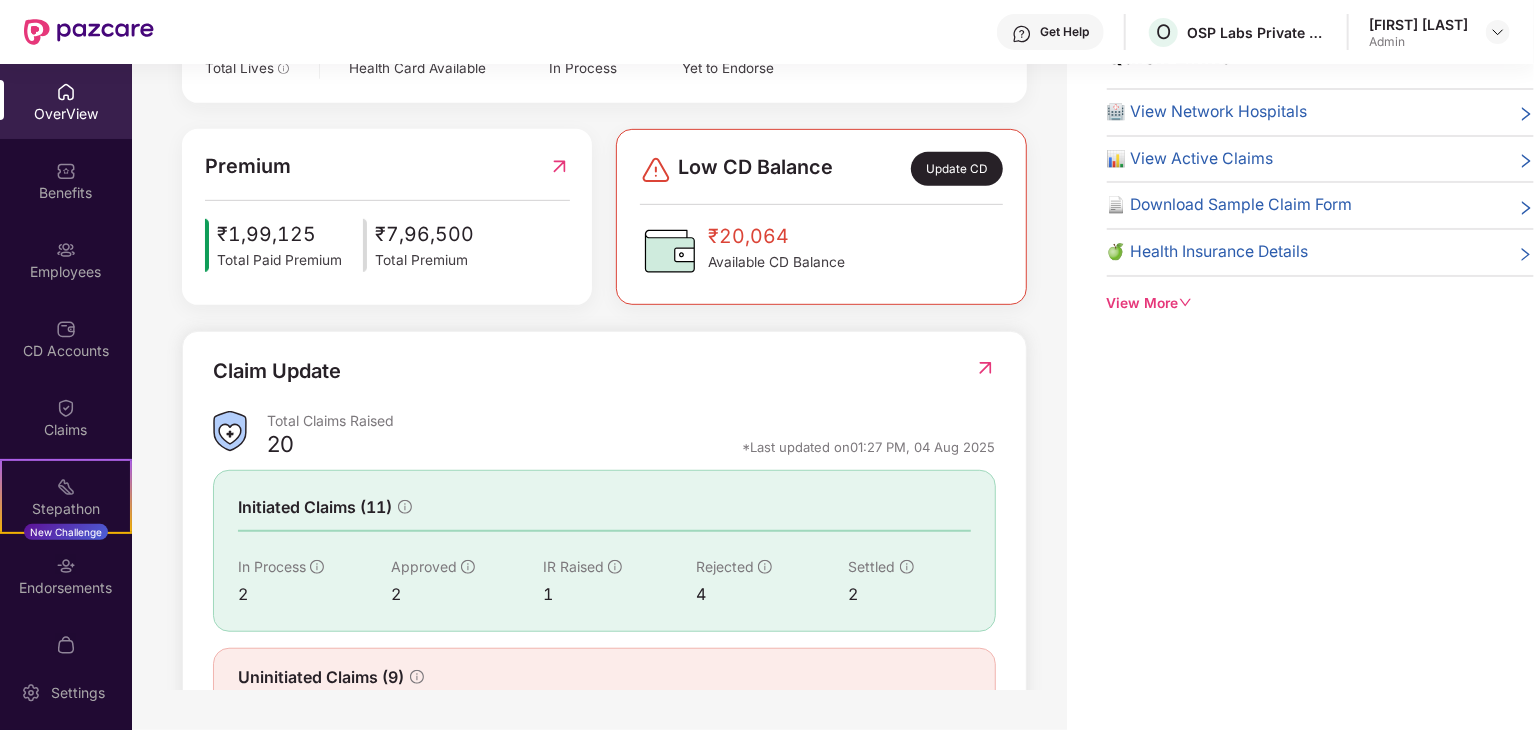 click on "Claim Update Total Claims Raised 20 *Last updated on  01:27 PM, 04 Aug 2025 Initiated Claims (11) In Process 2 Approved 2 IR Raised 1 Rejected 4 Settled 2 Uninitiated Claims (9)" at bounding box center (604, 532) 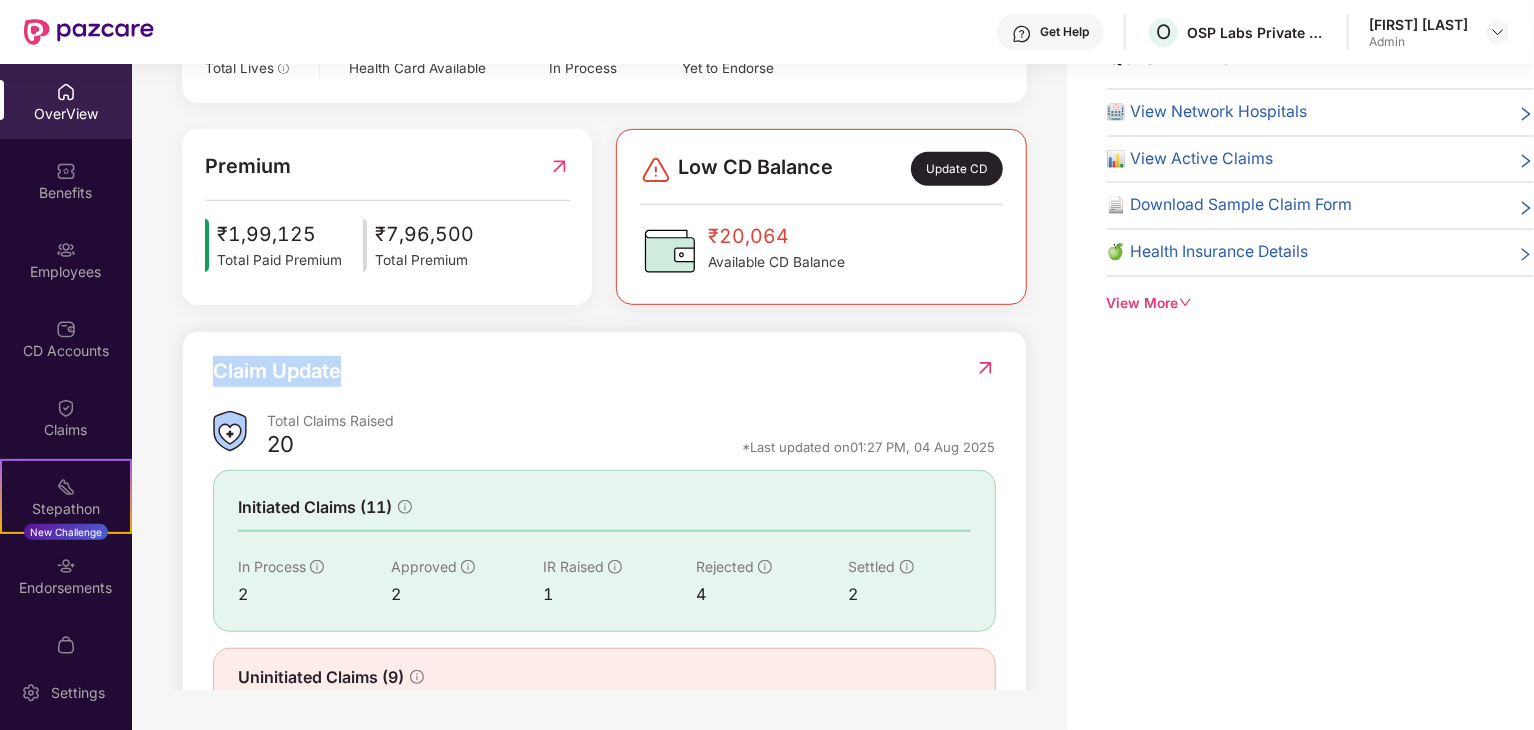 drag, startPoint x: 211, startPoint y: 364, endPoint x: 364, endPoint y: 366, distance: 153.01308 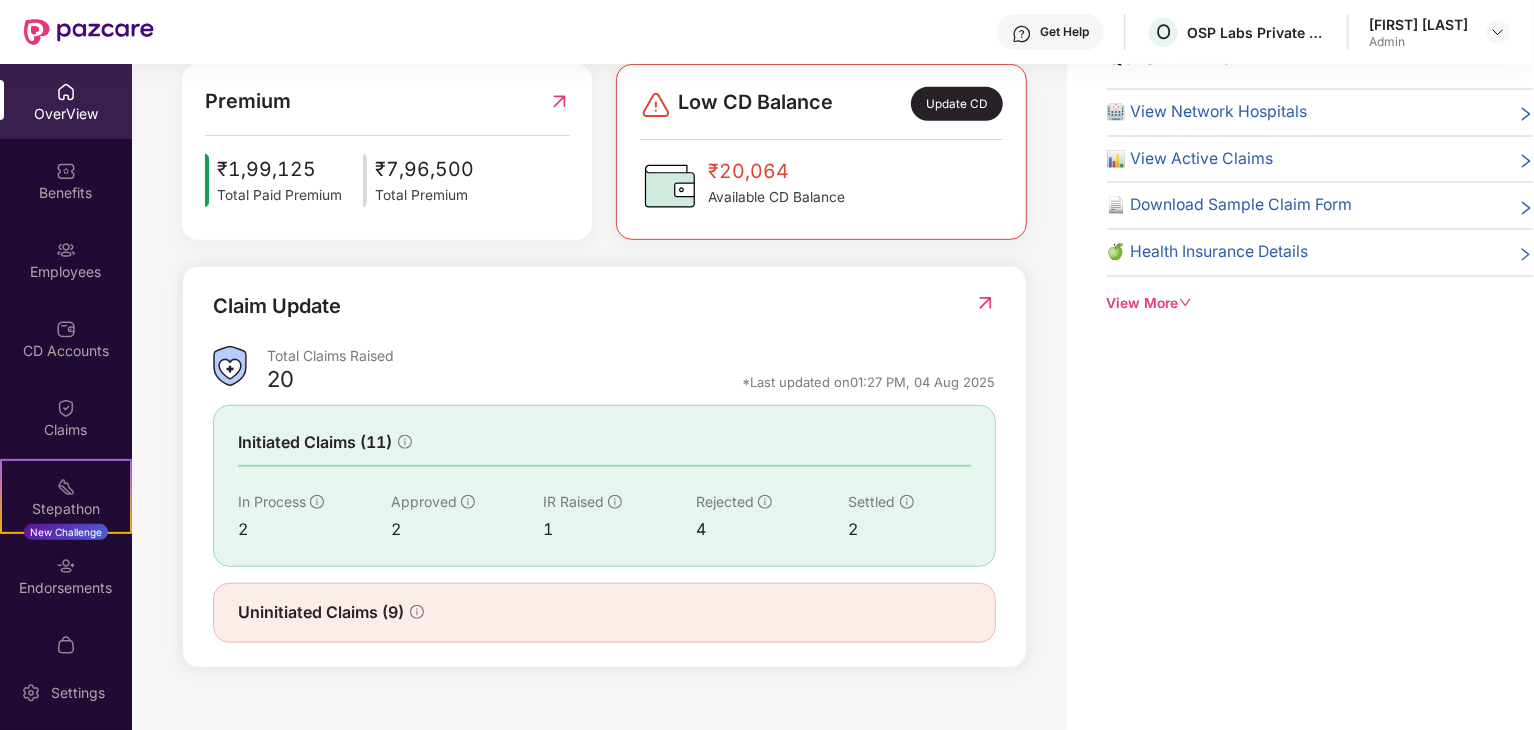 scroll, scrollTop: 506, scrollLeft: 0, axis: vertical 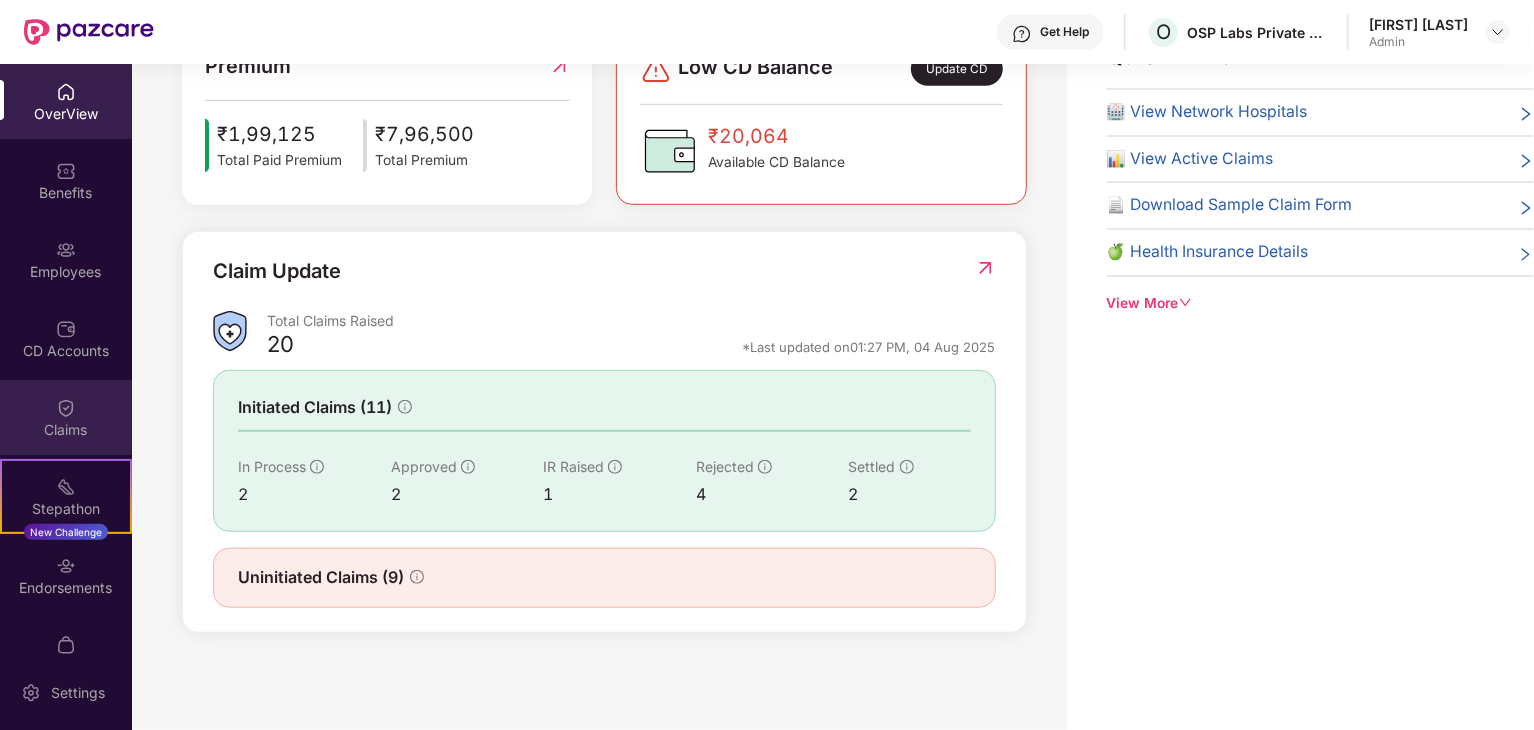 click on "Claims" at bounding box center [66, 430] 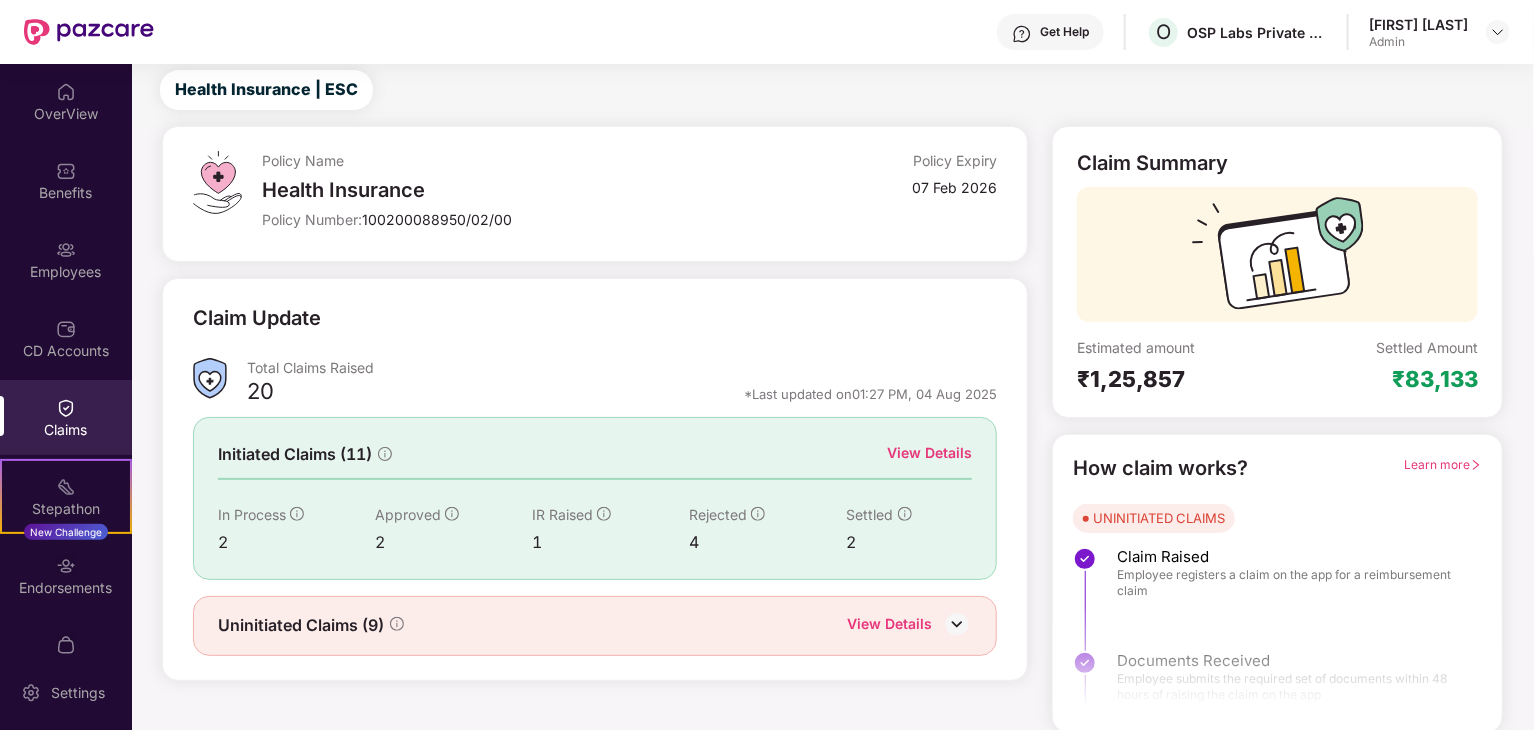 scroll, scrollTop: 52, scrollLeft: 0, axis: vertical 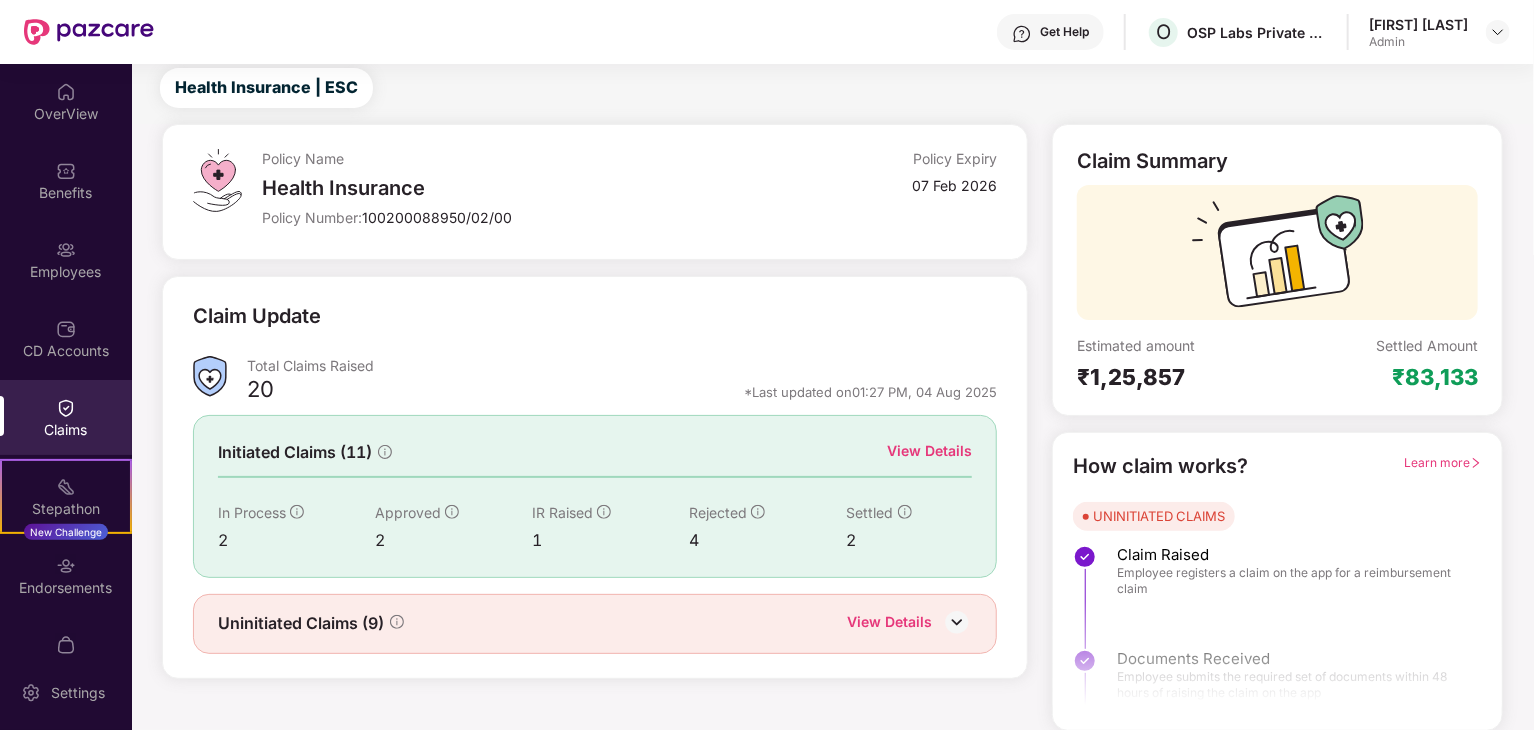 click on "View Details" at bounding box center (889, 624) 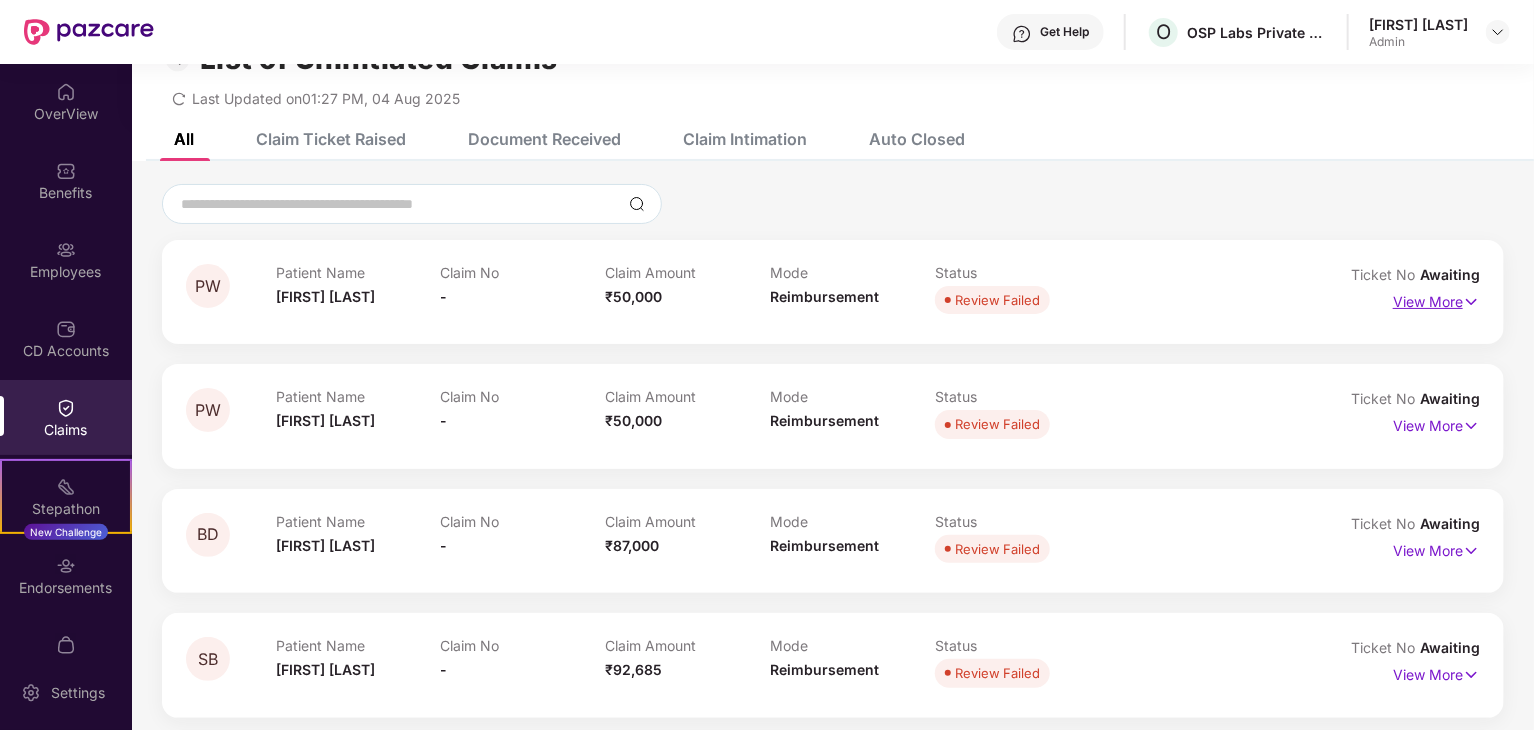 click on "View More" at bounding box center [1436, 299] 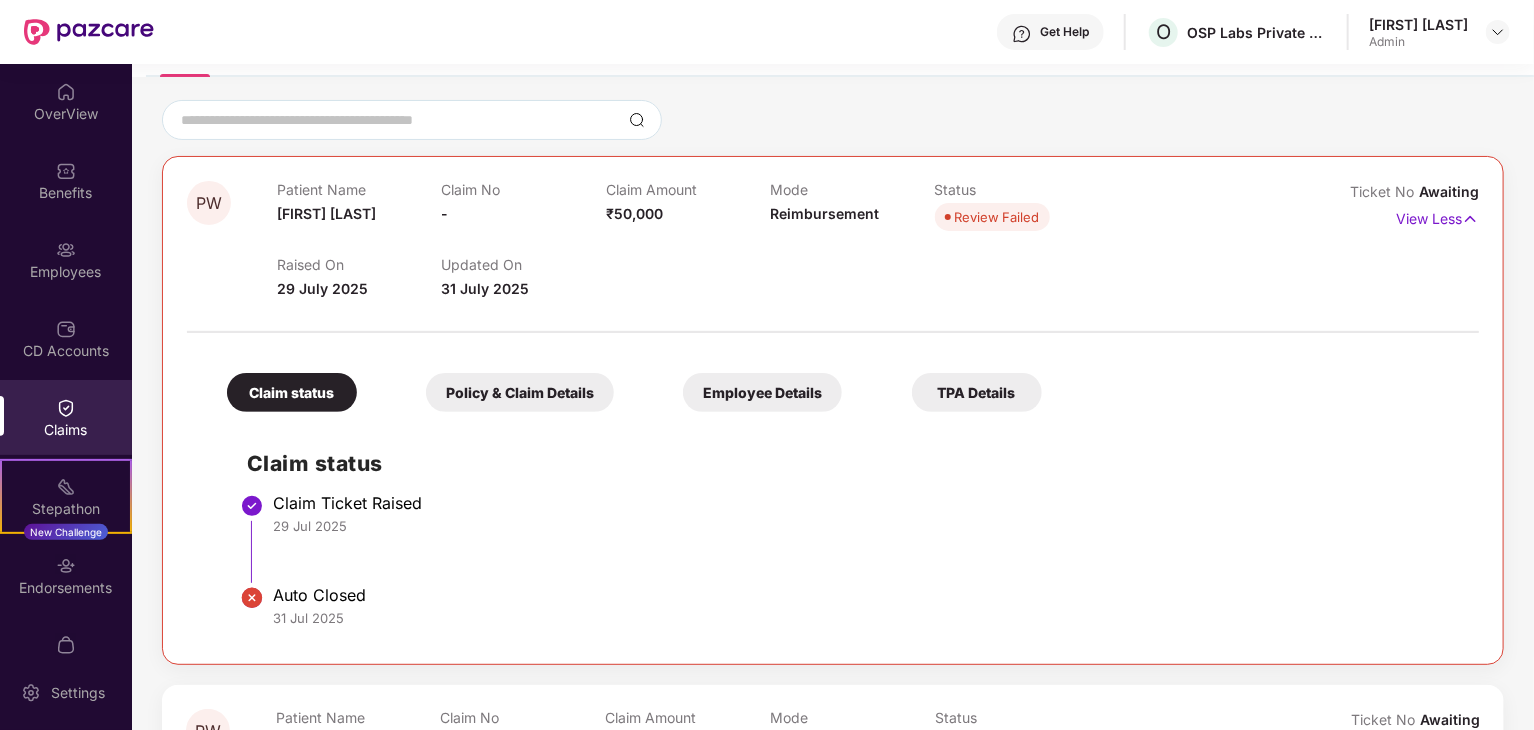 scroll, scrollTop: 0, scrollLeft: 0, axis: both 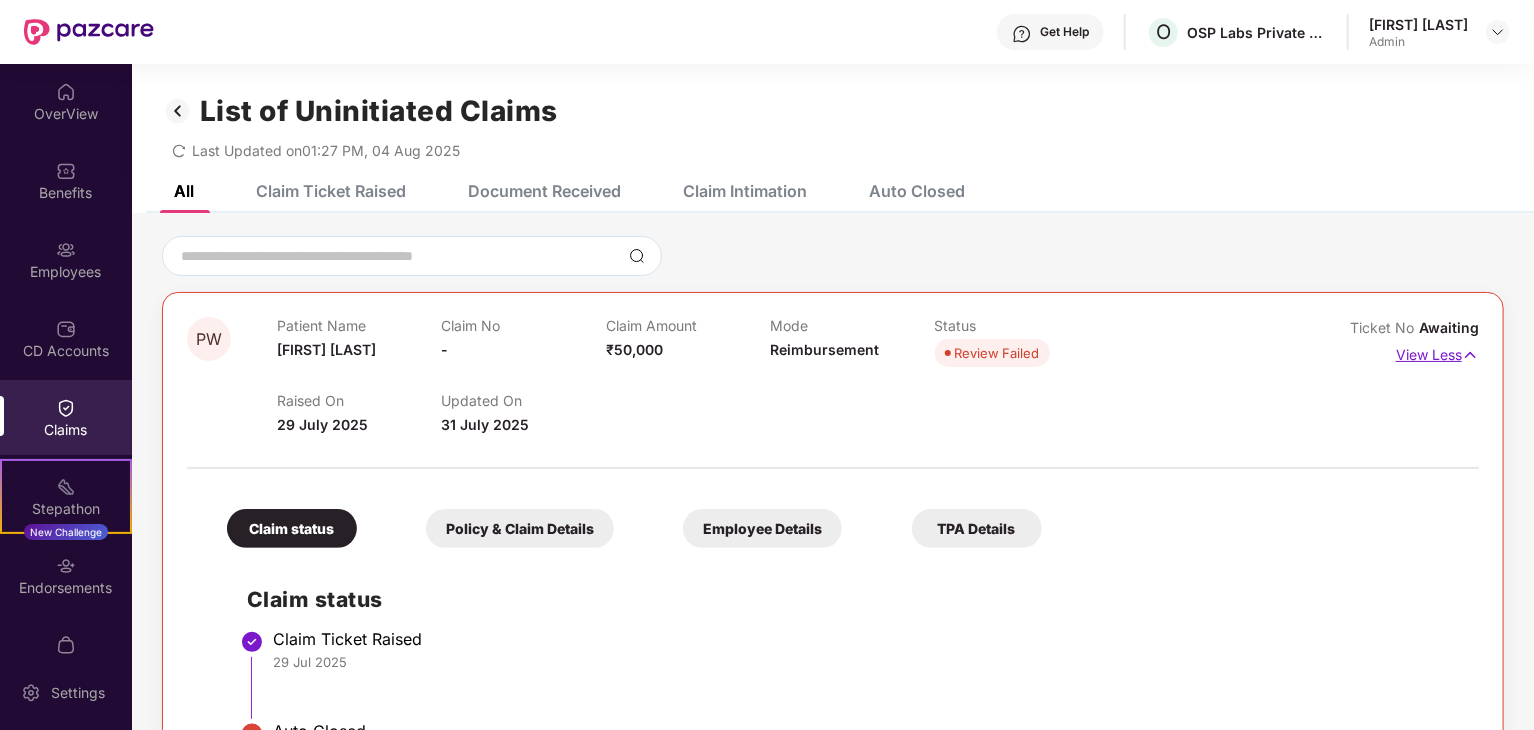 click on "View Less" at bounding box center (1437, 352) 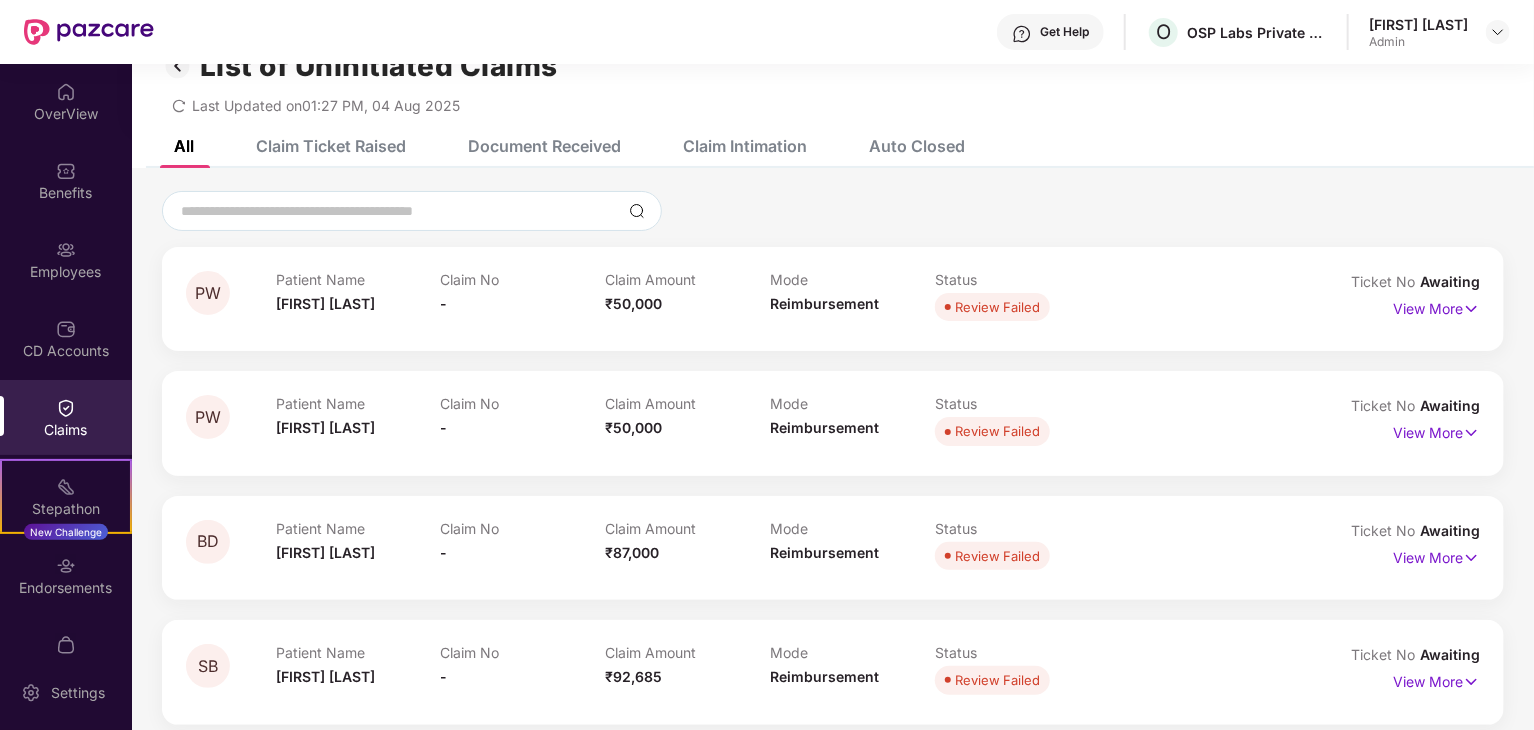 scroll, scrollTop: 0, scrollLeft: 0, axis: both 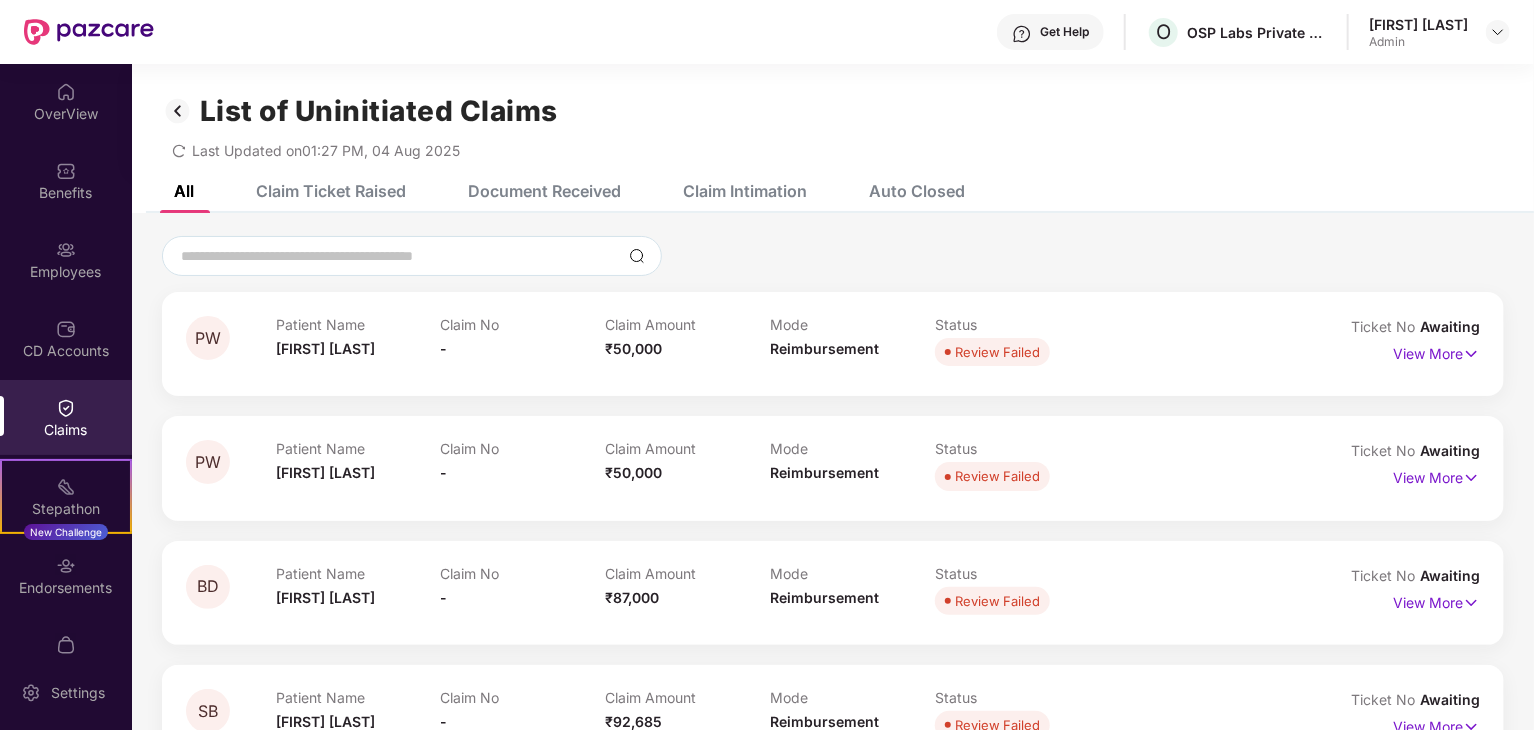 click on "Claims" at bounding box center [66, 430] 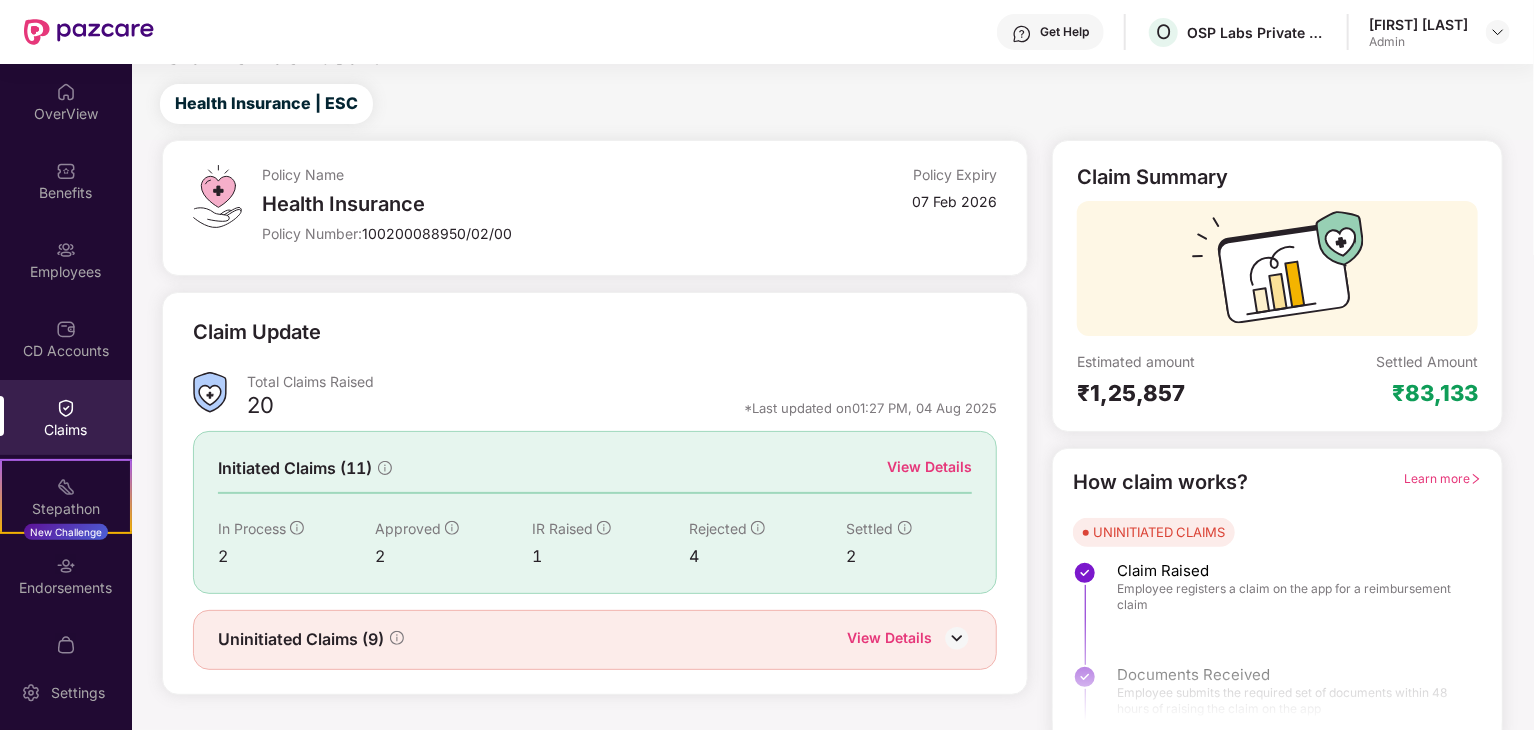 scroll, scrollTop: 52, scrollLeft: 0, axis: vertical 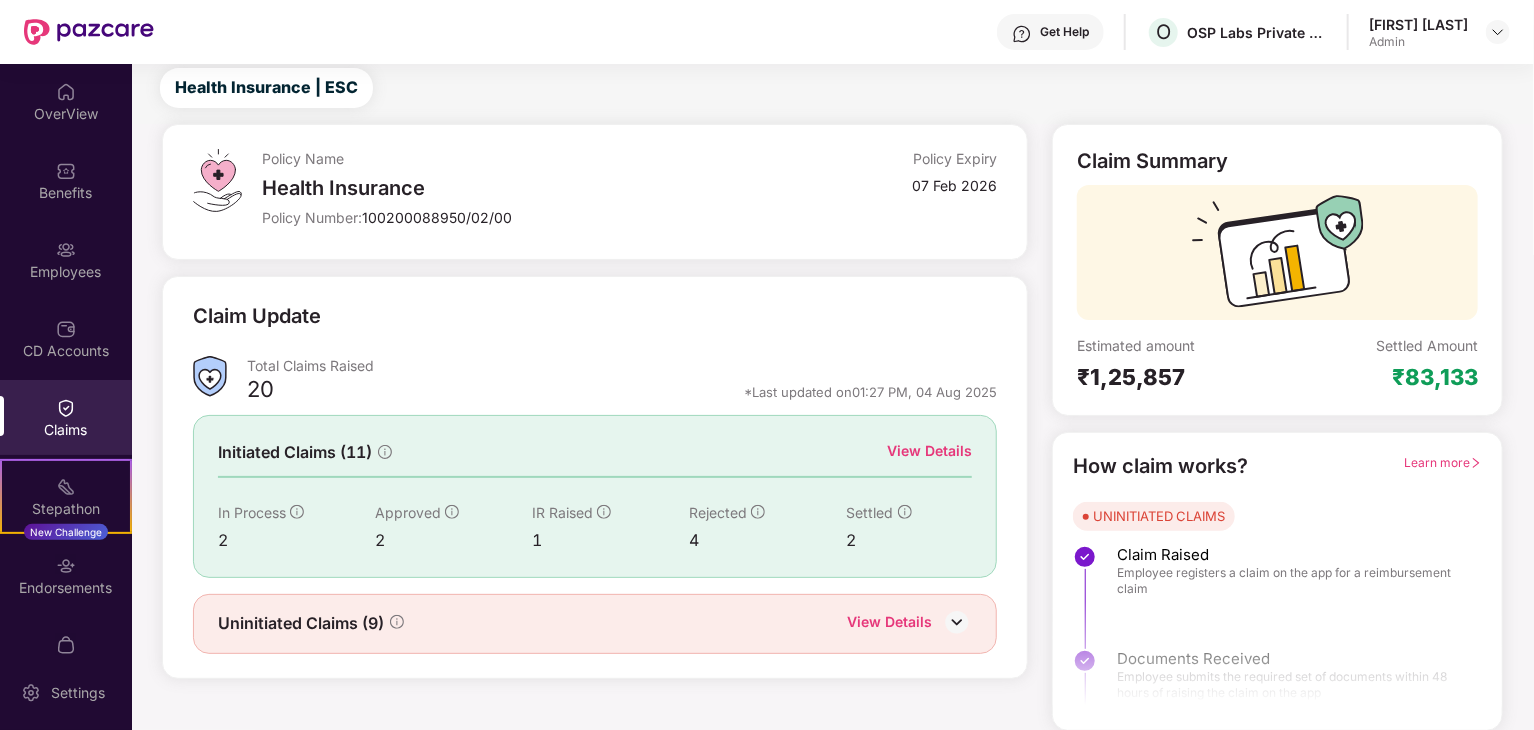 click on "View Details" at bounding box center (929, 451) 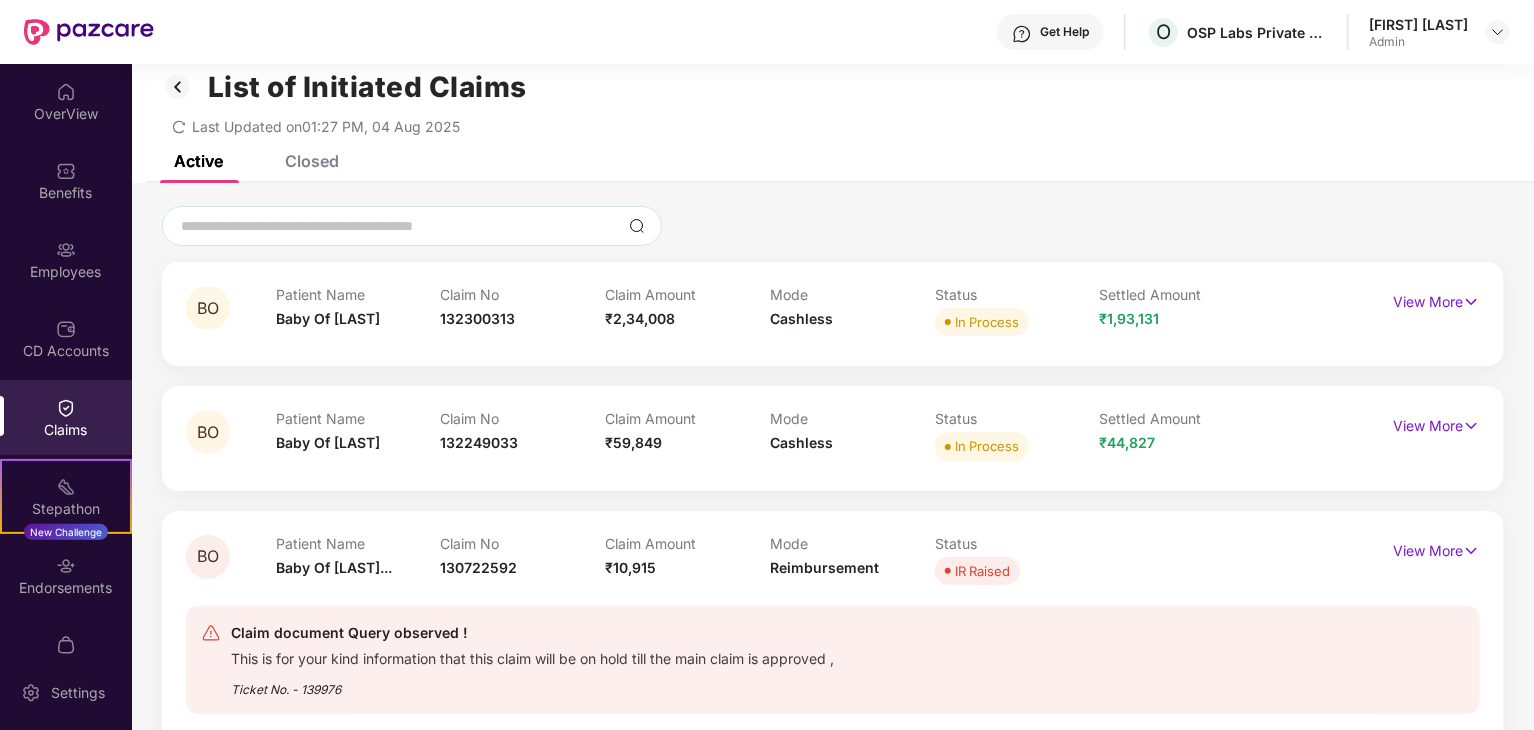 scroll, scrollTop: 0, scrollLeft: 0, axis: both 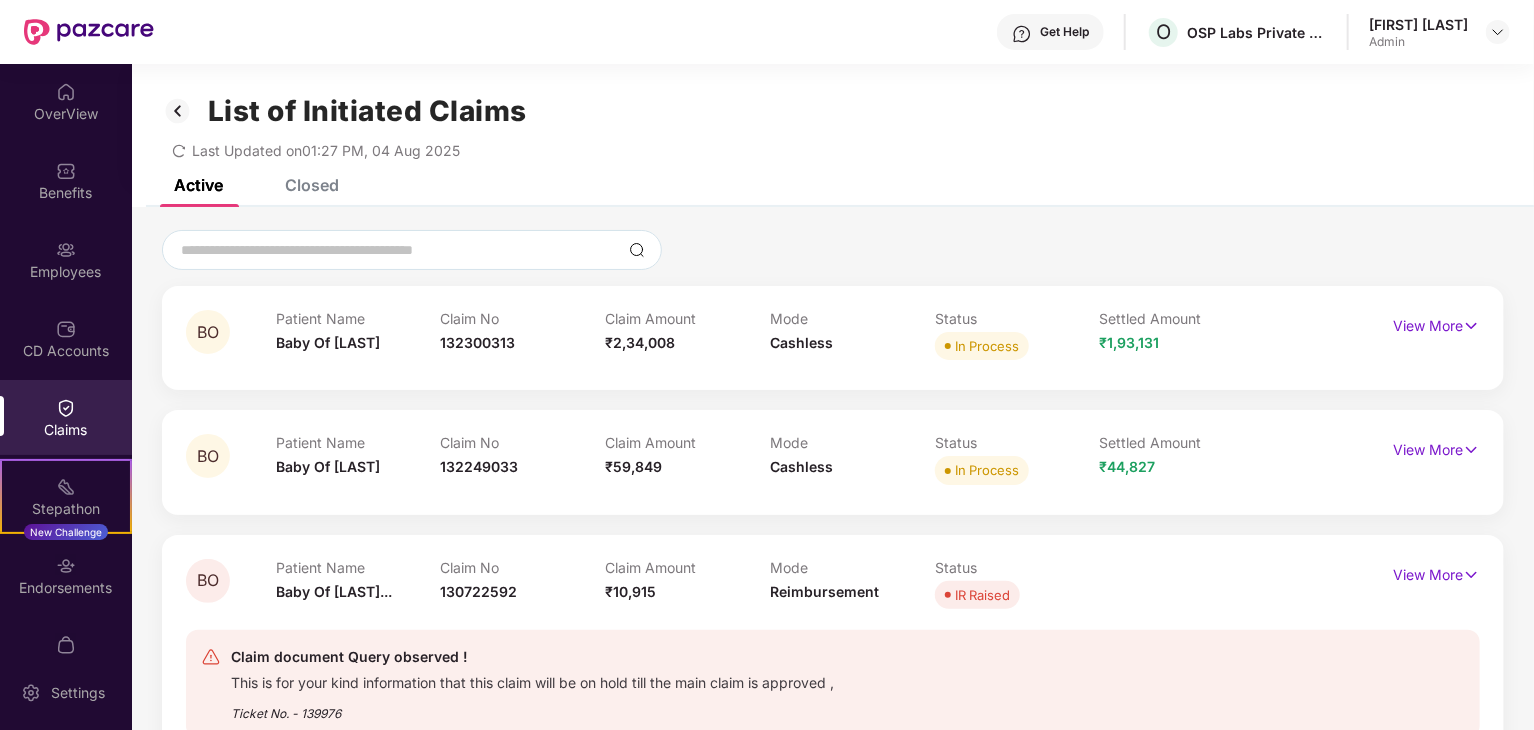 click on "Closed" at bounding box center [312, 185] 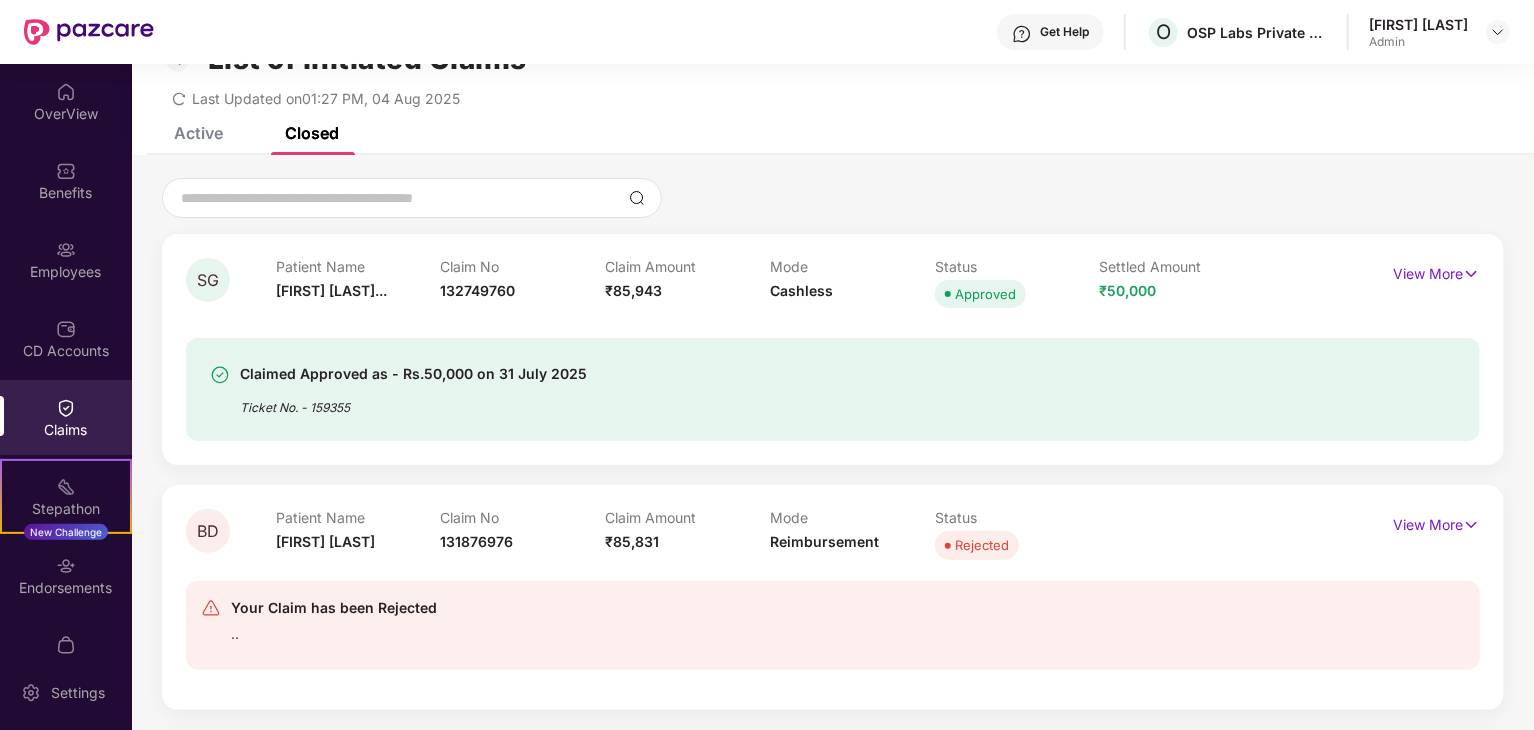 scroll, scrollTop: 100, scrollLeft: 0, axis: vertical 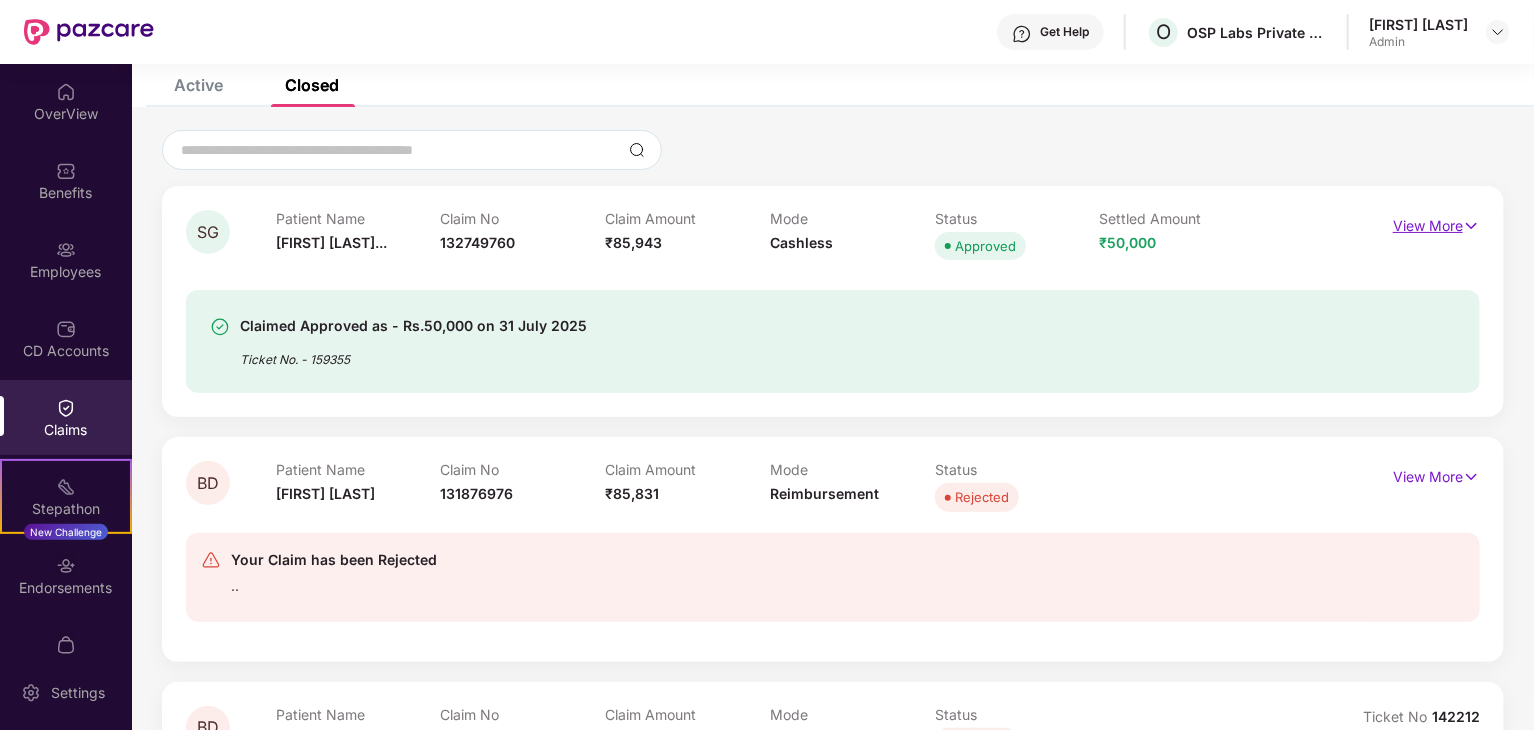 click on "View More" at bounding box center (1436, 223) 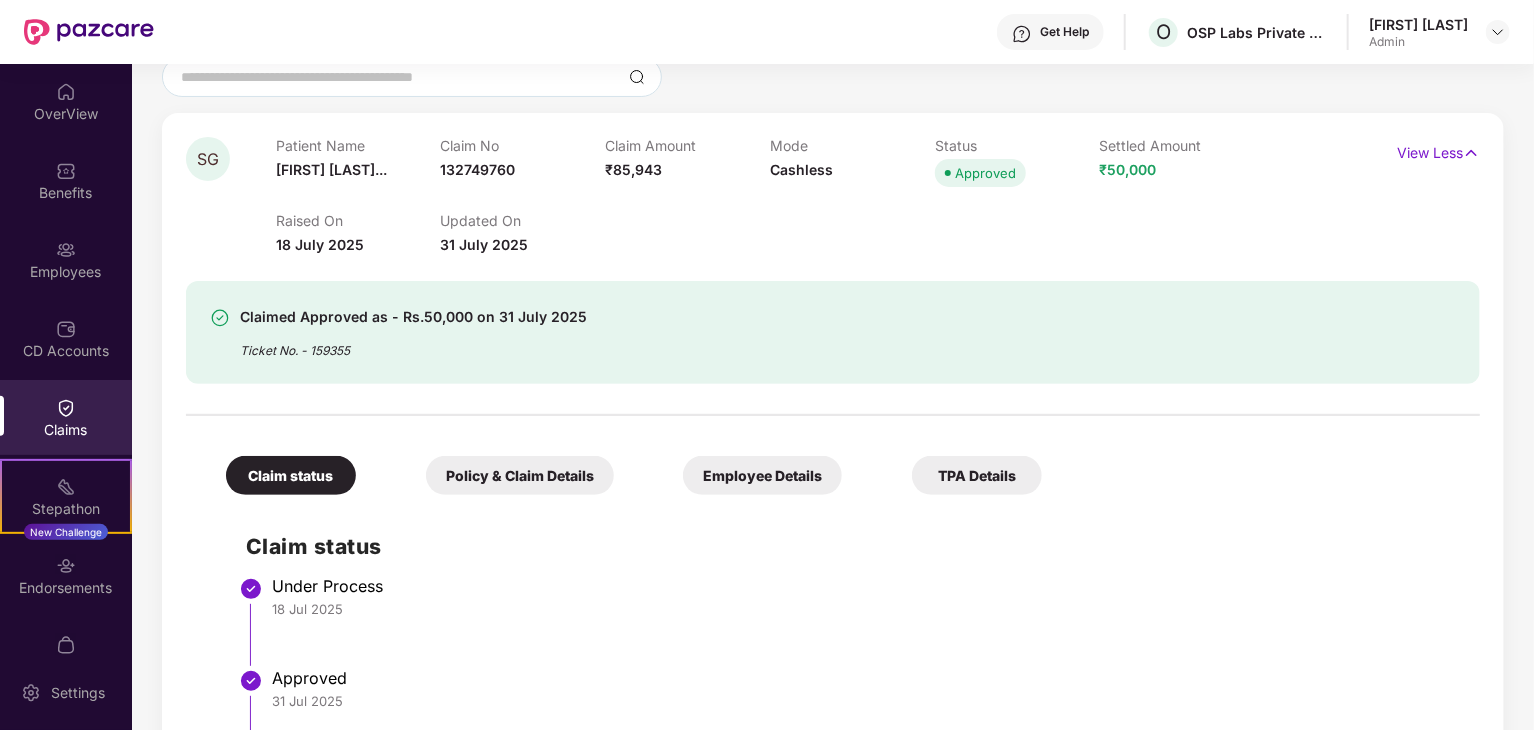 scroll, scrollTop: 300, scrollLeft: 0, axis: vertical 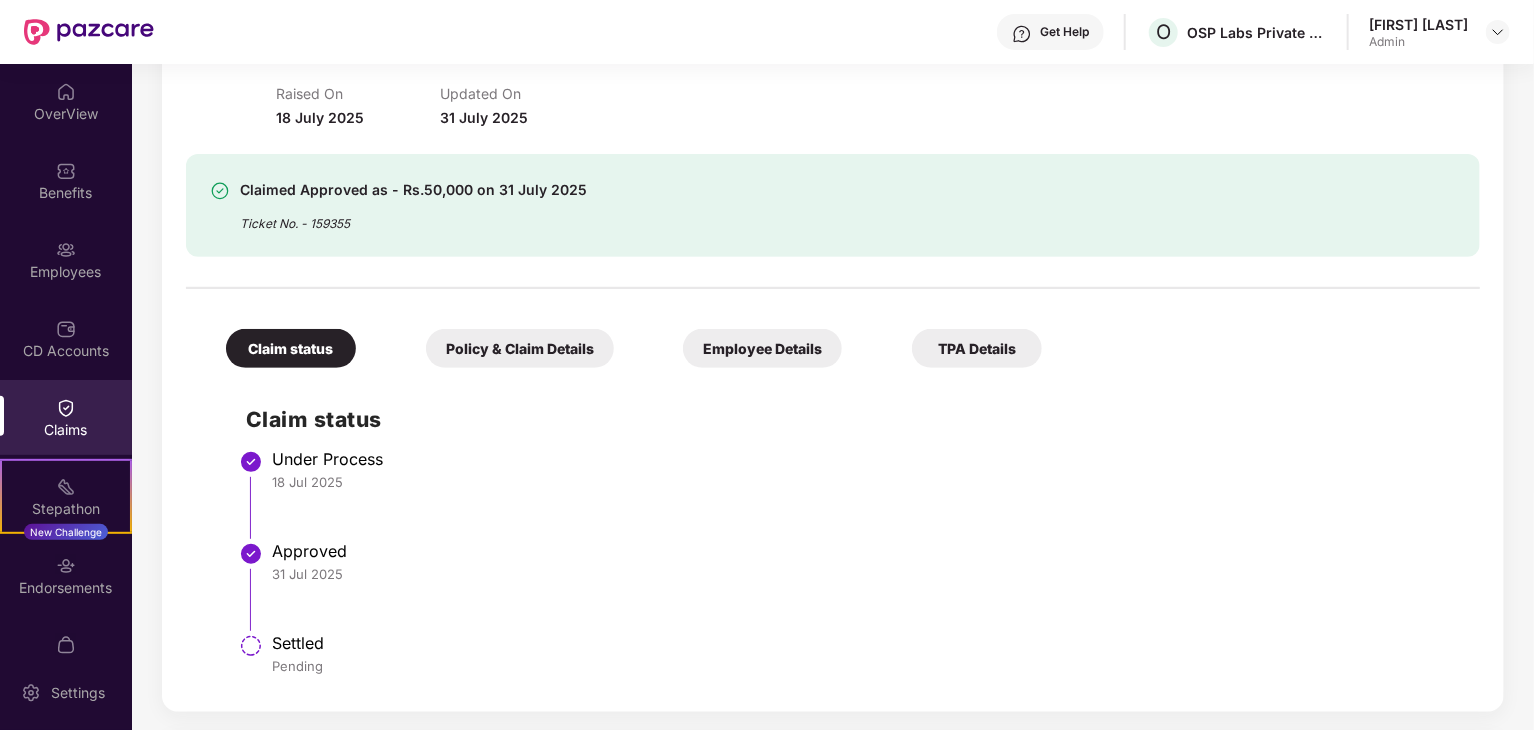 click on "Claims" at bounding box center (66, 430) 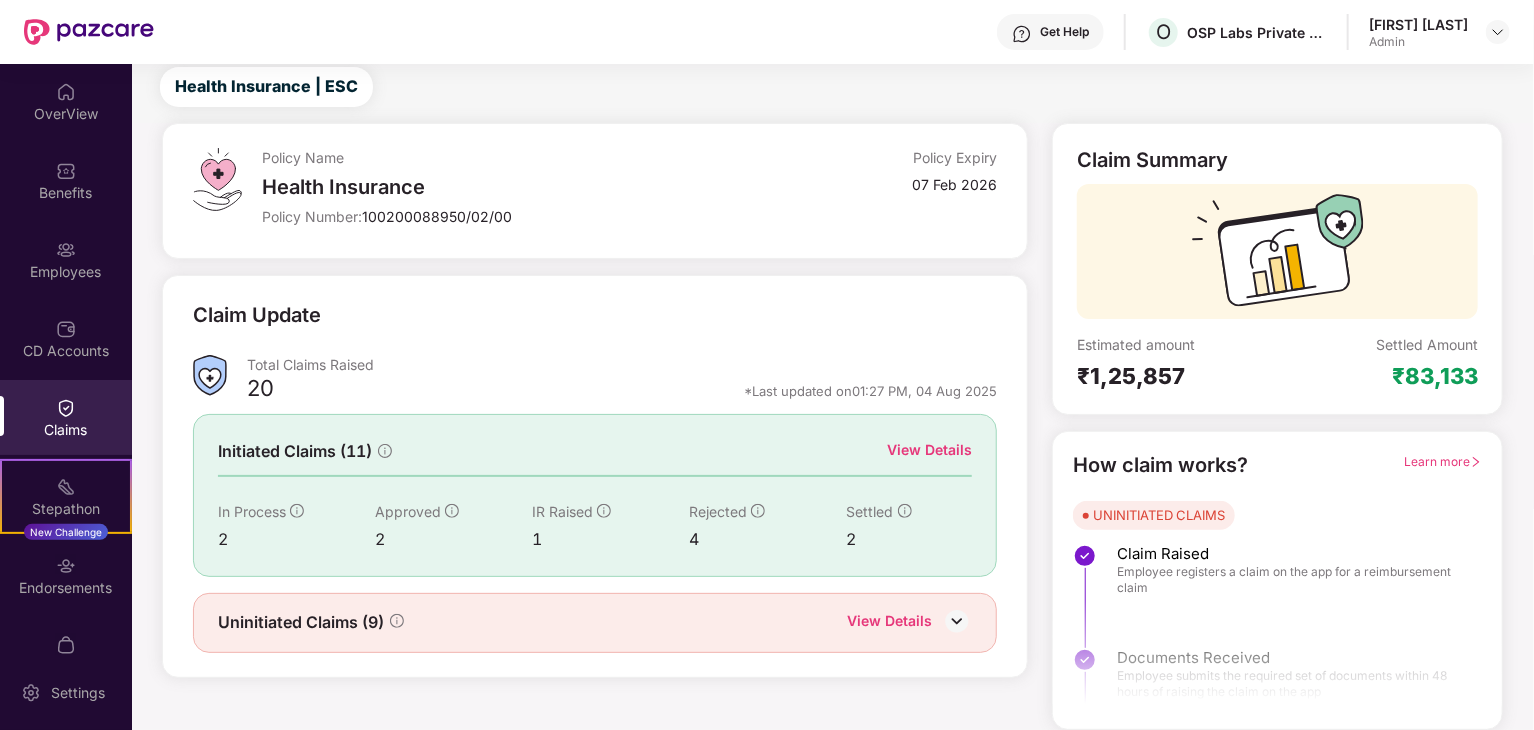scroll, scrollTop: 52, scrollLeft: 0, axis: vertical 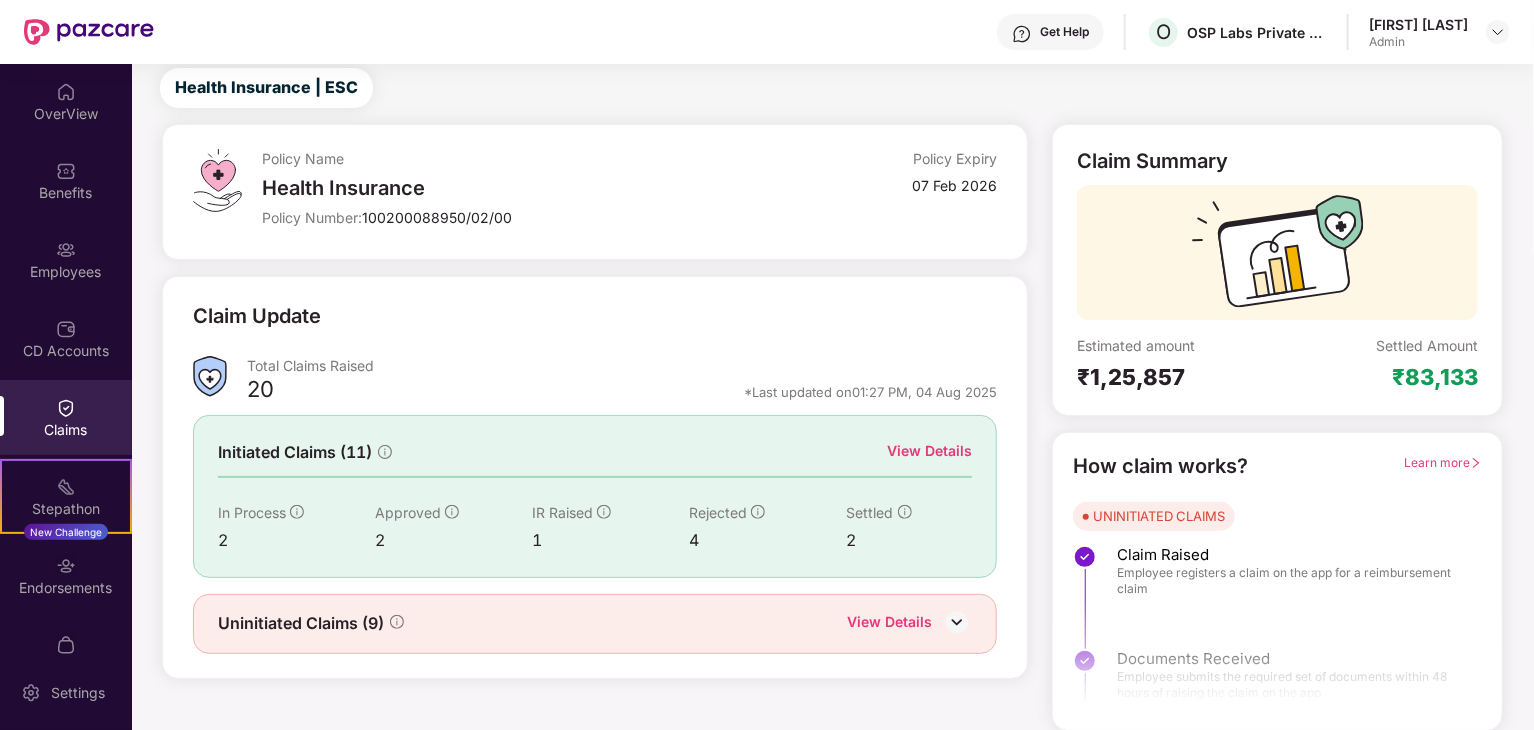 click on "View Details" at bounding box center (929, 451) 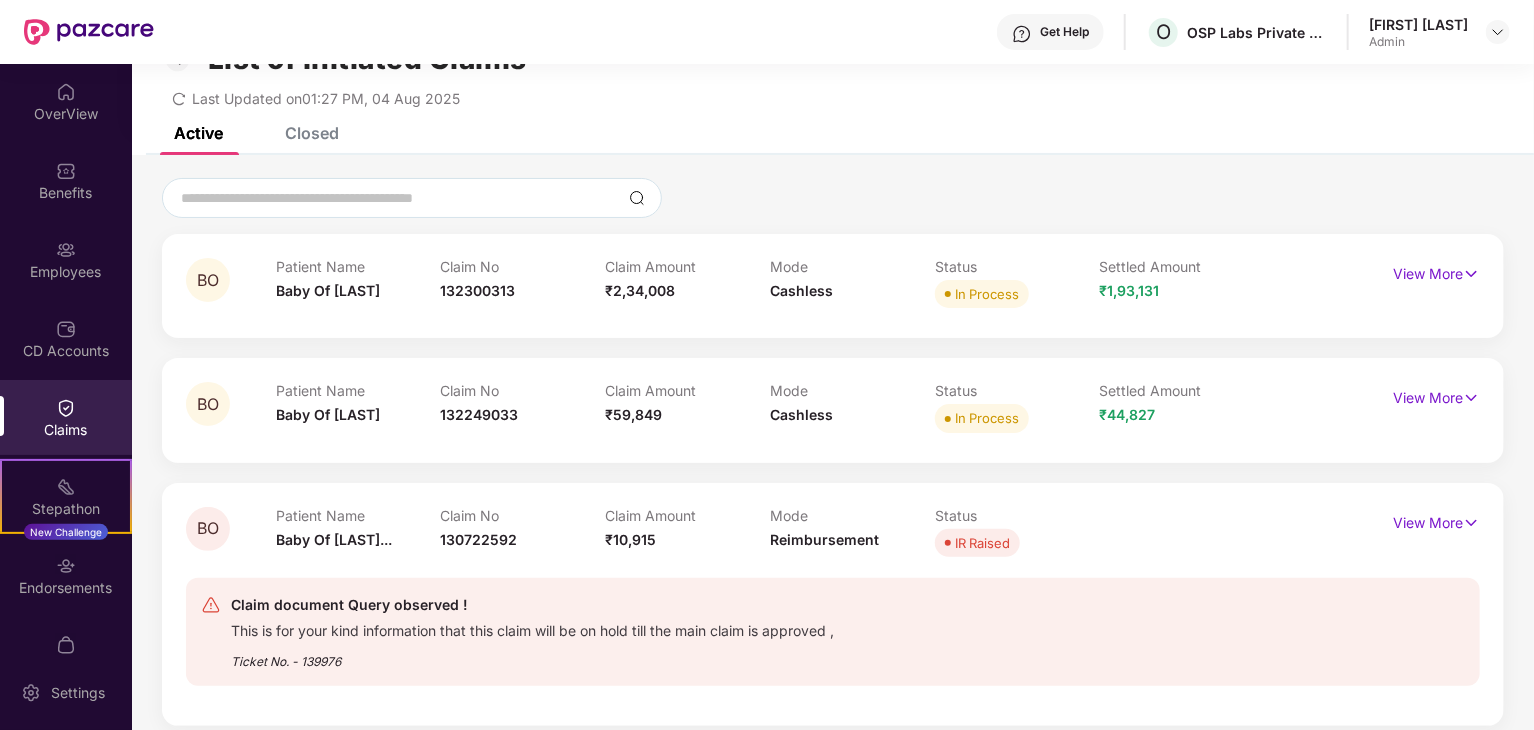 scroll, scrollTop: 68, scrollLeft: 0, axis: vertical 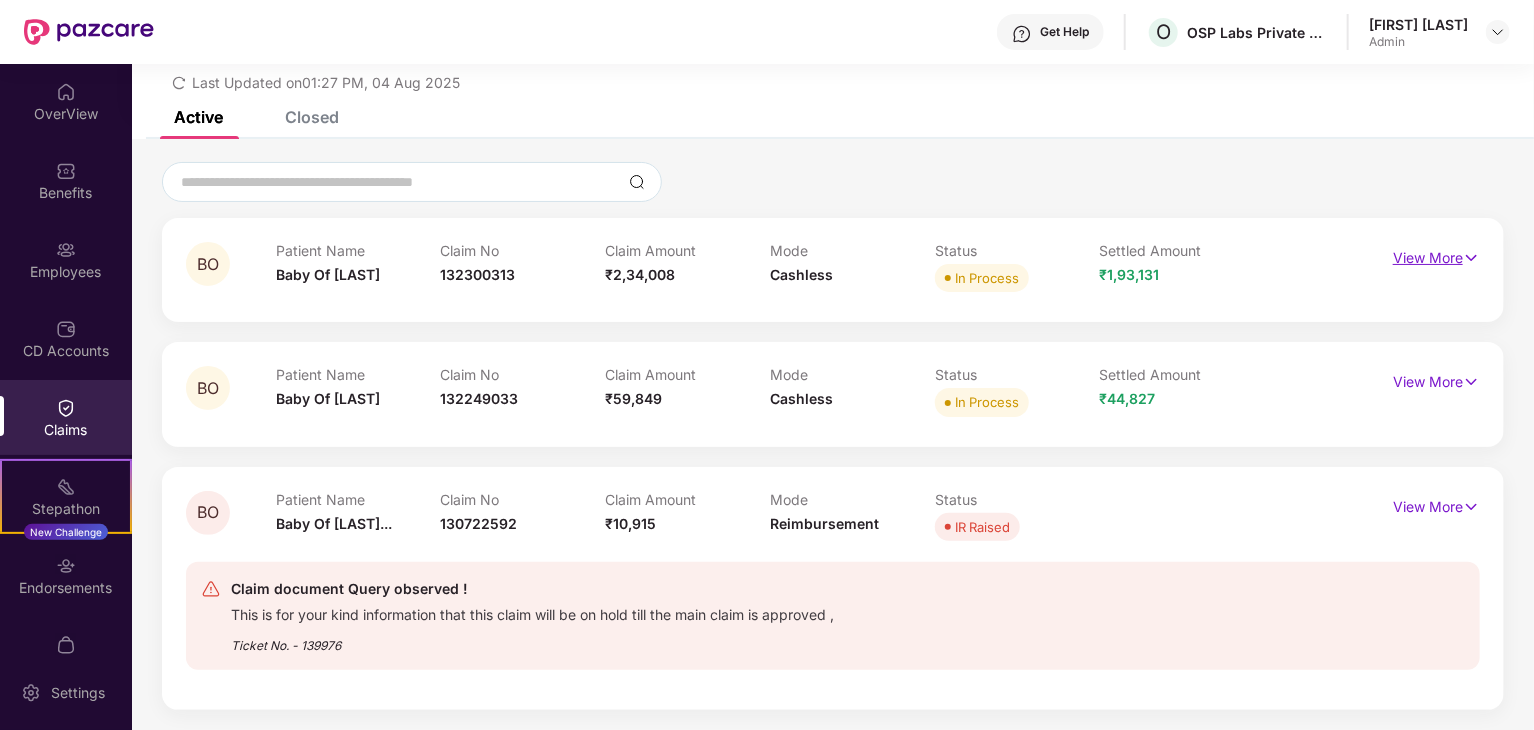 click on "View More" at bounding box center [1436, 255] 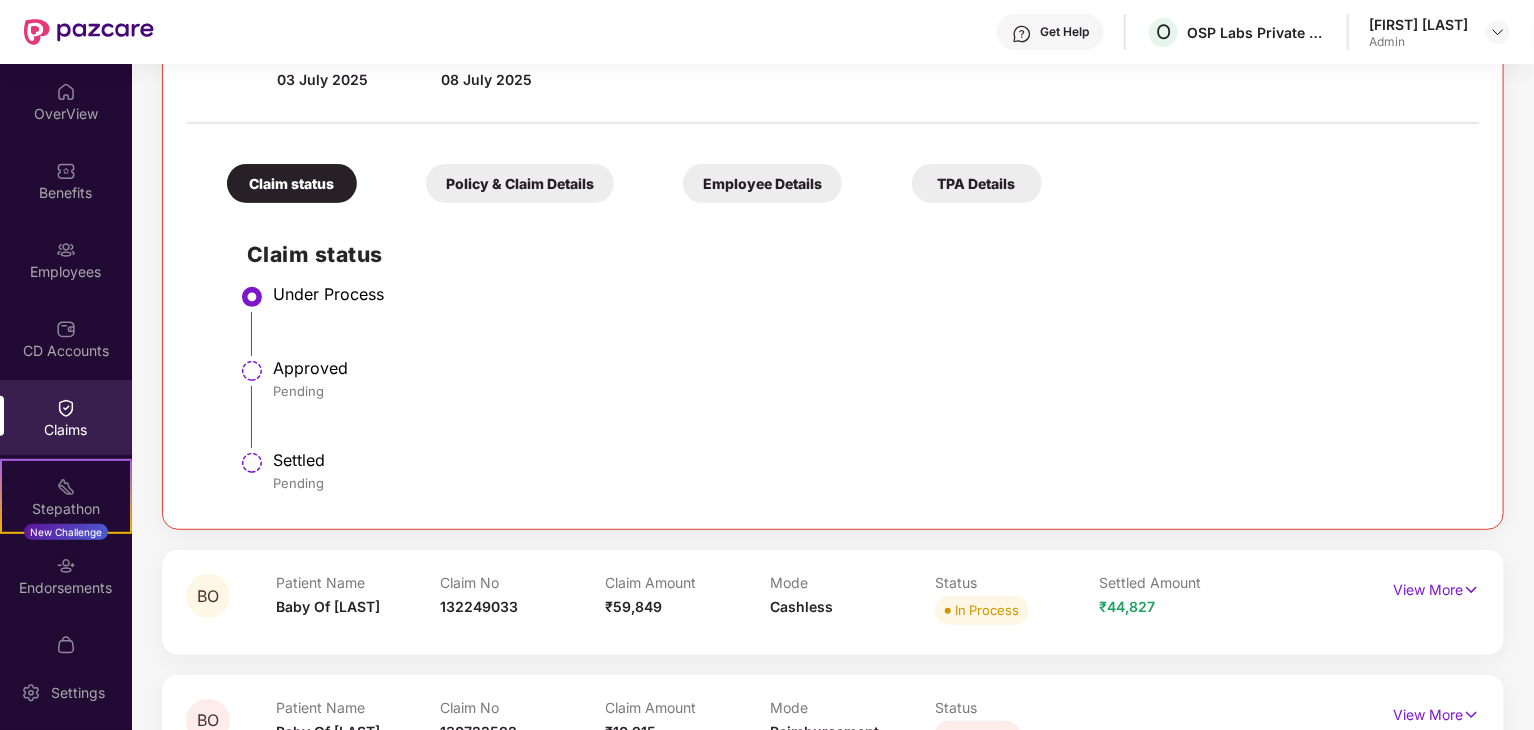 scroll, scrollTop: 468, scrollLeft: 0, axis: vertical 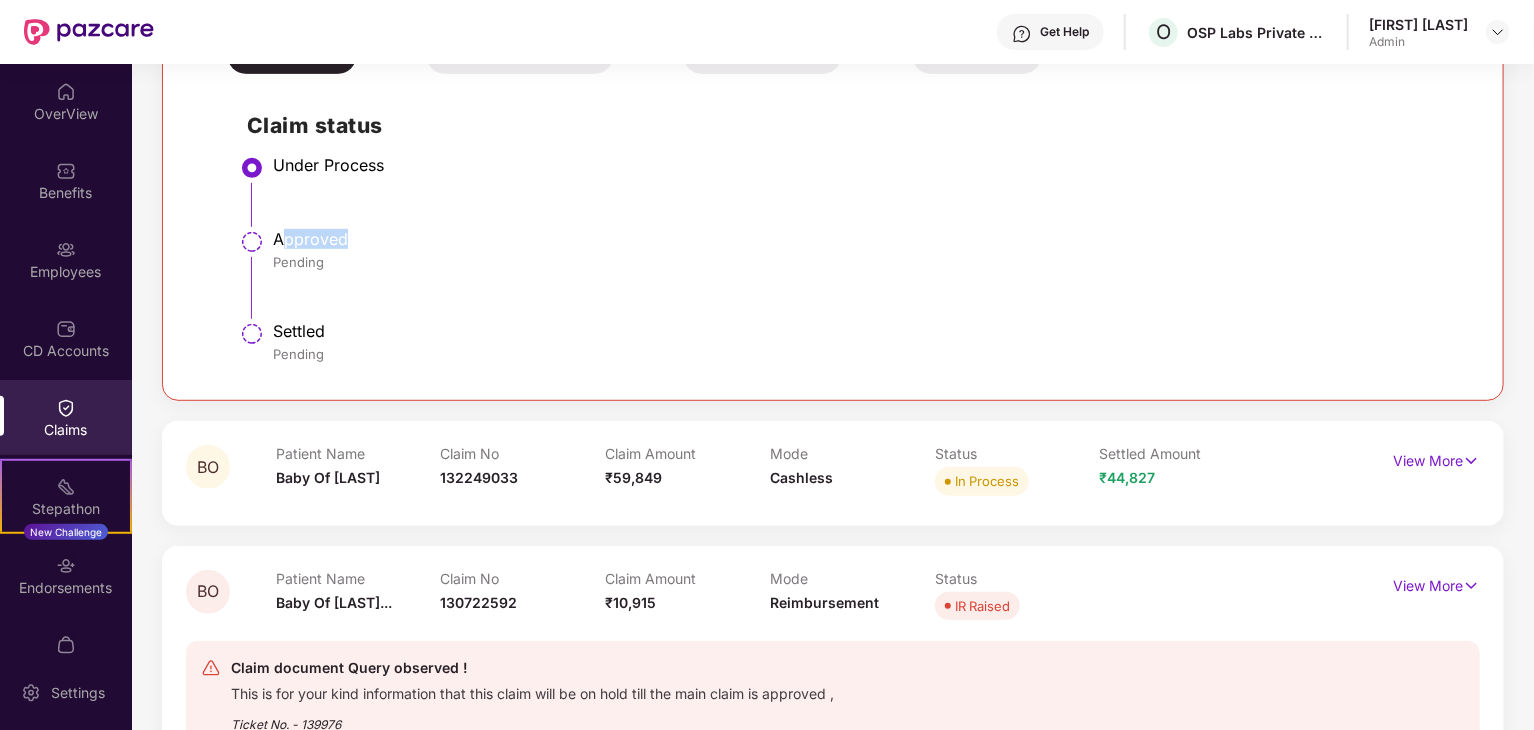 drag, startPoint x: 278, startPoint y: 244, endPoint x: 402, endPoint y: 237, distance: 124.197426 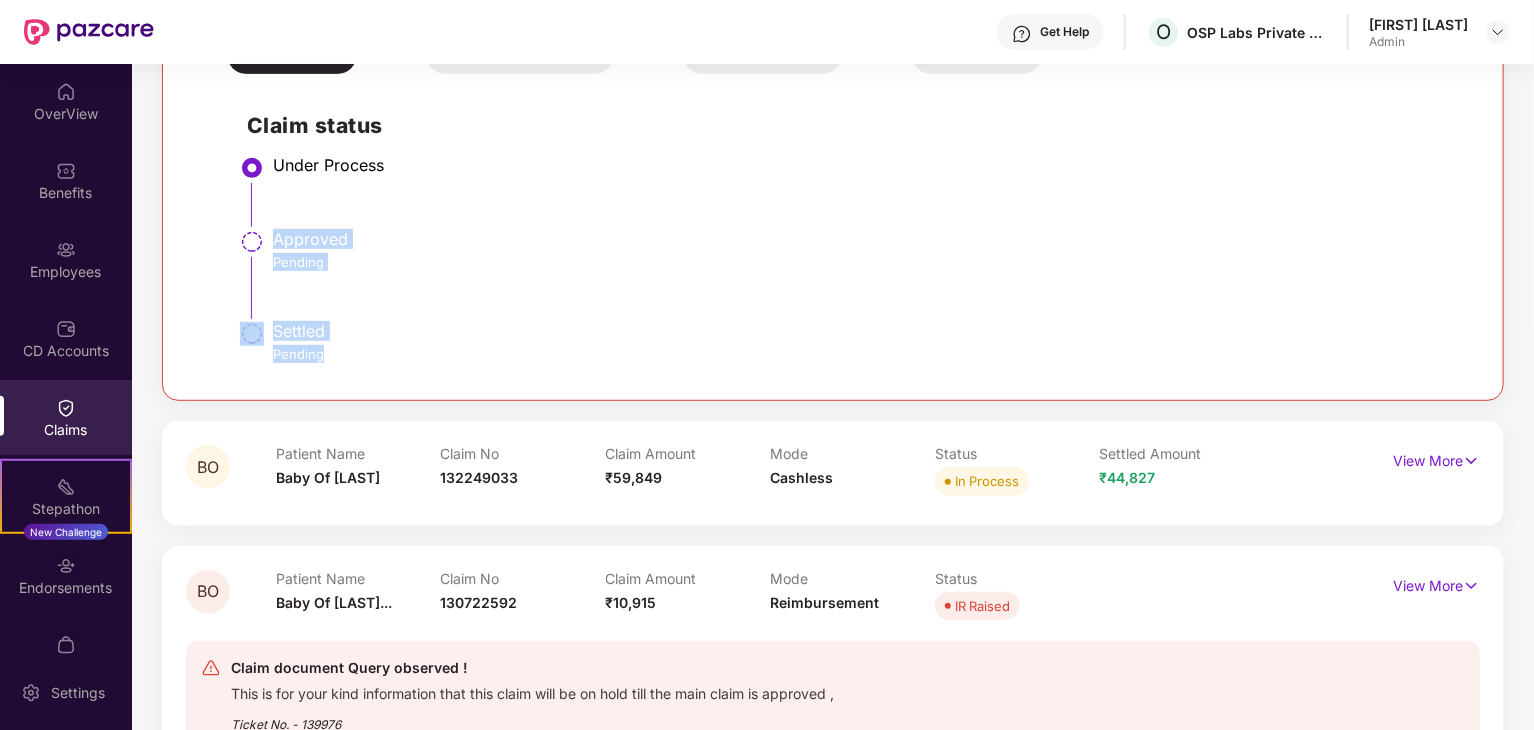 drag, startPoint x: 274, startPoint y: 237, endPoint x: 338, endPoint y: 357, distance: 136 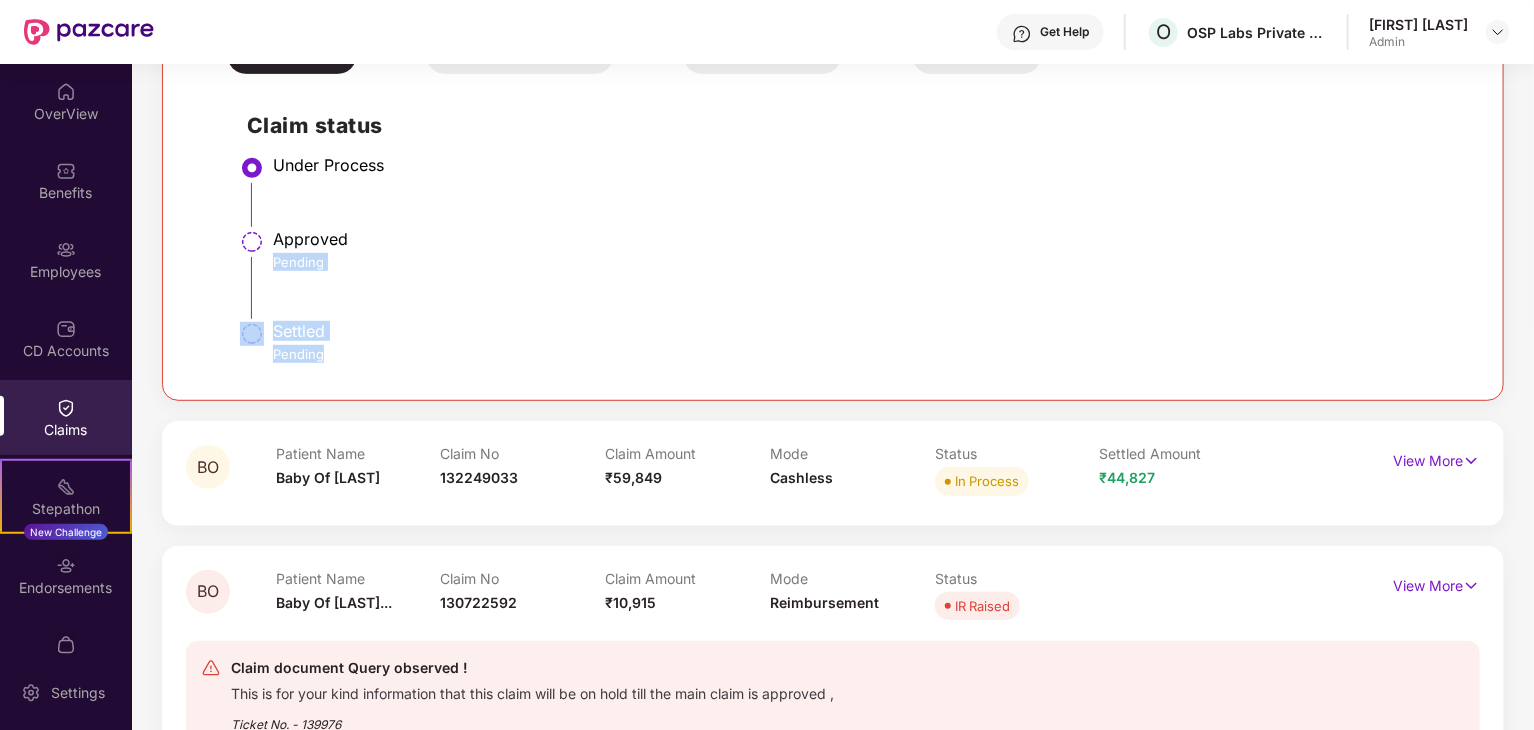 drag, startPoint x: 330, startPoint y: 358, endPoint x: 276, endPoint y: 249, distance: 121.64292 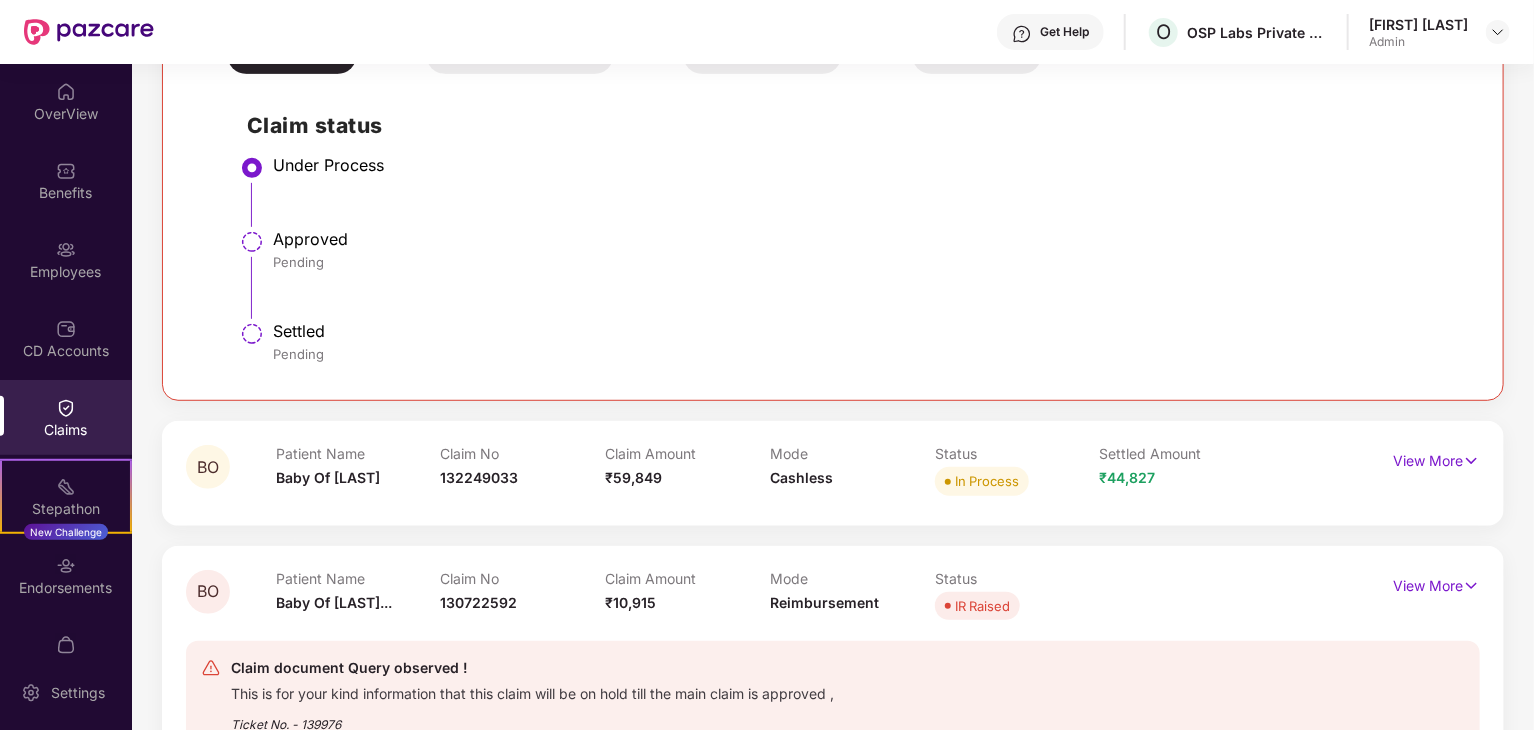click on "Approved" at bounding box center (866, 239) 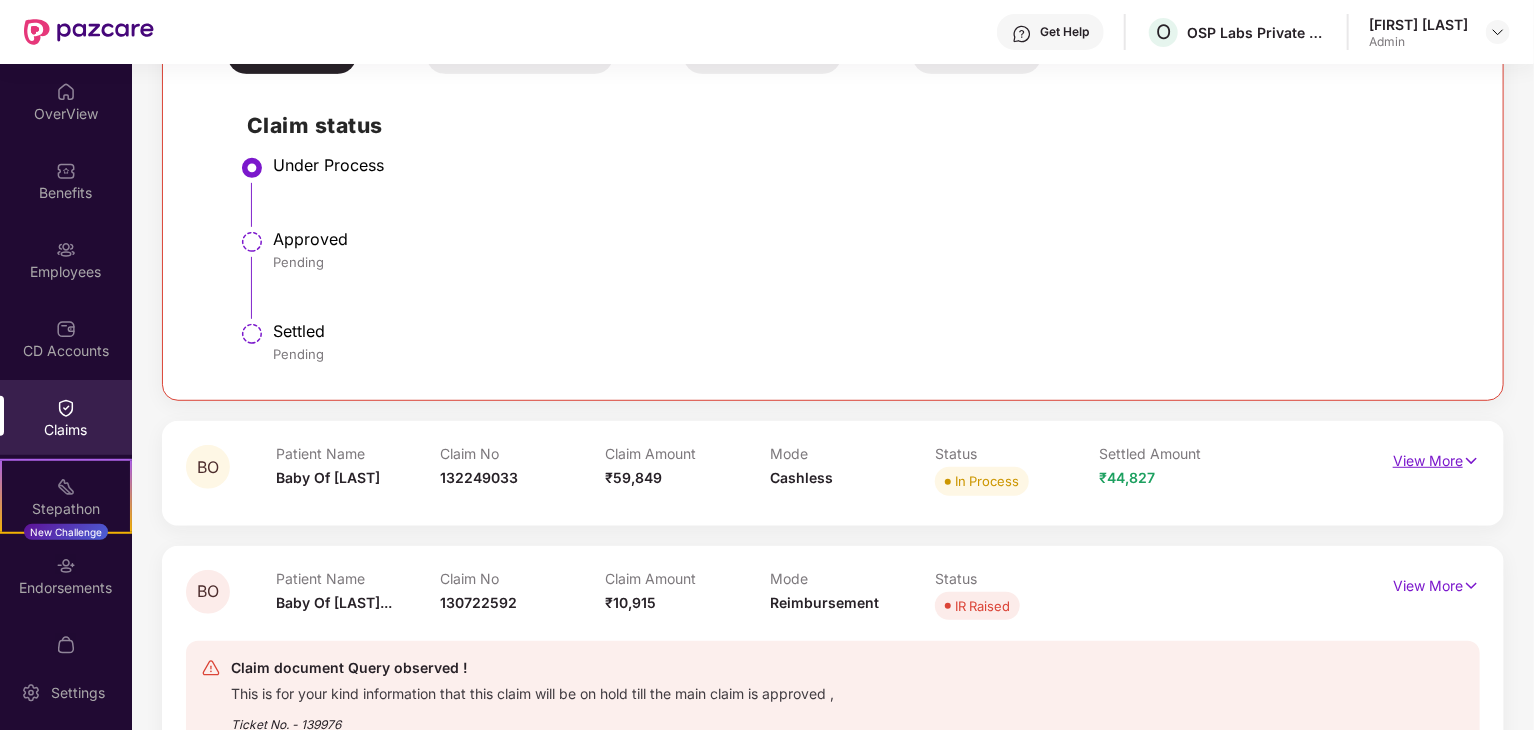 click on "View More" at bounding box center [1436, 458] 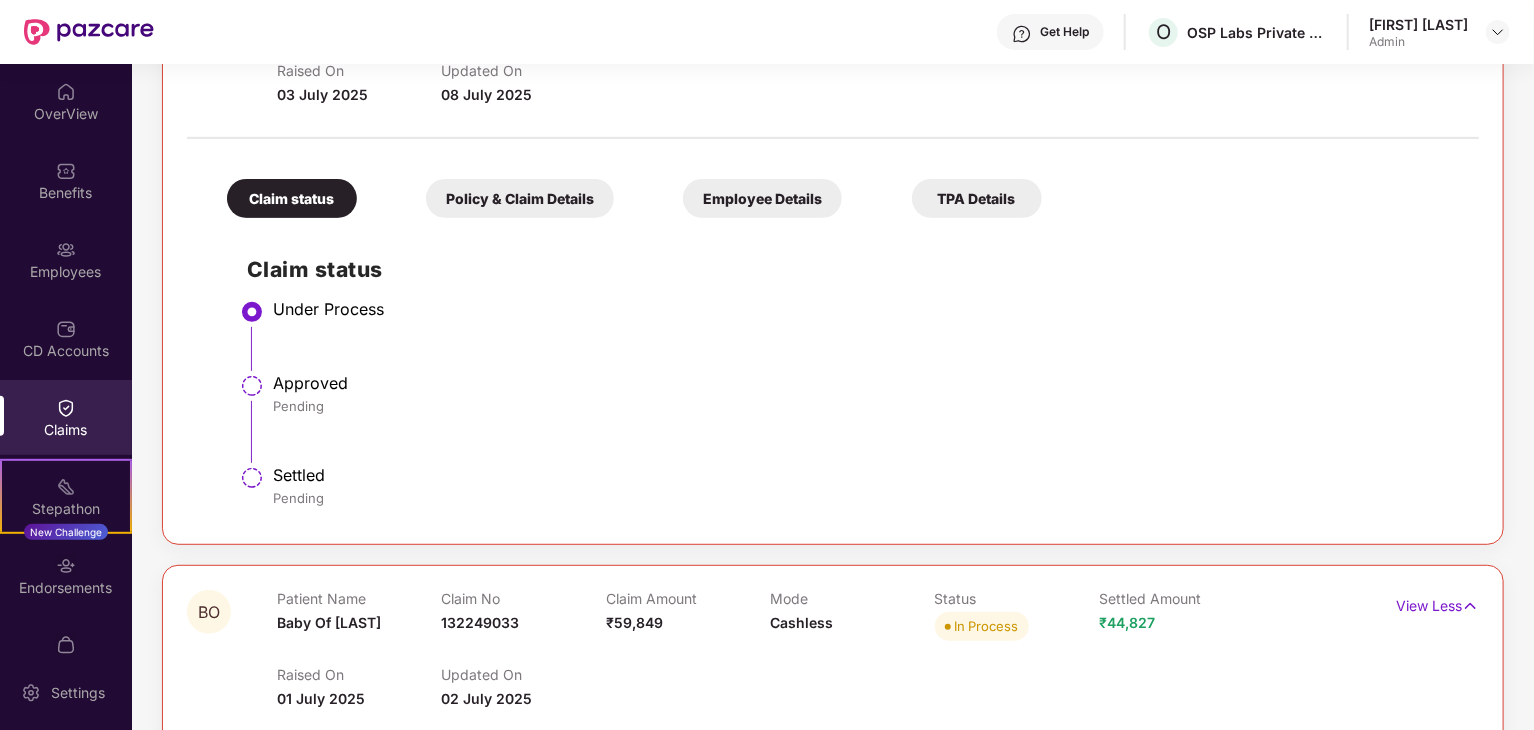 scroll, scrollTop: 0, scrollLeft: 0, axis: both 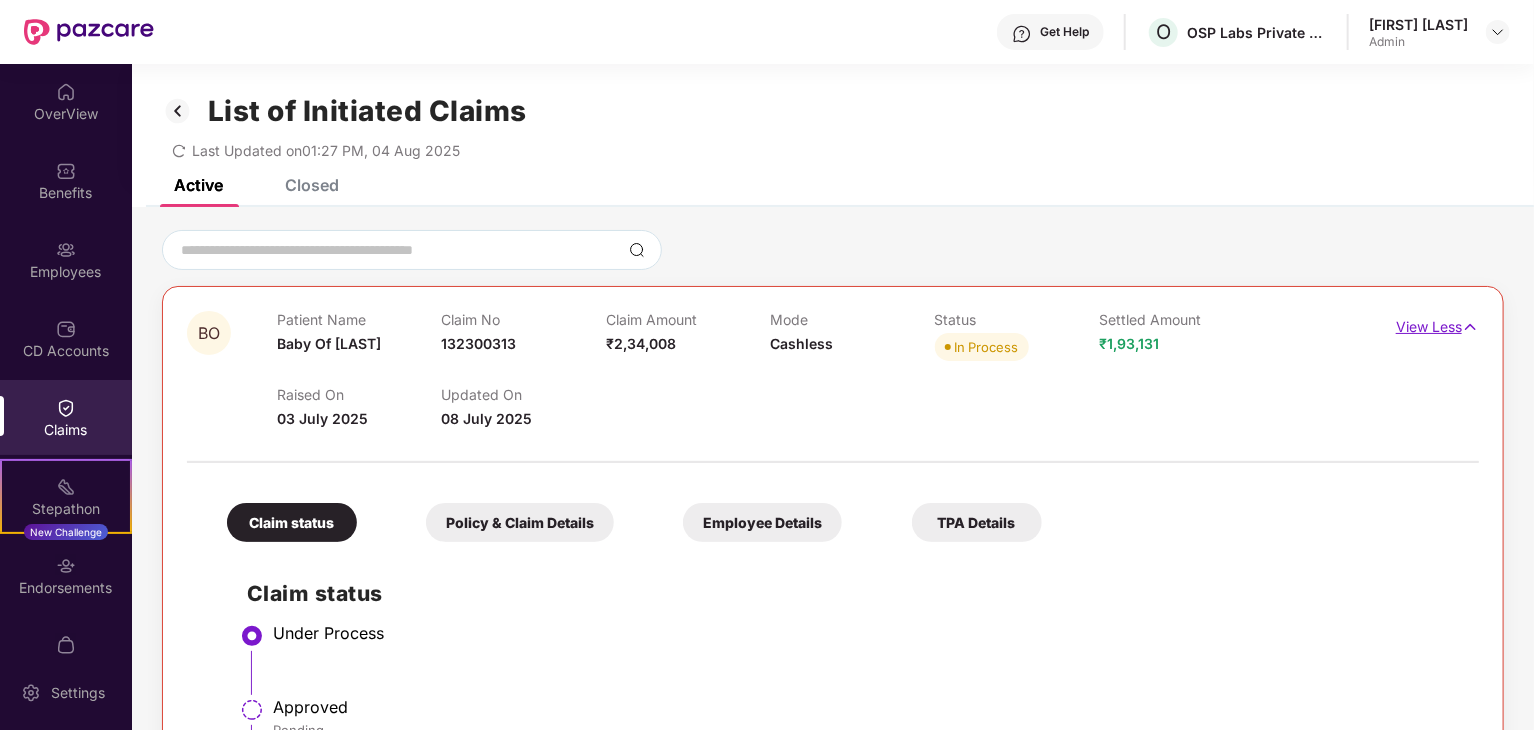 click on "View Less" at bounding box center (1437, 324) 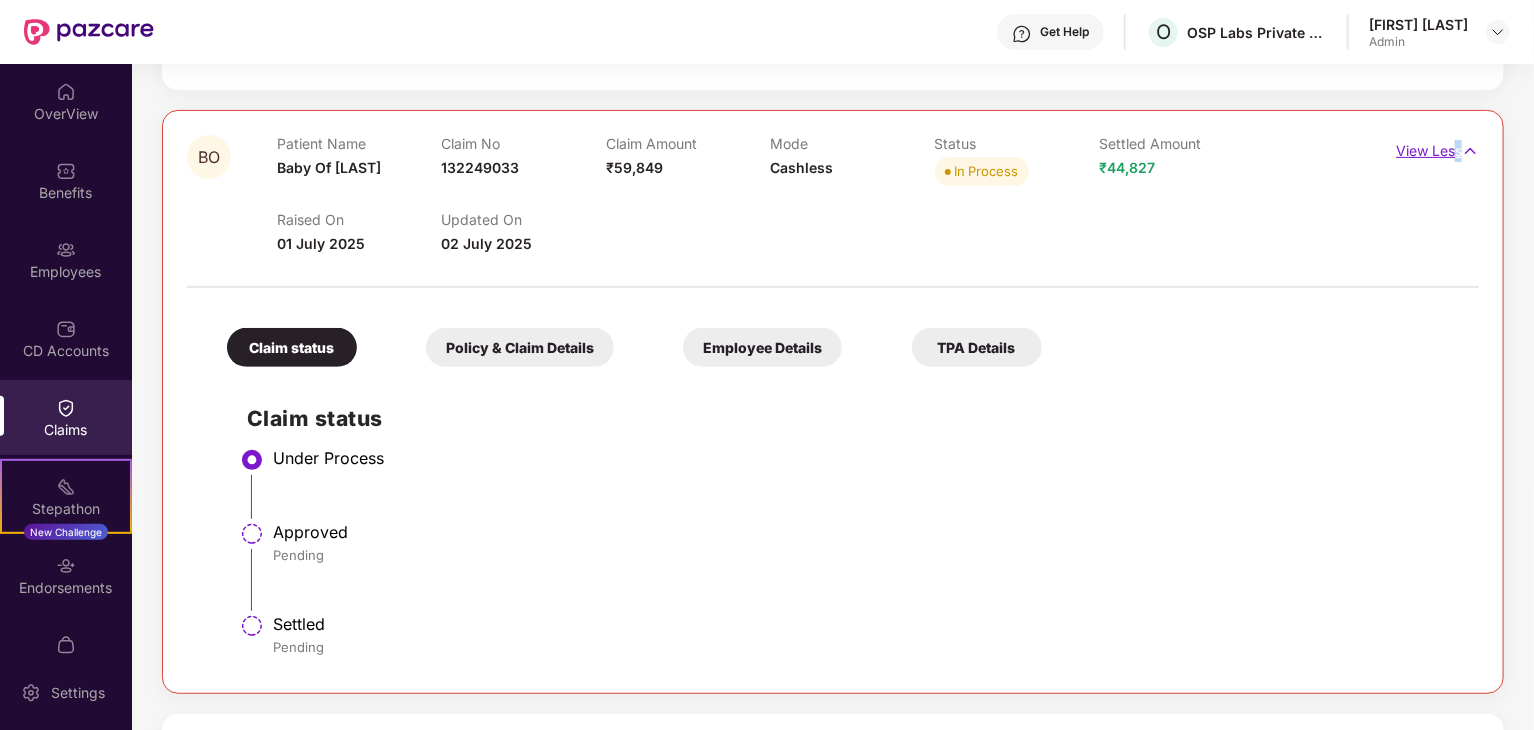 click on "View Less" at bounding box center (1437, 148) 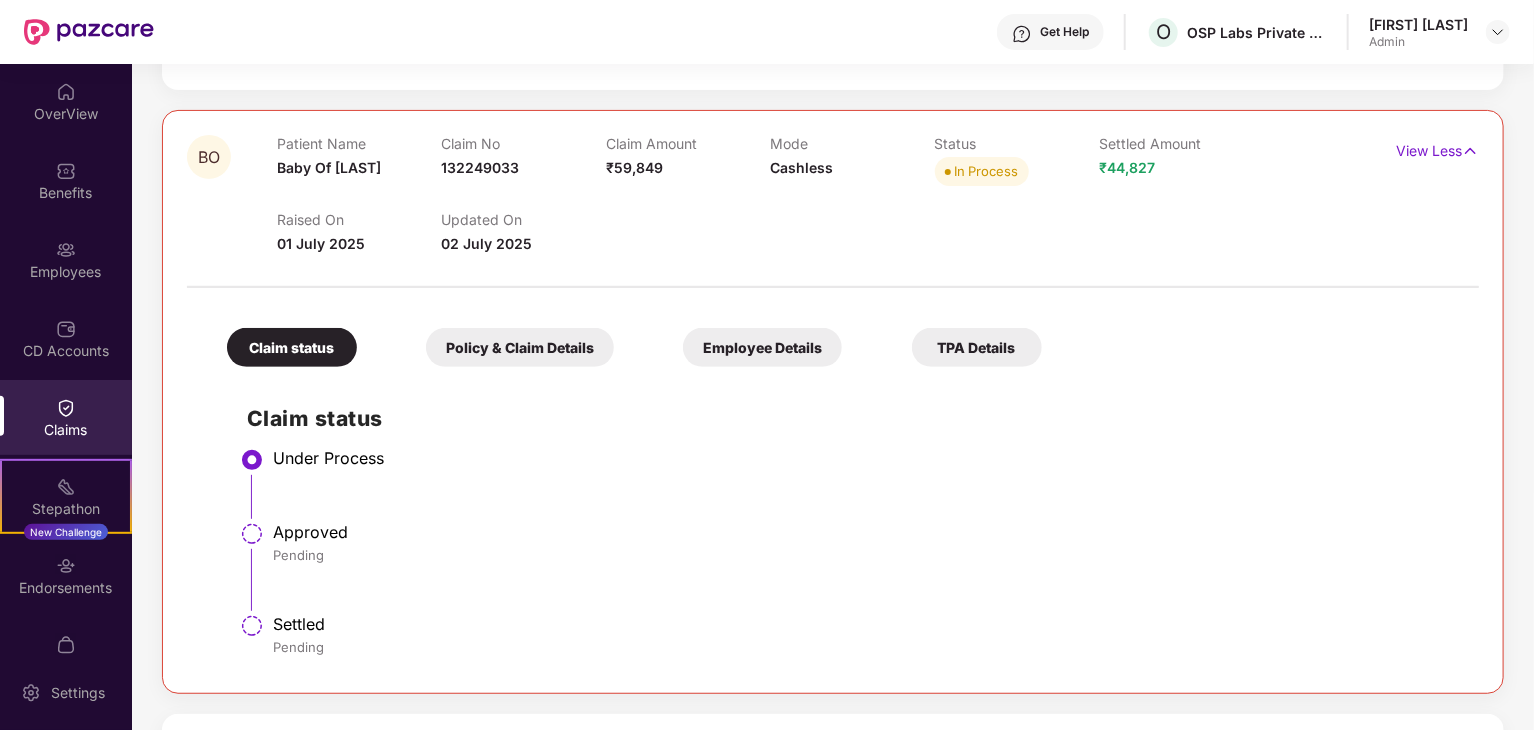 scroll, scrollTop: 68, scrollLeft: 0, axis: vertical 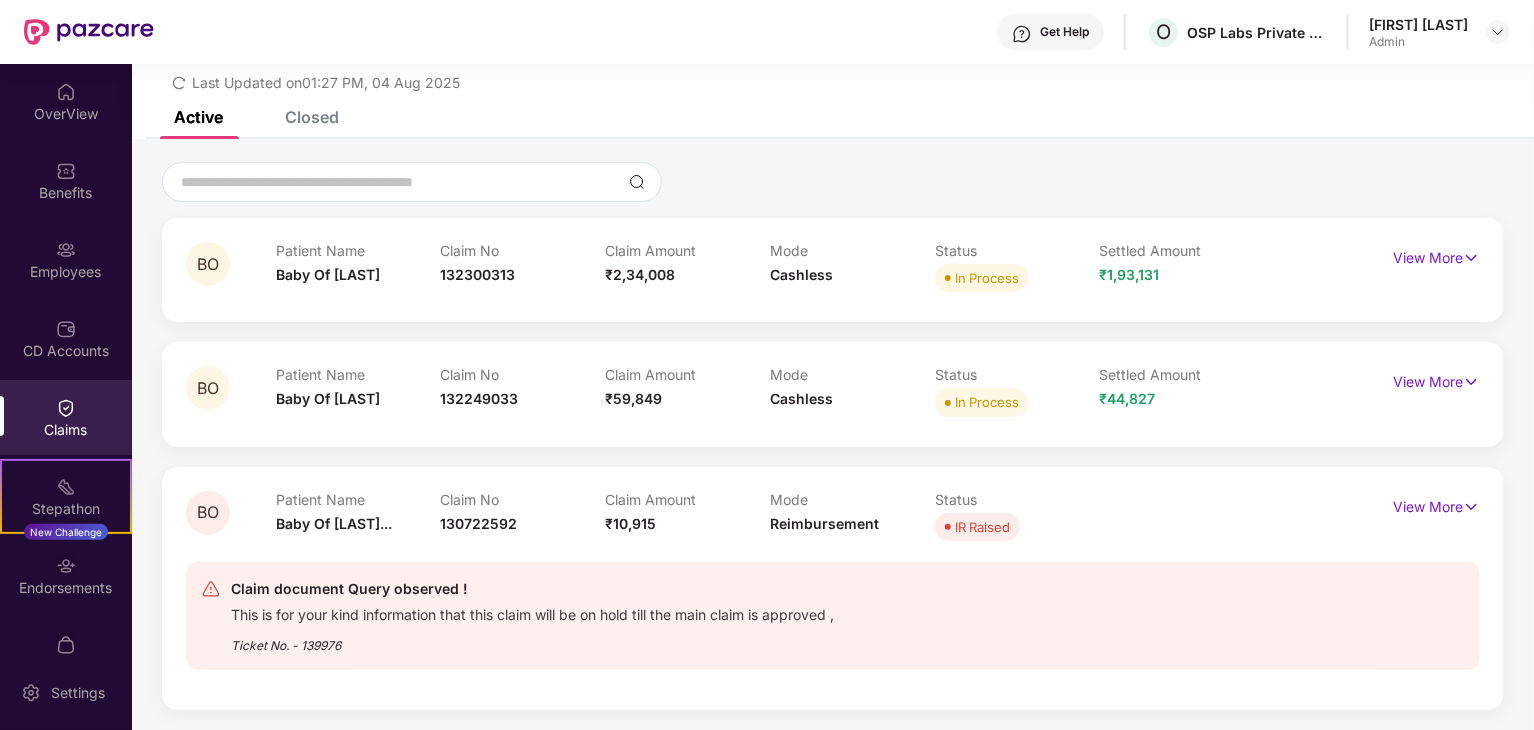 click on "Claims" at bounding box center [66, 430] 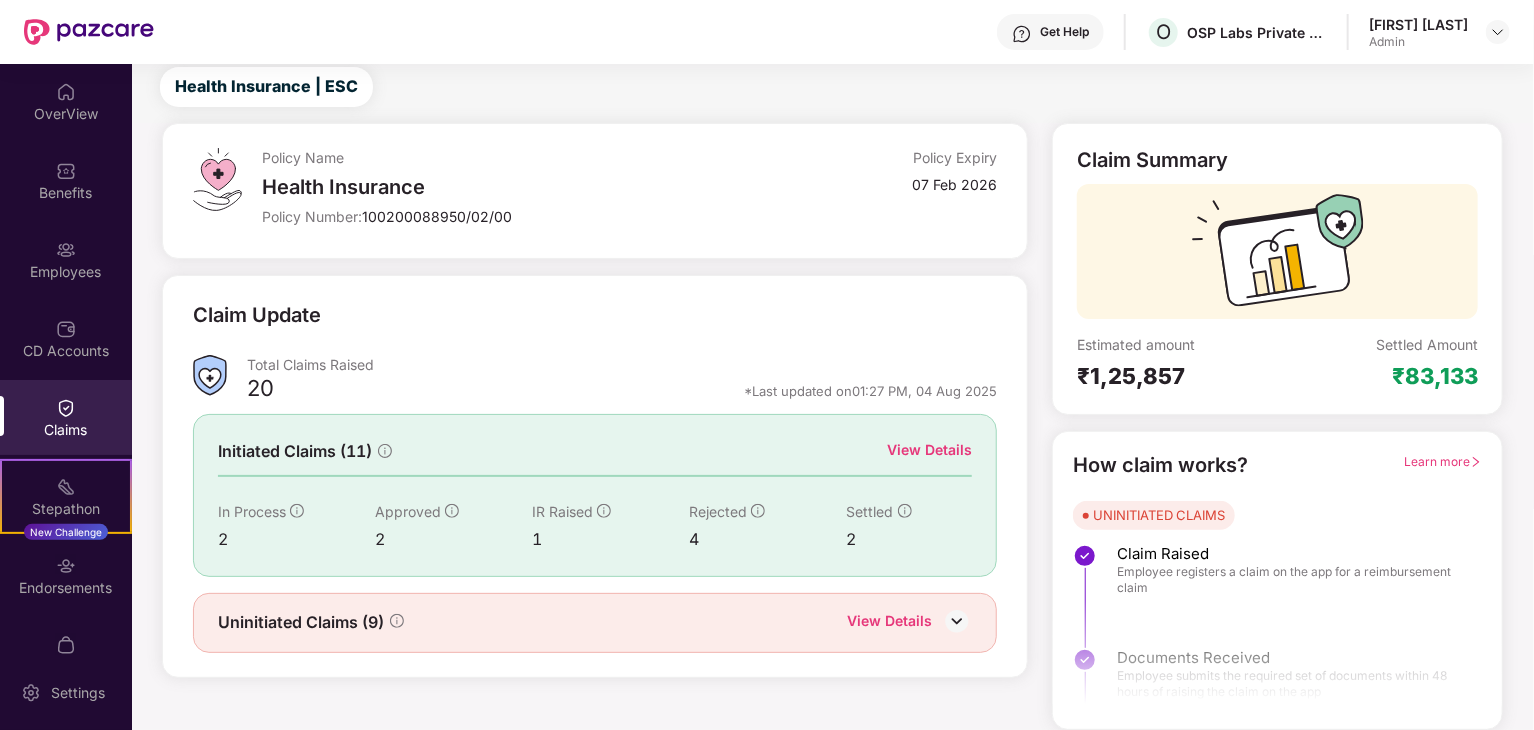 scroll, scrollTop: 52, scrollLeft: 0, axis: vertical 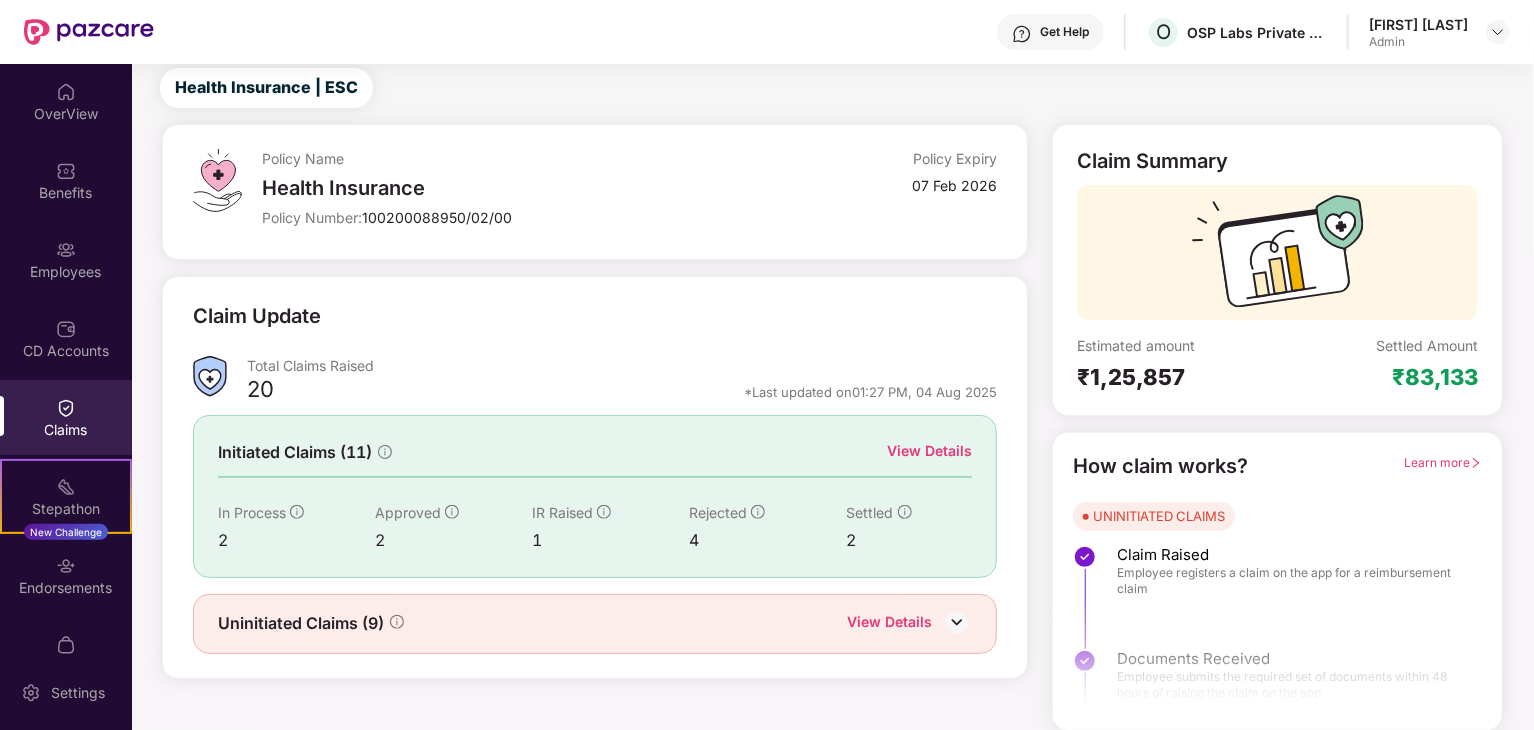 click on "View Details" at bounding box center [929, 451] 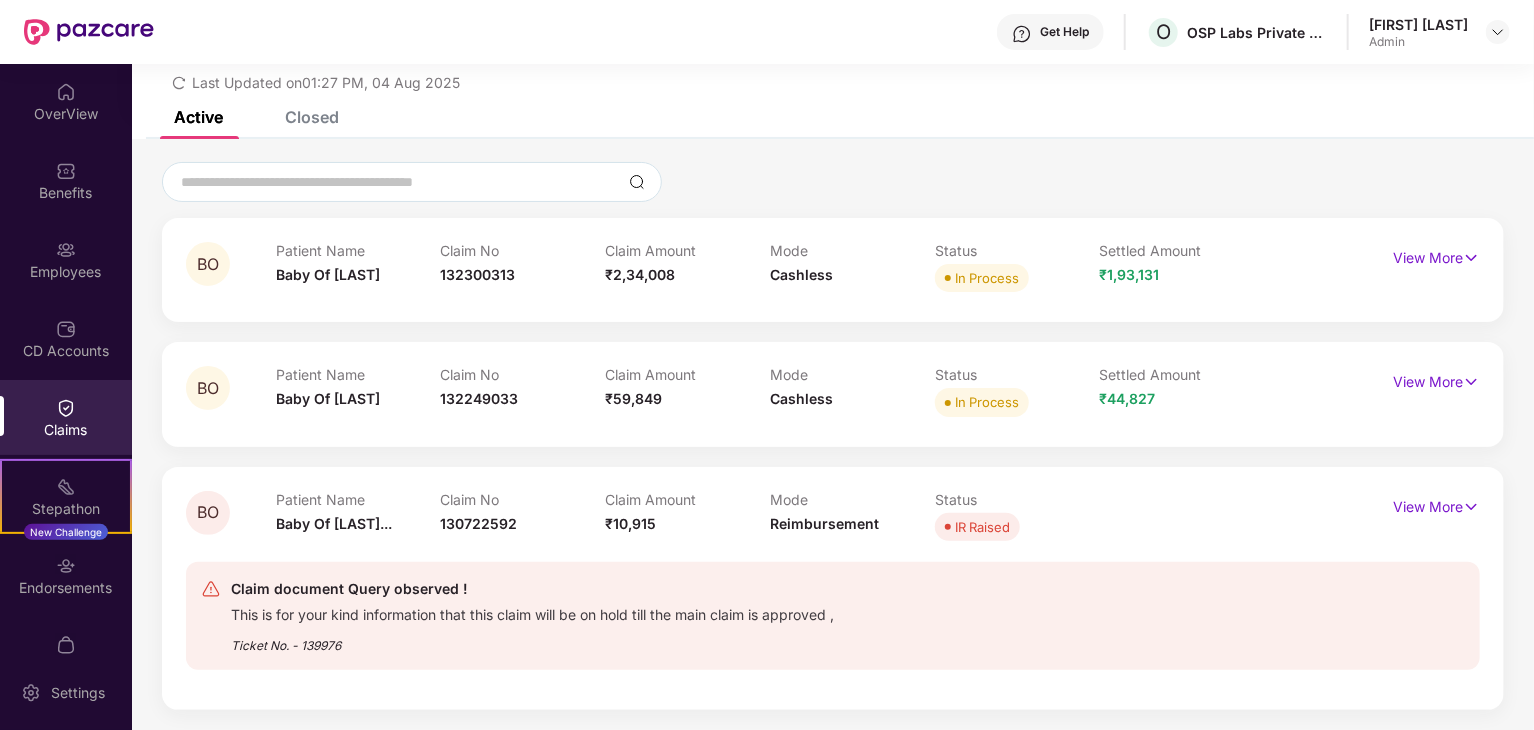 click on "Closed" at bounding box center (312, 117) 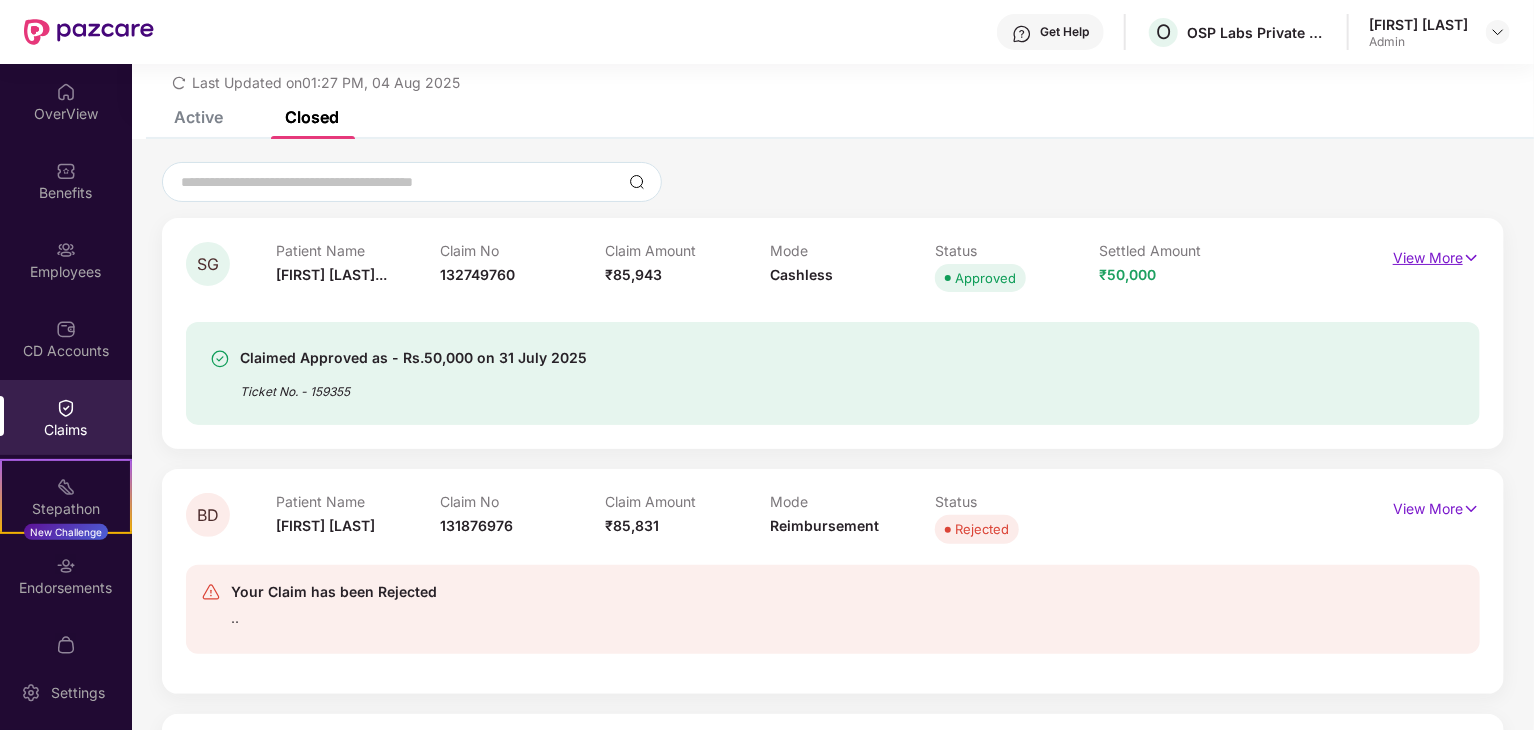 click on "View More" at bounding box center (1436, 255) 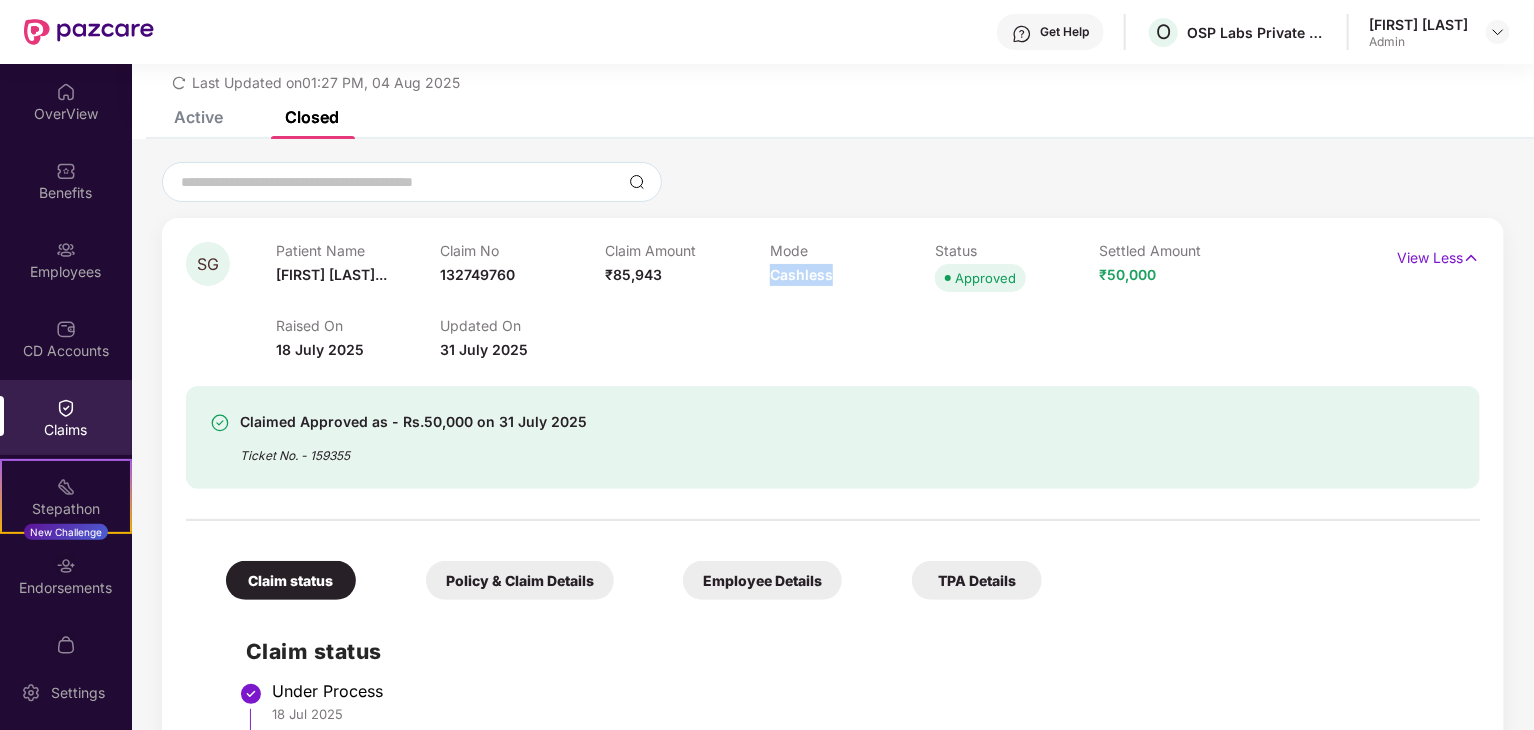 drag, startPoint x: 770, startPoint y: 270, endPoint x: 837, endPoint y: 272, distance: 67.02985 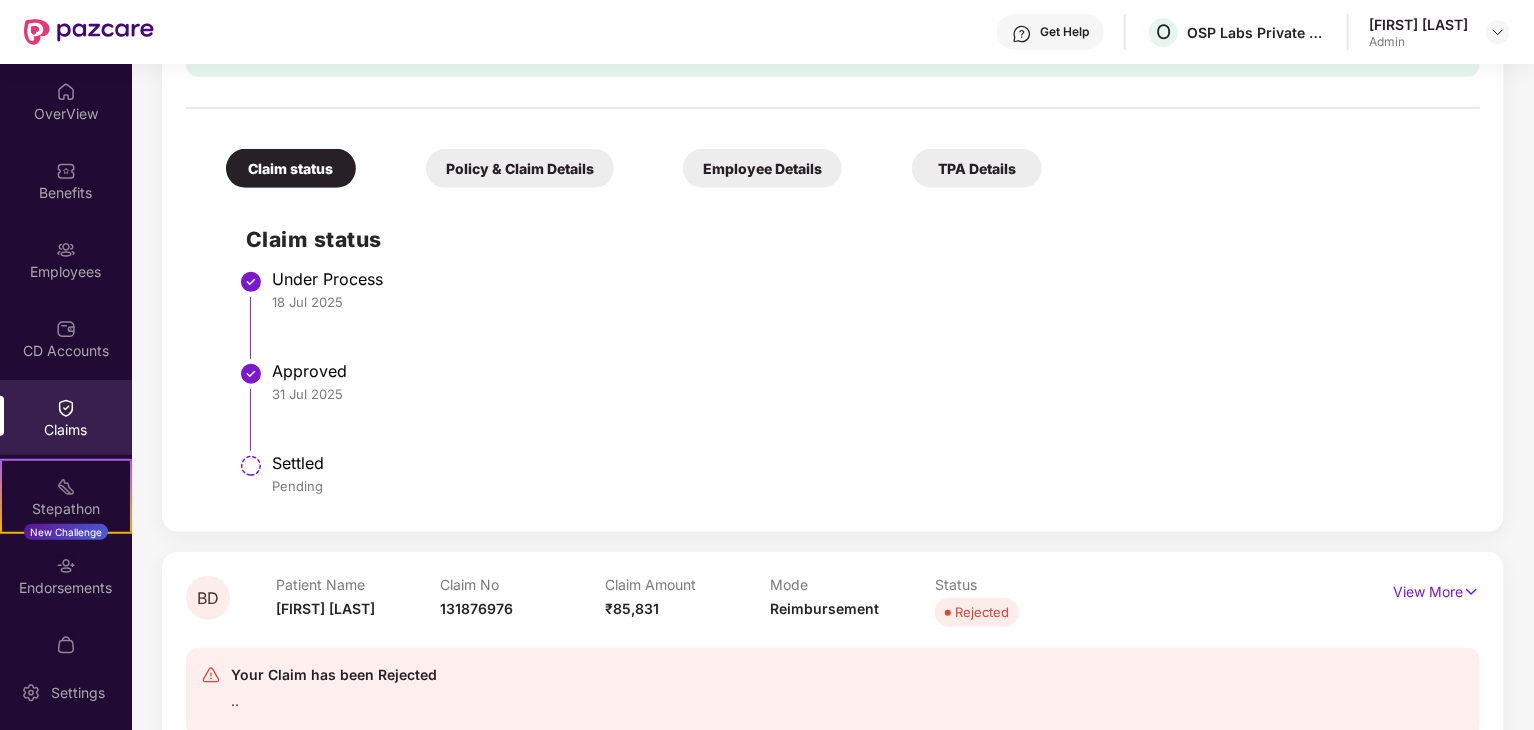 scroll, scrollTop: 468, scrollLeft: 0, axis: vertical 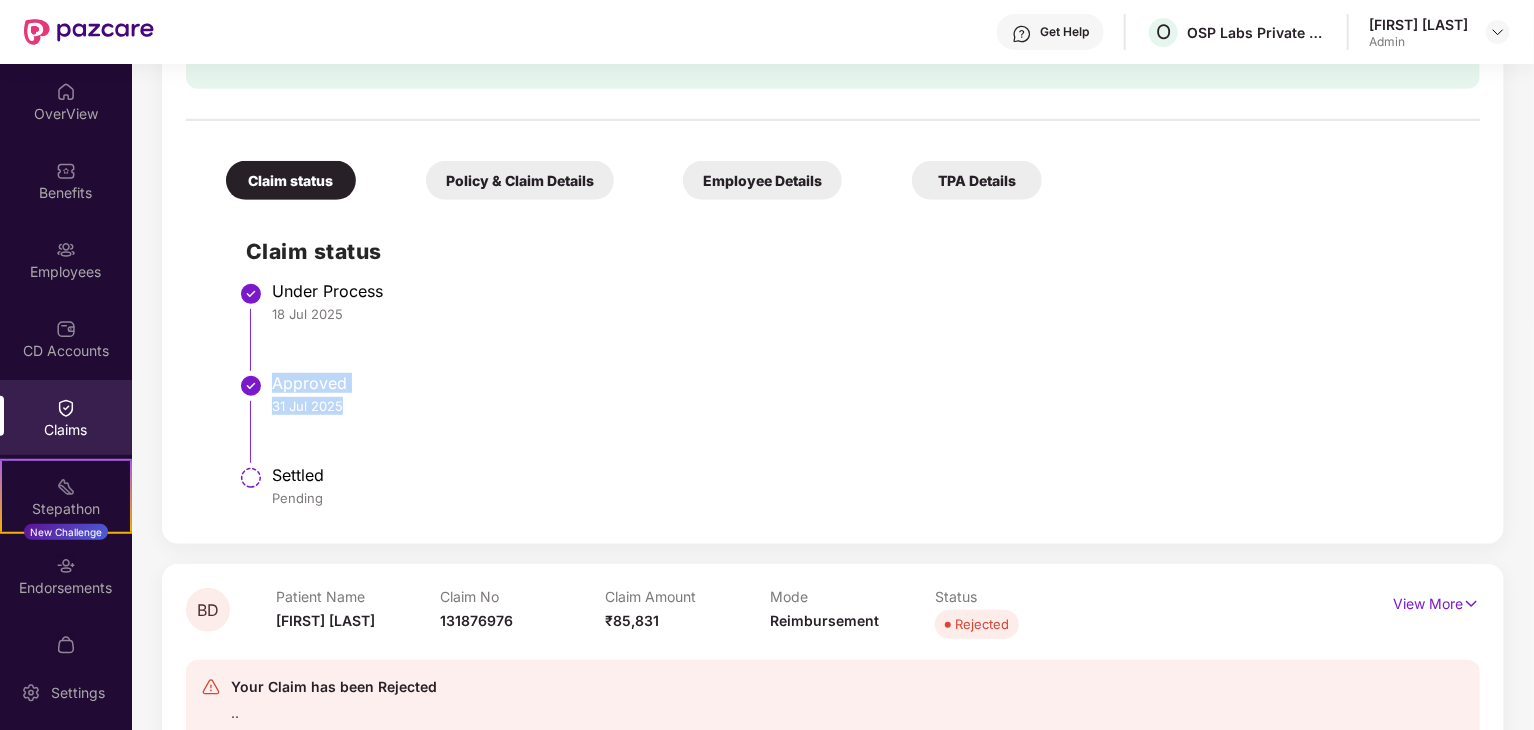 drag, startPoint x: 276, startPoint y: 380, endPoint x: 339, endPoint y: 411, distance: 70.21396 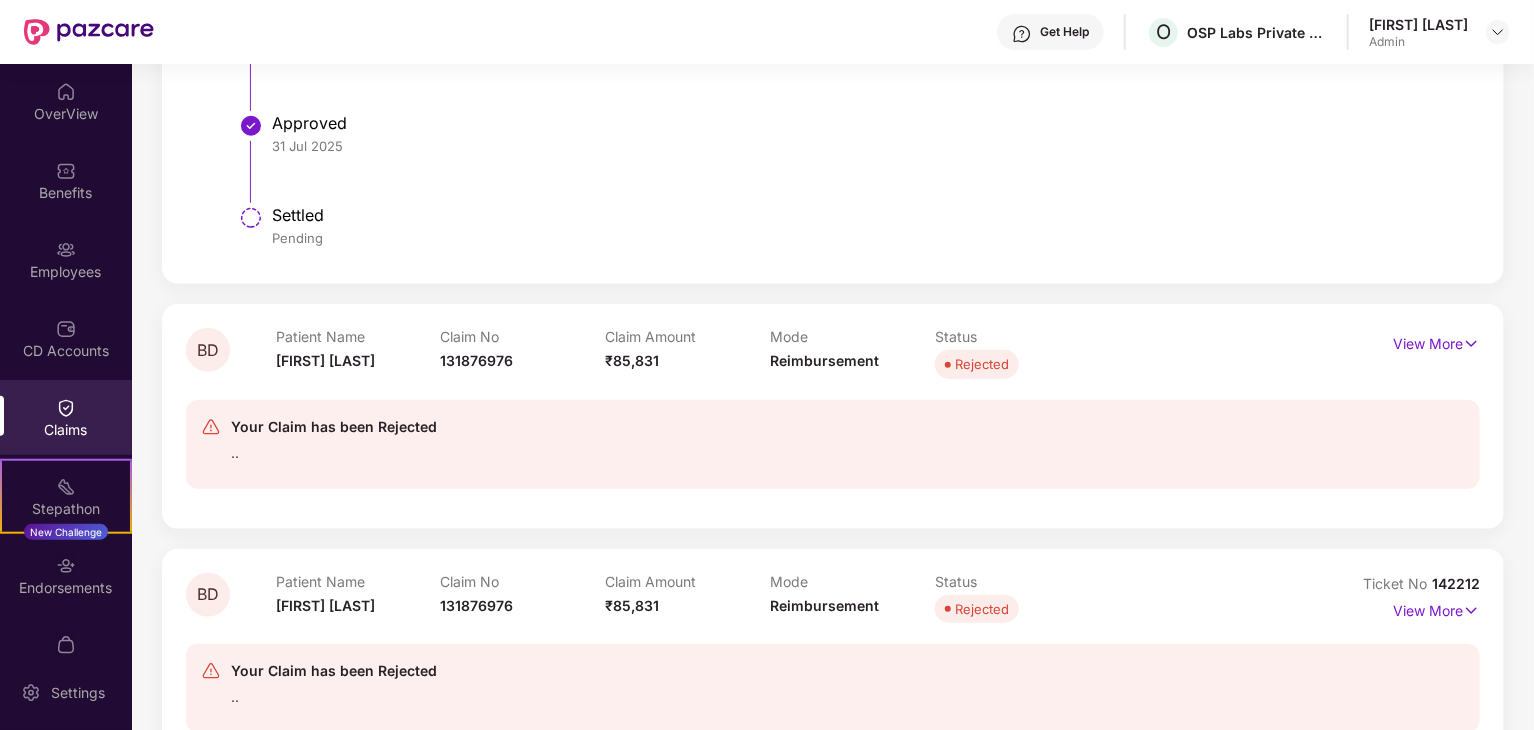 scroll, scrollTop: 868, scrollLeft: 0, axis: vertical 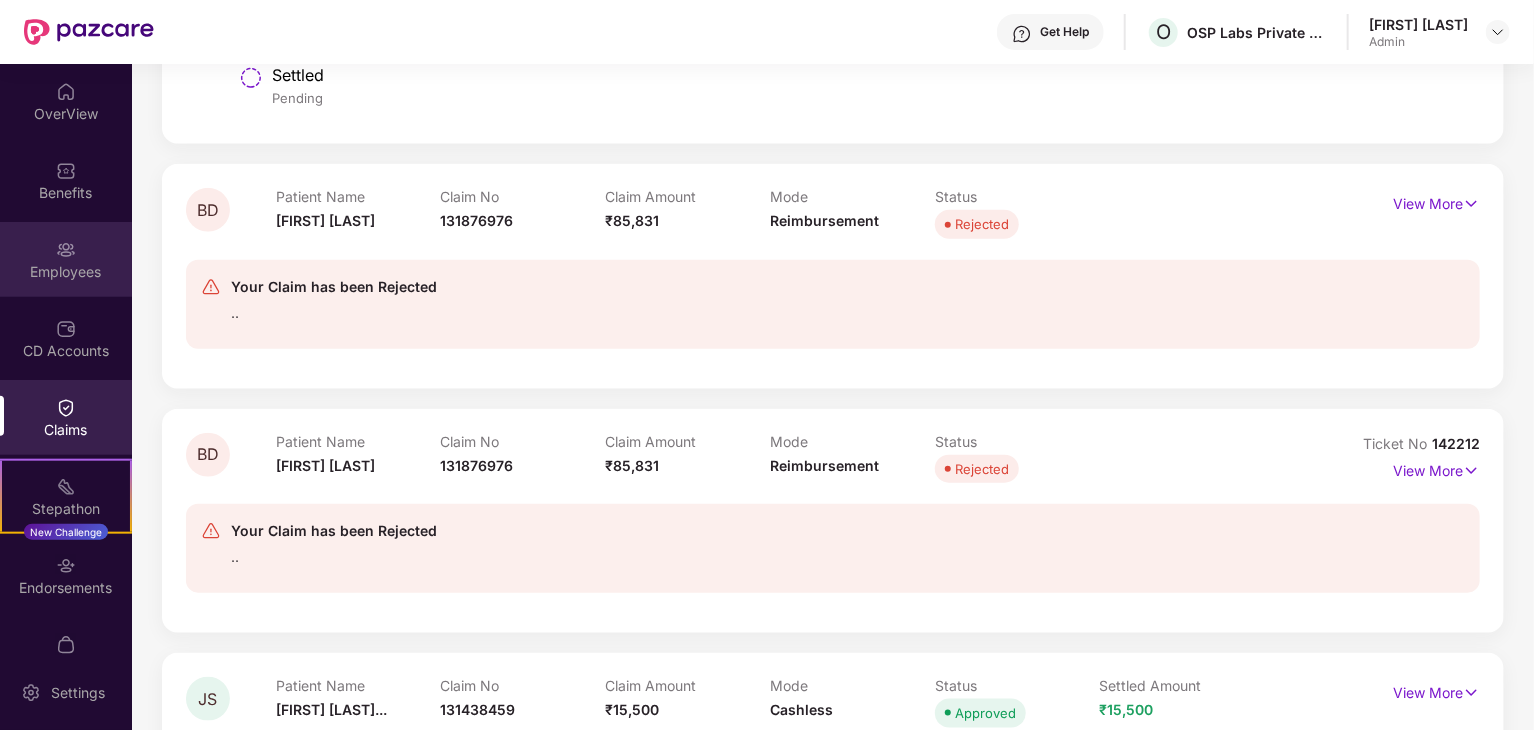 click at bounding box center (66, 250) 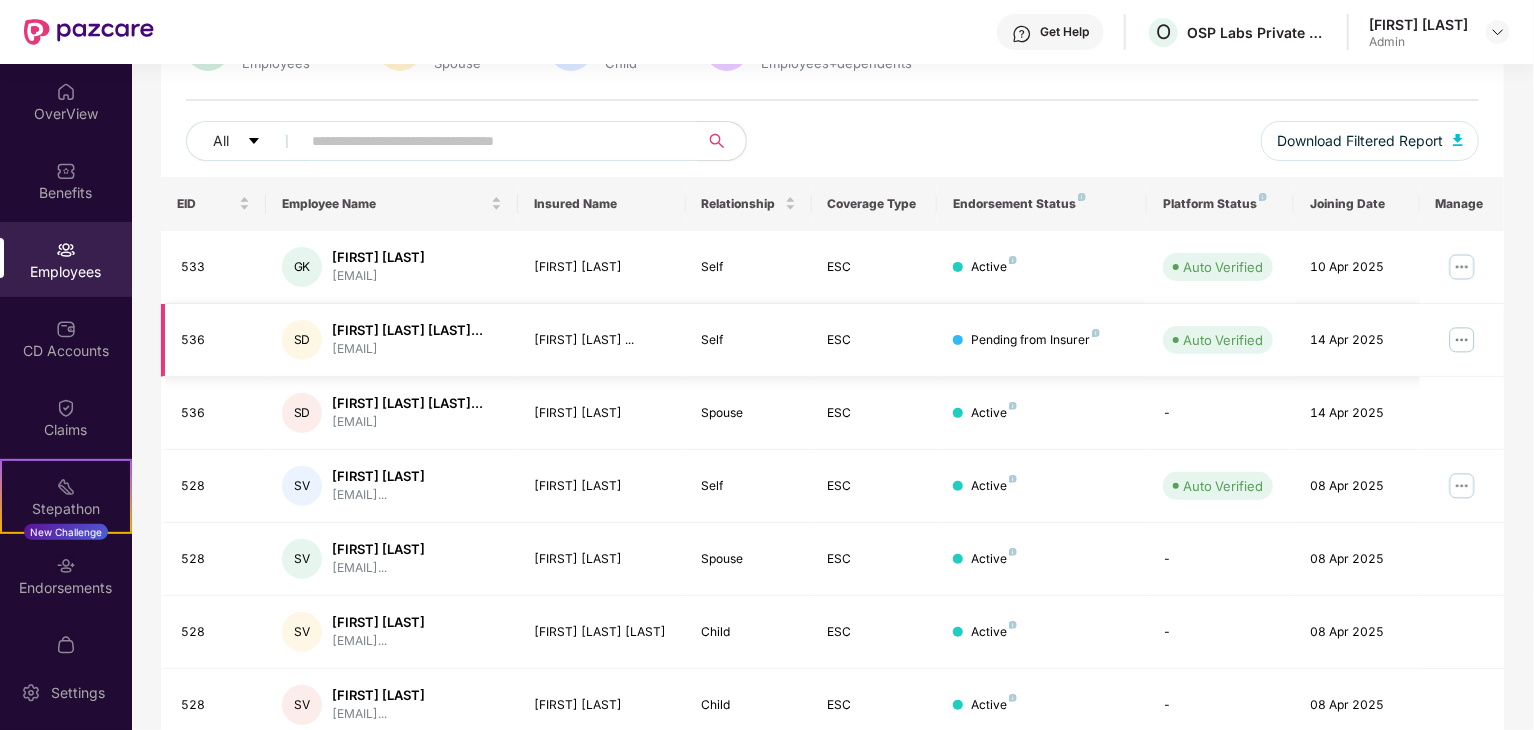 scroll, scrollTop: 0, scrollLeft: 0, axis: both 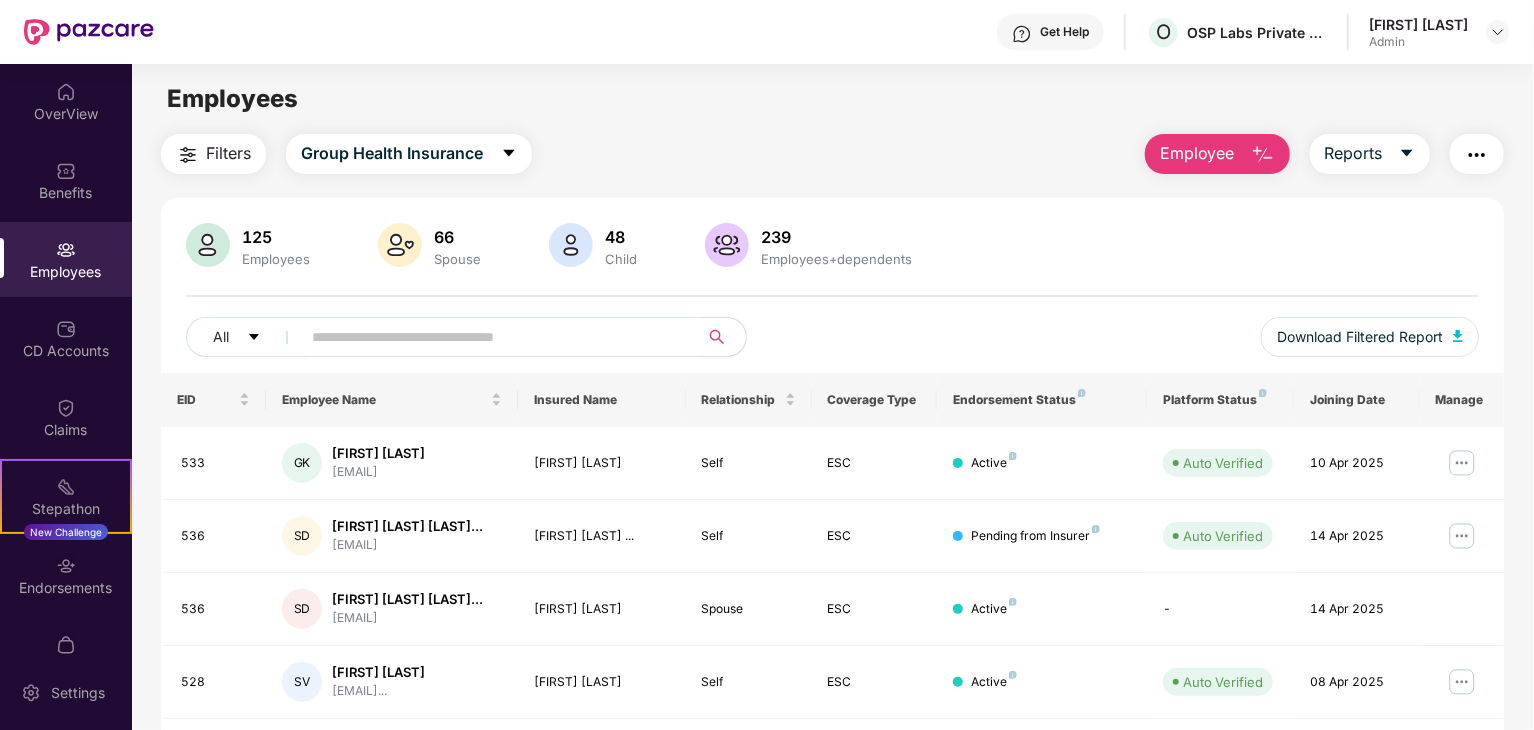 click at bounding box center [493, 337] 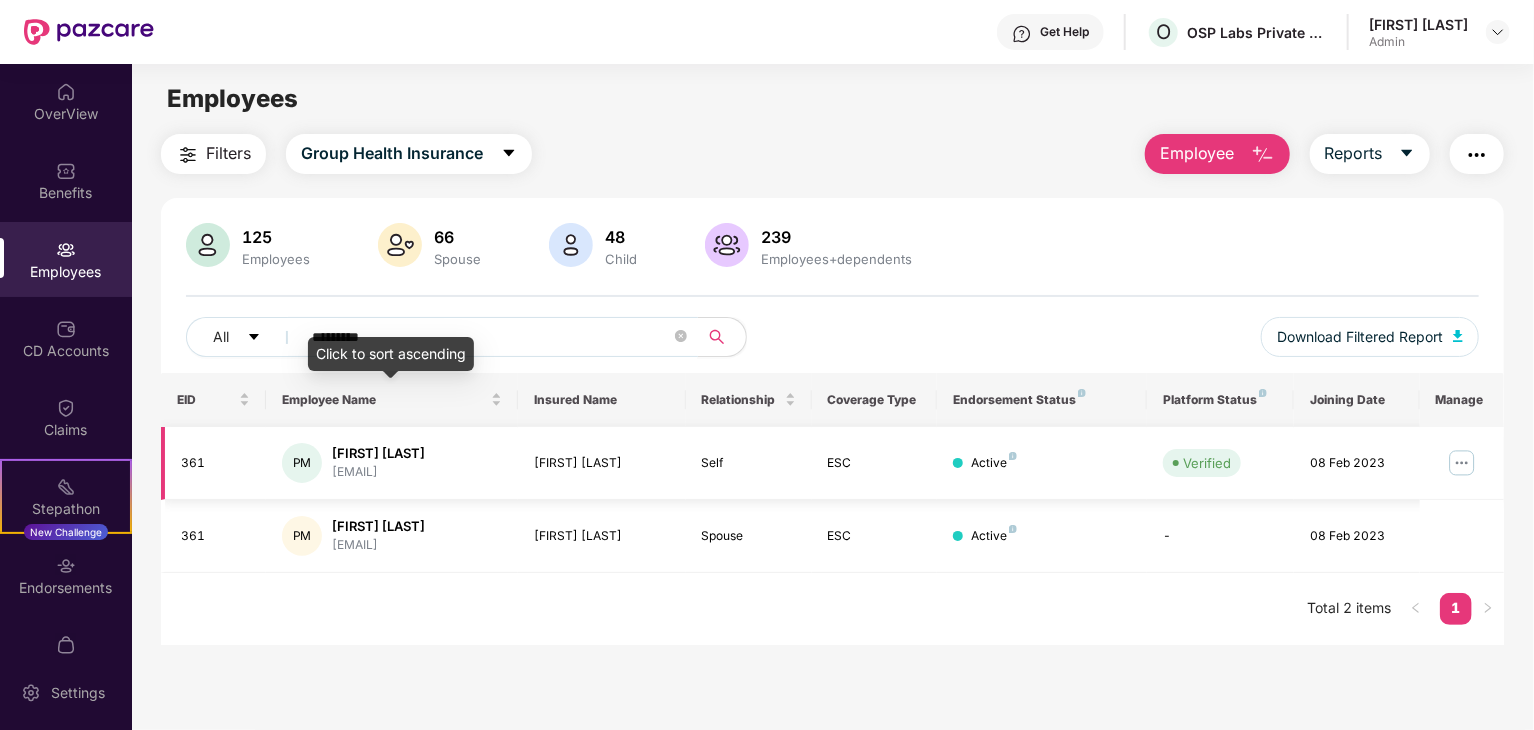 type on "*********" 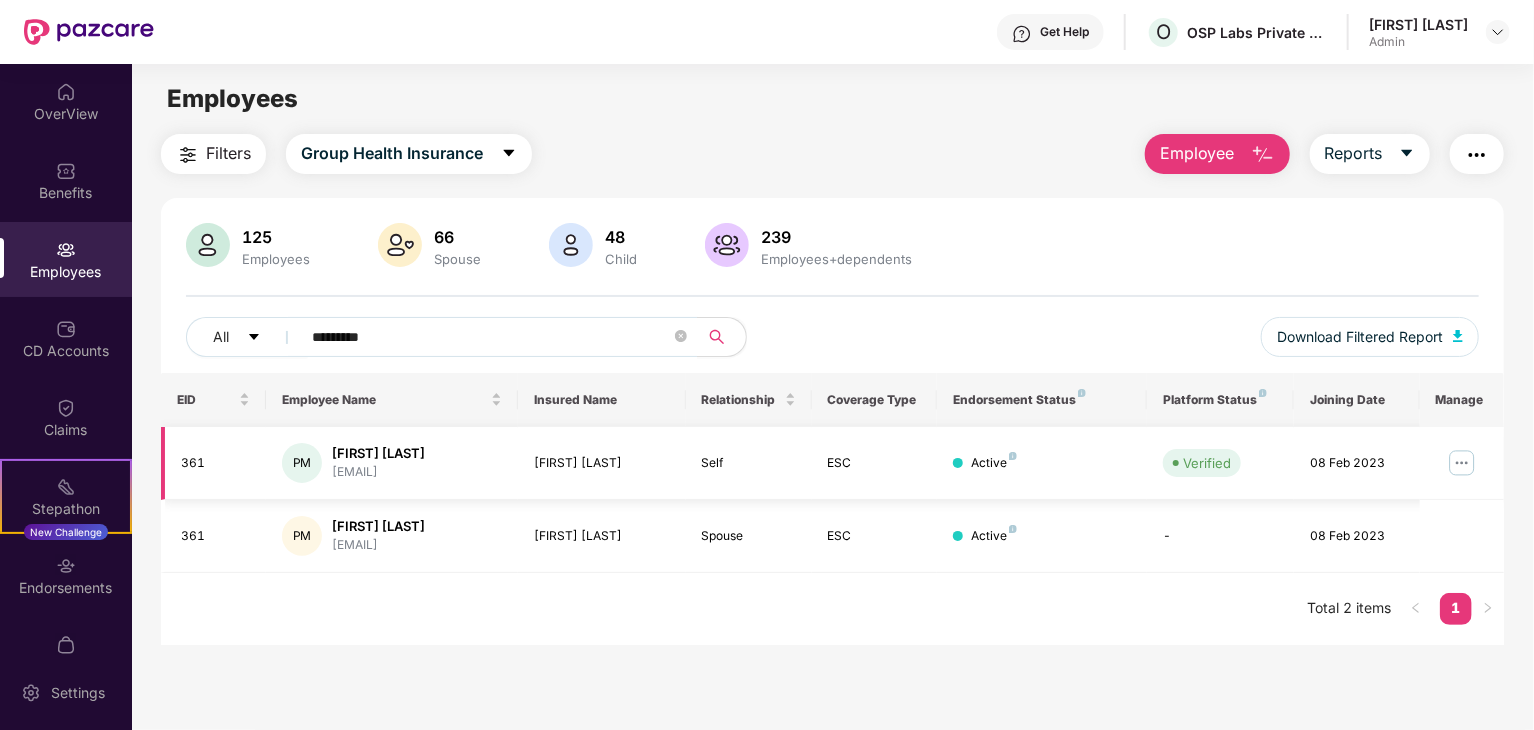 click on "[EMAIL]" at bounding box center (378, 472) 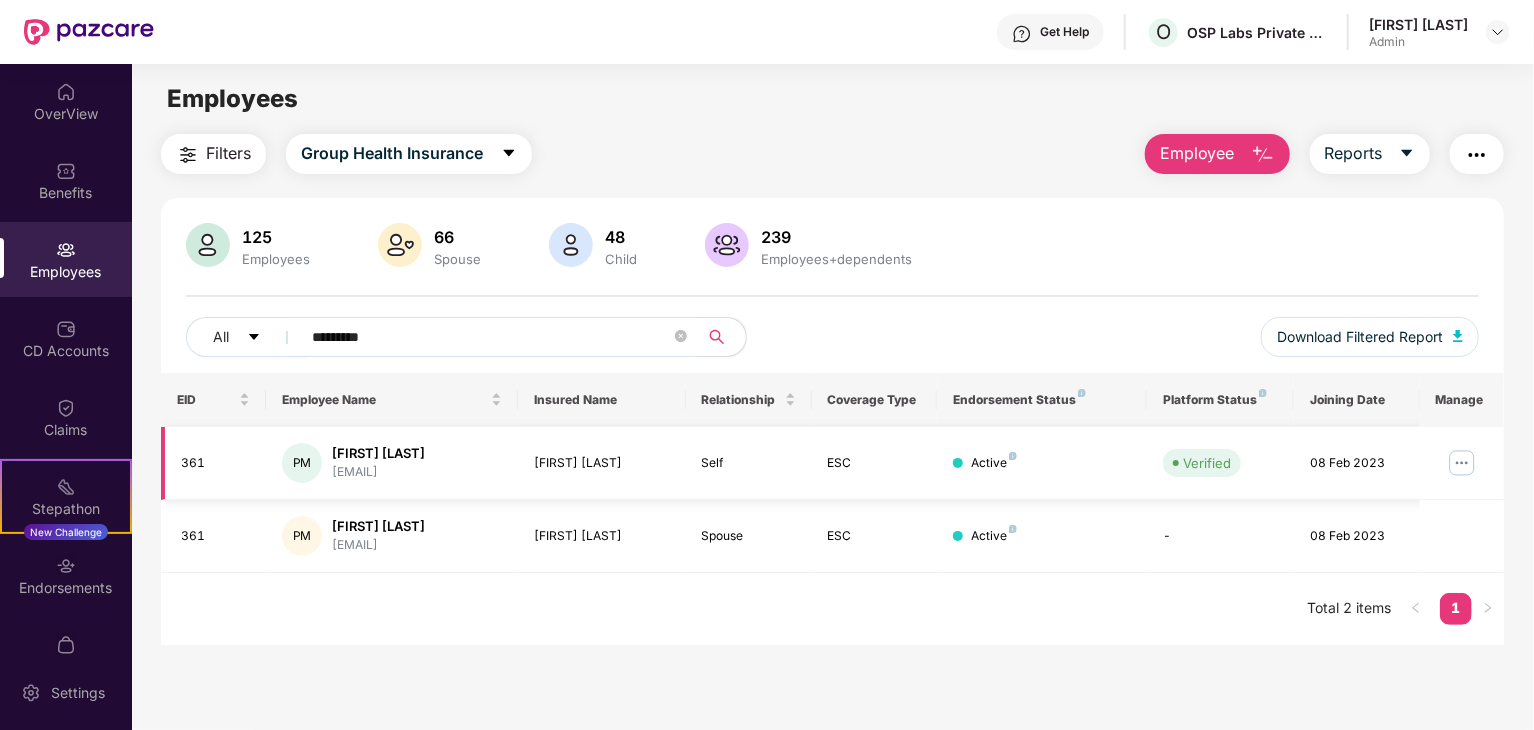 click at bounding box center (1462, 463) 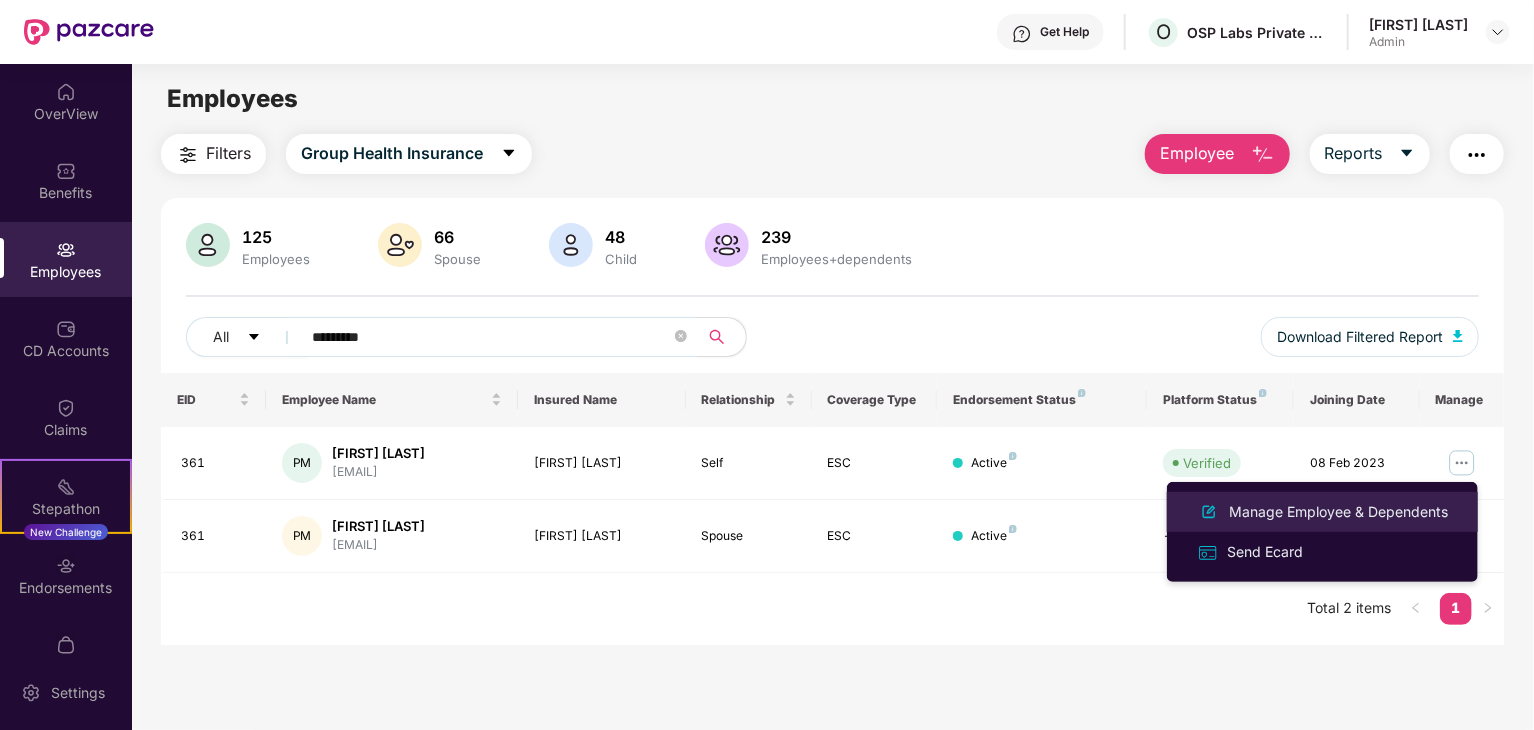 click on "Manage Employee & Dependents" at bounding box center (1338, 512) 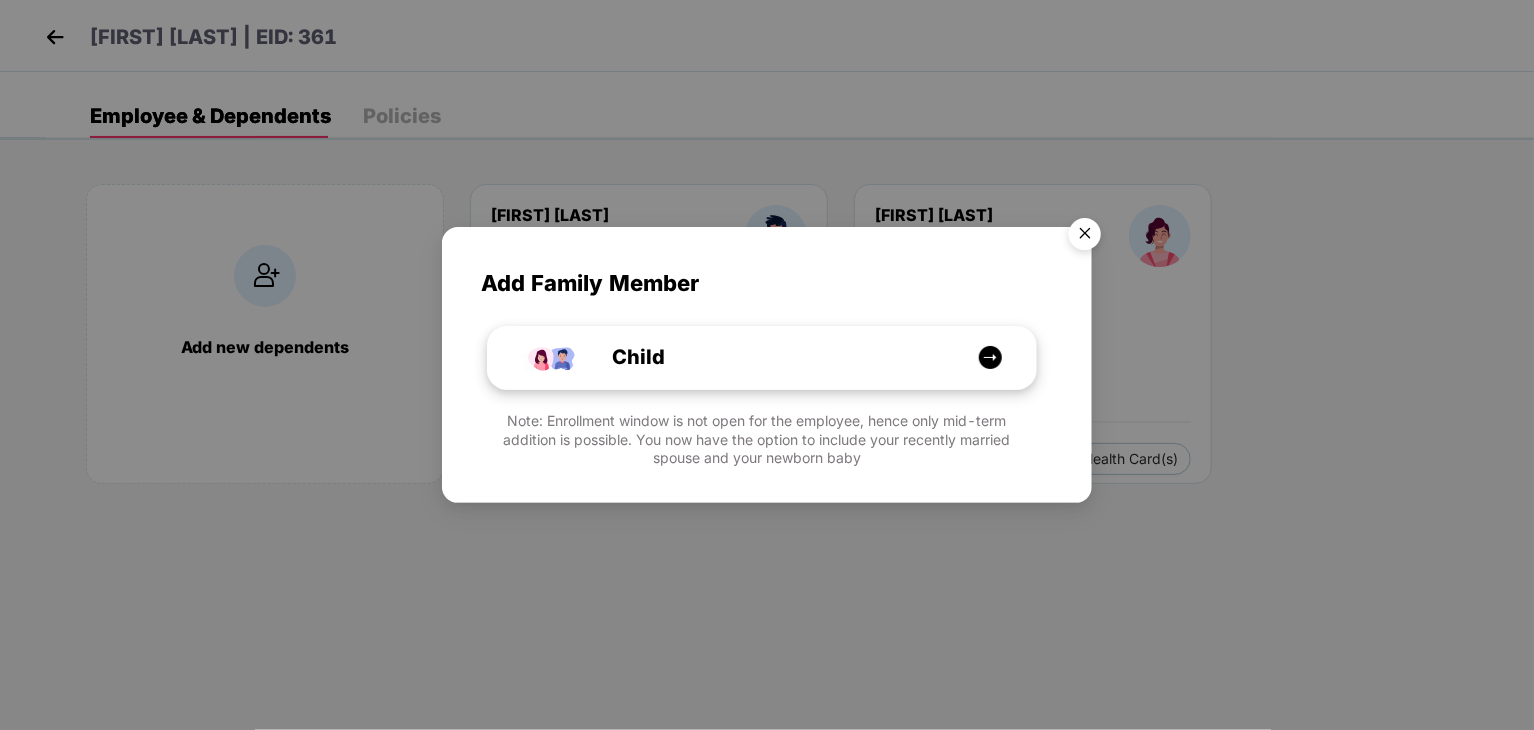 click at bounding box center (990, 357) 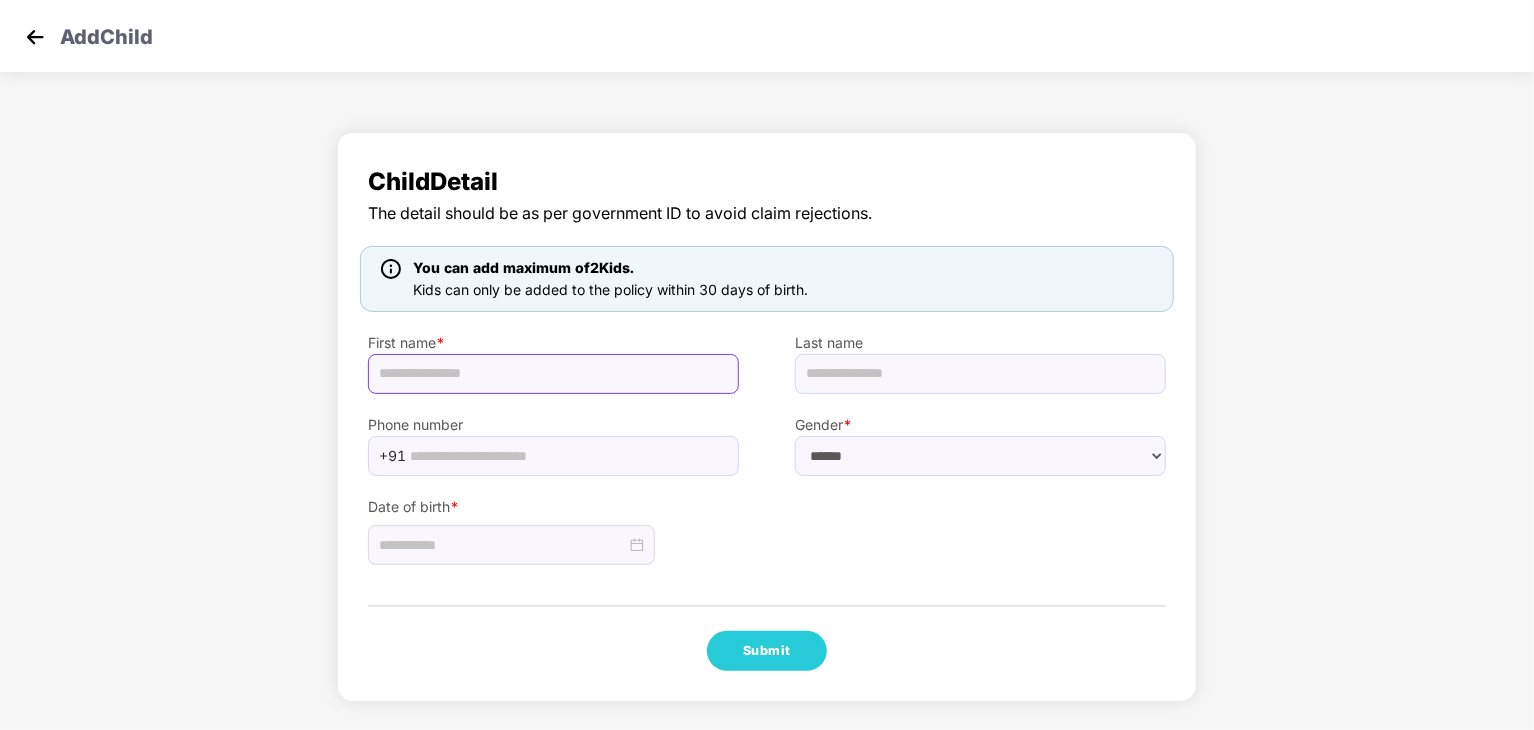 click at bounding box center [553, 374] 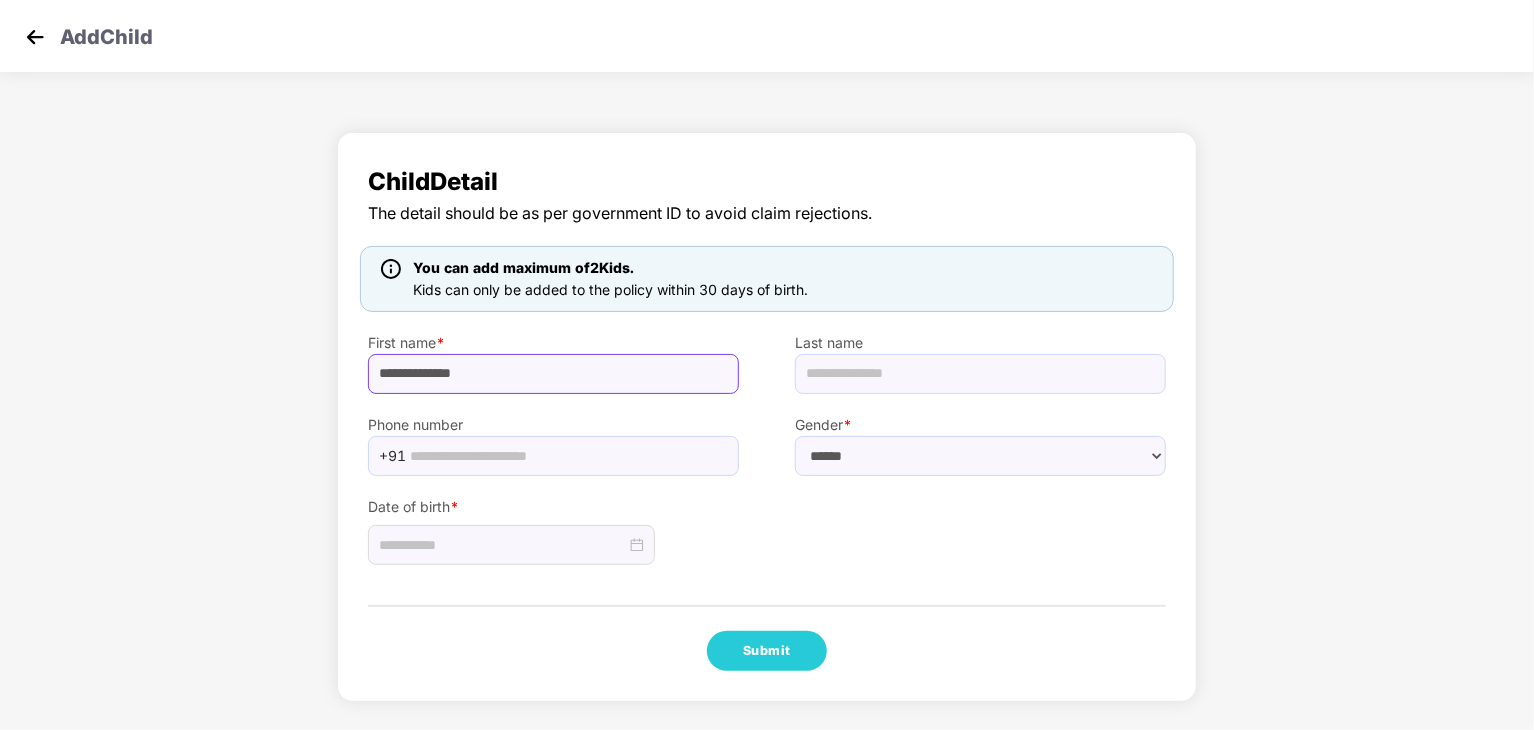 type on "**********" 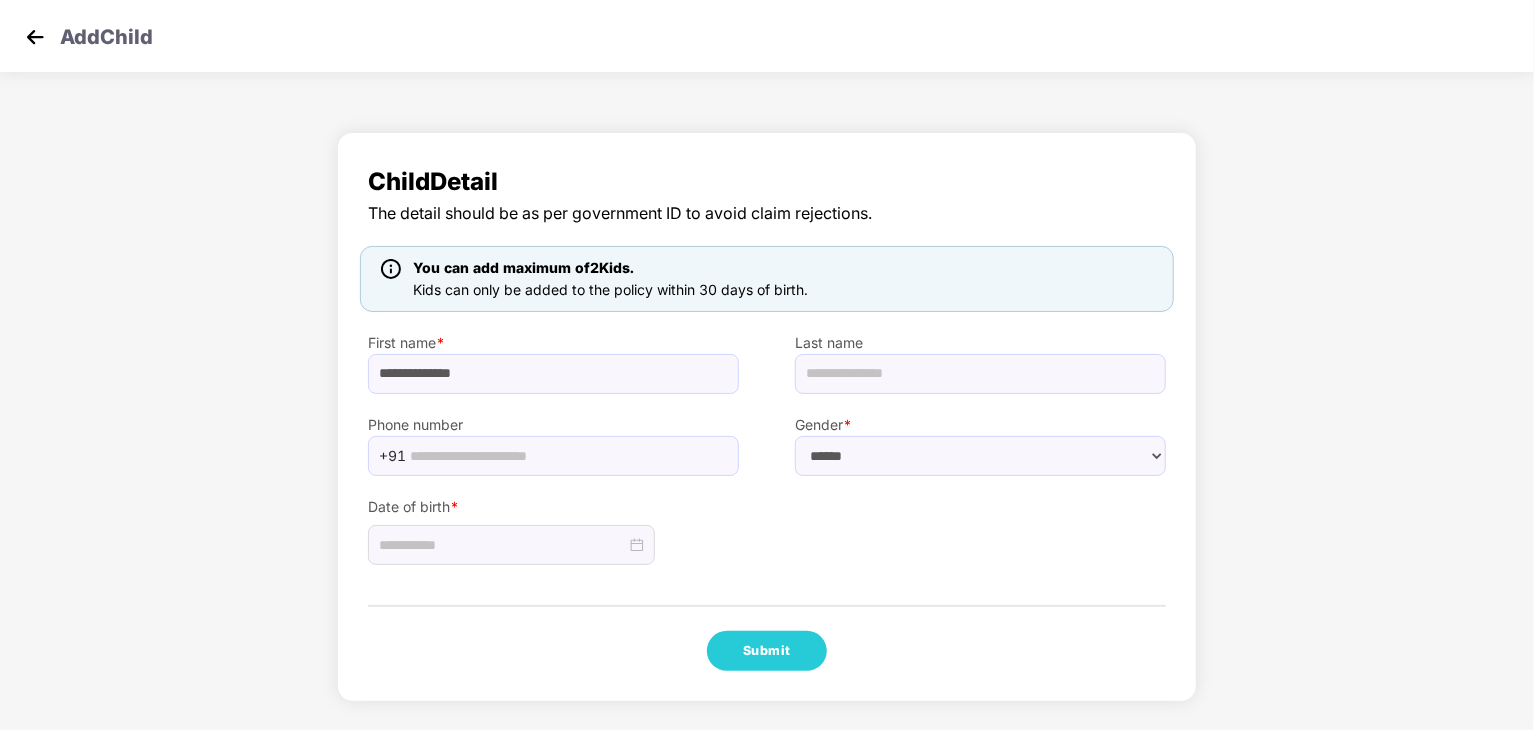 click at bounding box center (35, 37) 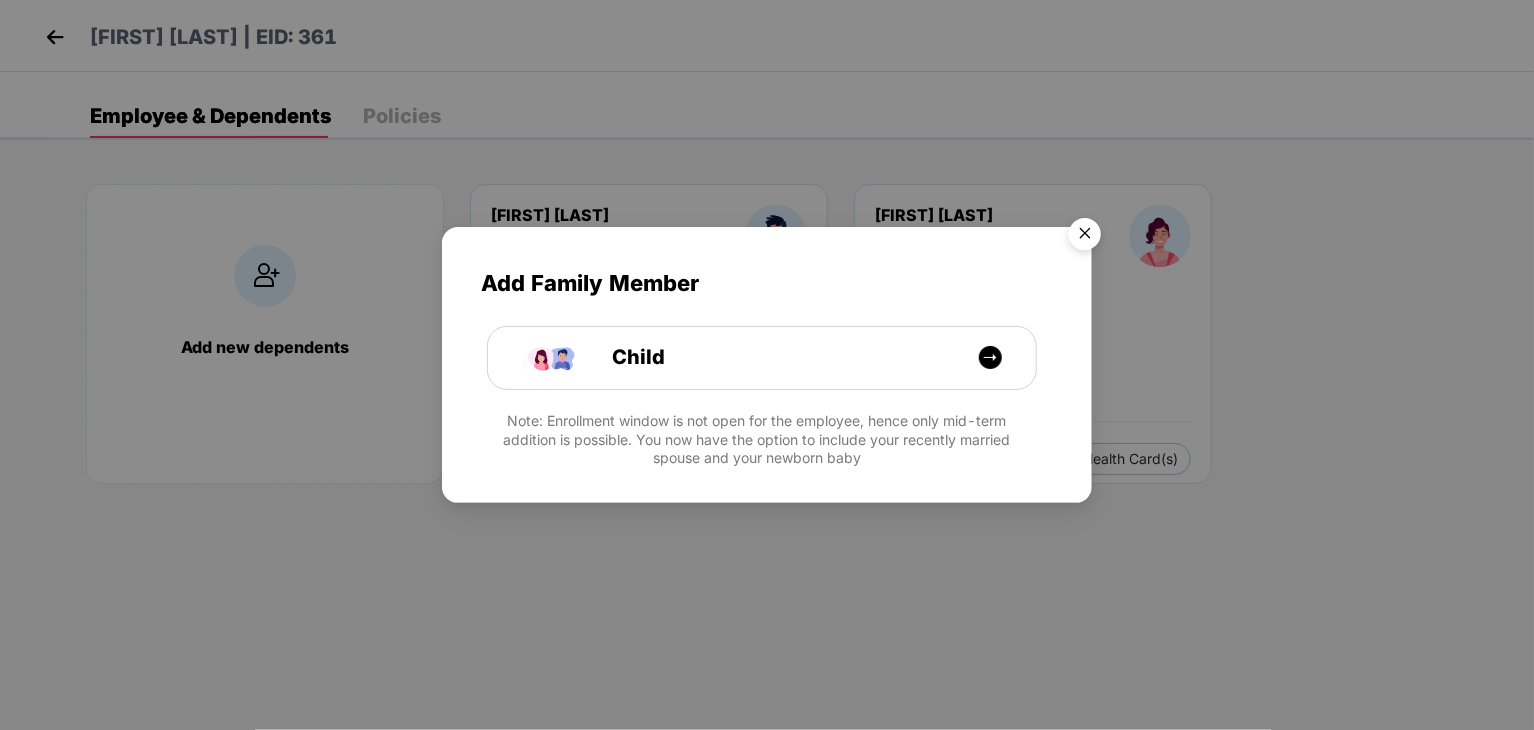 click at bounding box center (1085, 237) 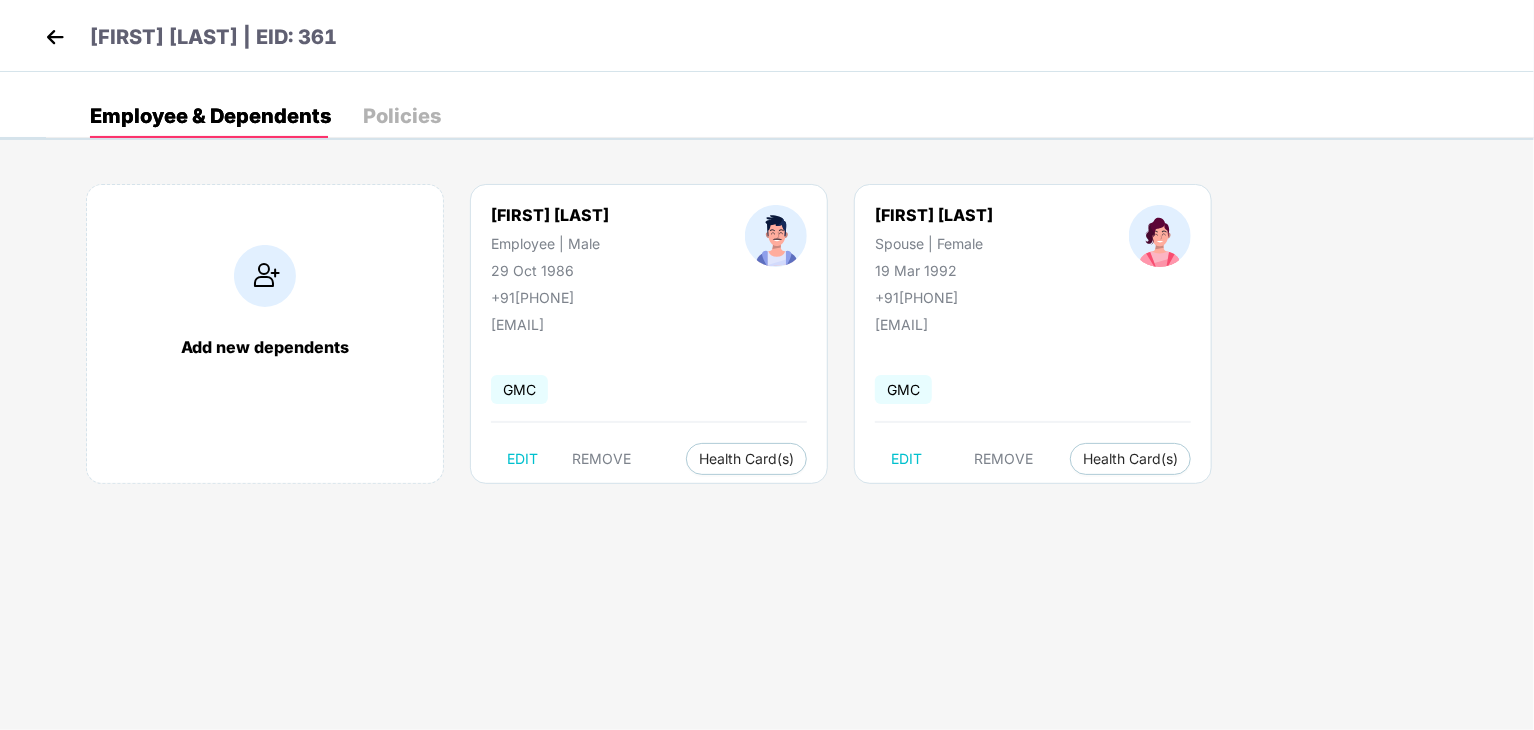 click at bounding box center (265, 276) 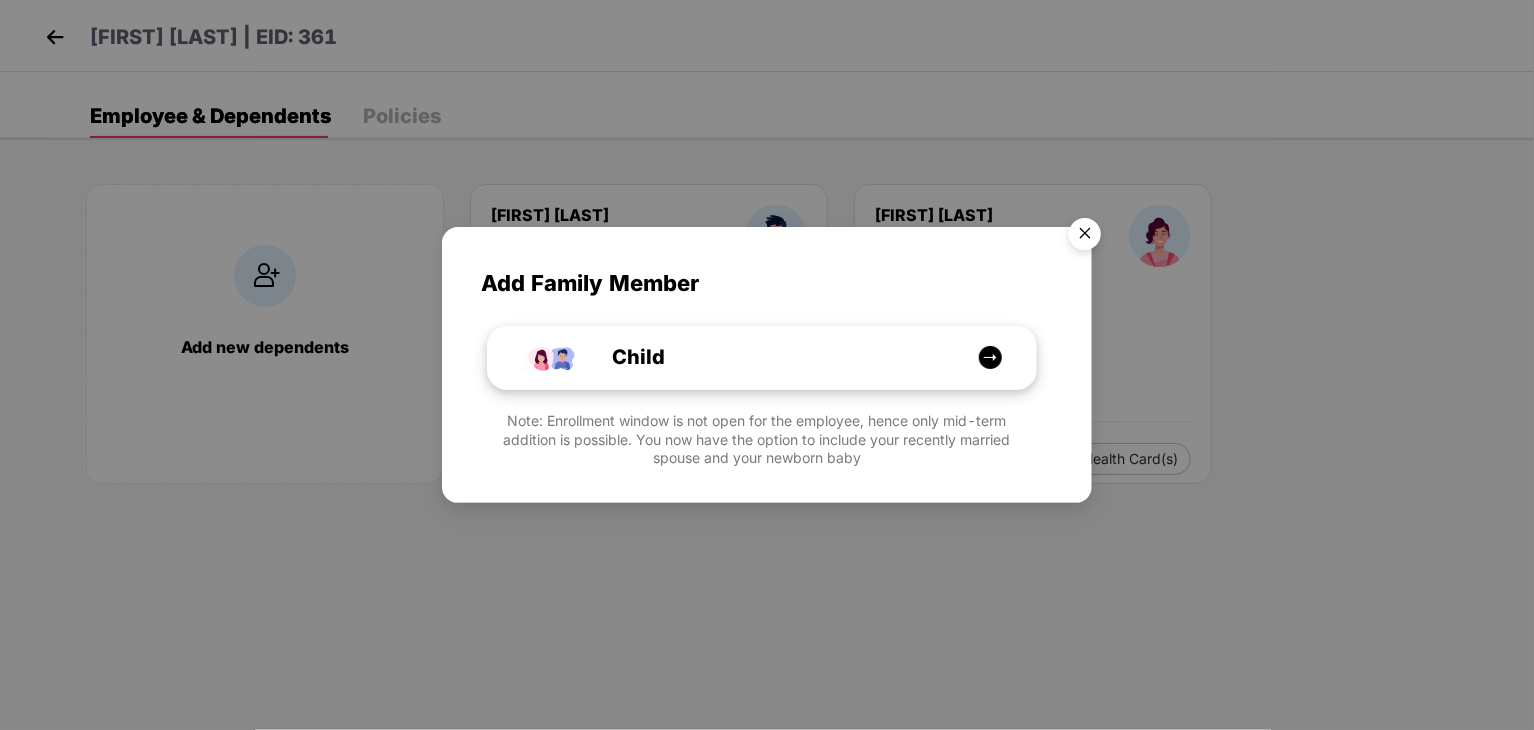 click at bounding box center (990, 357) 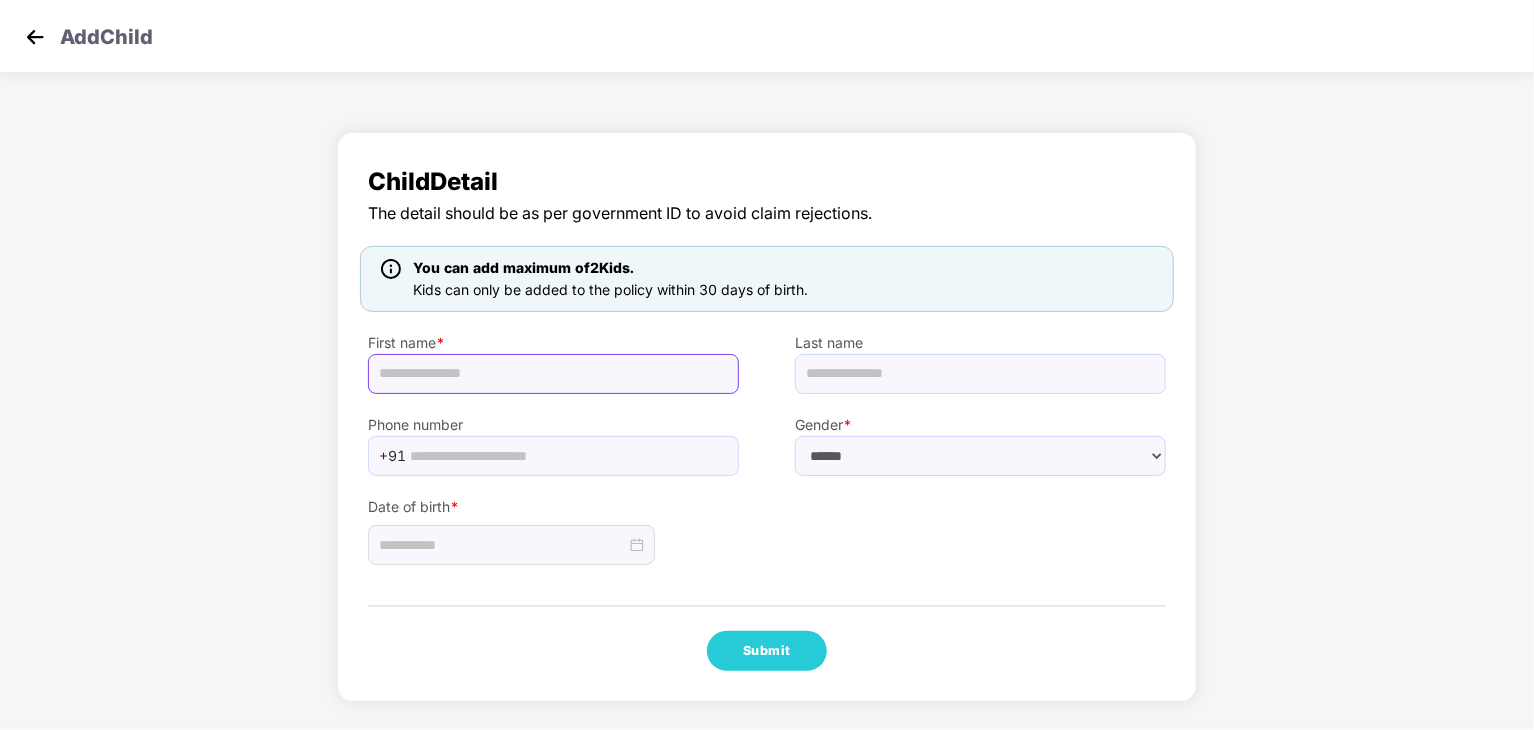 click at bounding box center (553, 374) 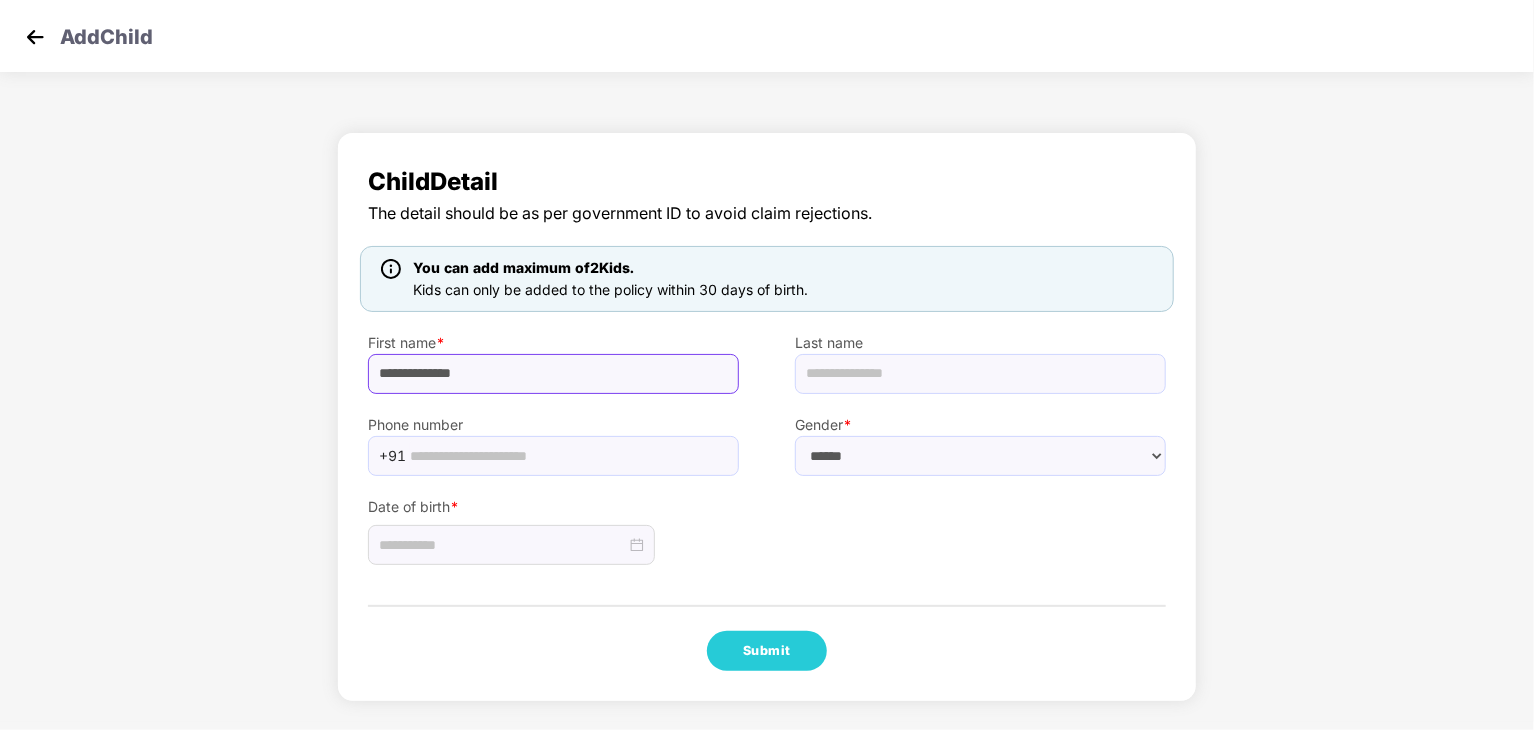 type on "**********" 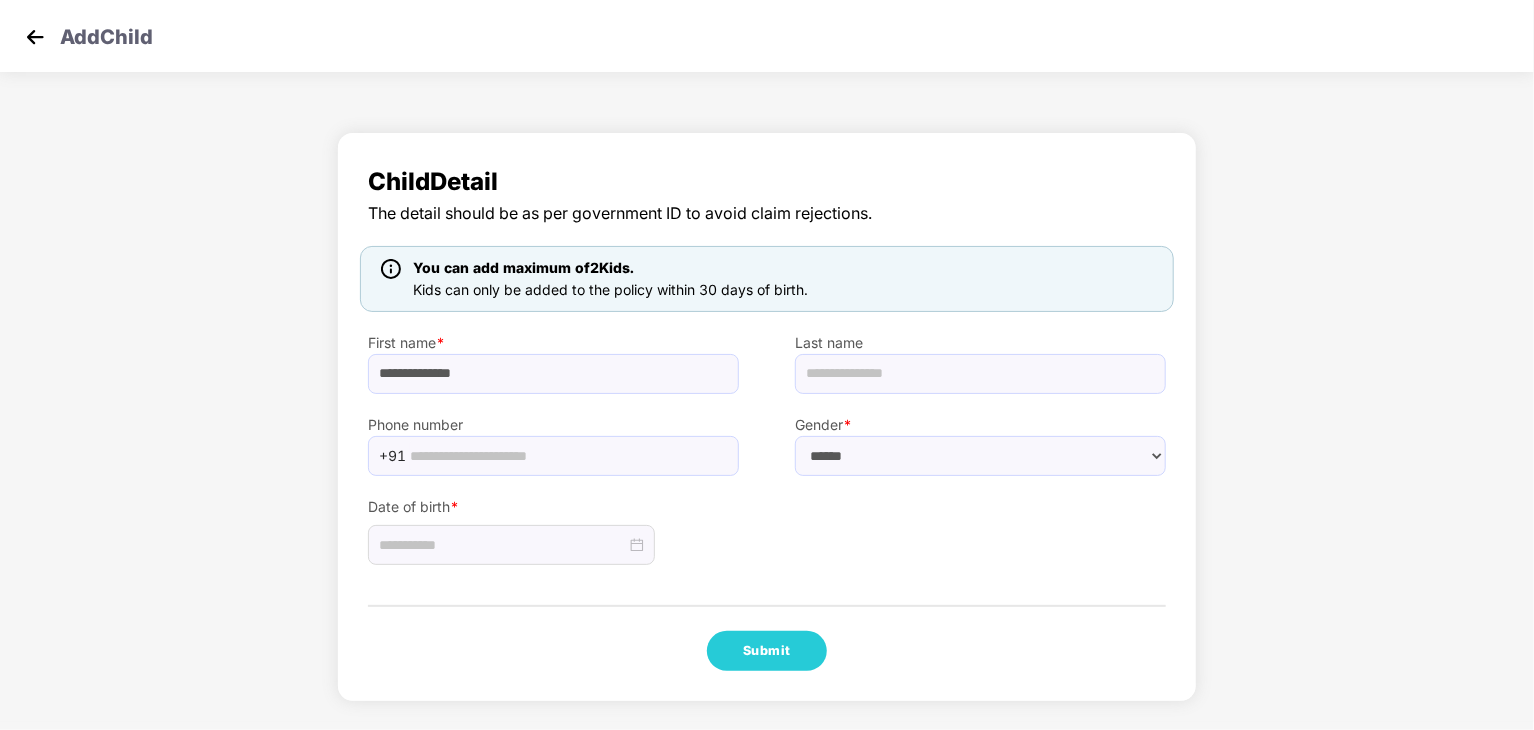 click at bounding box center [35, 37] 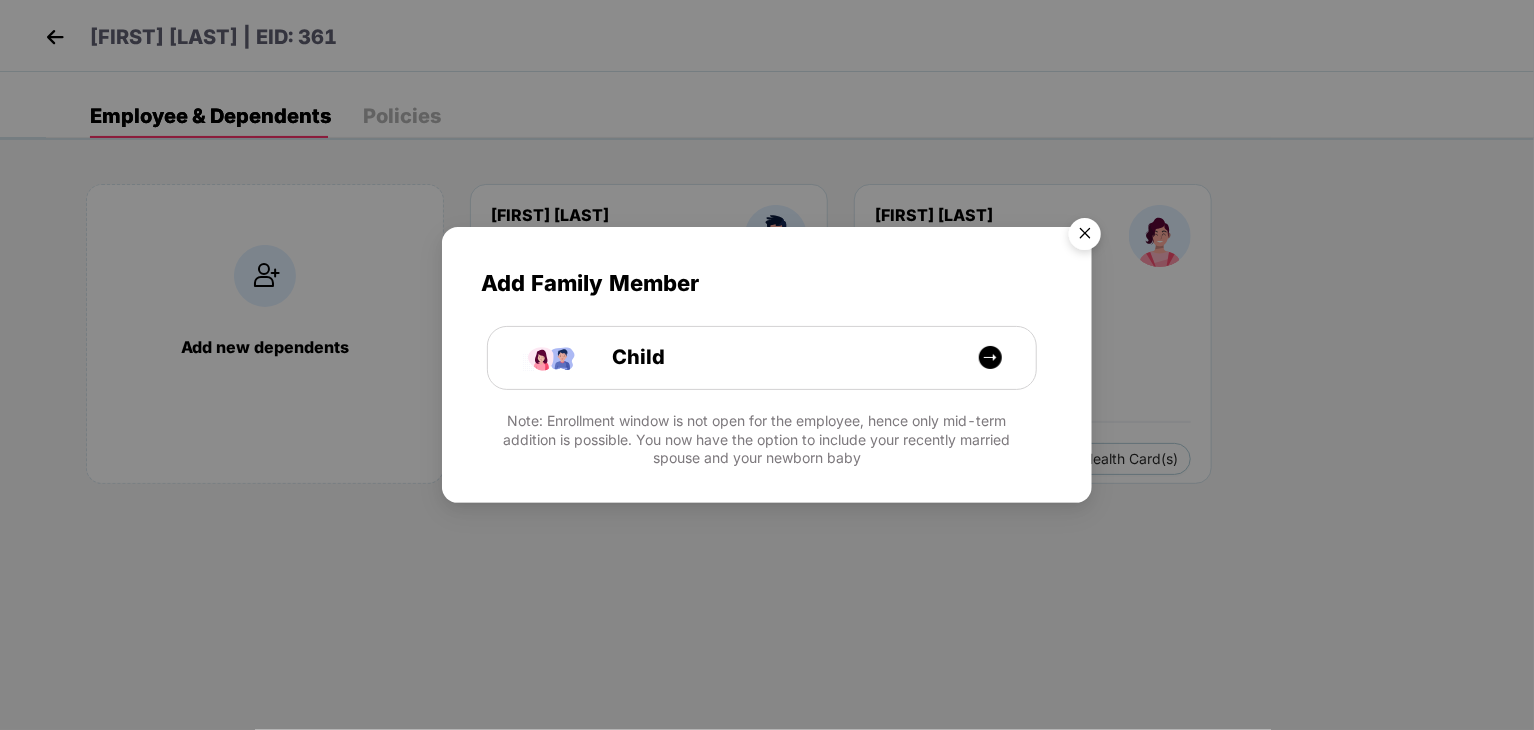 click at bounding box center (1085, 237) 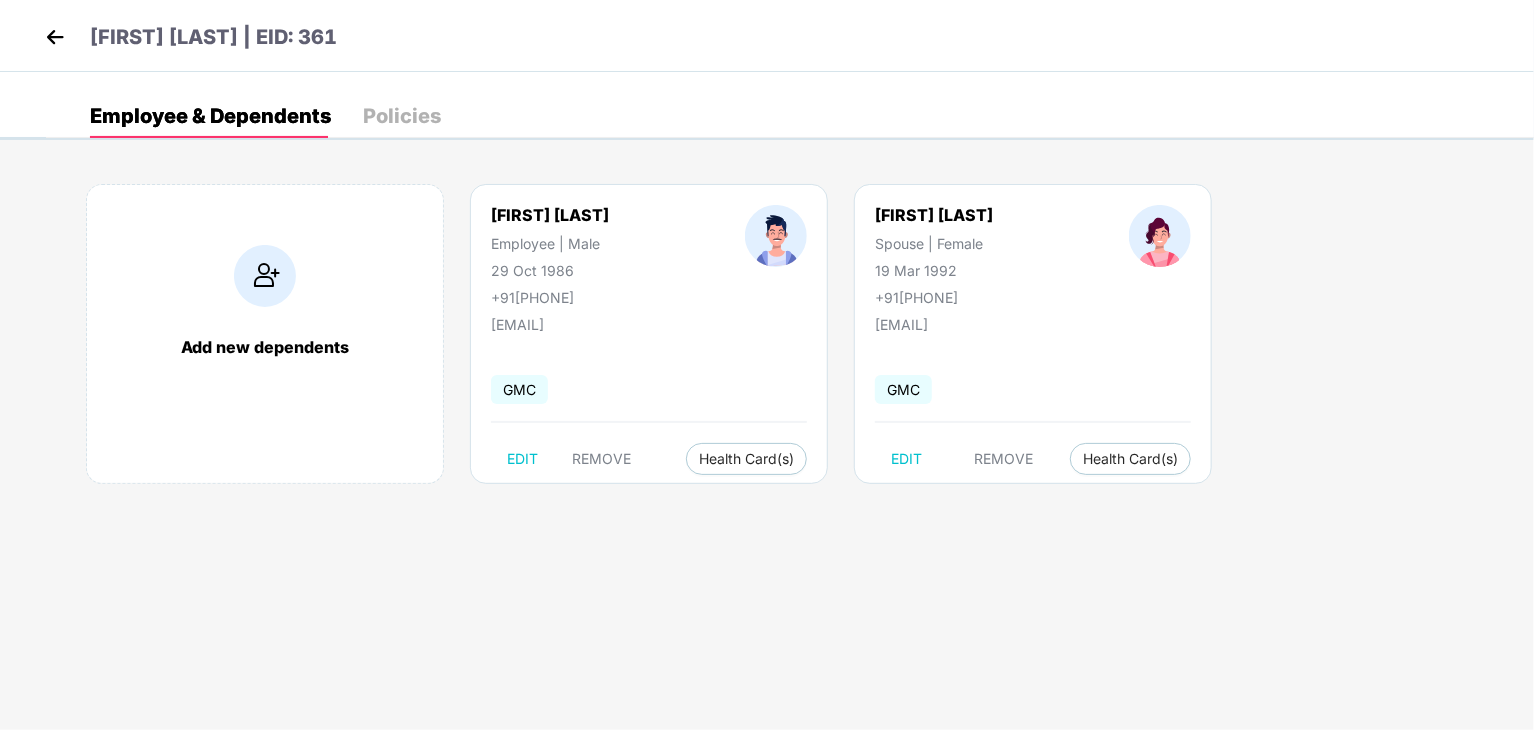 drag, startPoint x: 512, startPoint y: 295, endPoint x: 618, endPoint y: 285, distance: 106.47065 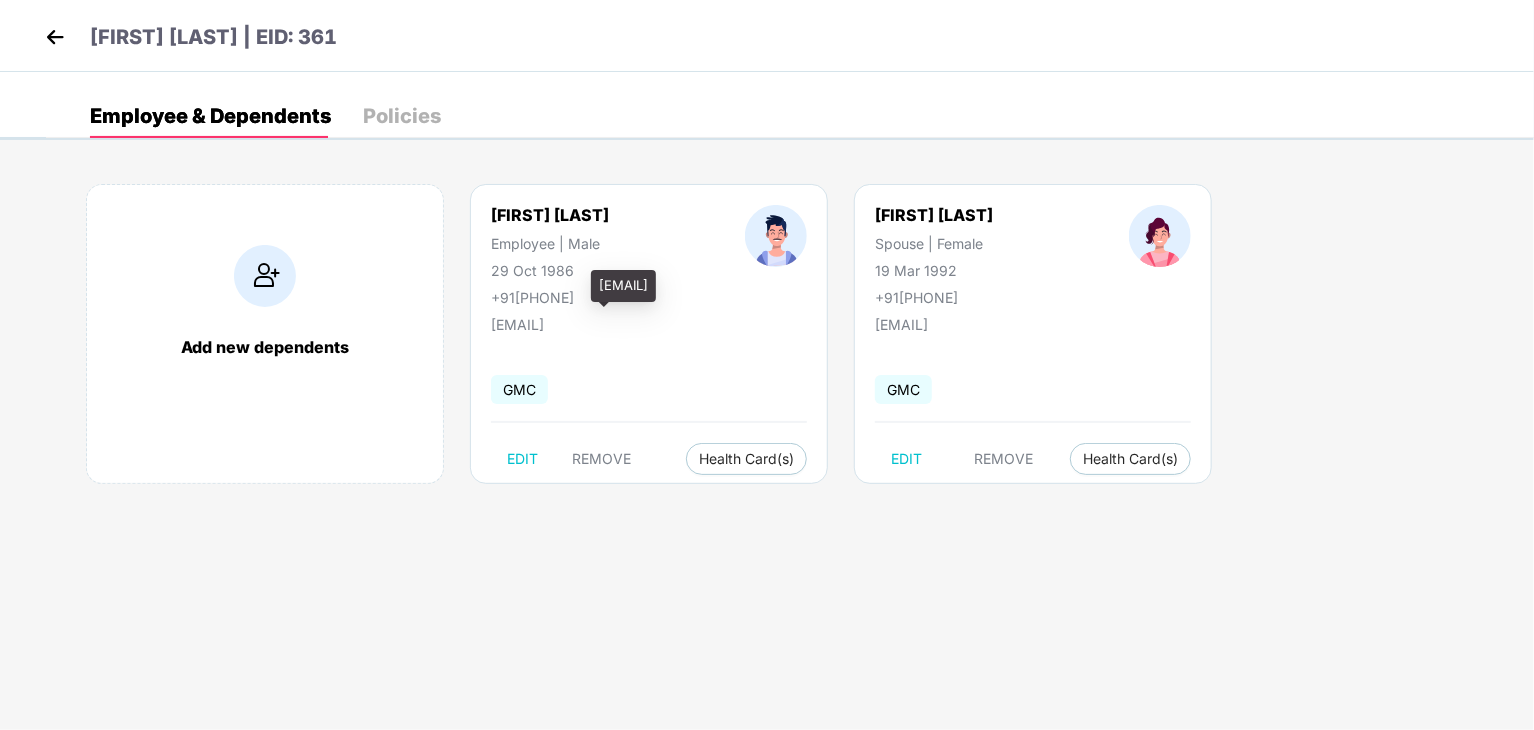 copy on "[PHONE]" 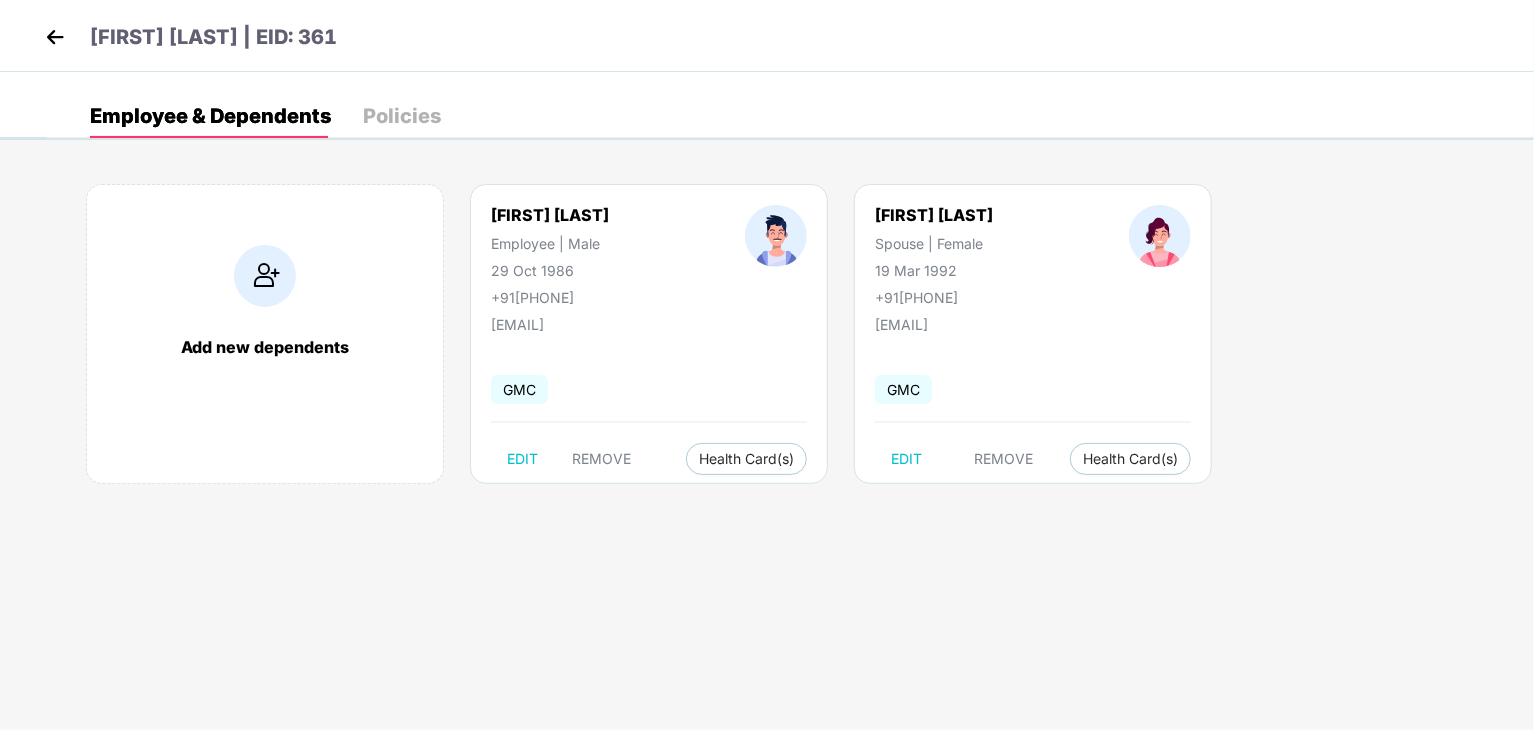 click at bounding box center (265, 276) 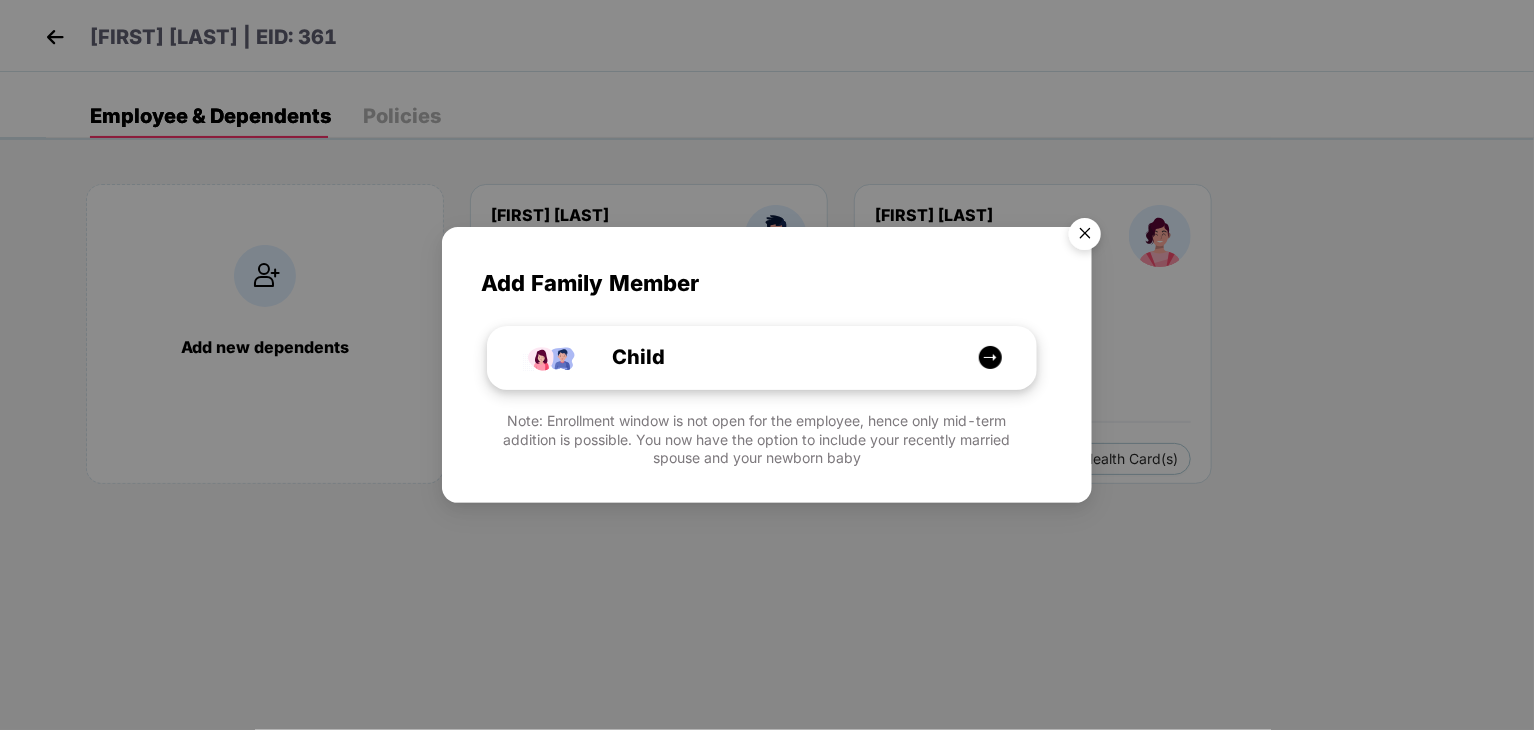 click on "Child" at bounding box center [772, 357] 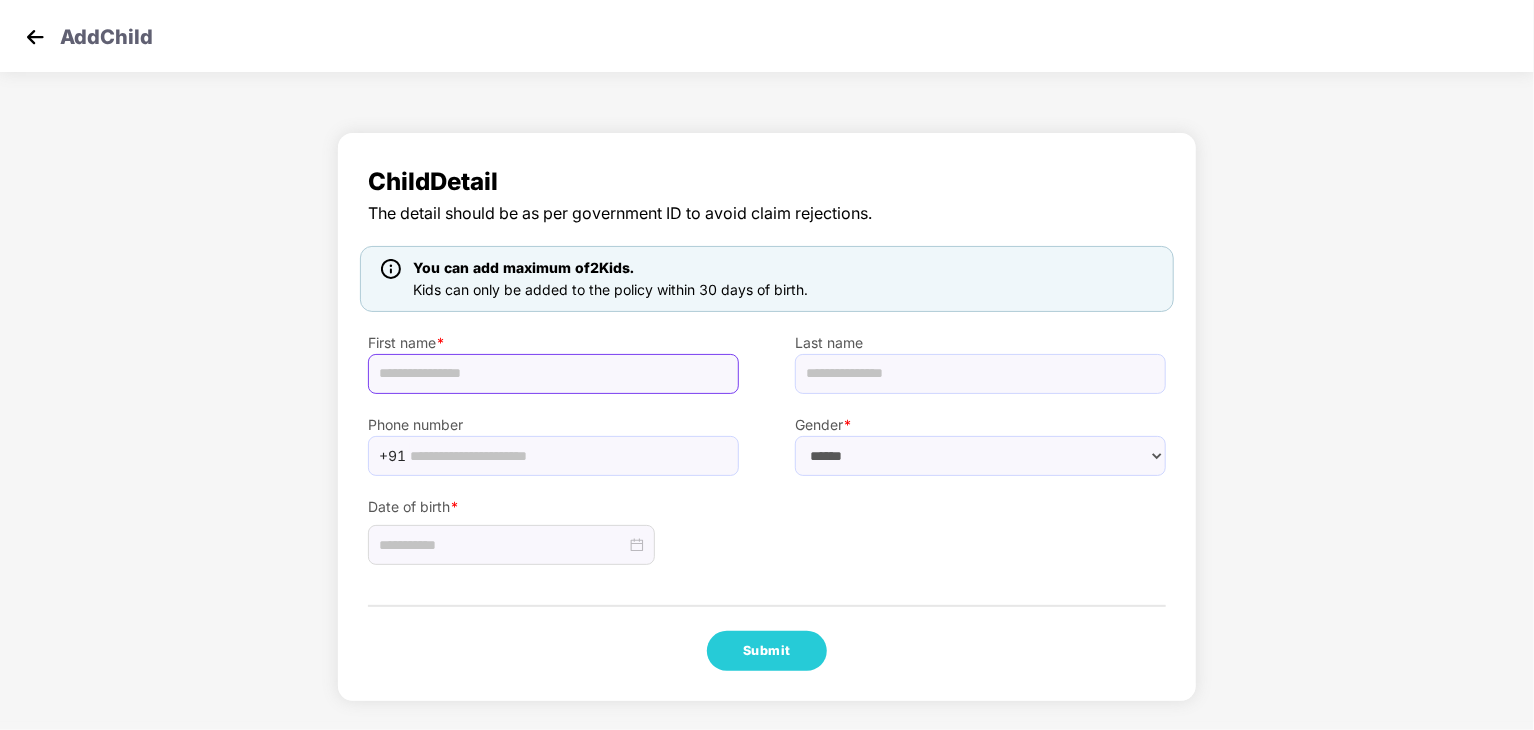 click at bounding box center (553, 374) 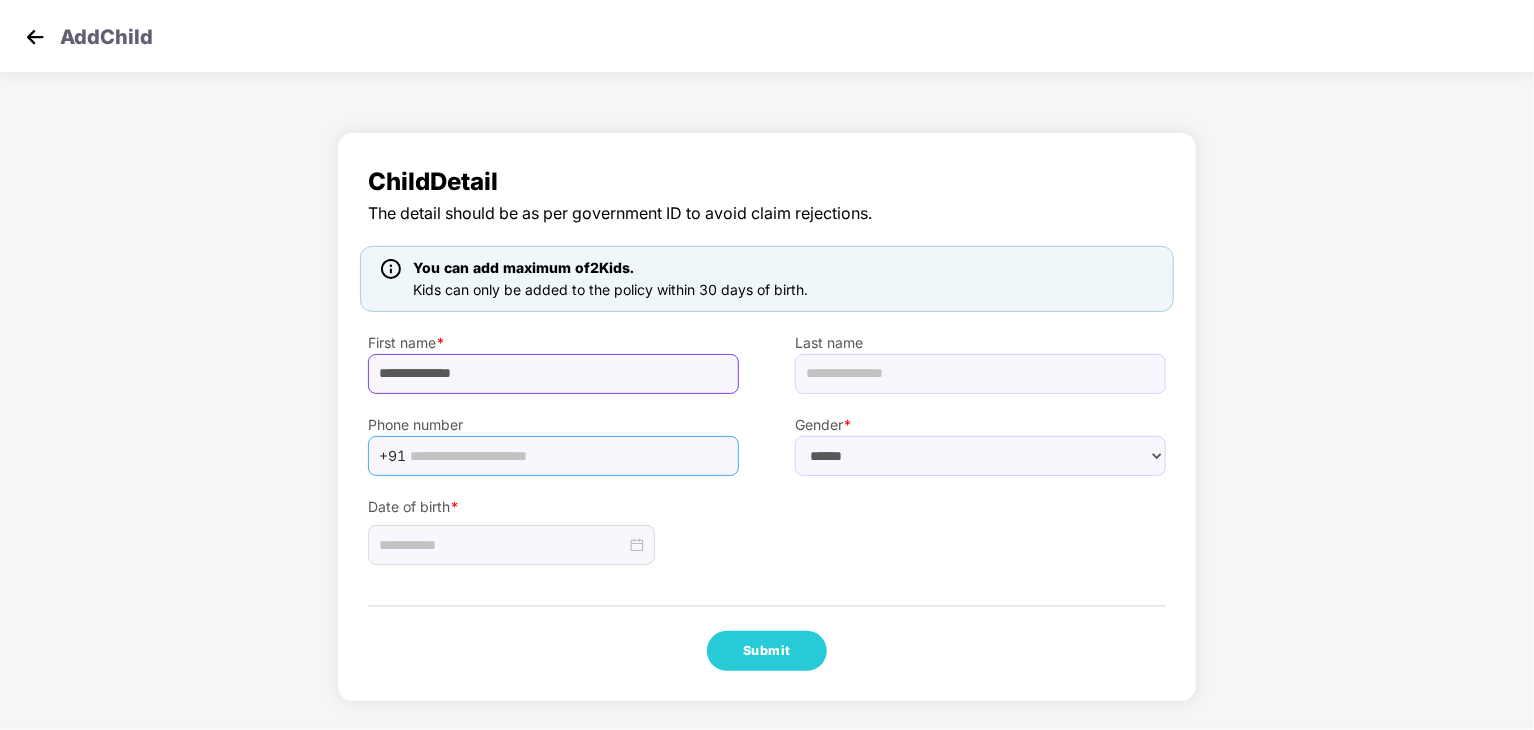 type on "**********" 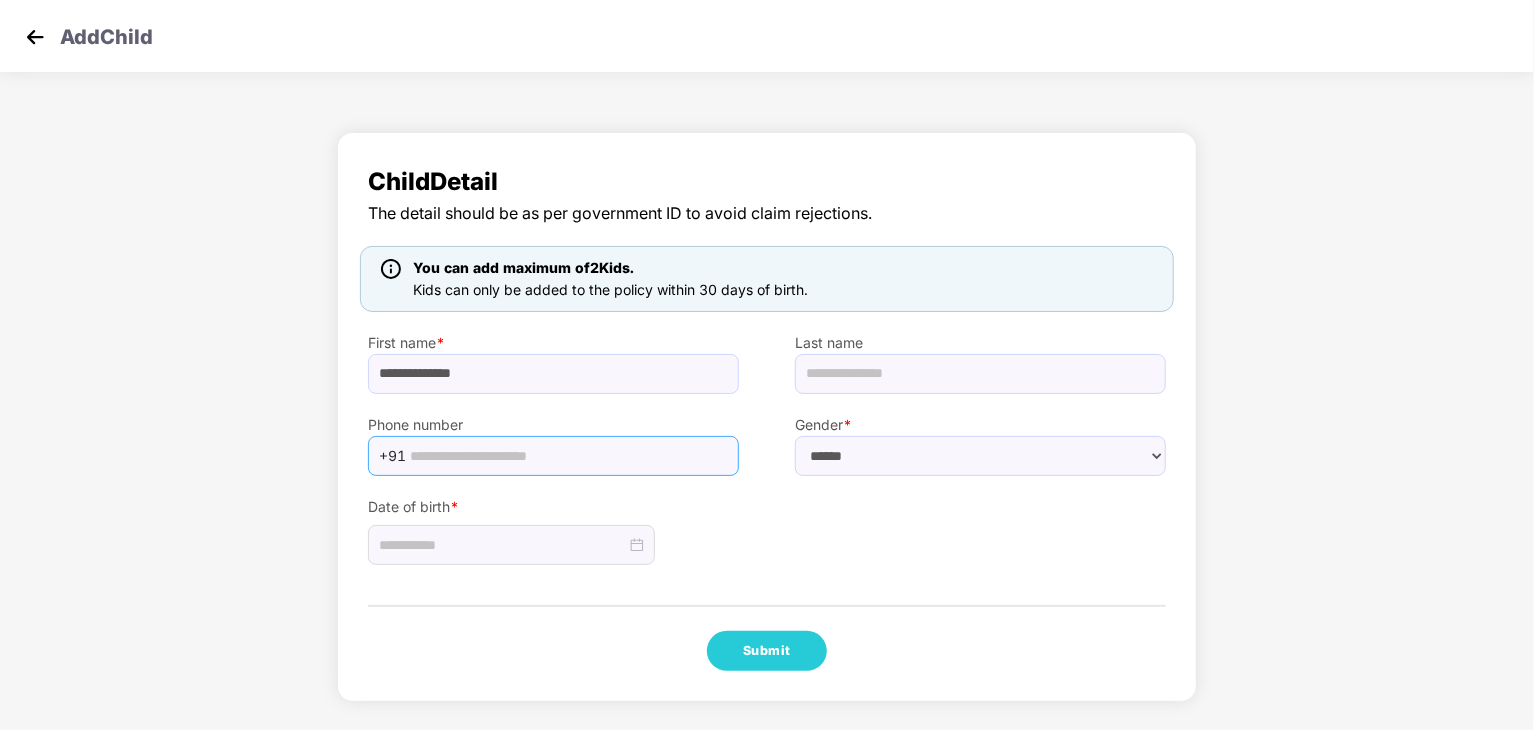 click at bounding box center [568, 456] 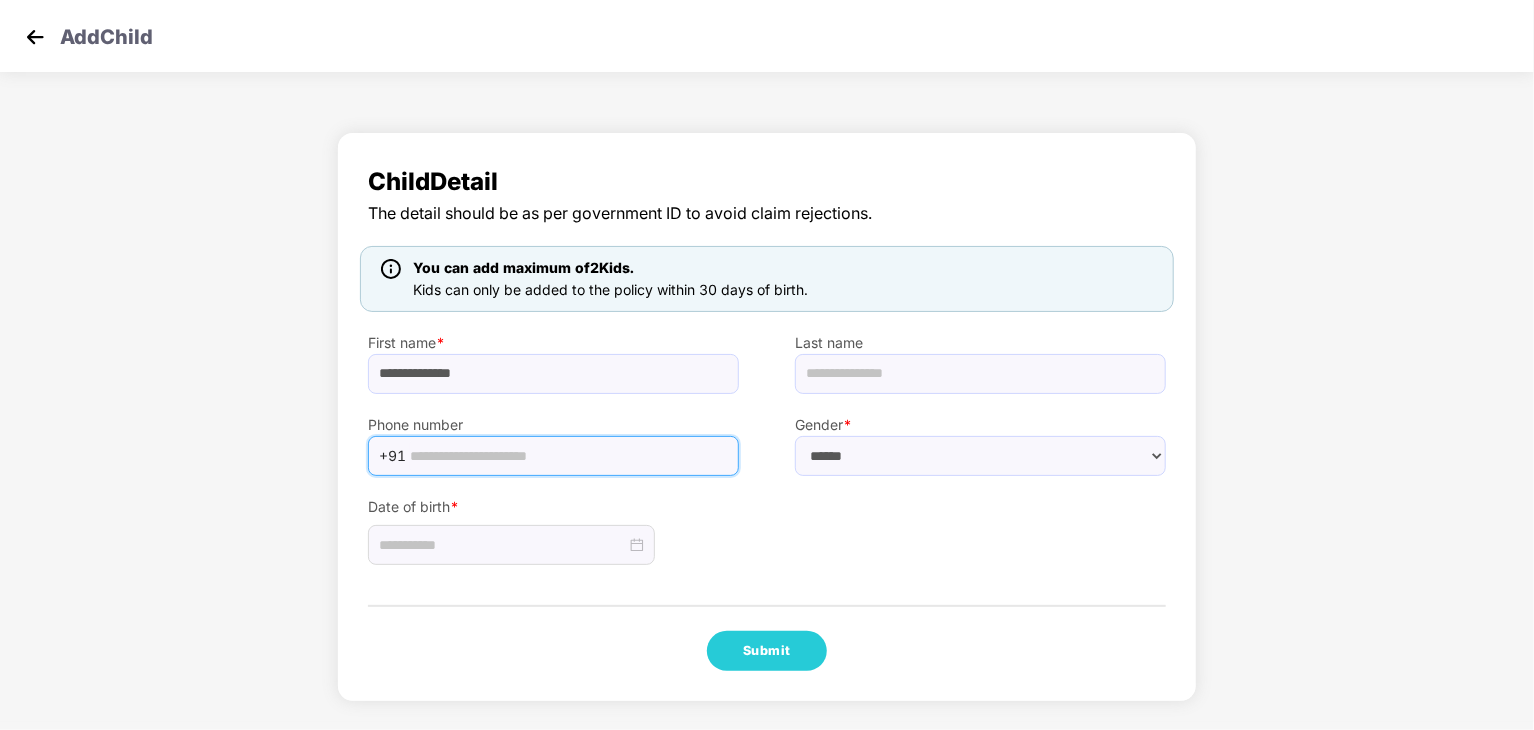 paste on "**********" 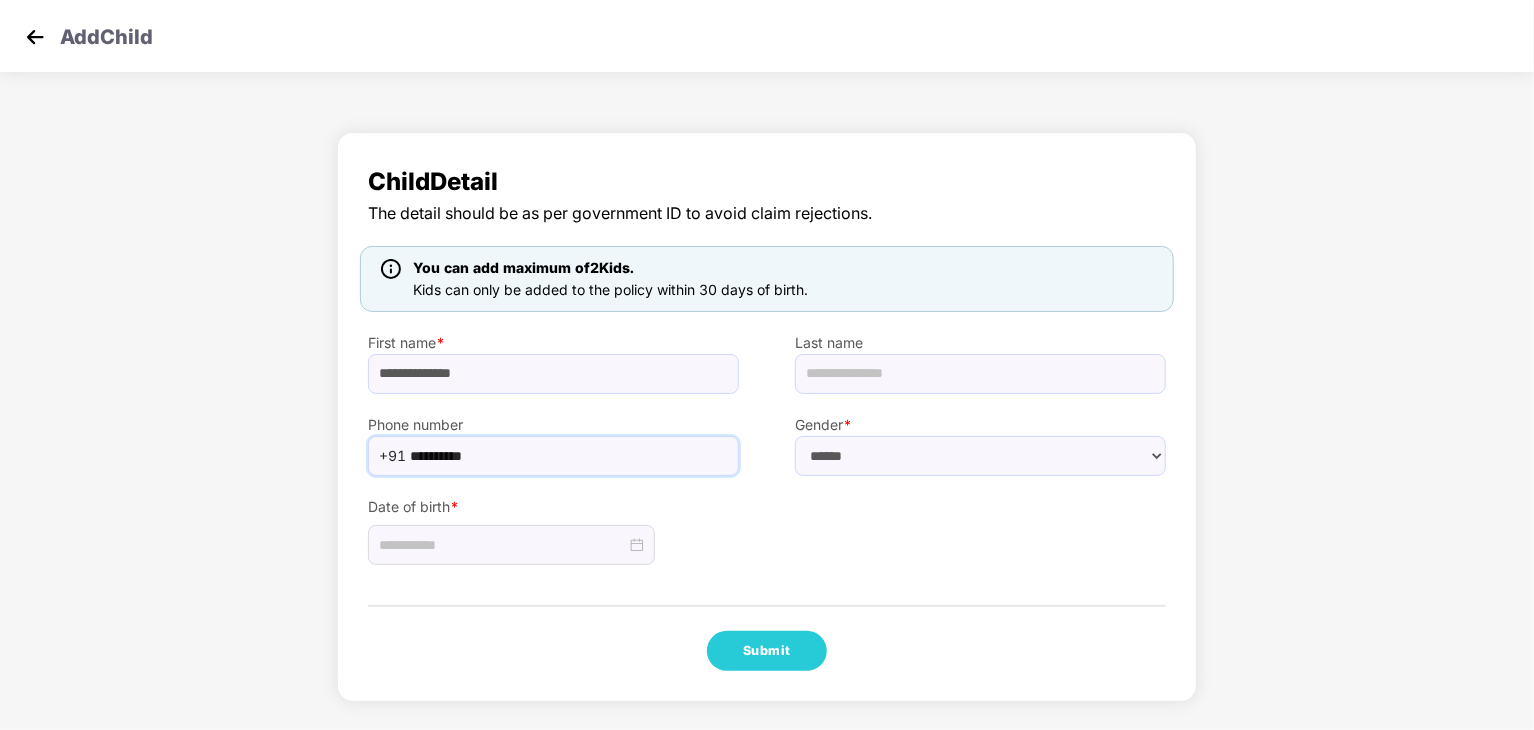 type on "**********" 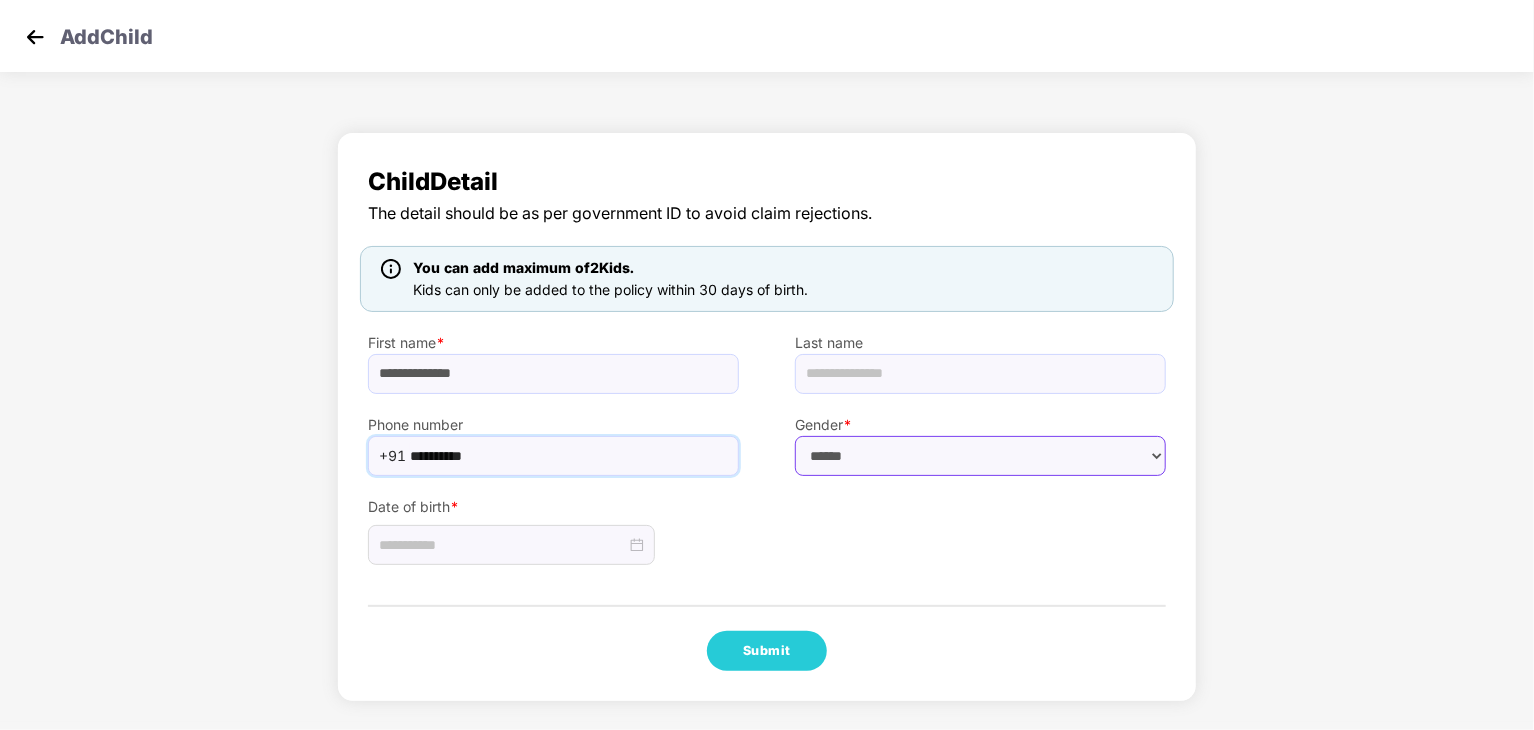 click on "****** **** ******" at bounding box center [980, 456] 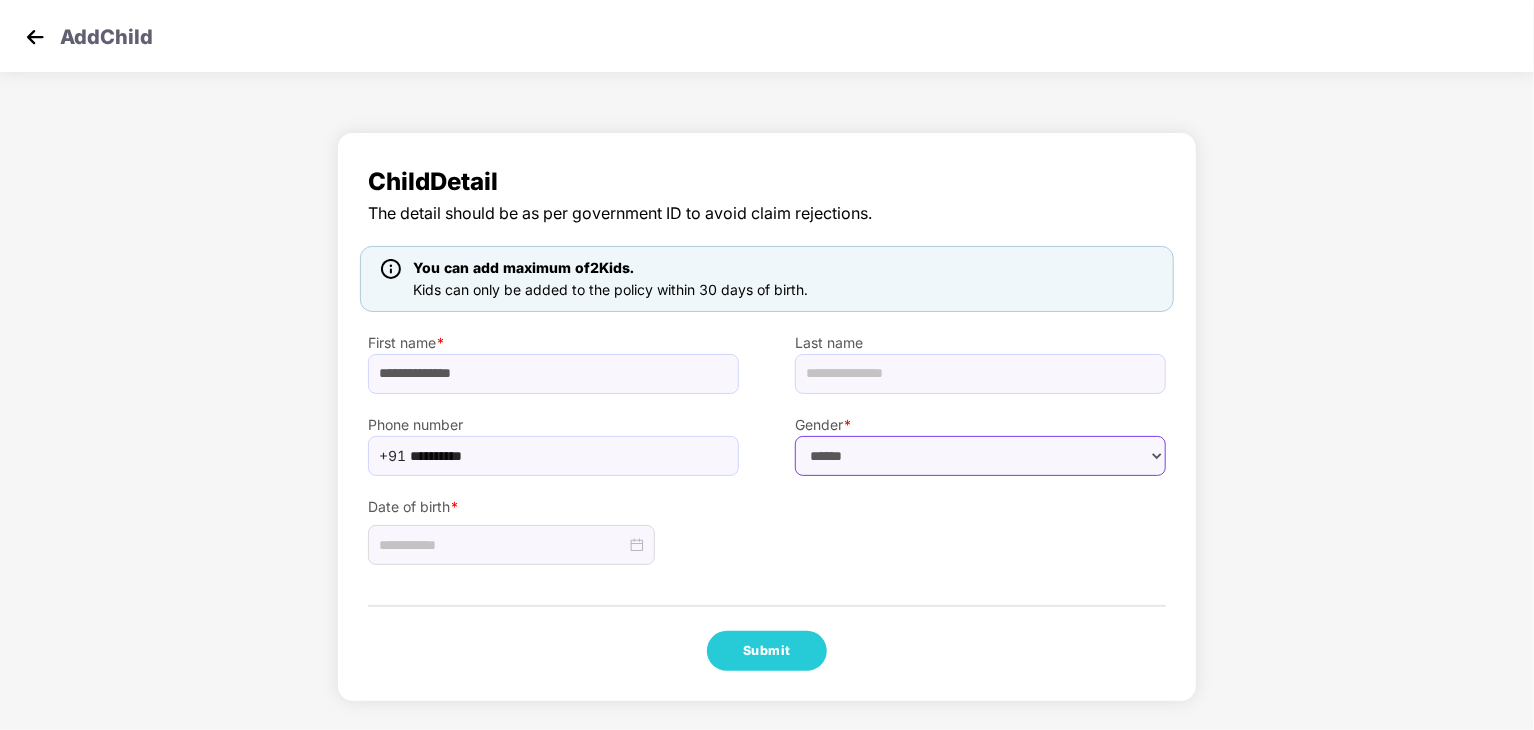 select on "******" 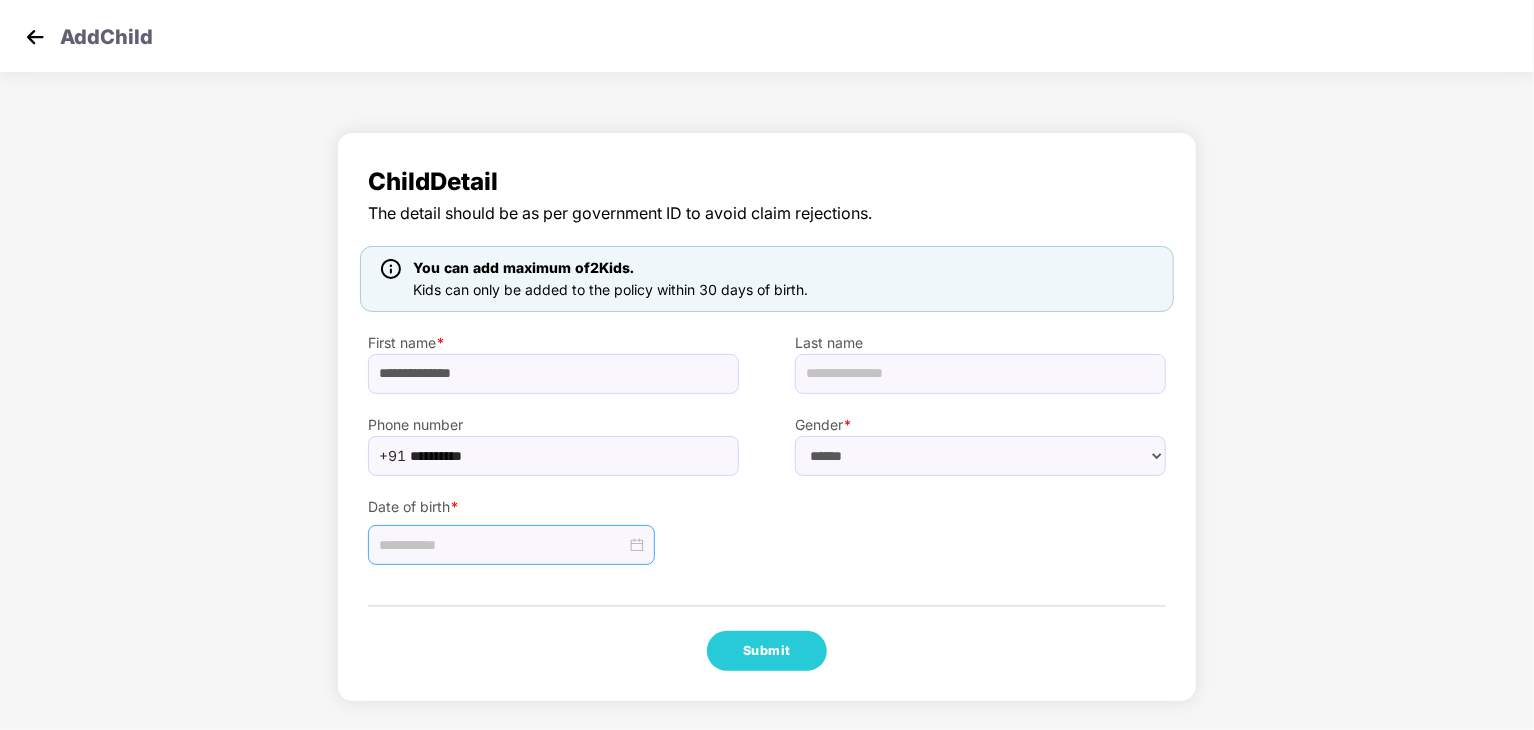click at bounding box center (511, 545) 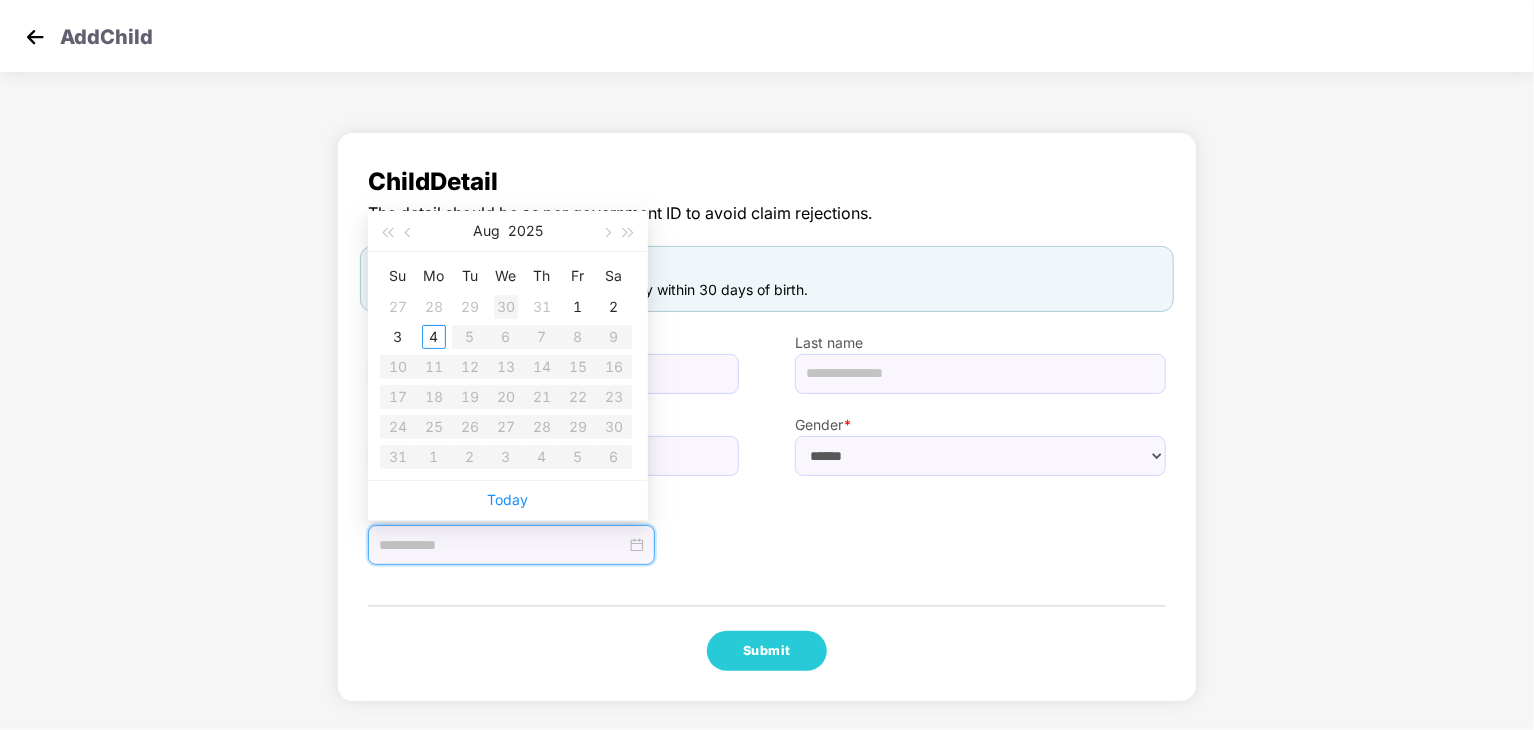 type on "**********" 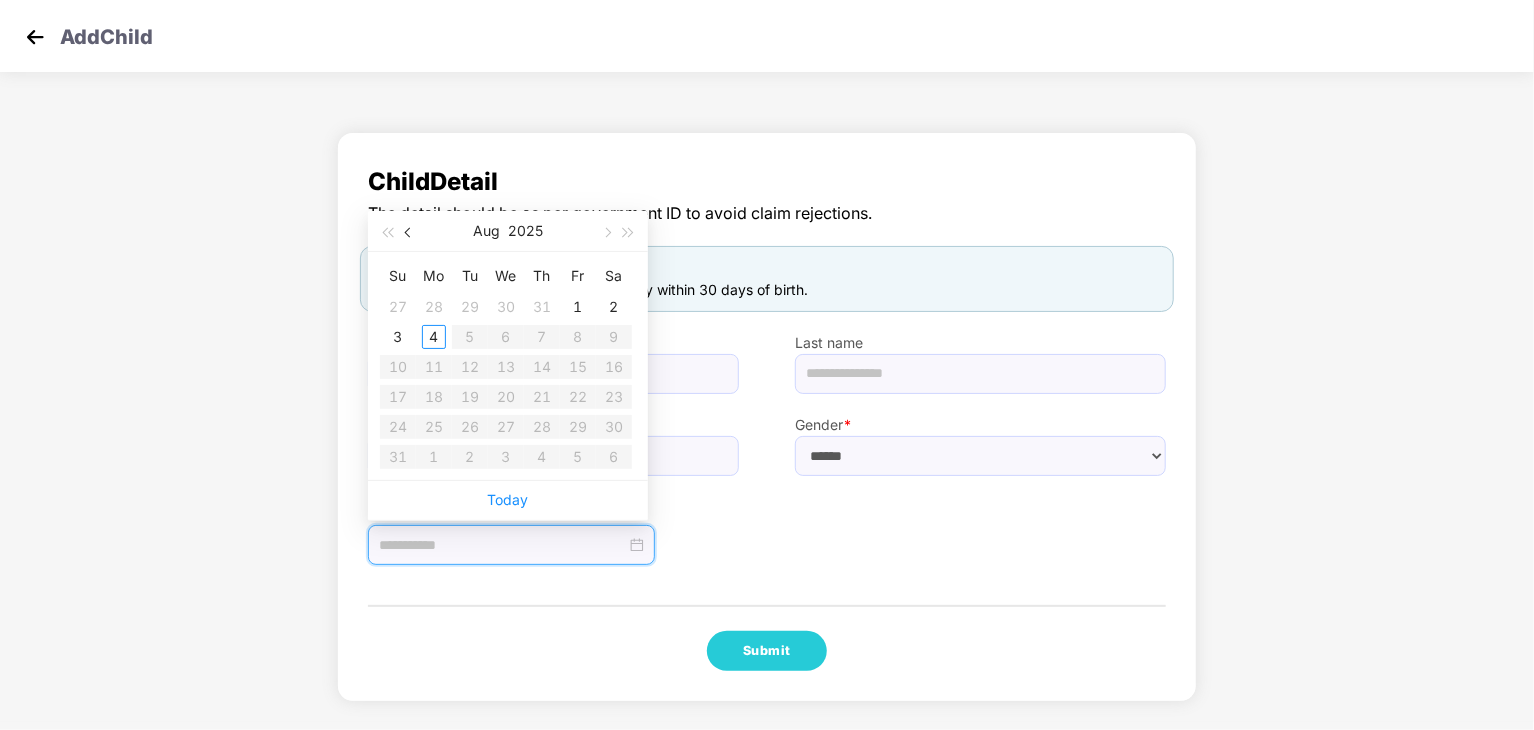 click at bounding box center (409, 231) 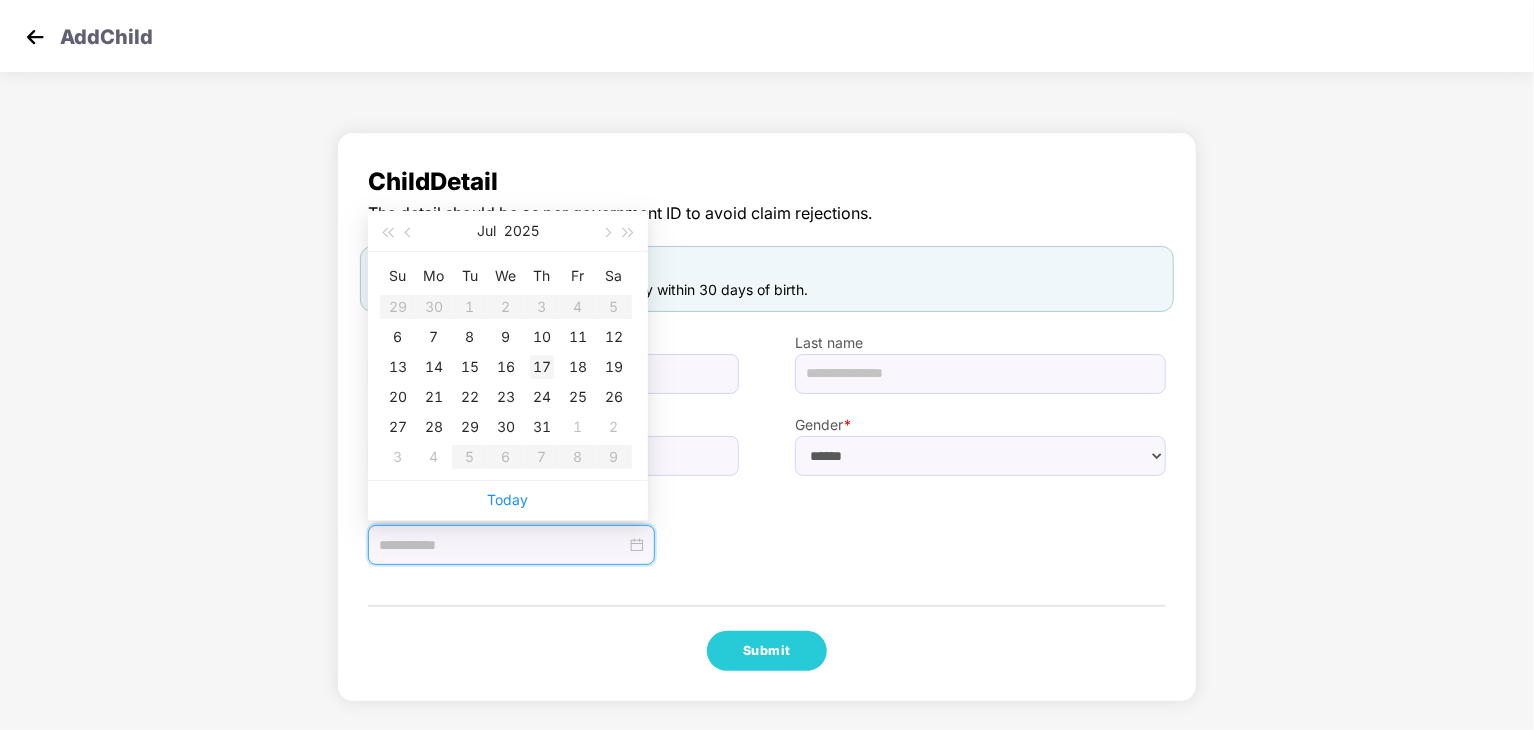 type on "**********" 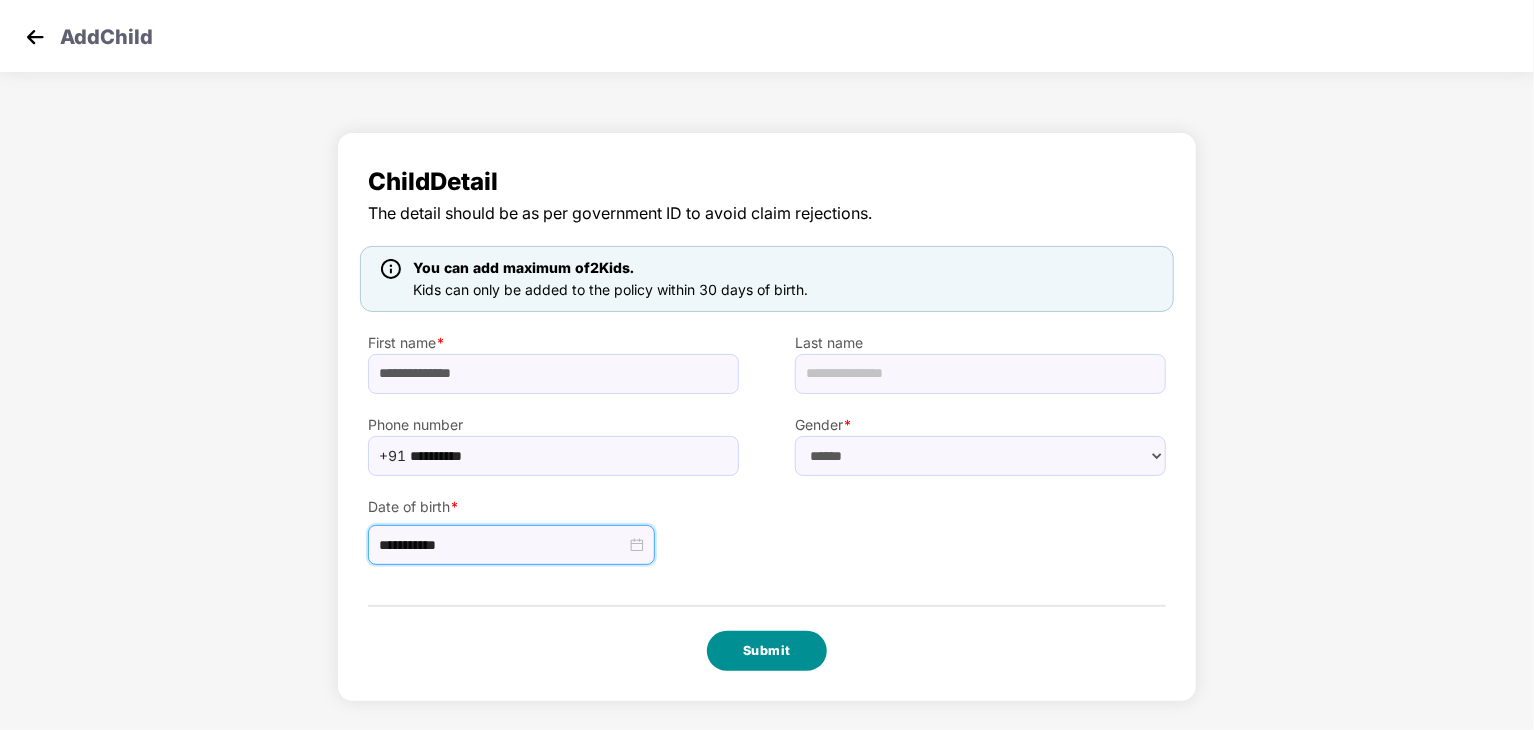 click on "Submit" at bounding box center (767, 651) 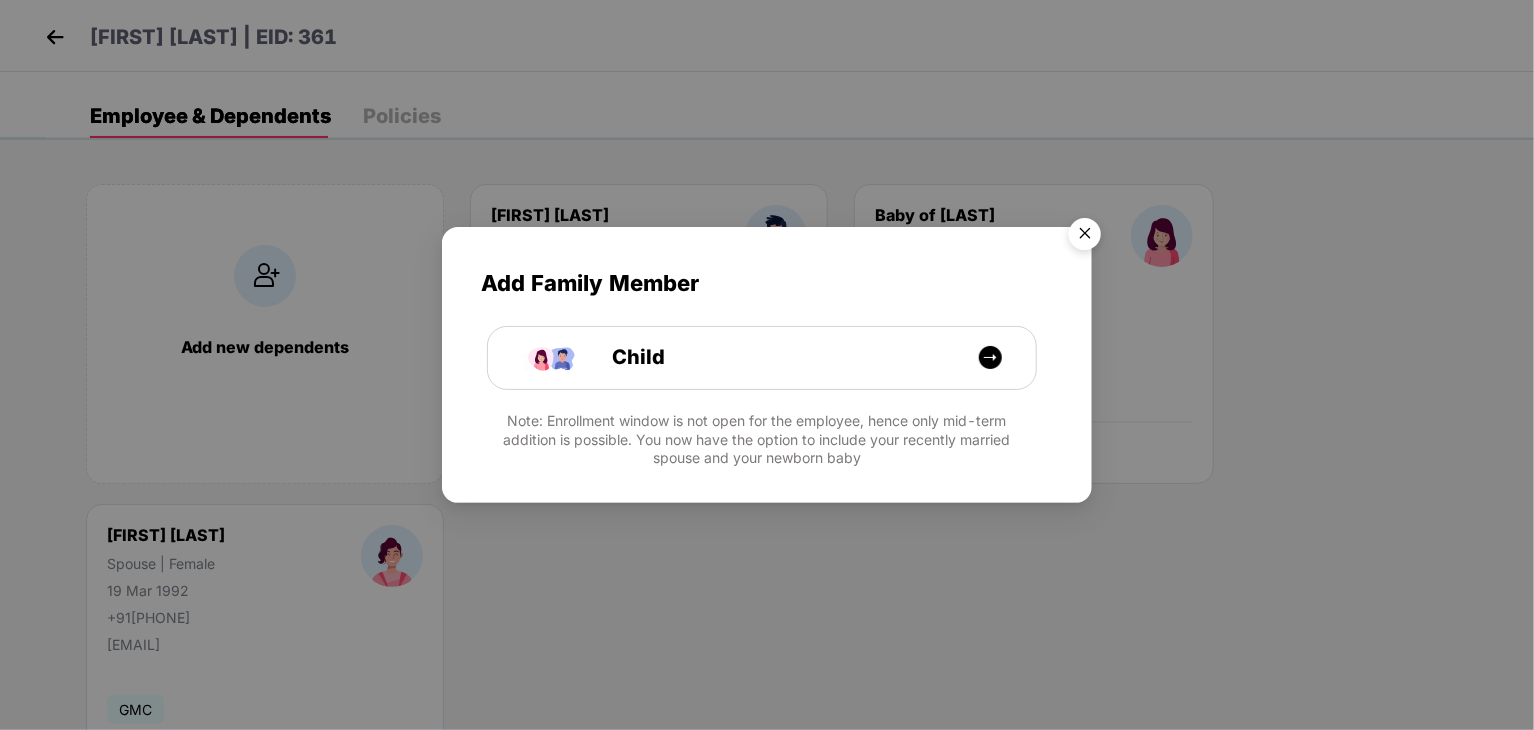 click at bounding box center (1085, 237) 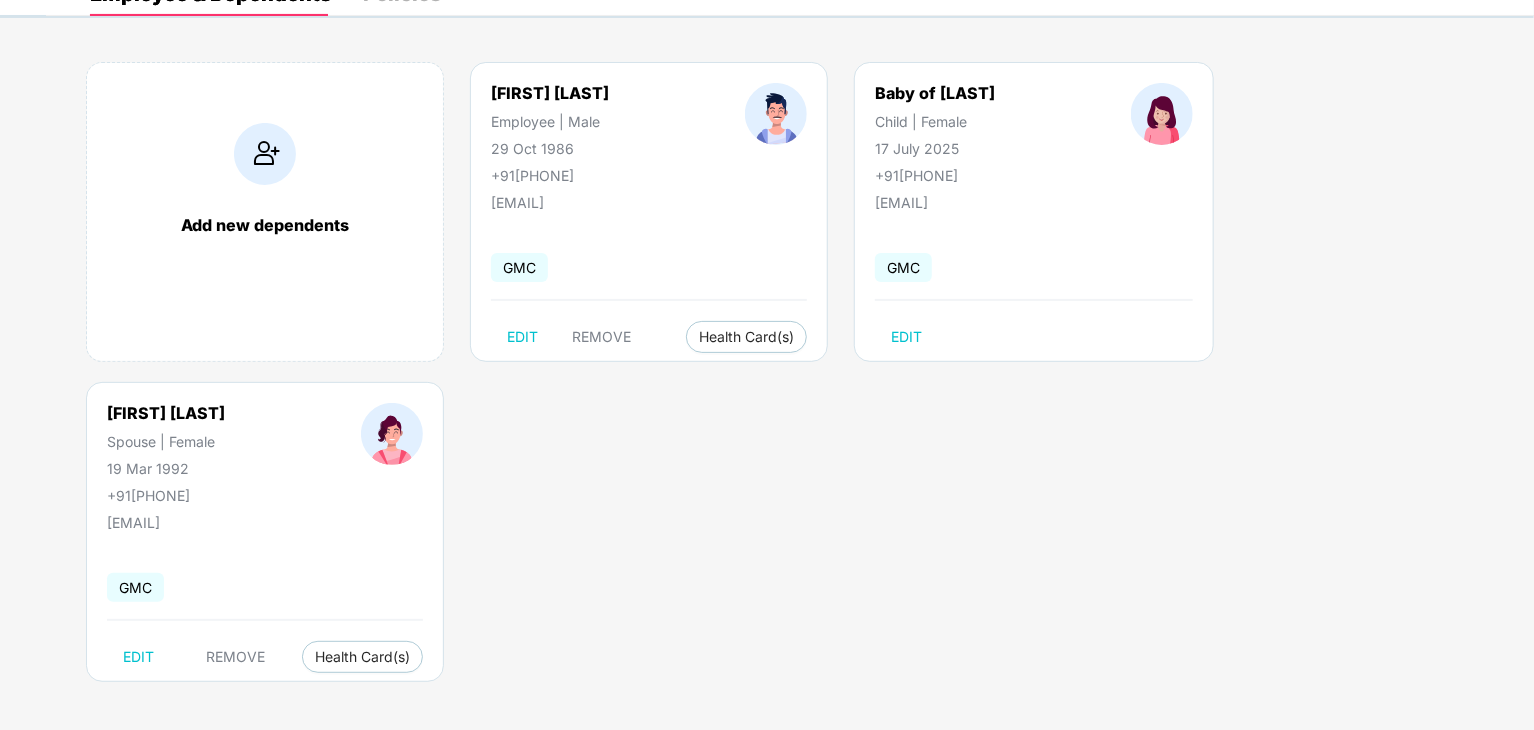 scroll, scrollTop: 124, scrollLeft: 0, axis: vertical 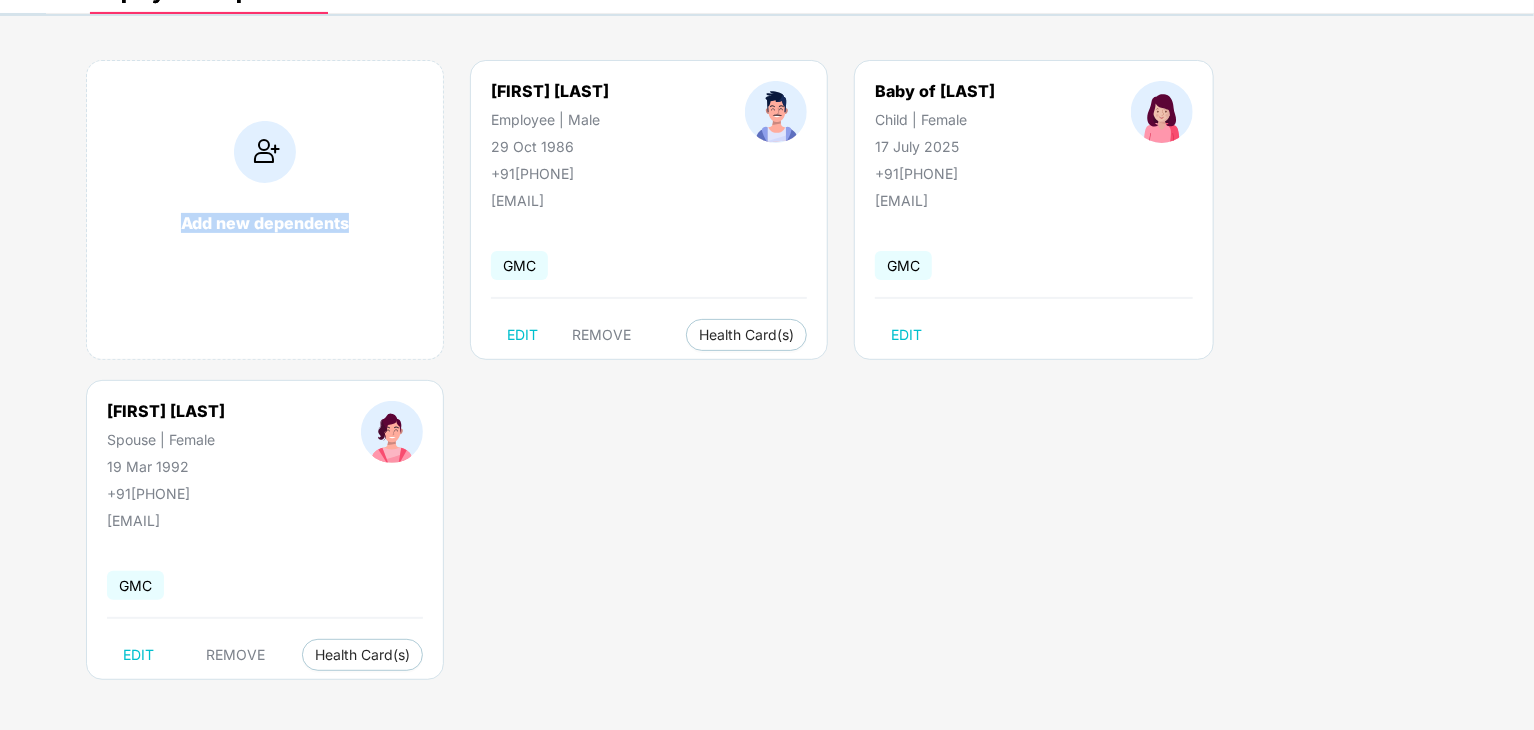 drag, startPoint x: 175, startPoint y: 201, endPoint x: 389, endPoint y: 201, distance: 214 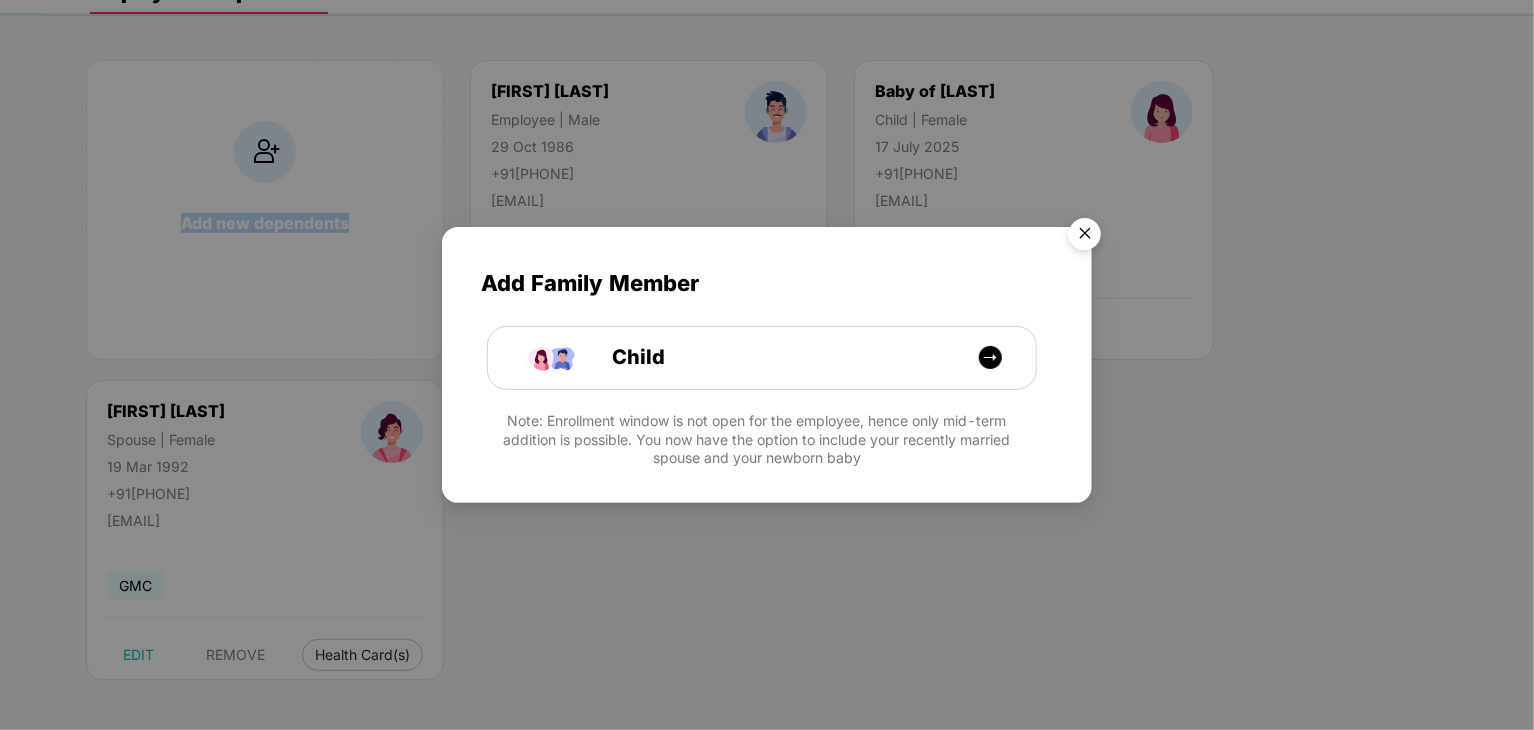 click at bounding box center (1085, 237) 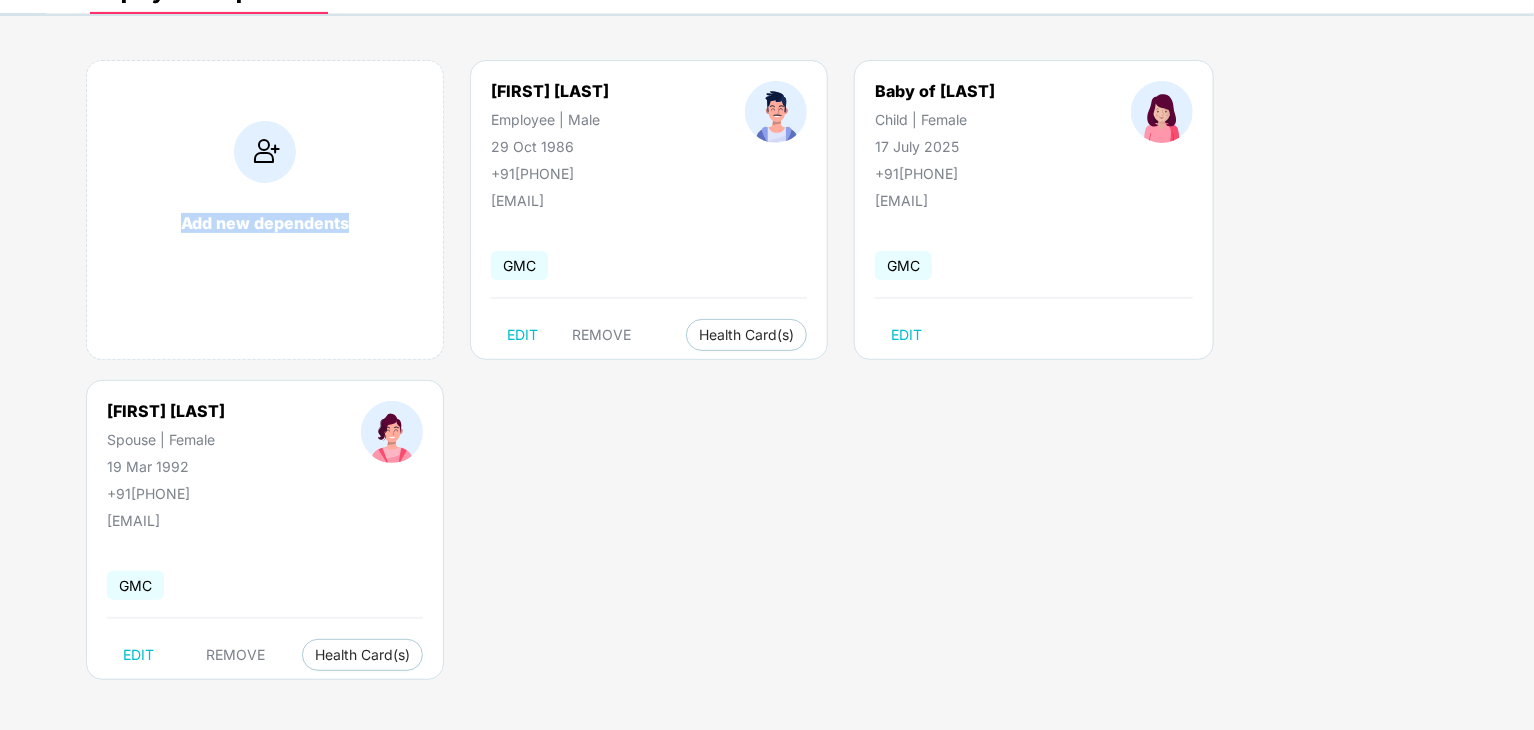 scroll, scrollTop: 0, scrollLeft: 0, axis: both 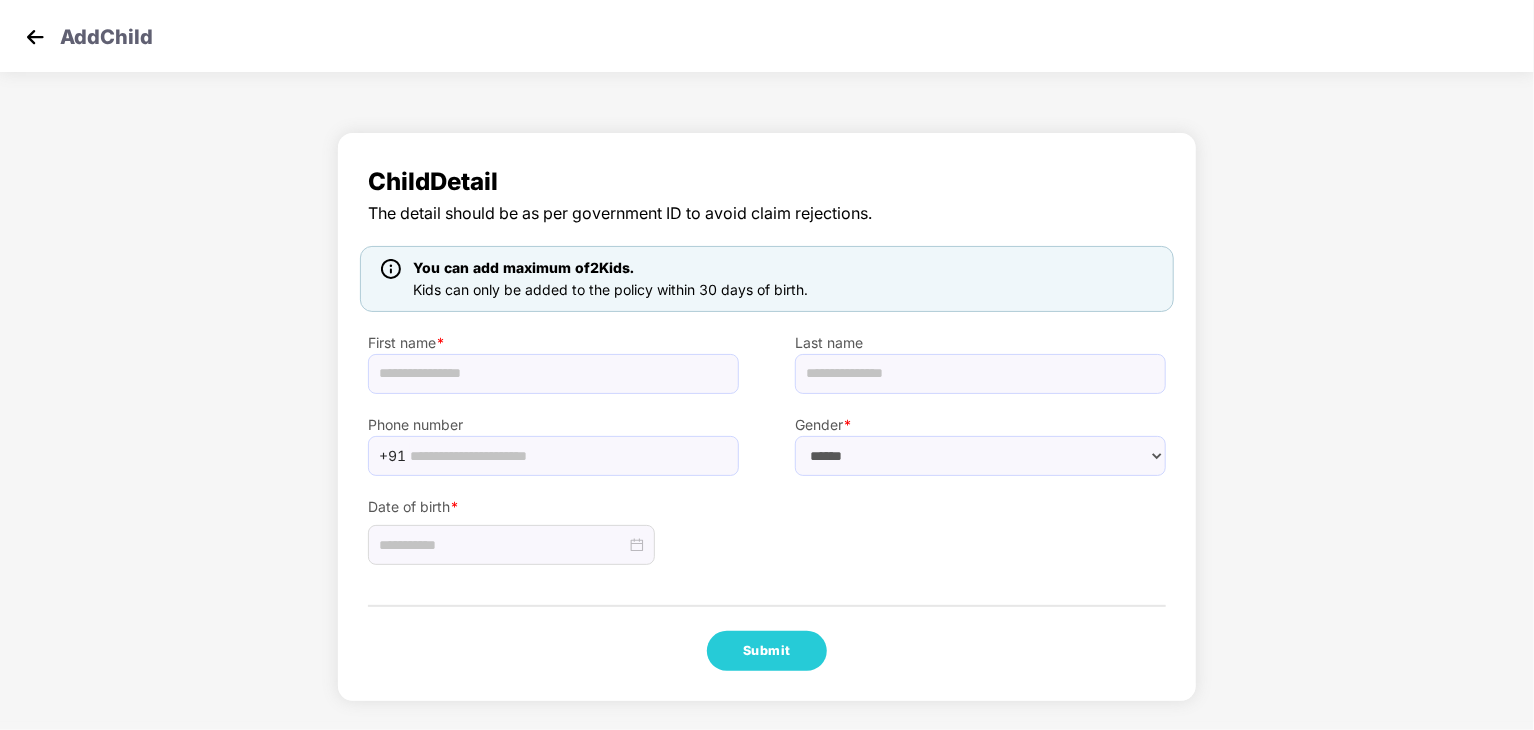 click at bounding box center [35, 37] 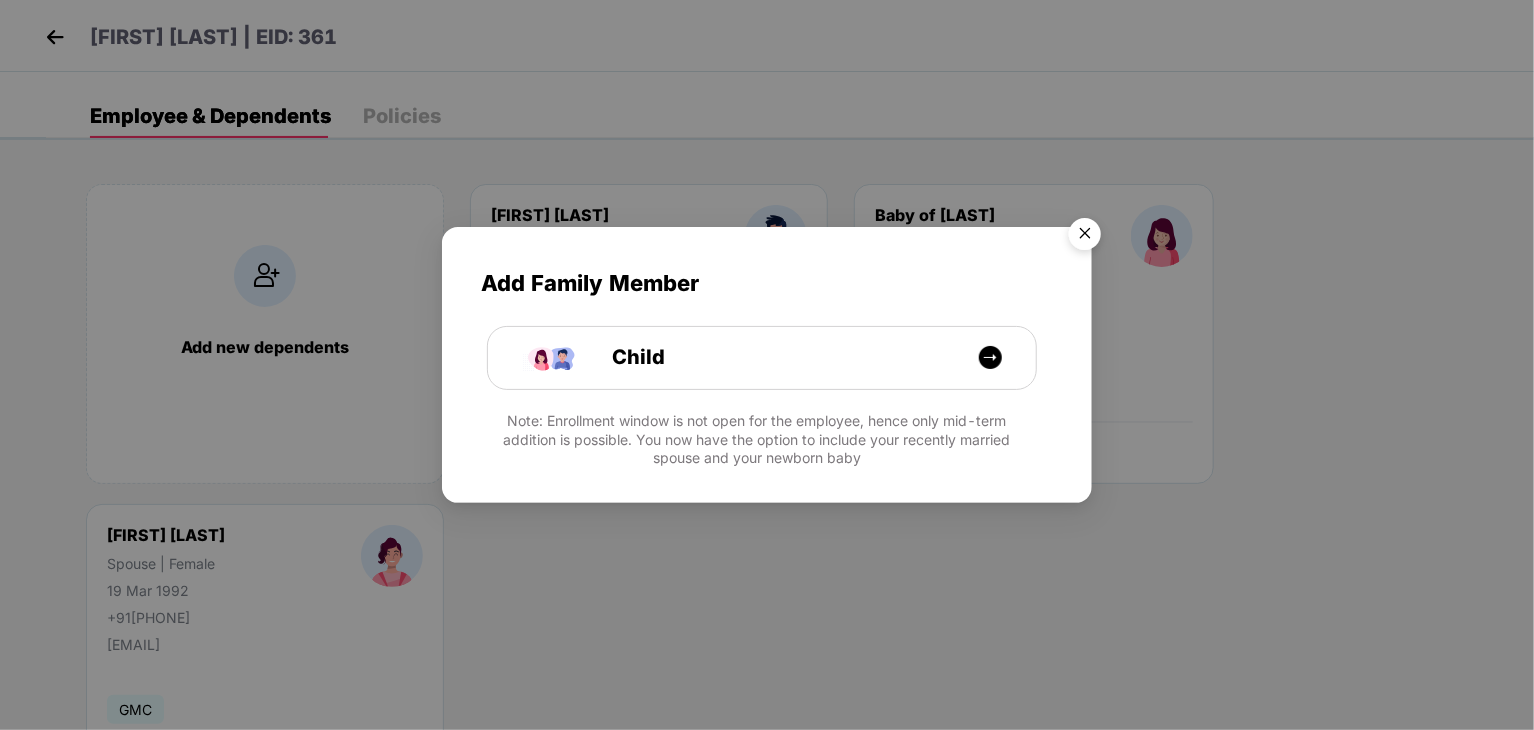click at bounding box center (1085, 237) 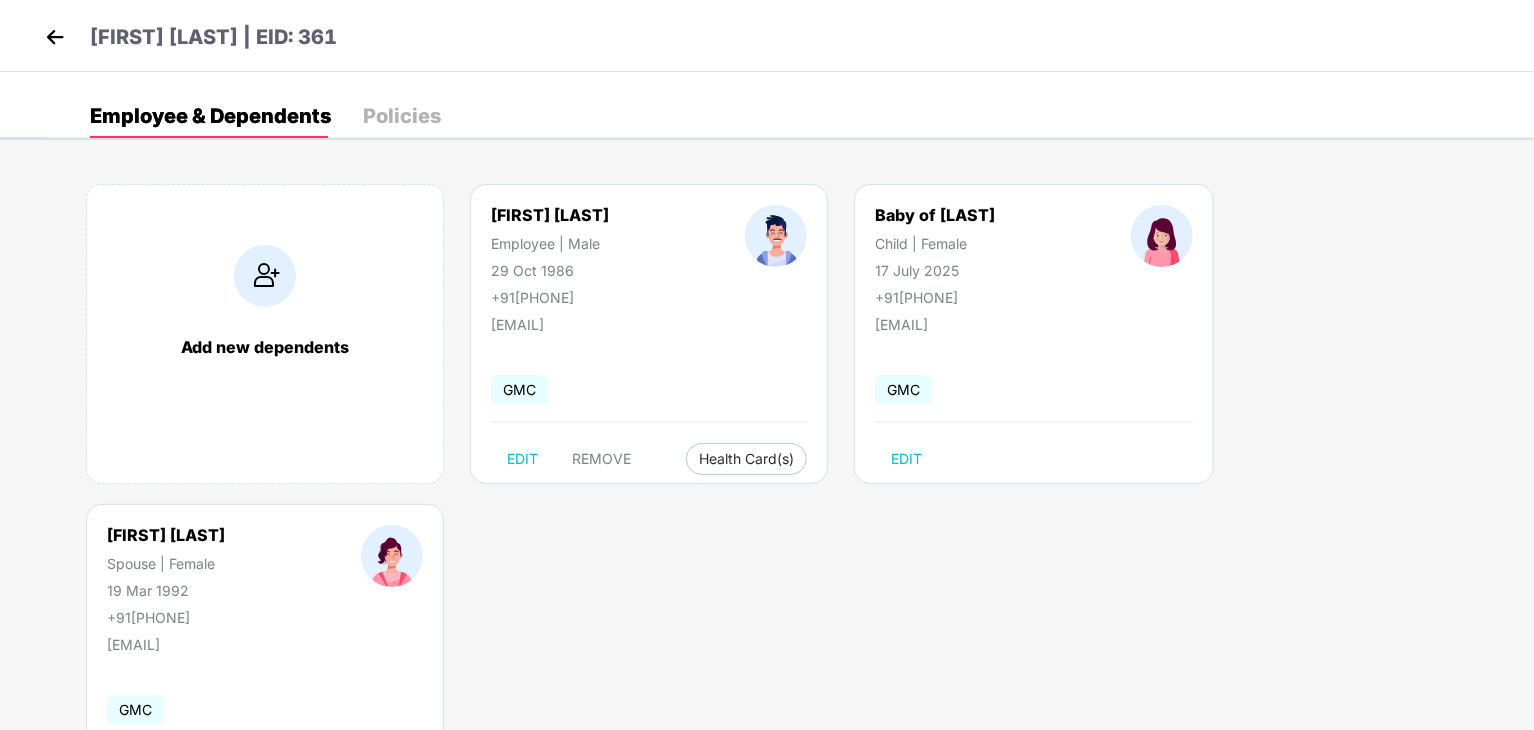 click on "[FIRST] [LAST] | EID: 361" at bounding box center [767, 36] 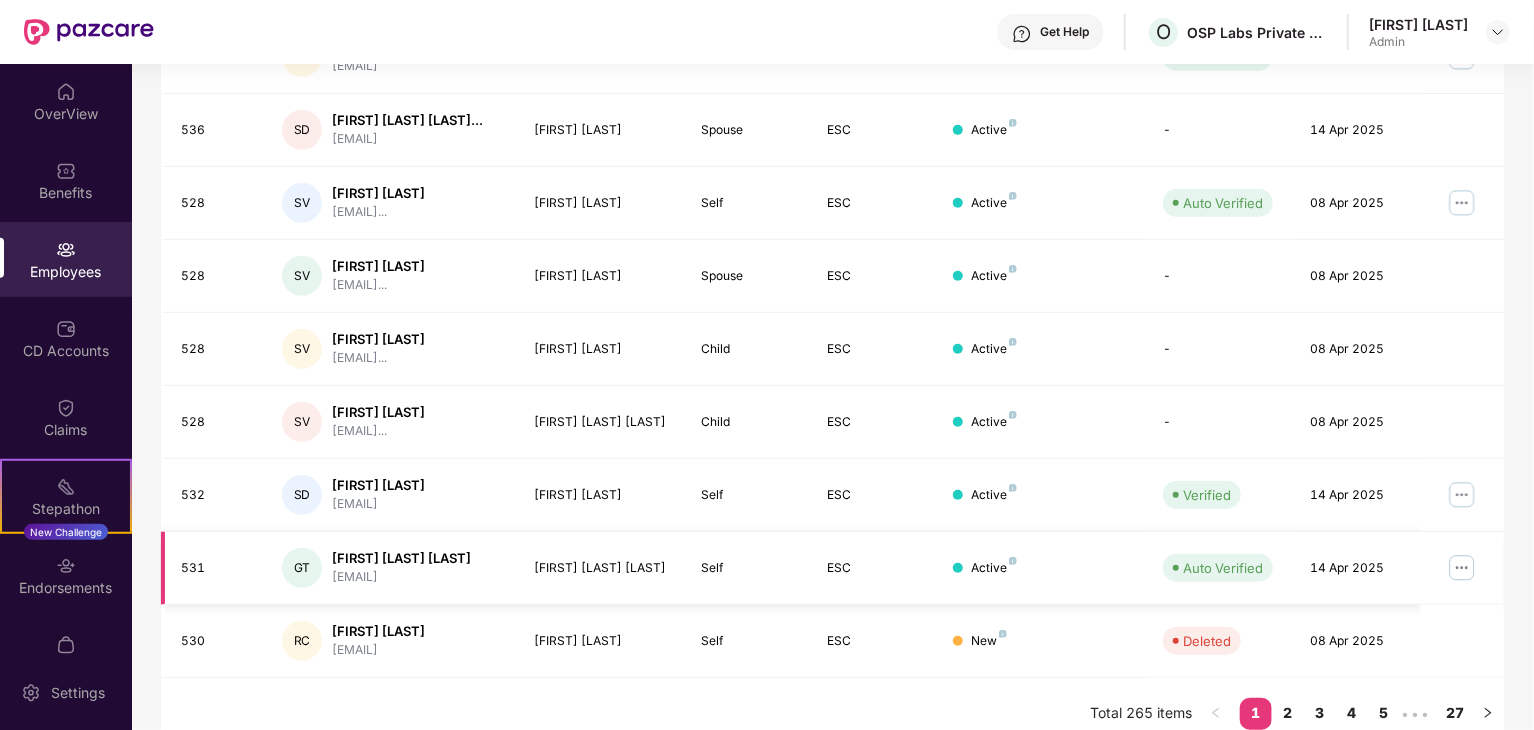 scroll, scrollTop: 496, scrollLeft: 0, axis: vertical 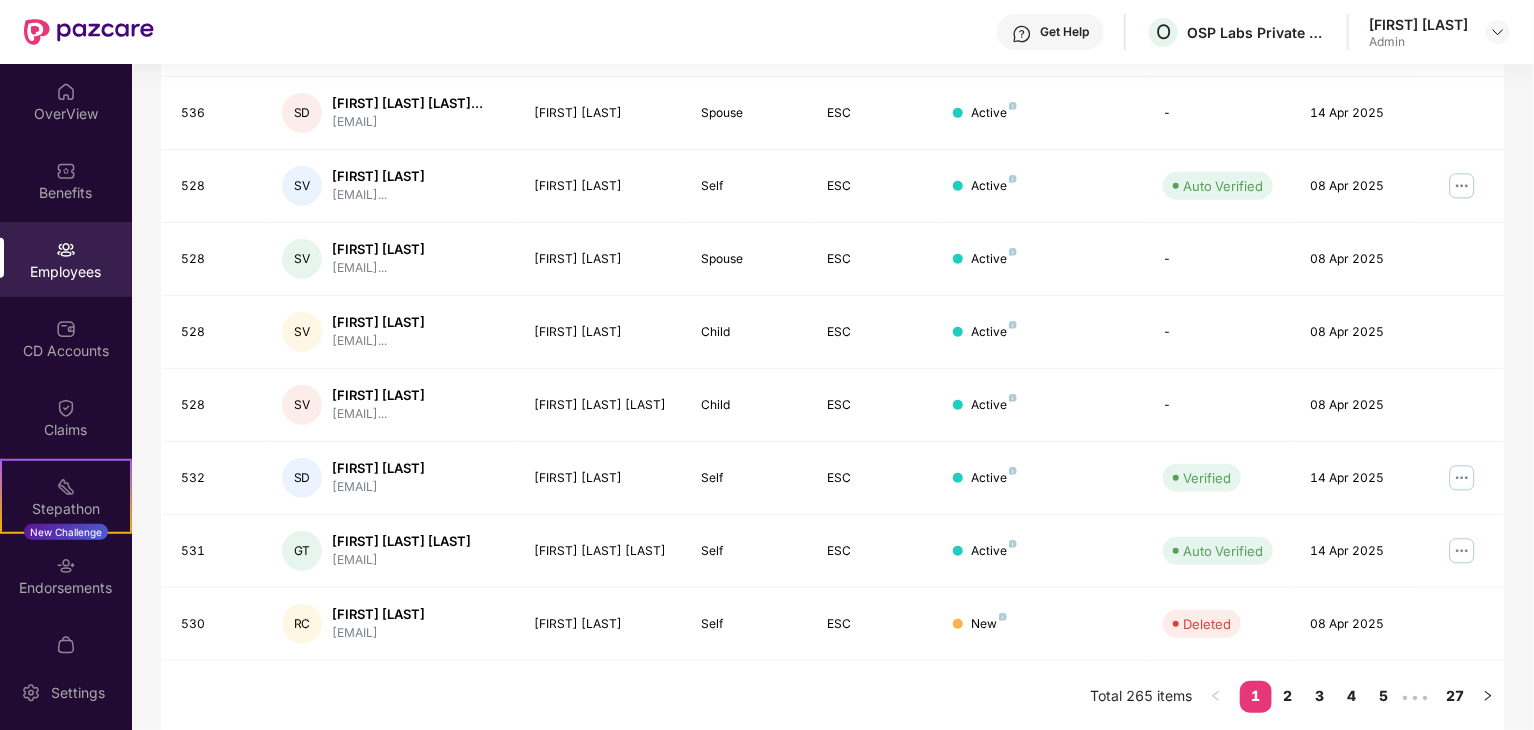 drag, startPoint x: 349, startPoint y: 683, endPoint x: 618, endPoint y: 683, distance: 269 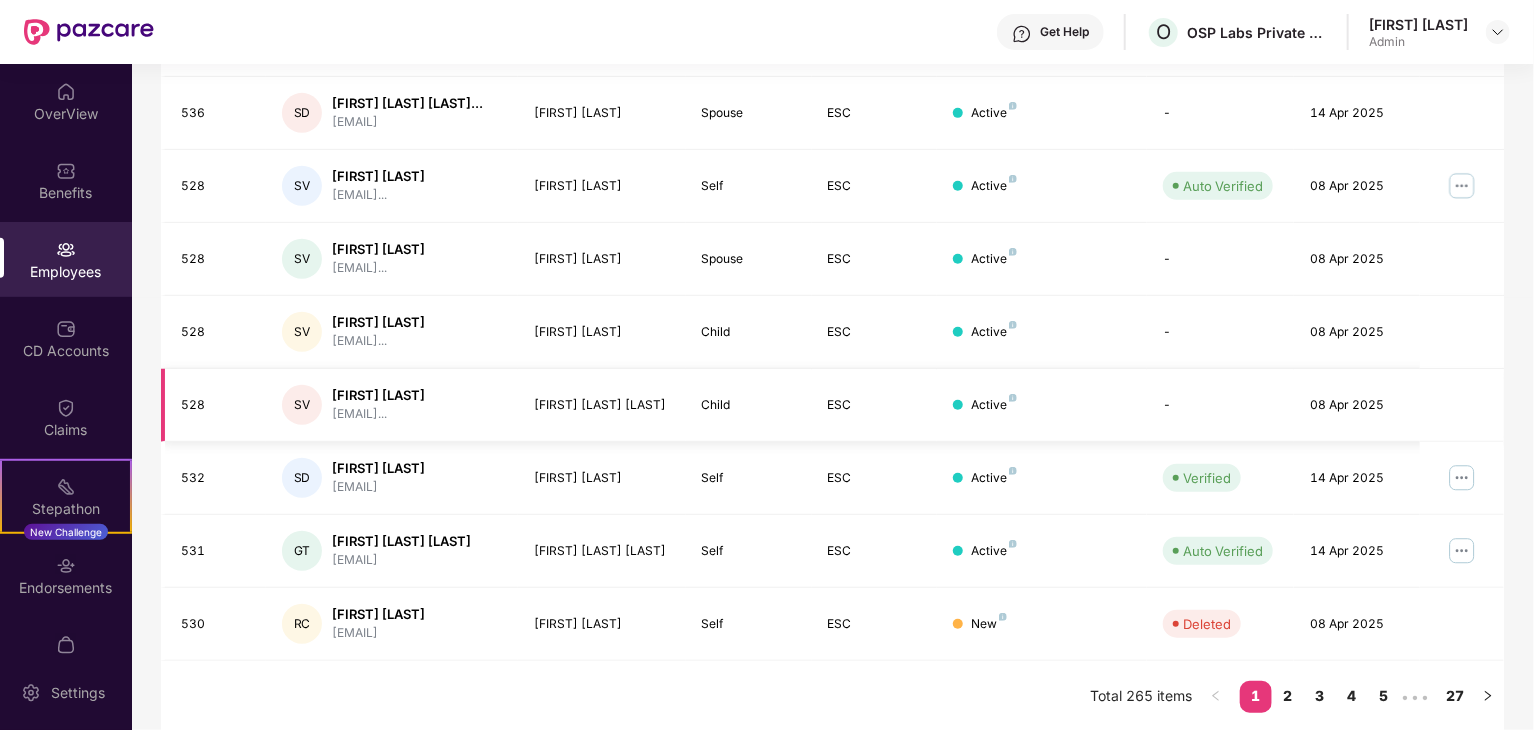 scroll, scrollTop: 0, scrollLeft: 0, axis: both 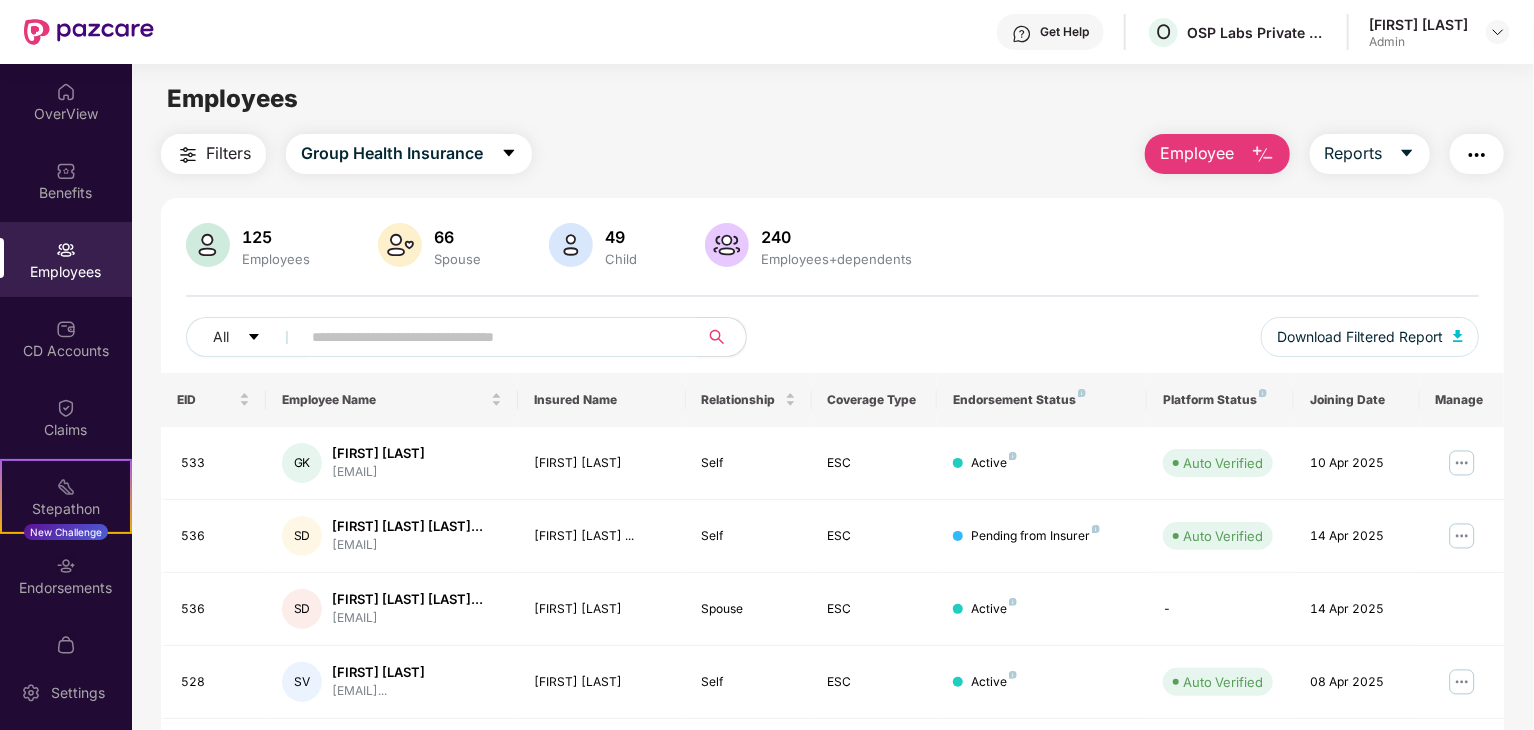 click at bounding box center [1263, 155] 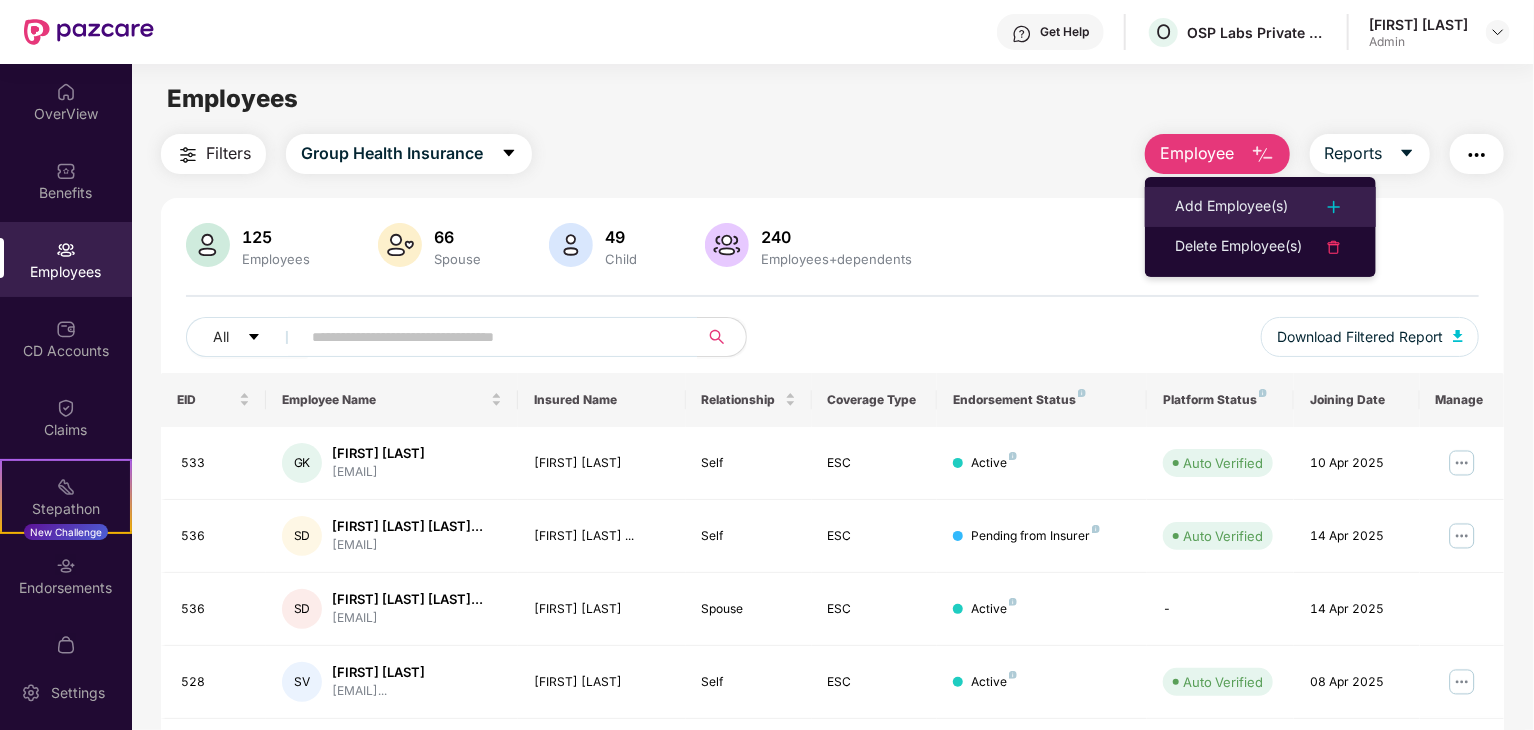 click on "Add Employee(s)" at bounding box center (1231, 207) 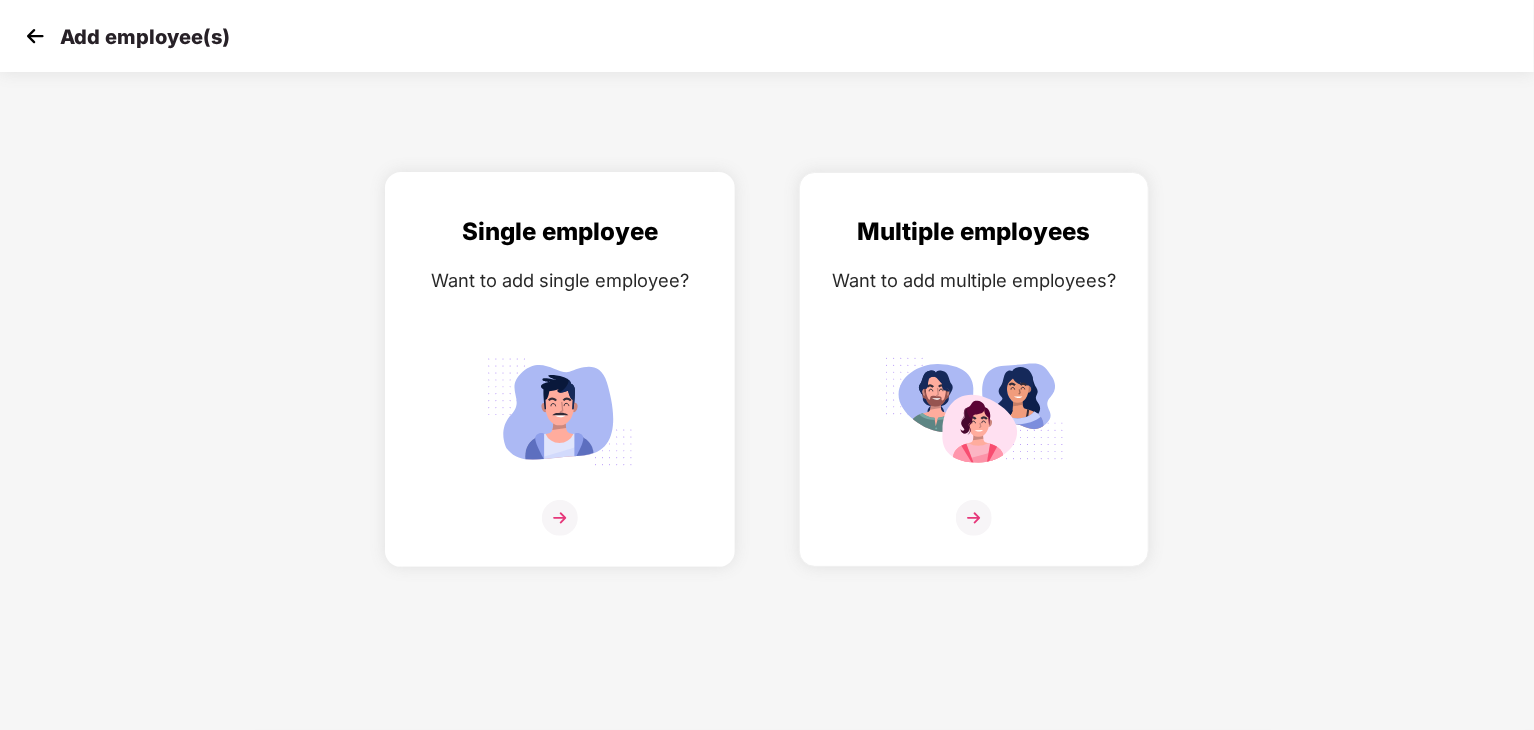 click at bounding box center (560, 518) 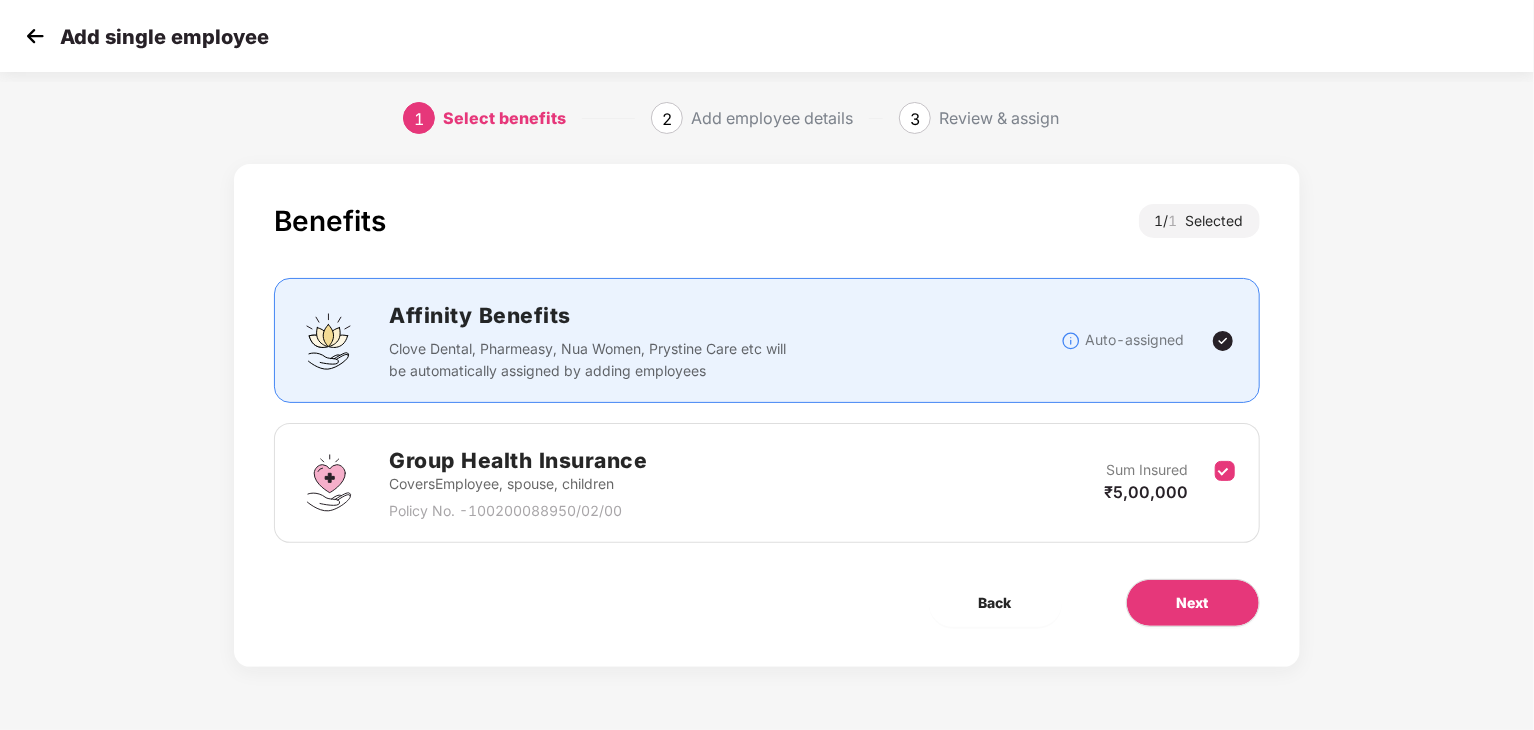click at bounding box center [35, 36] 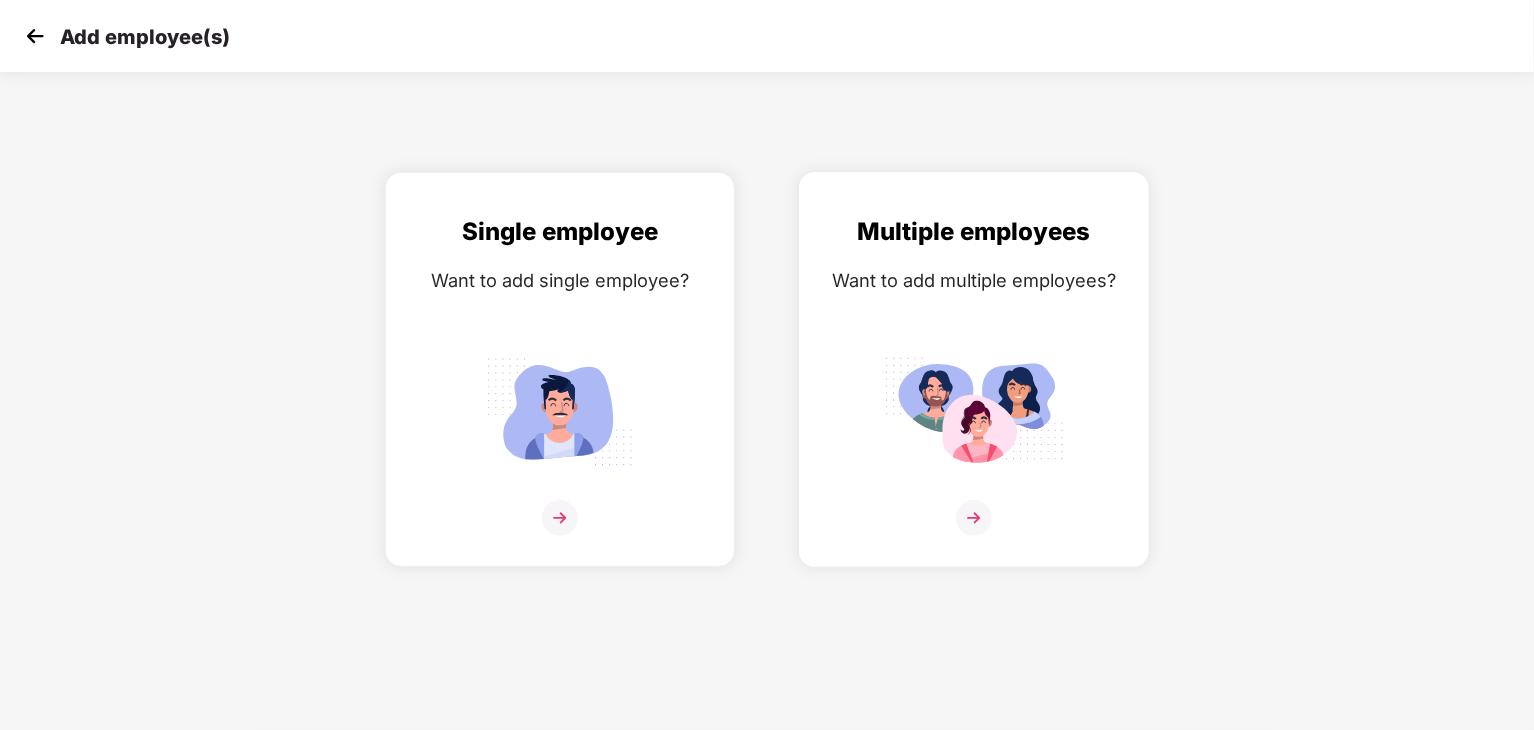 click at bounding box center (974, 518) 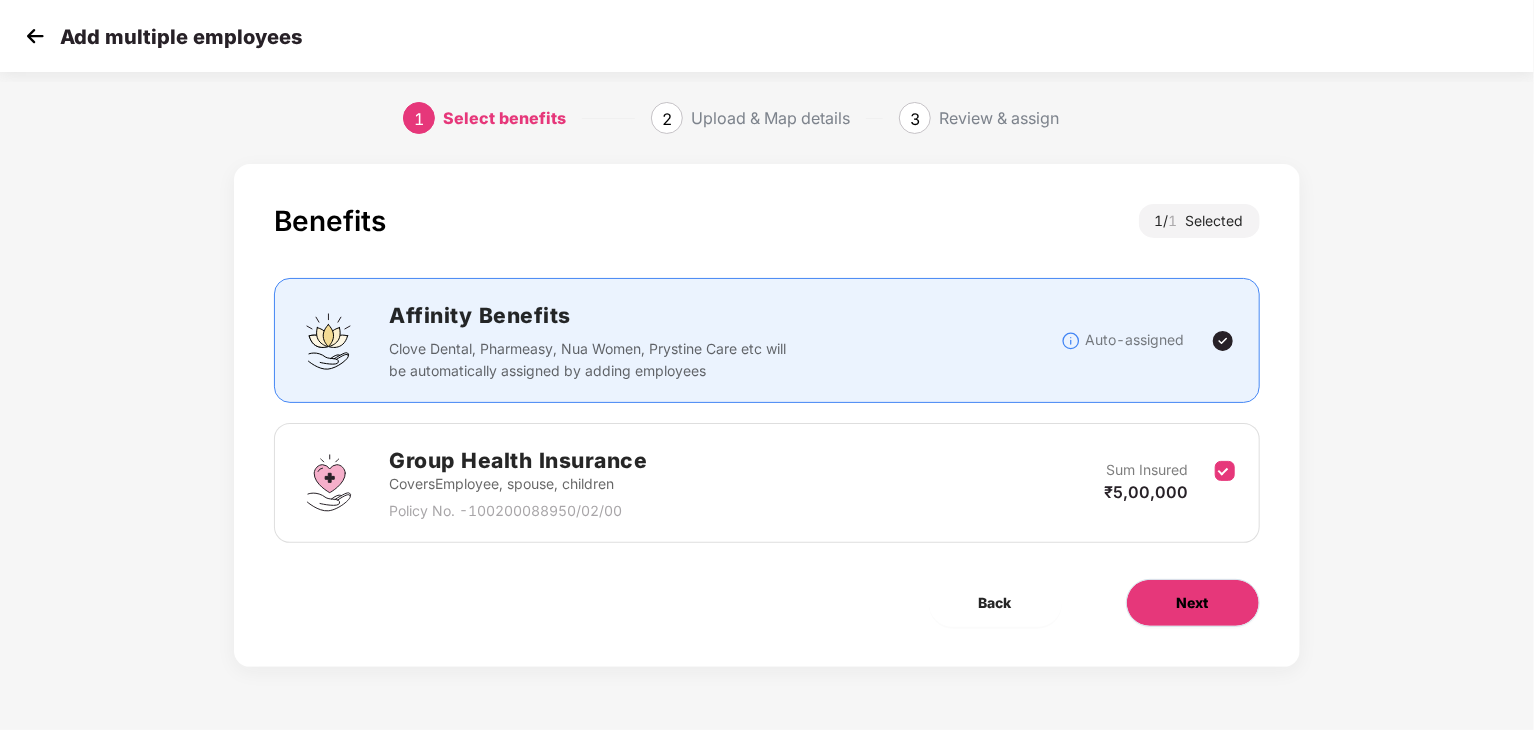 click on "Next" at bounding box center (1193, 603) 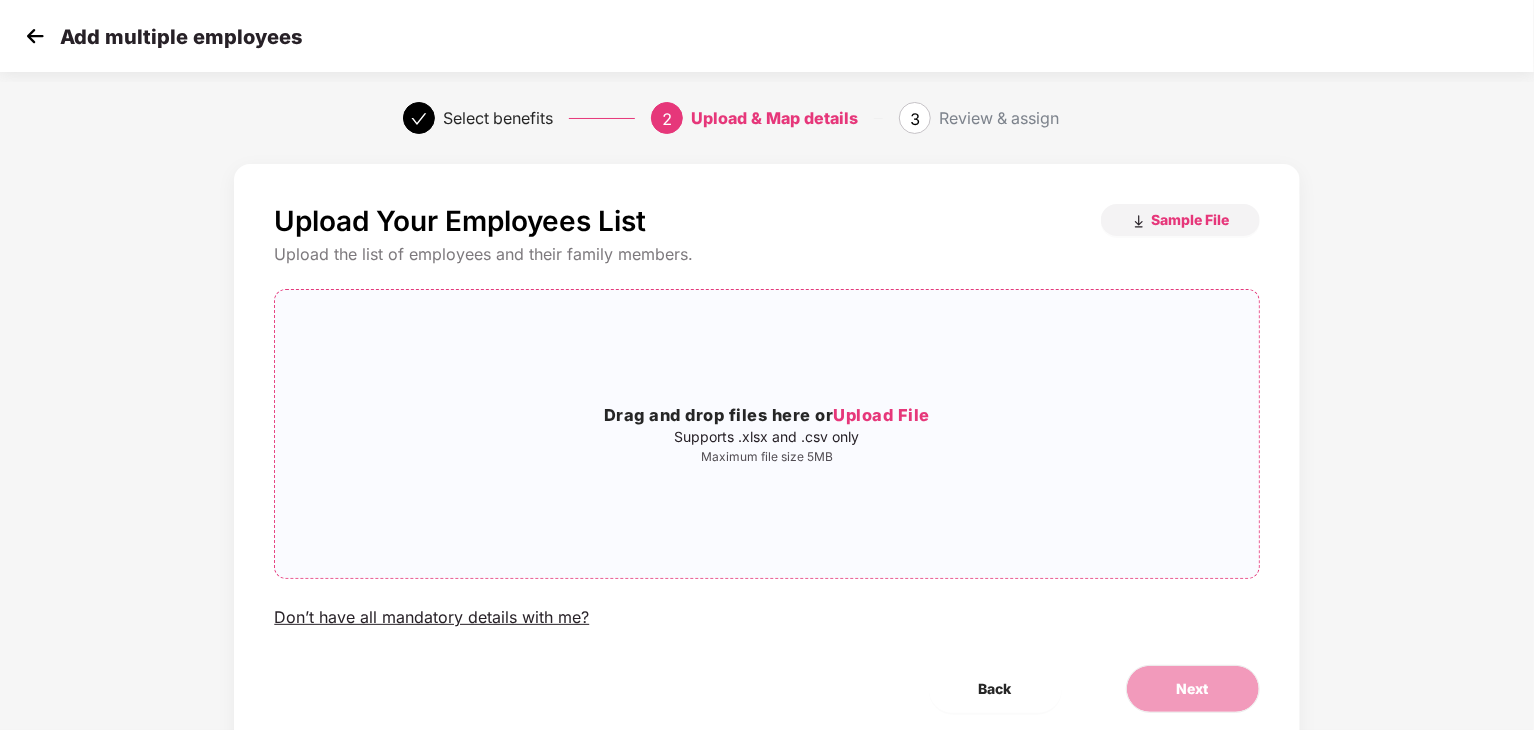 scroll, scrollTop: 0, scrollLeft: 0, axis: both 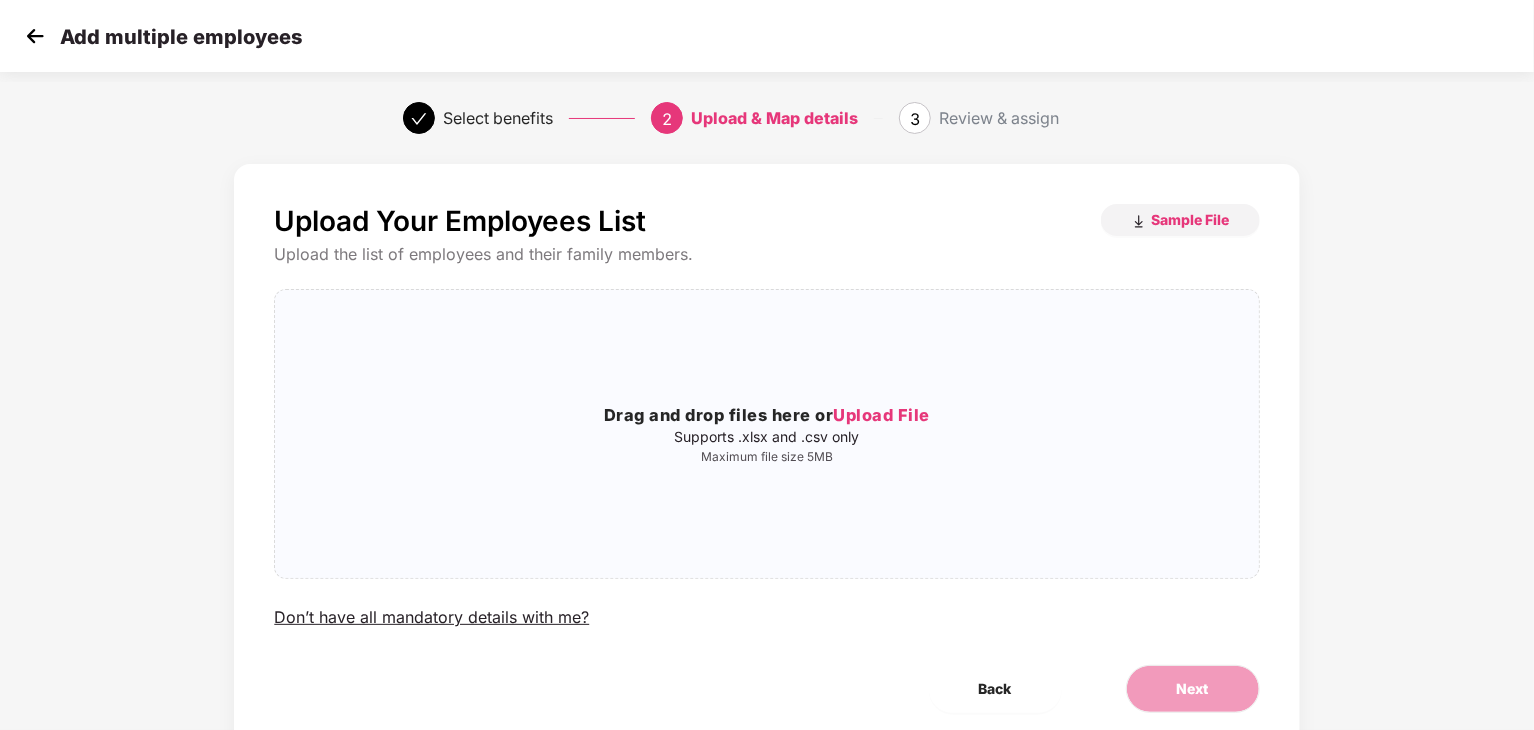 click at bounding box center [35, 36] 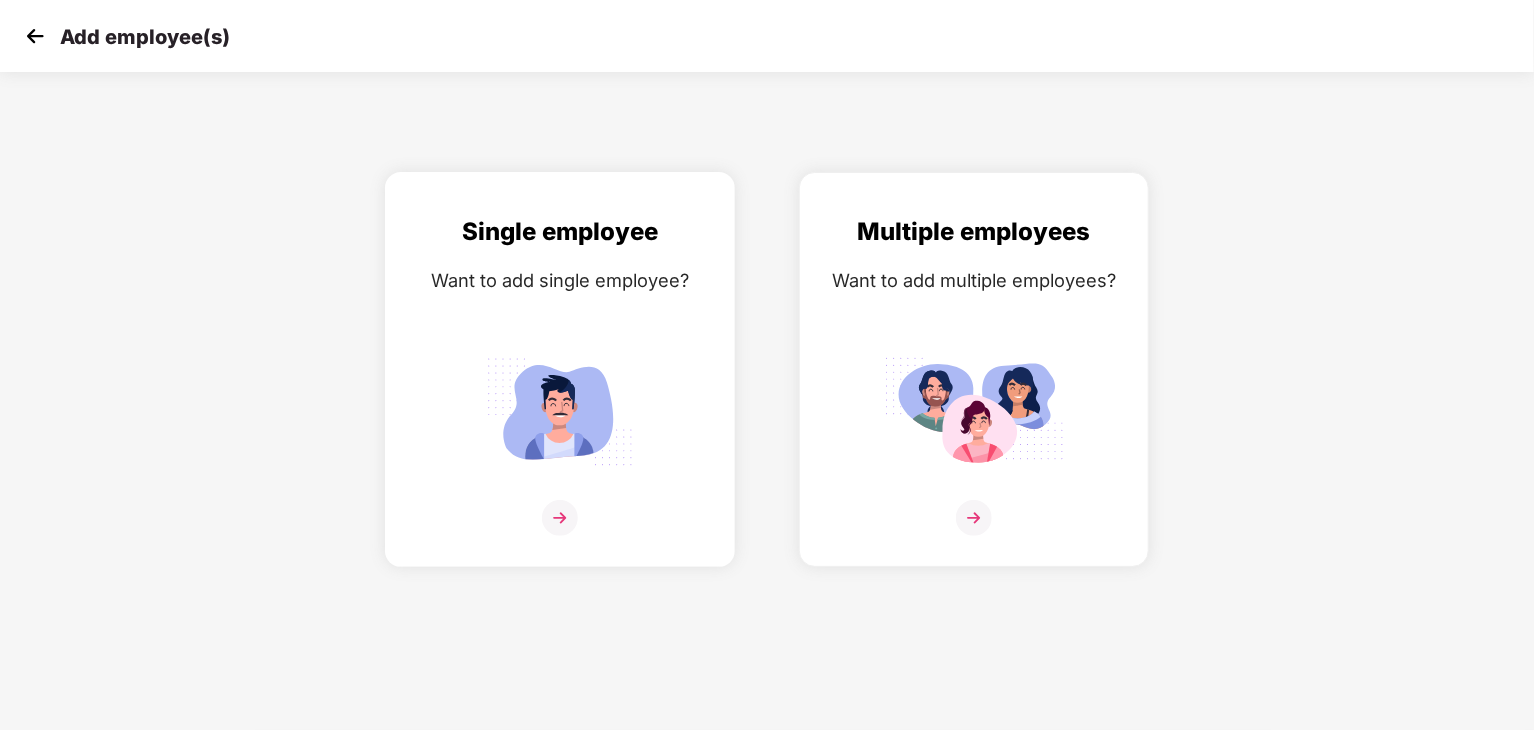 click at bounding box center [560, 518] 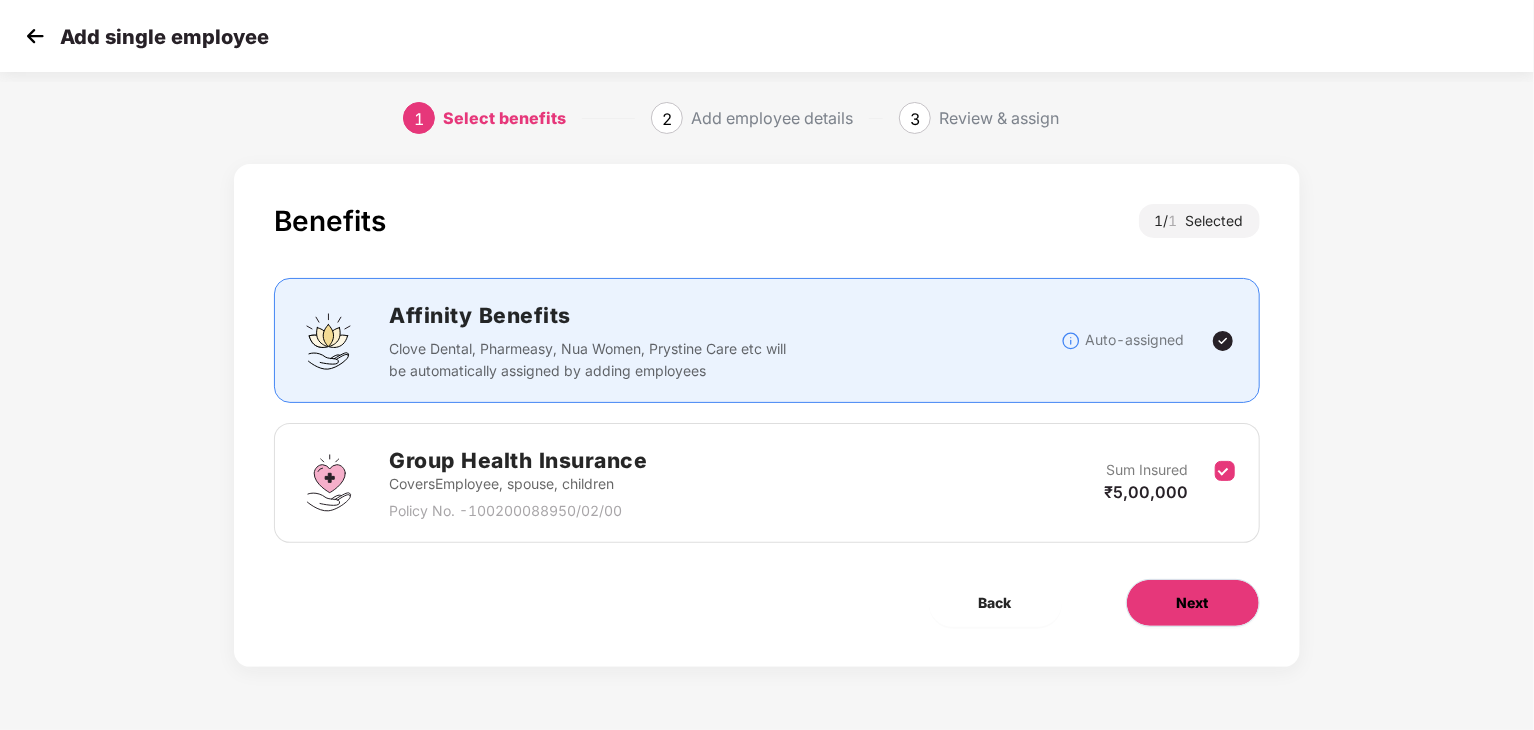 click on "Next" at bounding box center (1193, 603) 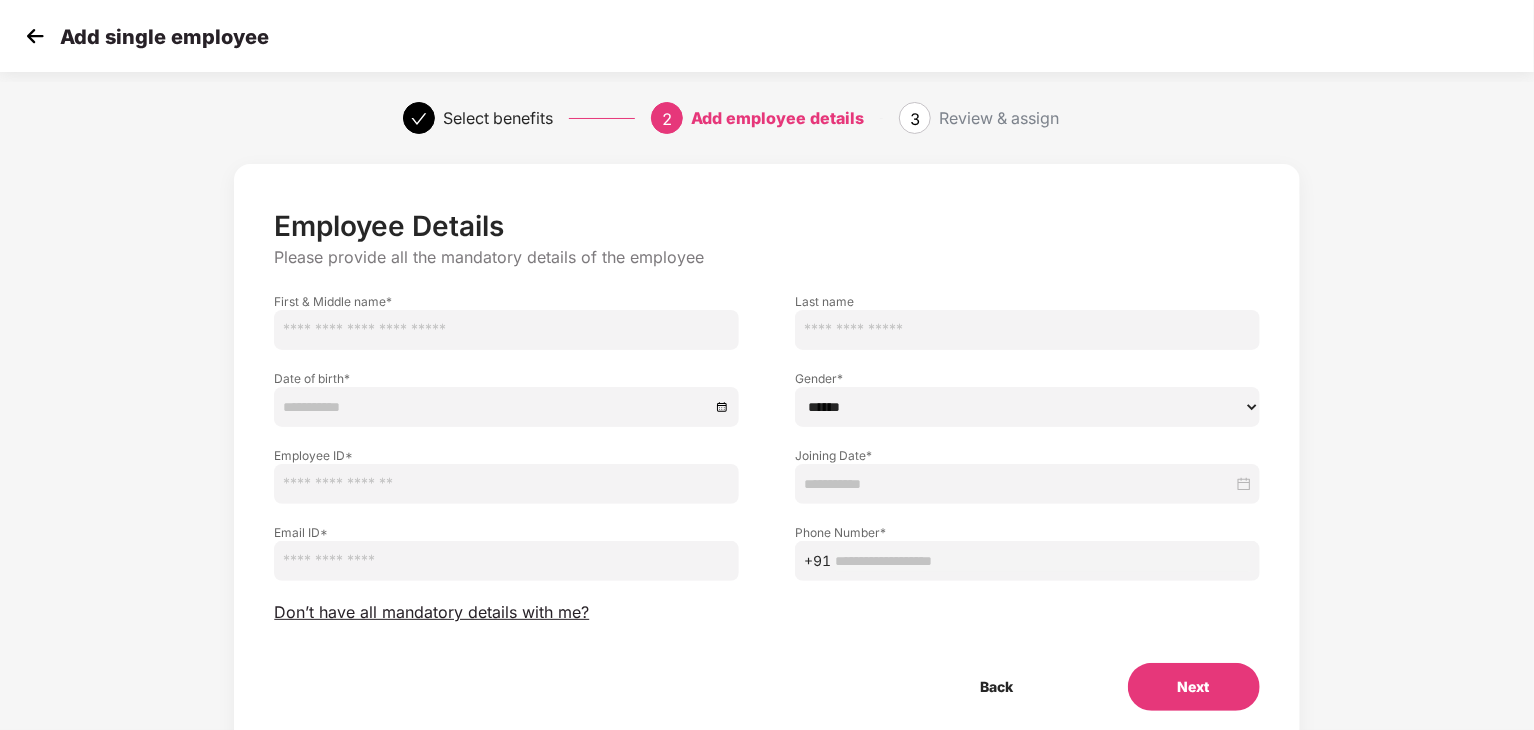 click at bounding box center (506, 330) 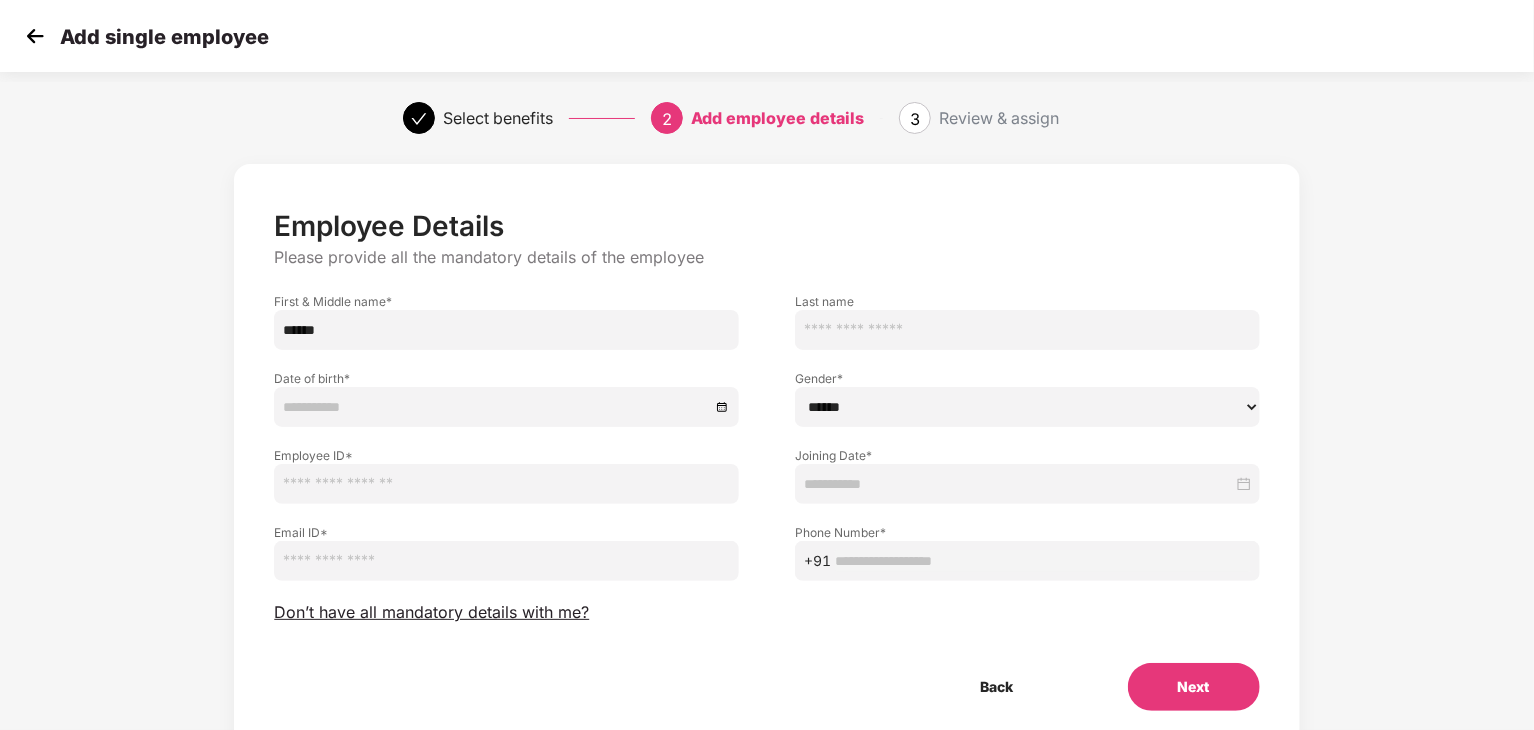 type on "******" 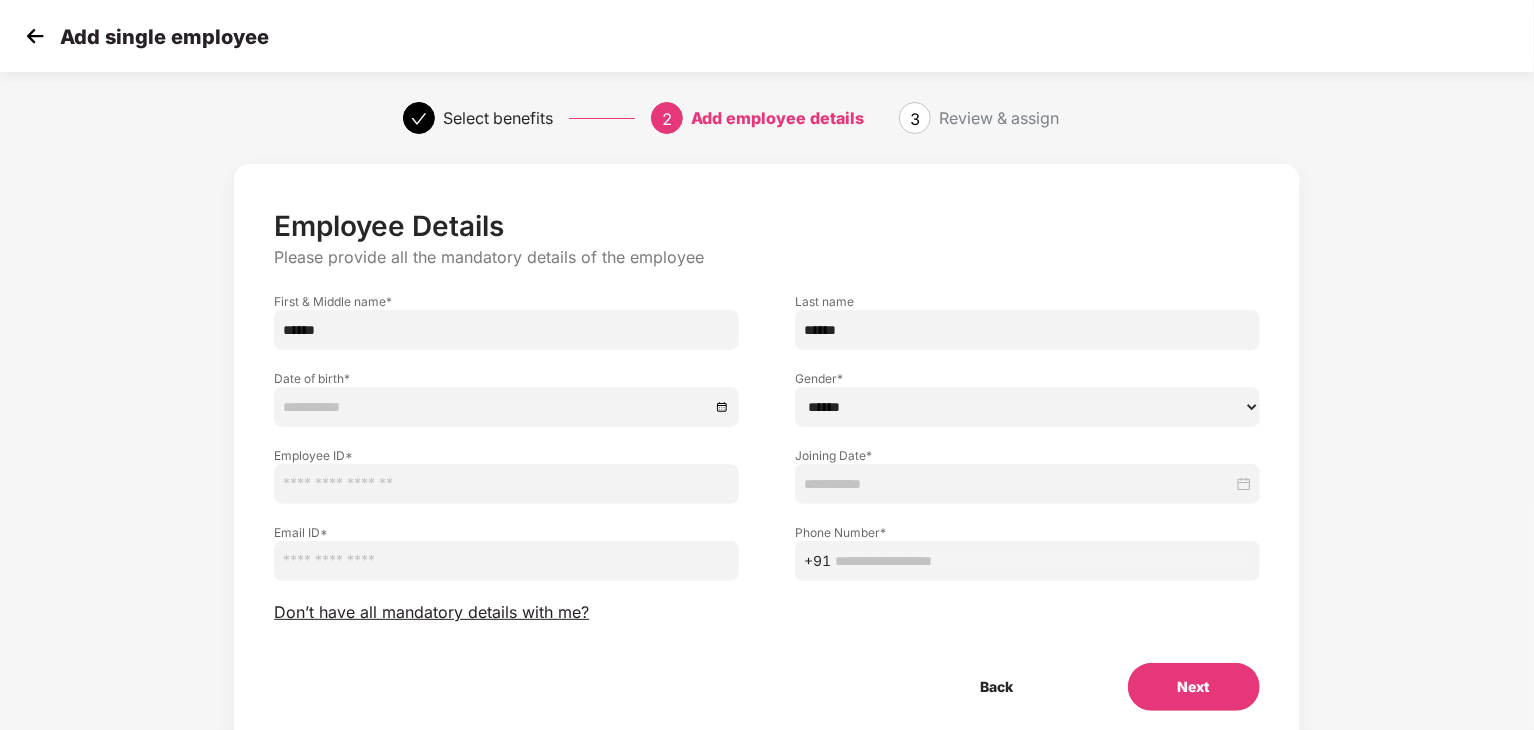 type on "******" 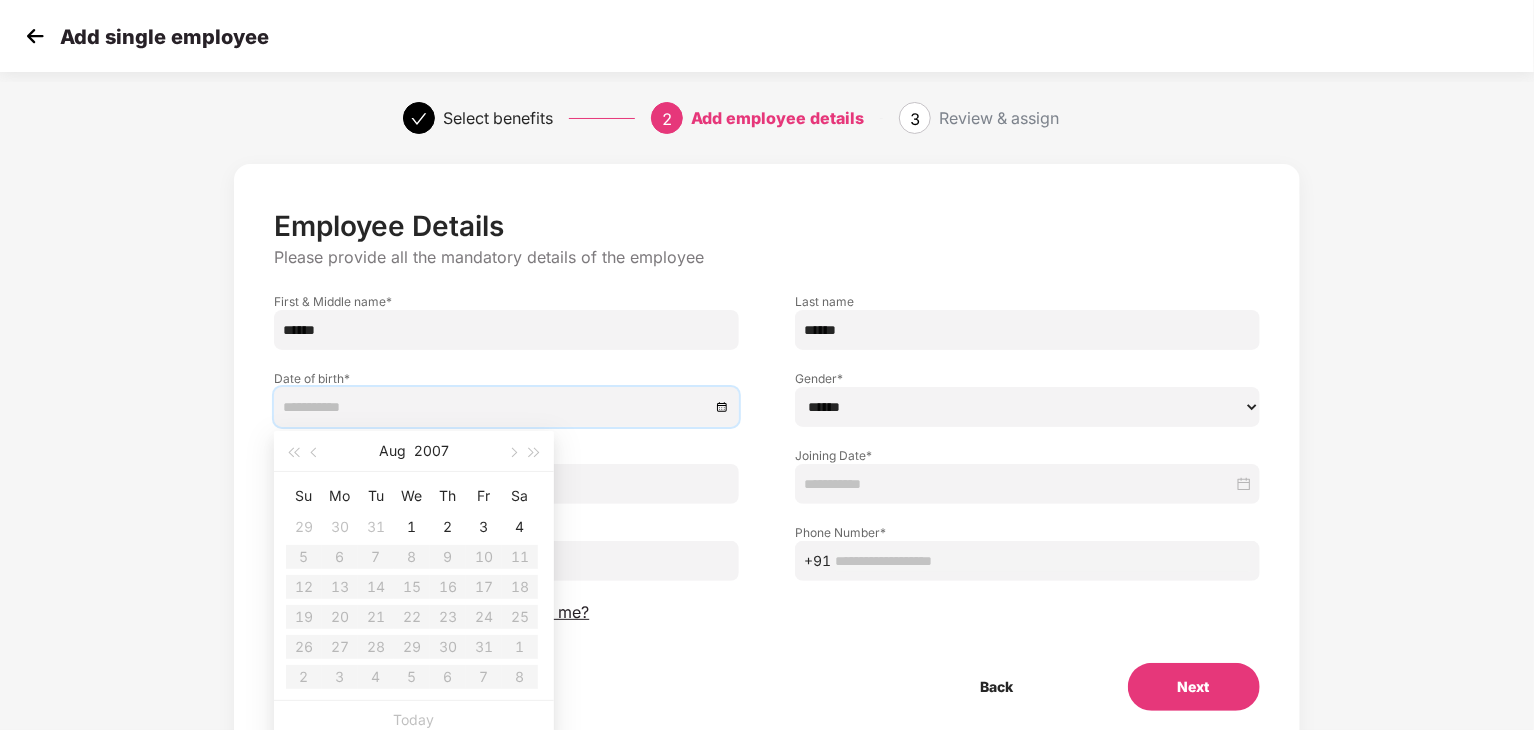 type on "**********" 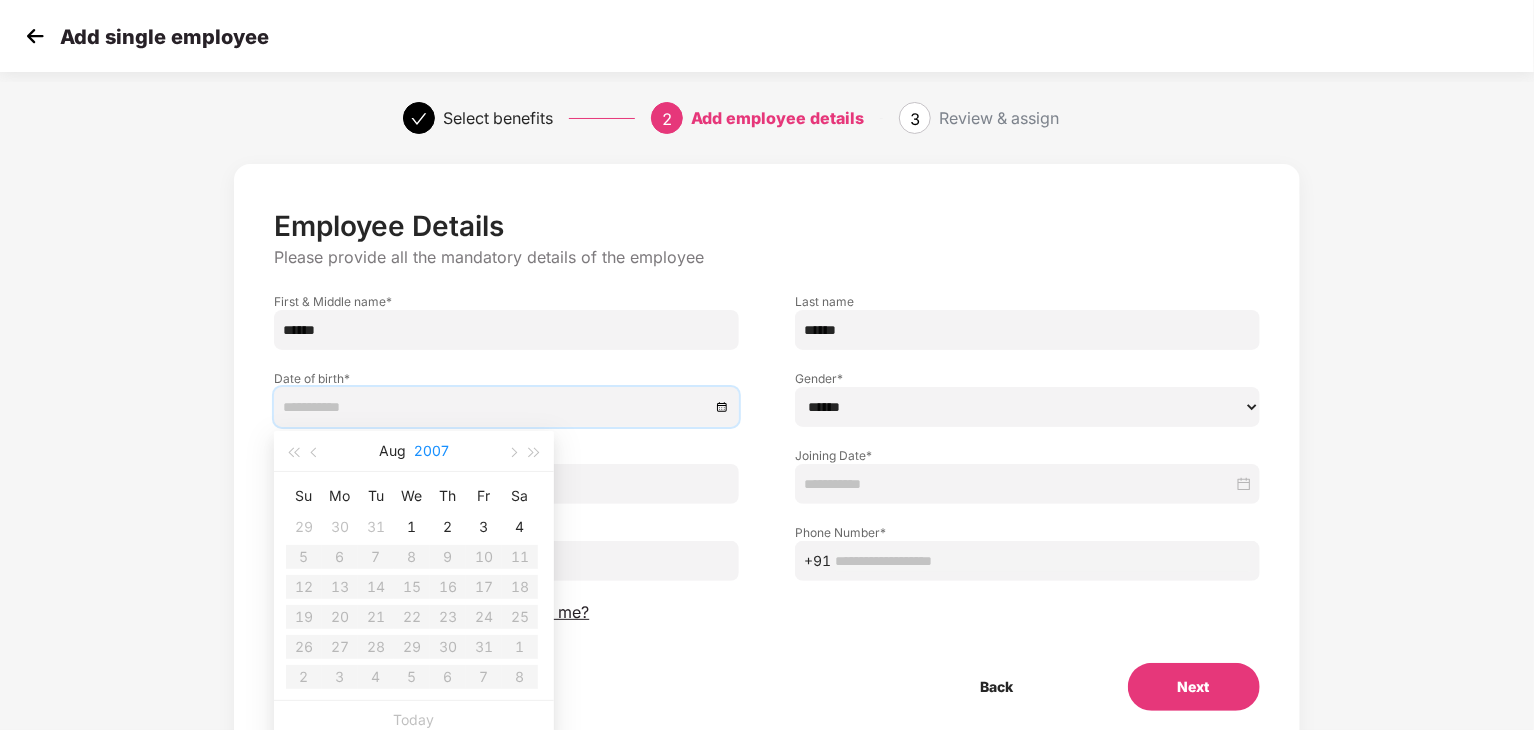 click on "2007" at bounding box center [431, 451] 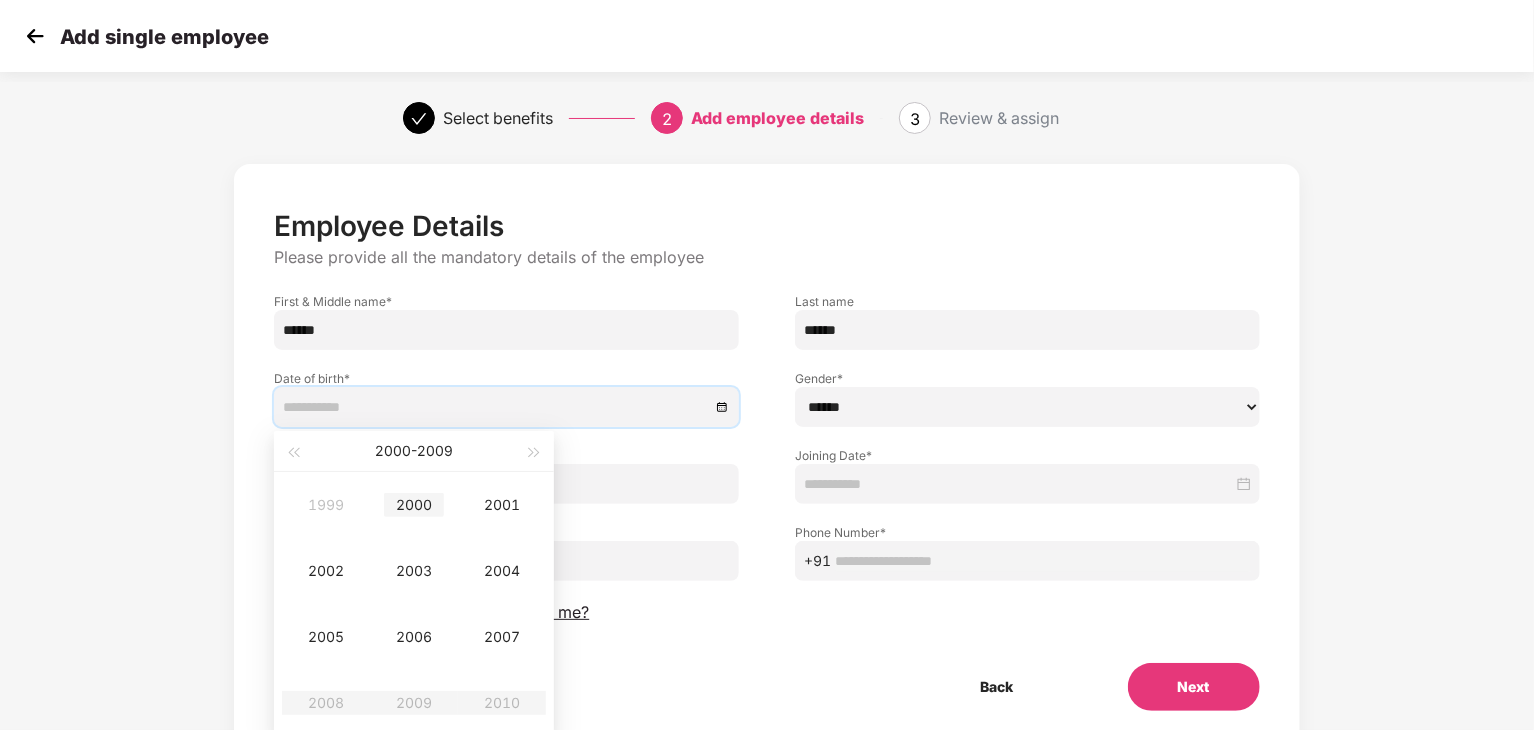 type on "**********" 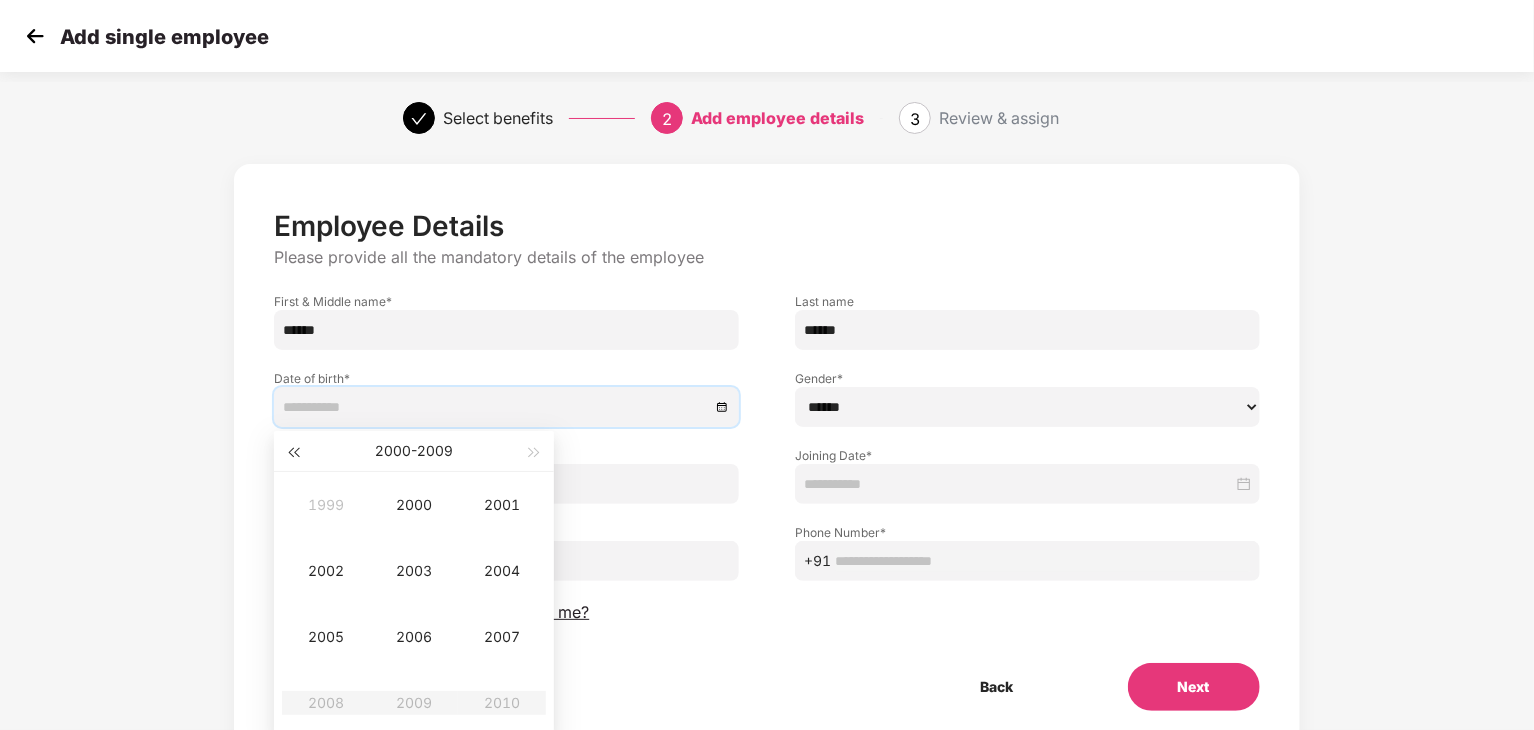 click at bounding box center (293, 453) 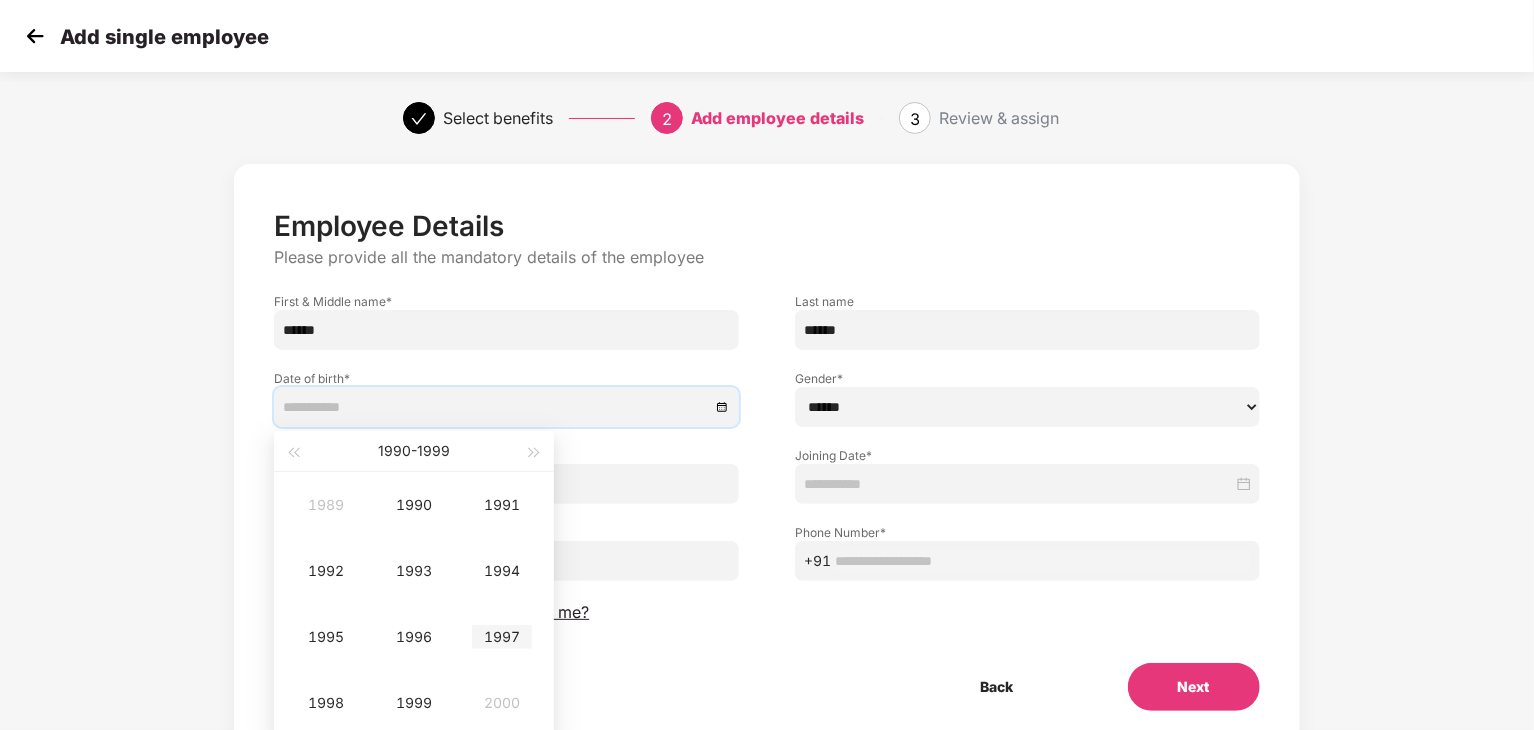 type on "**********" 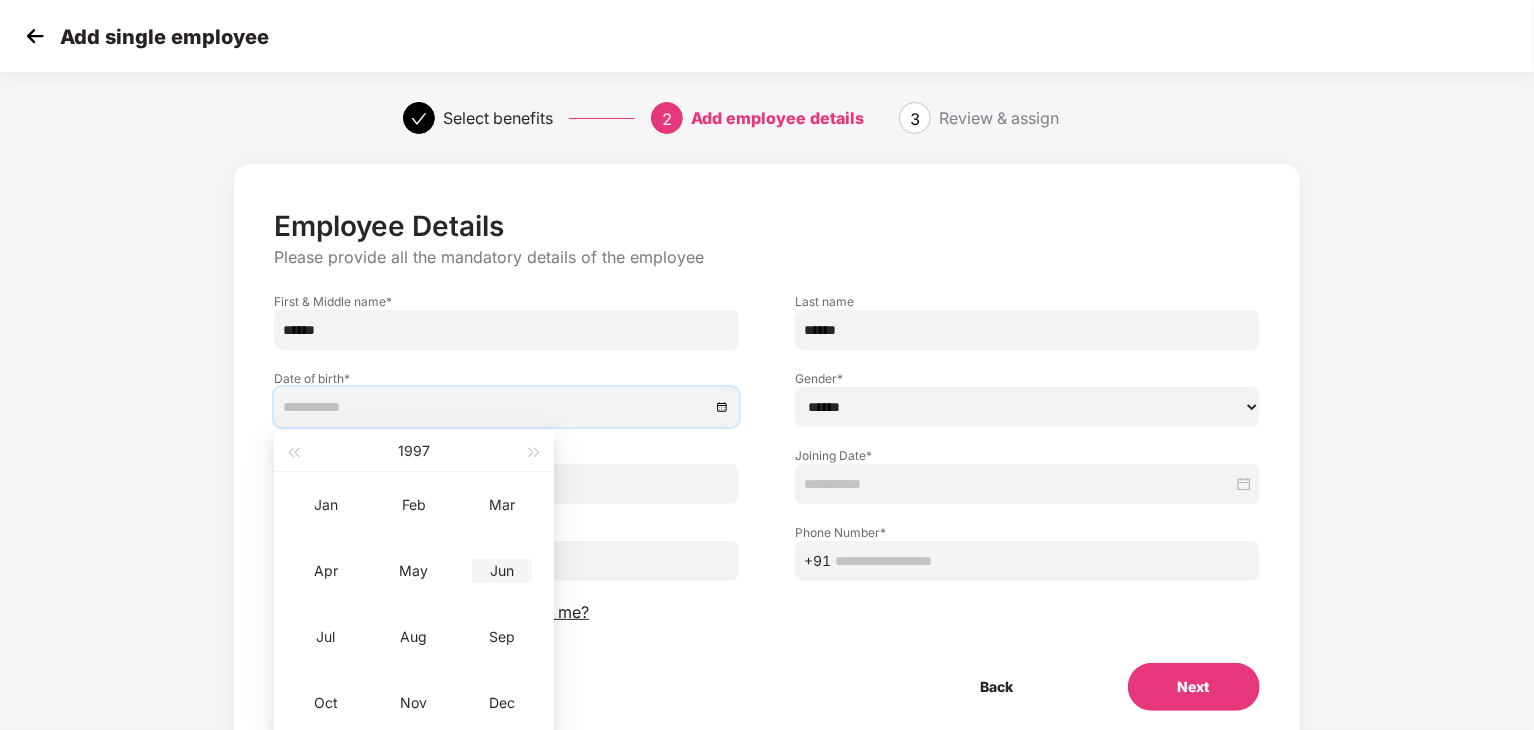 type on "**********" 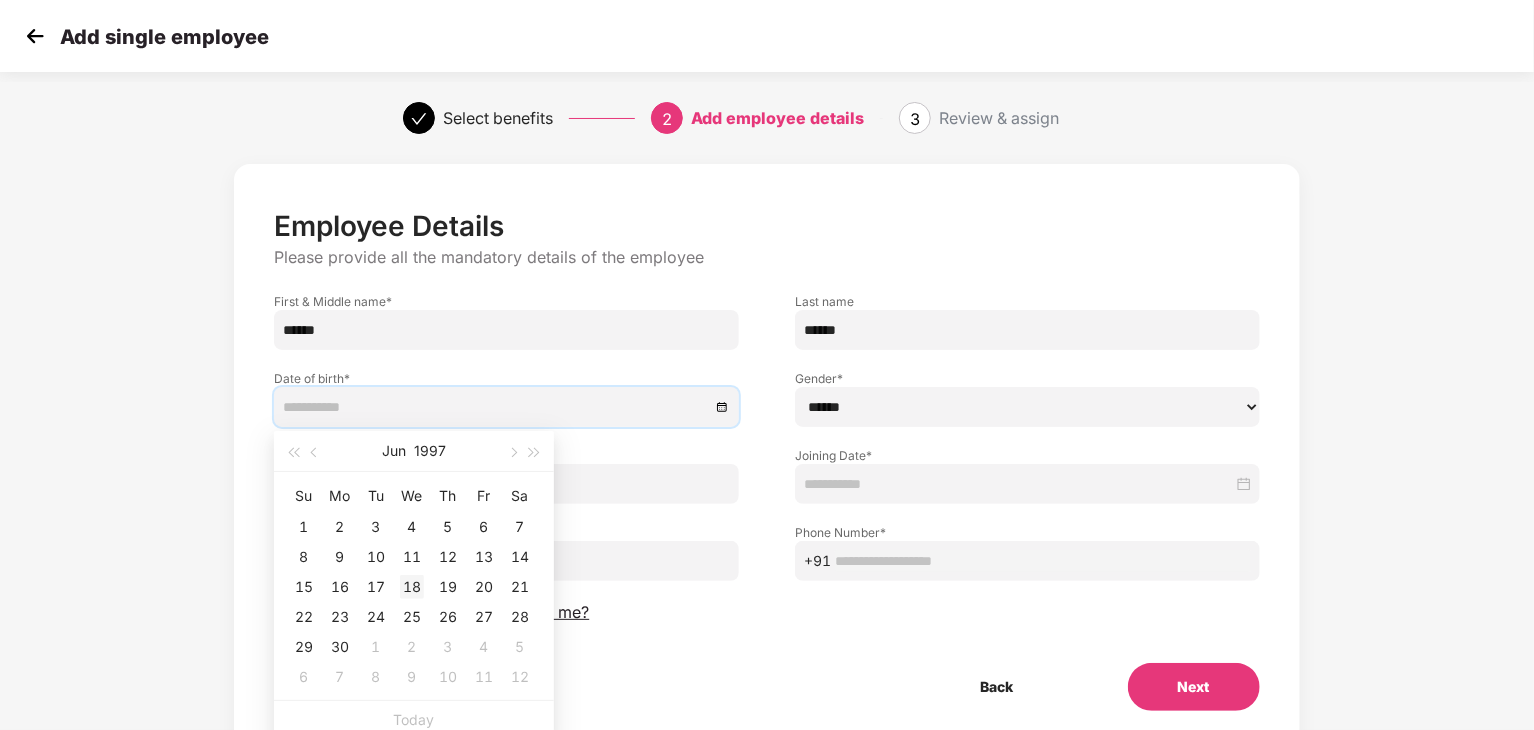 type on "**********" 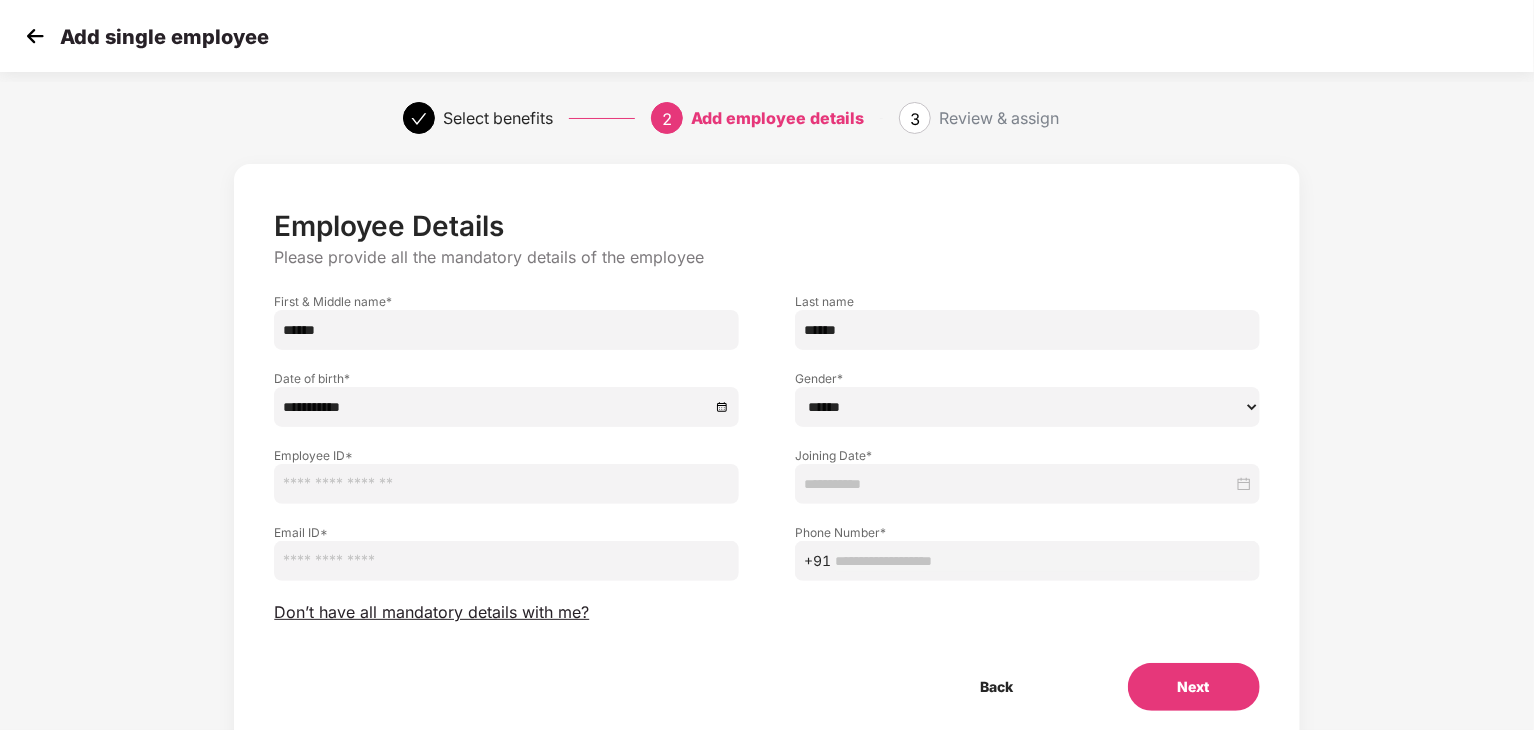 click on "****** **** ******" at bounding box center (1027, 407) 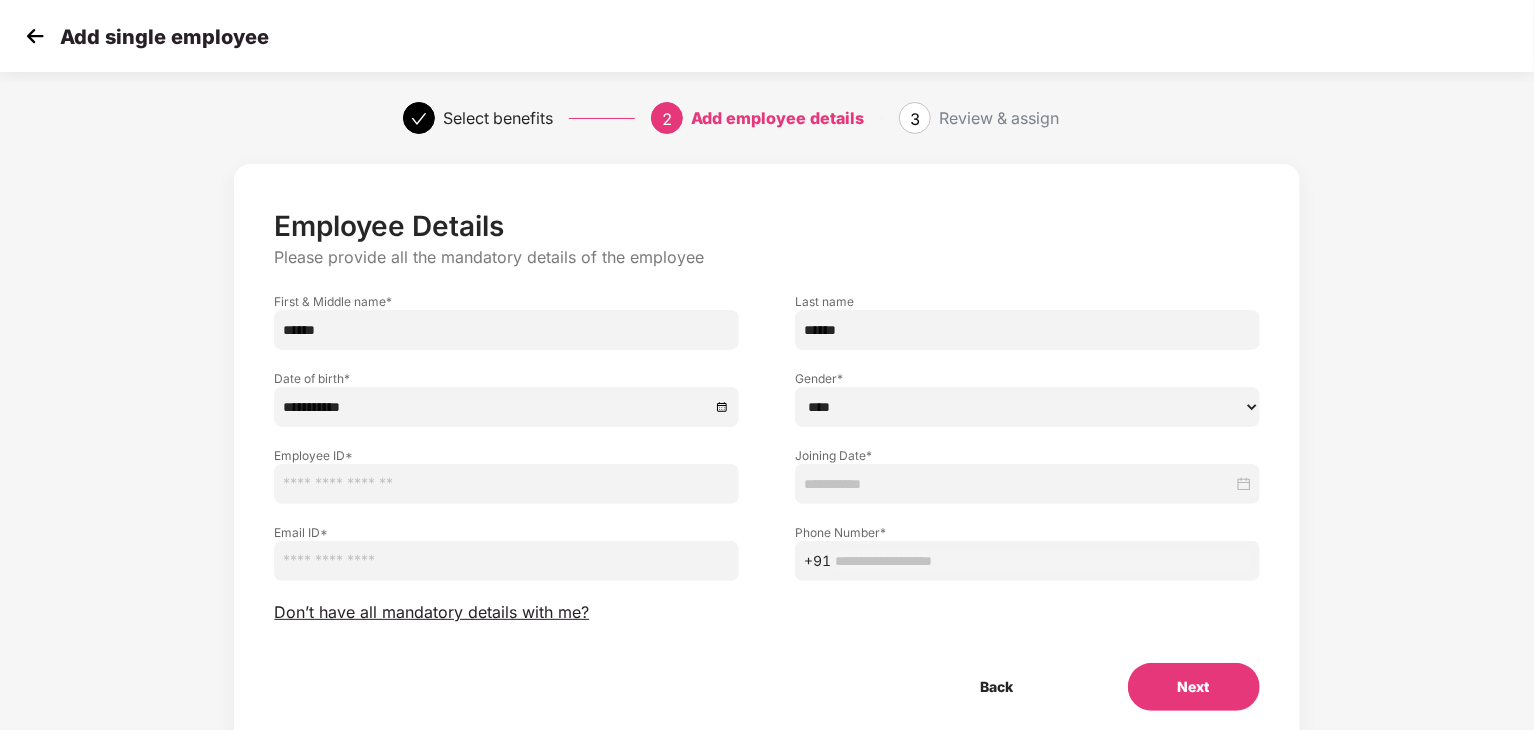 click on "****** **** ******" at bounding box center [1027, 407] 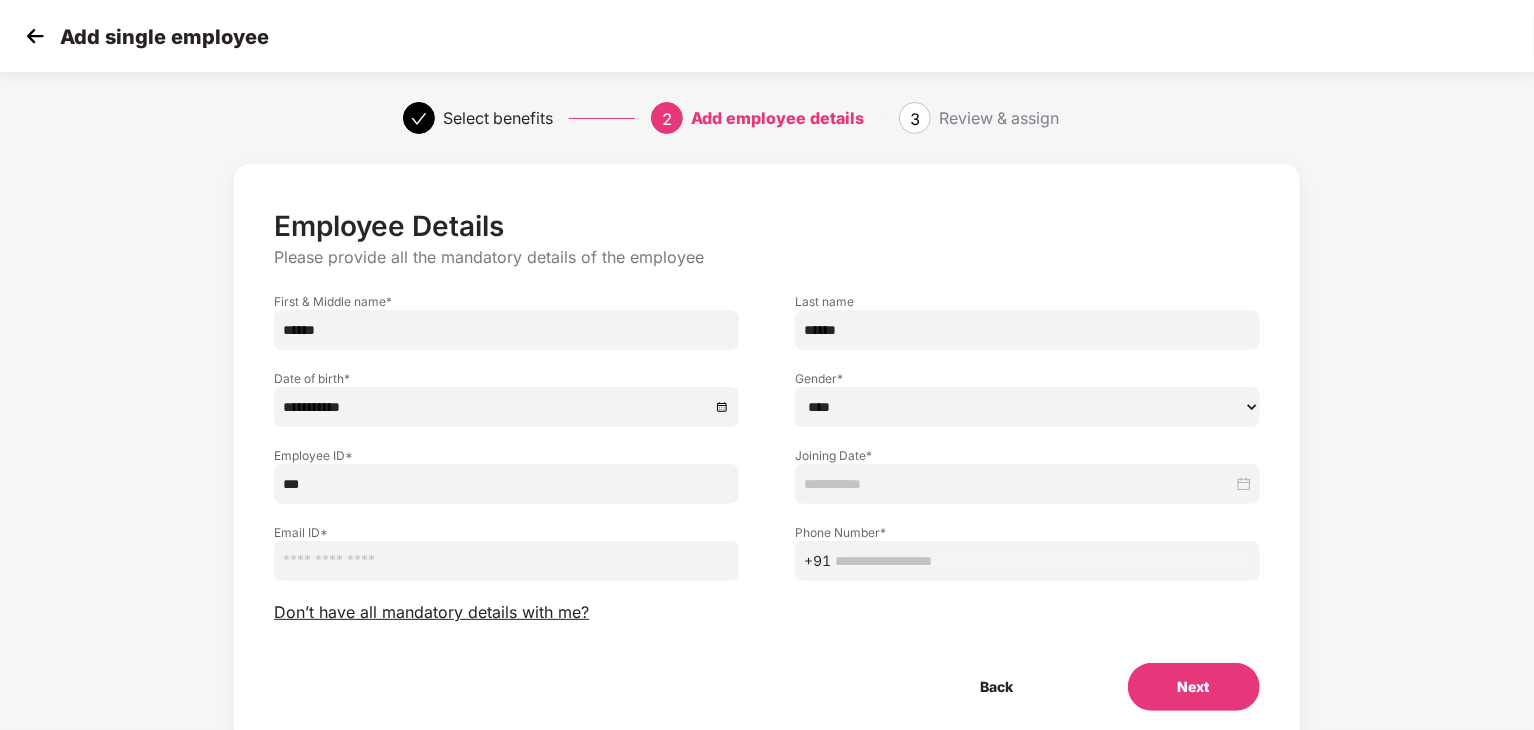 type on "***" 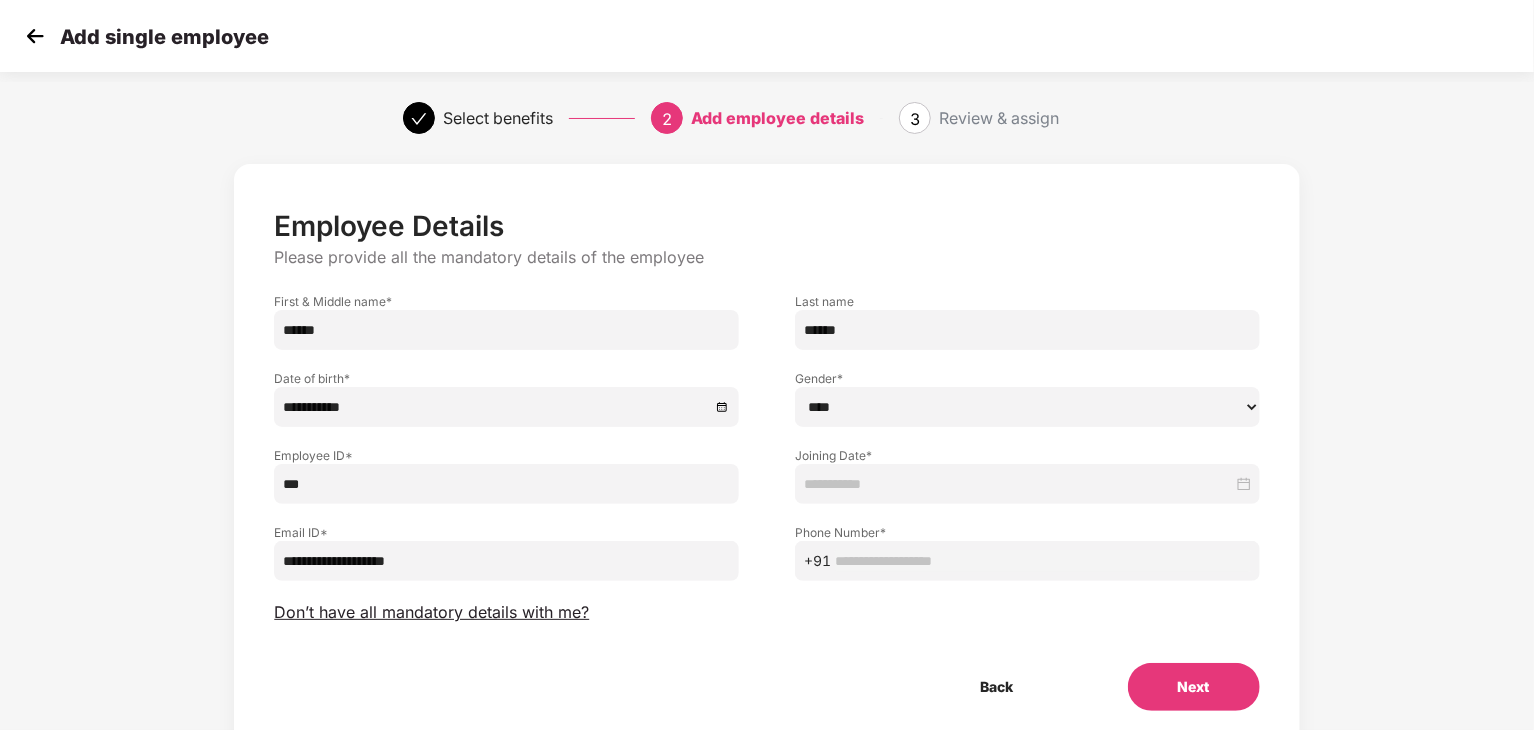 type on "**********" 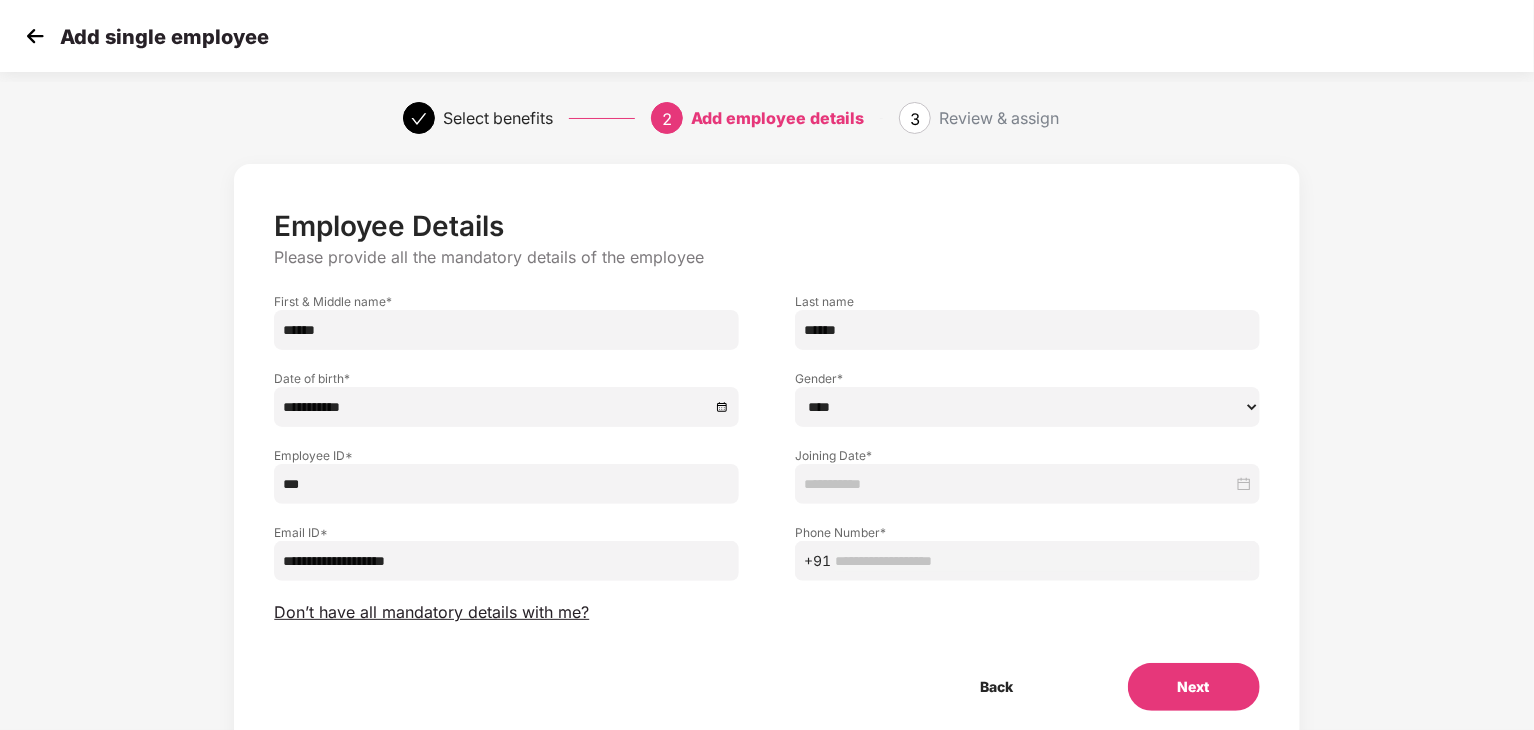 click at bounding box center [1043, 561] 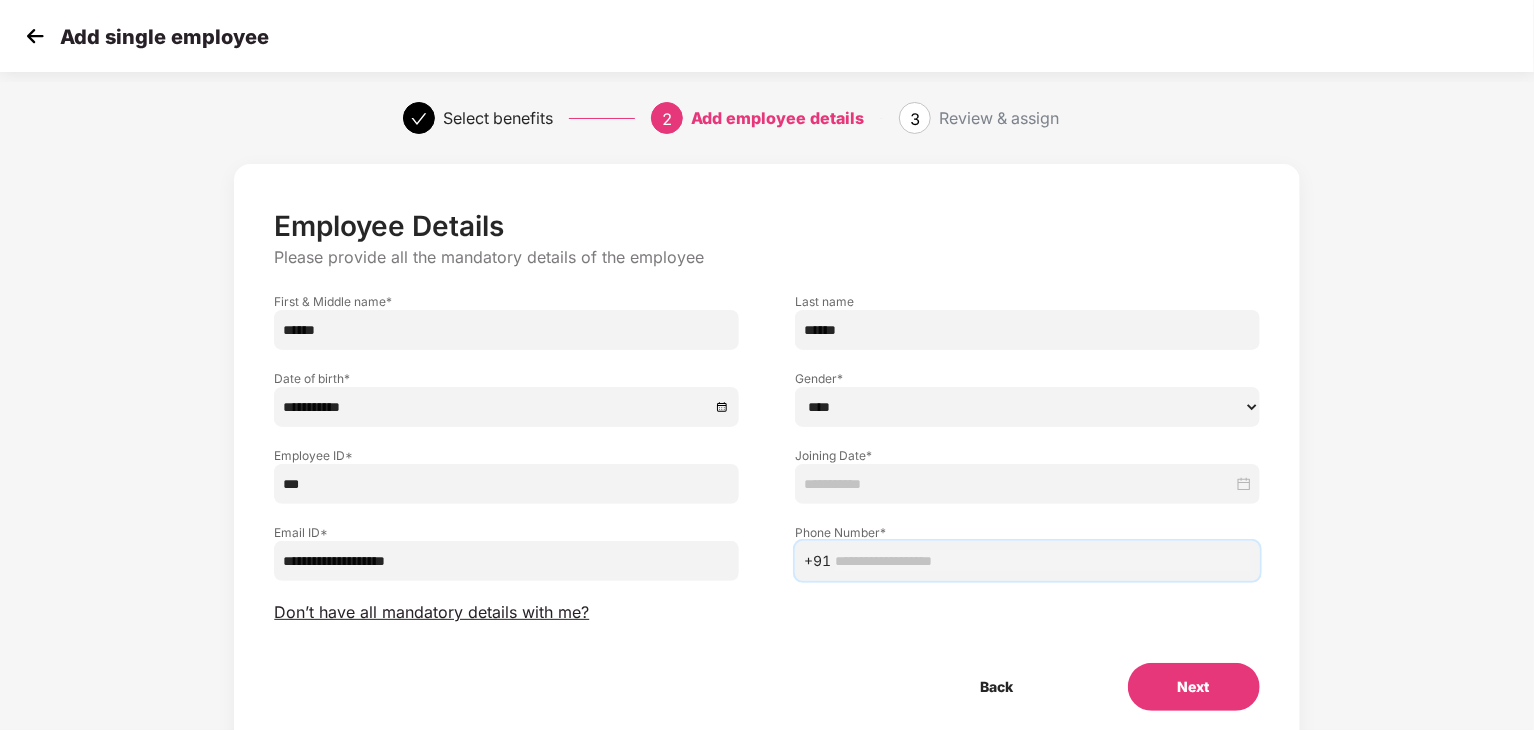 paste on "**********" 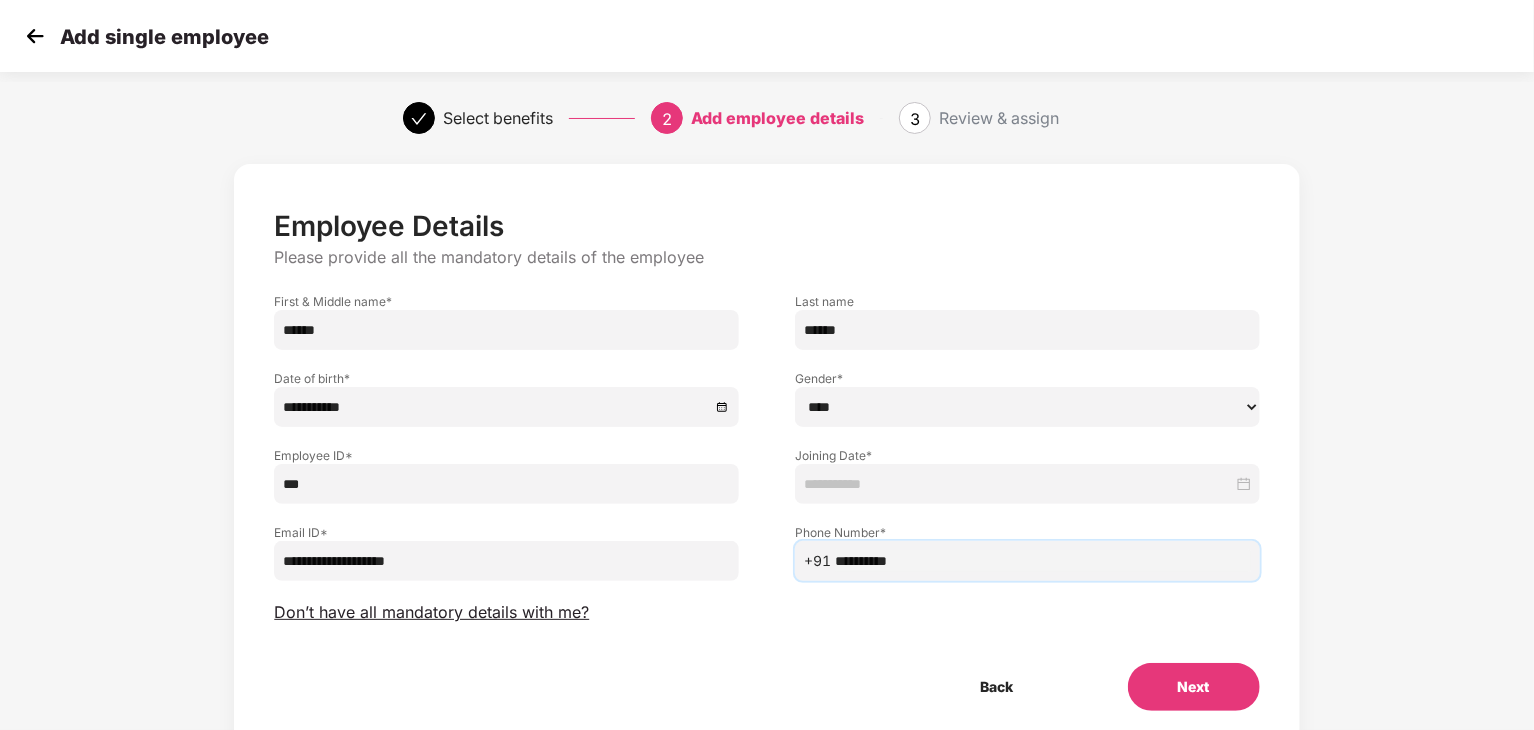 type on "**********" 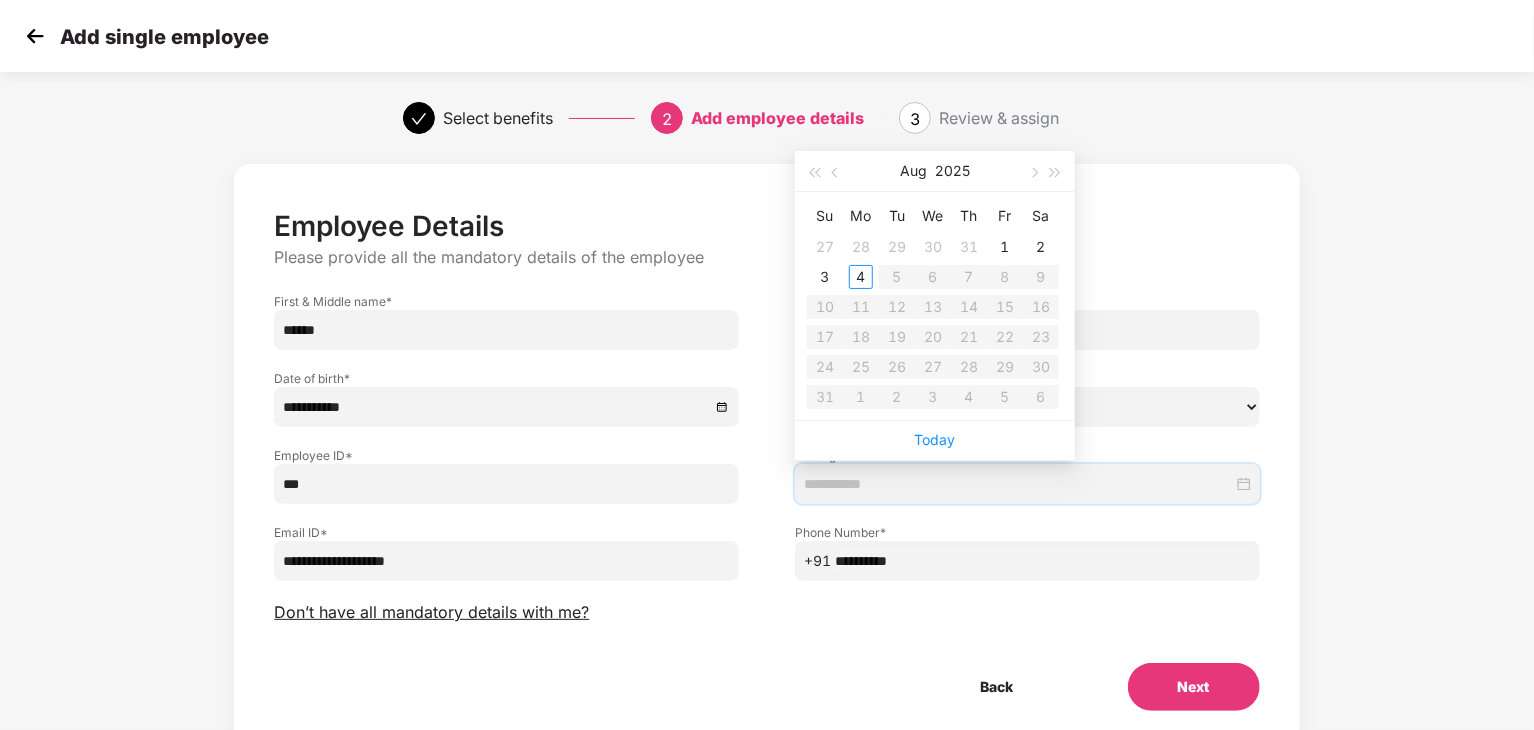 type on "**********" 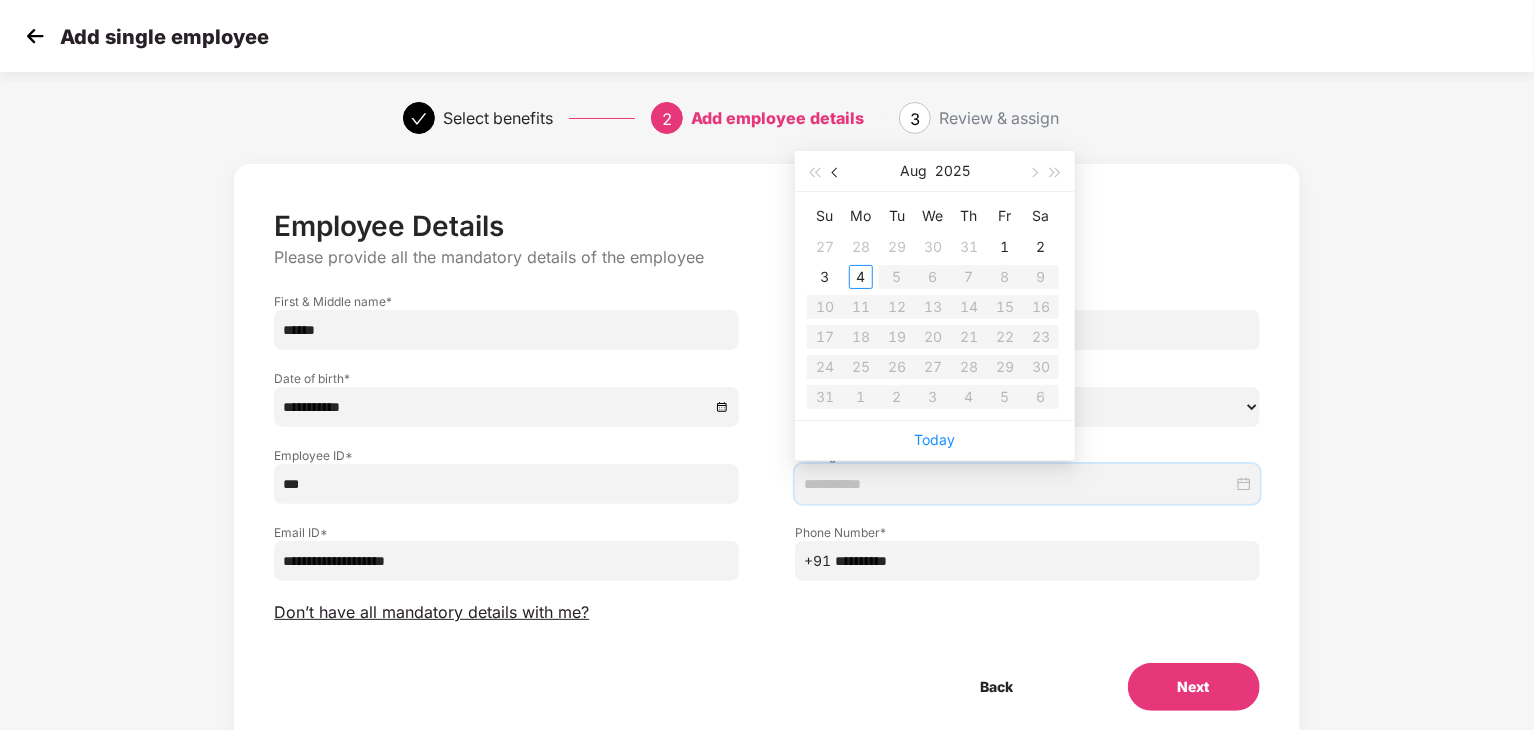 click at bounding box center (836, 171) 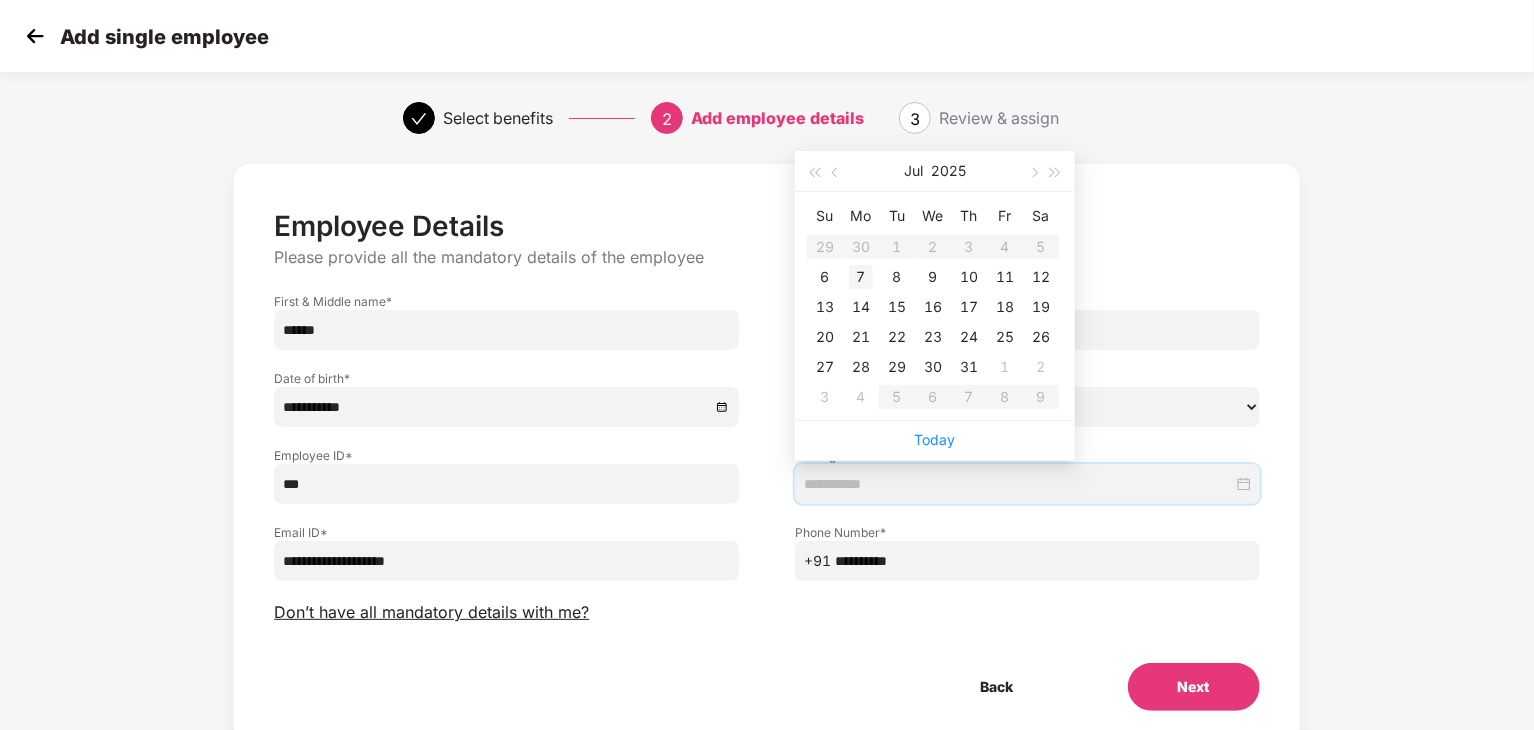 type on "**********" 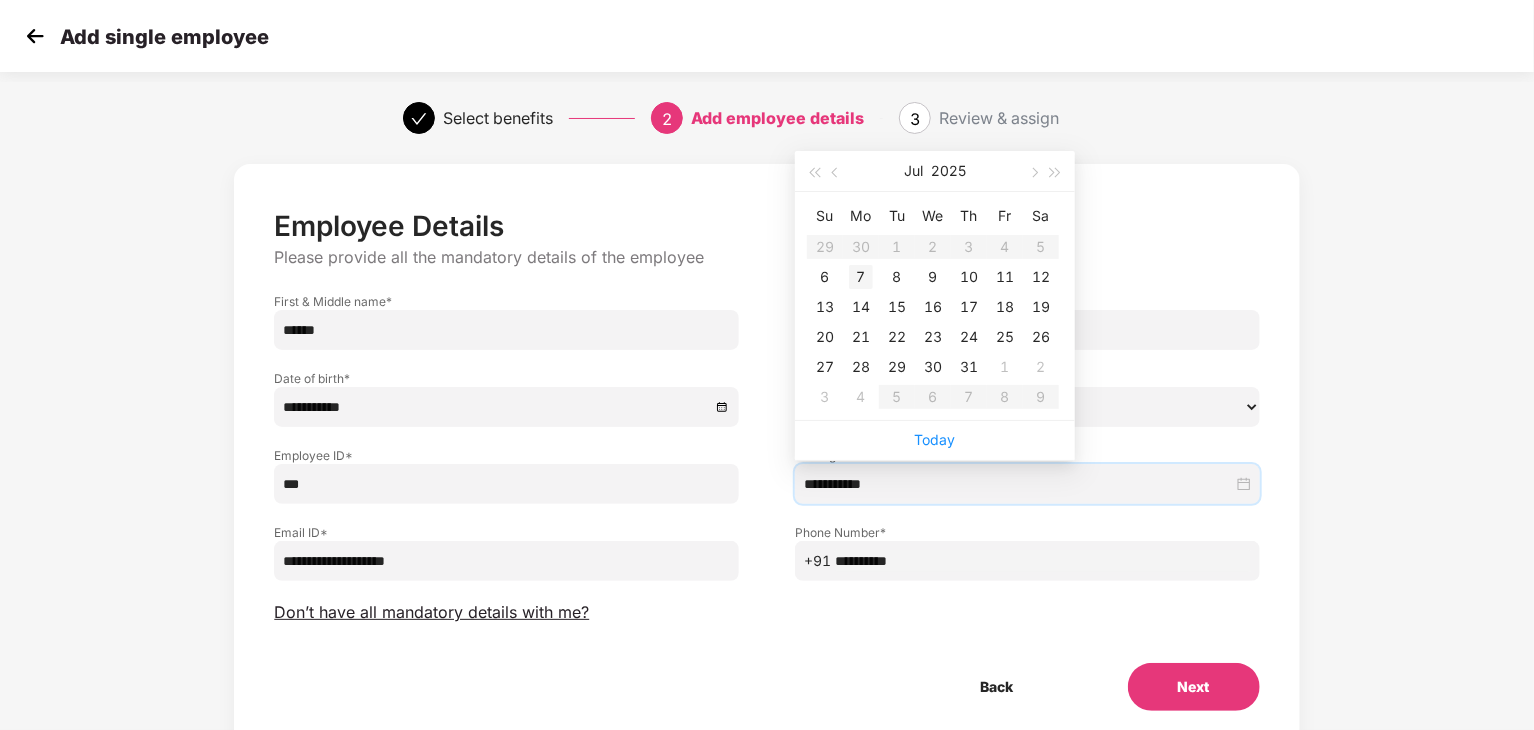 type on "**********" 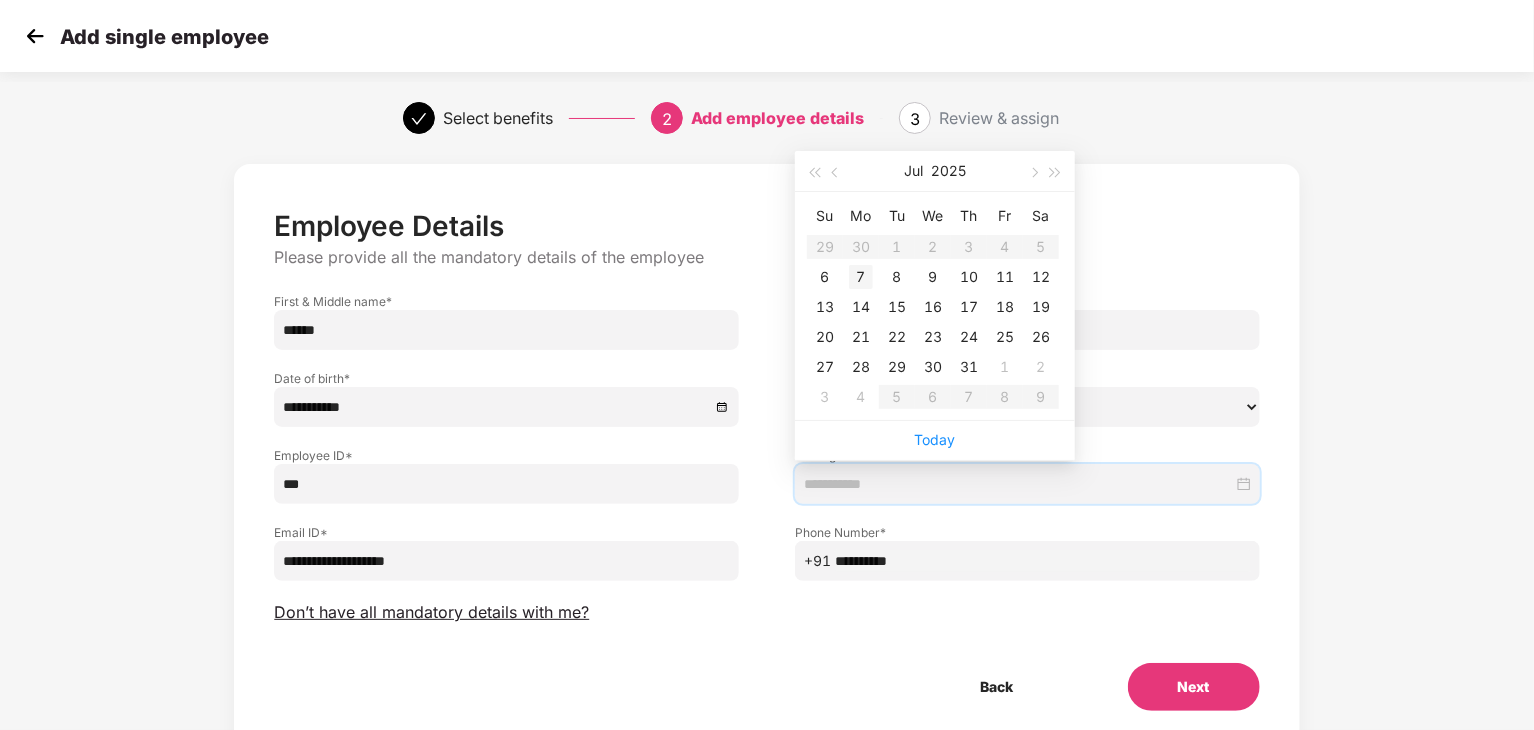 click on "7" at bounding box center (861, 277) 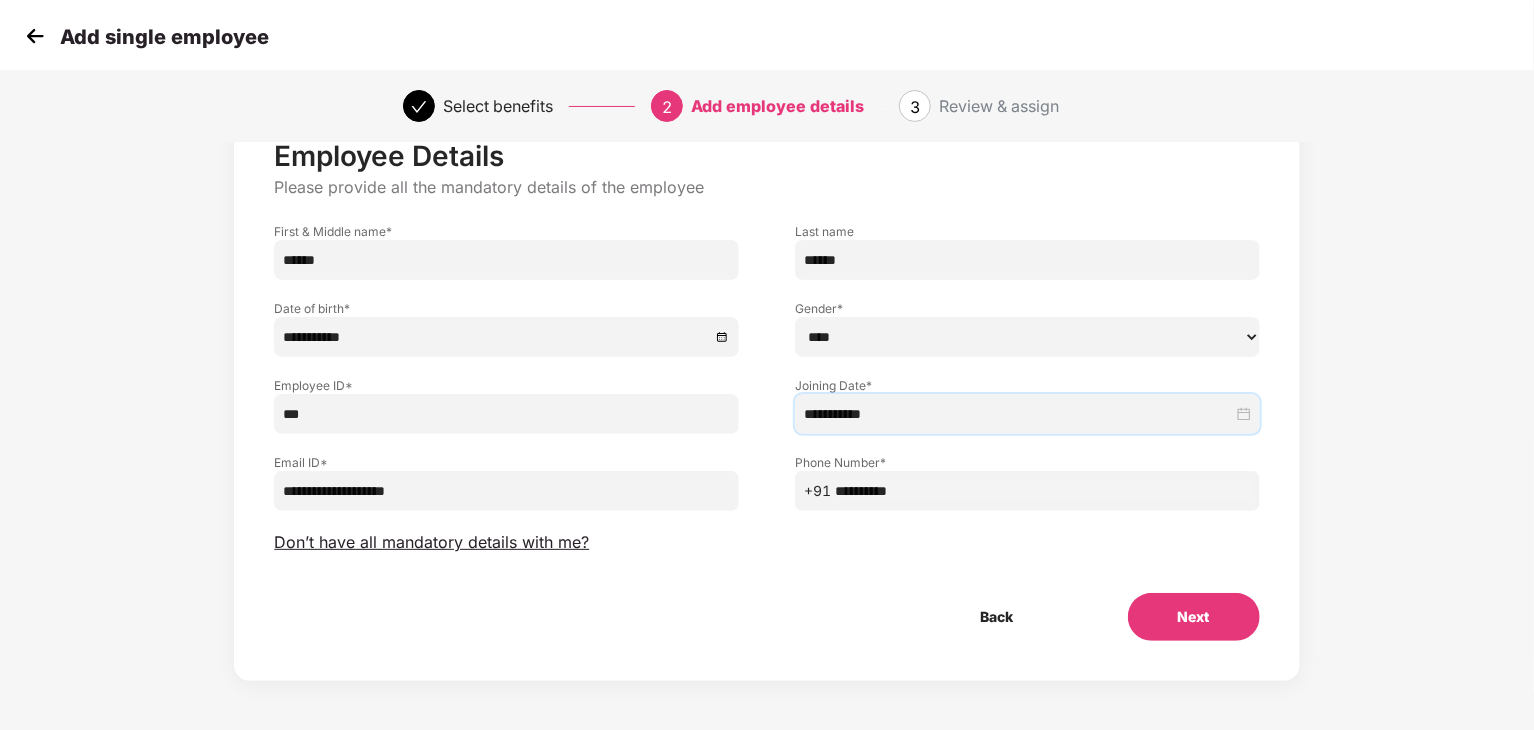scroll, scrollTop: 71, scrollLeft: 0, axis: vertical 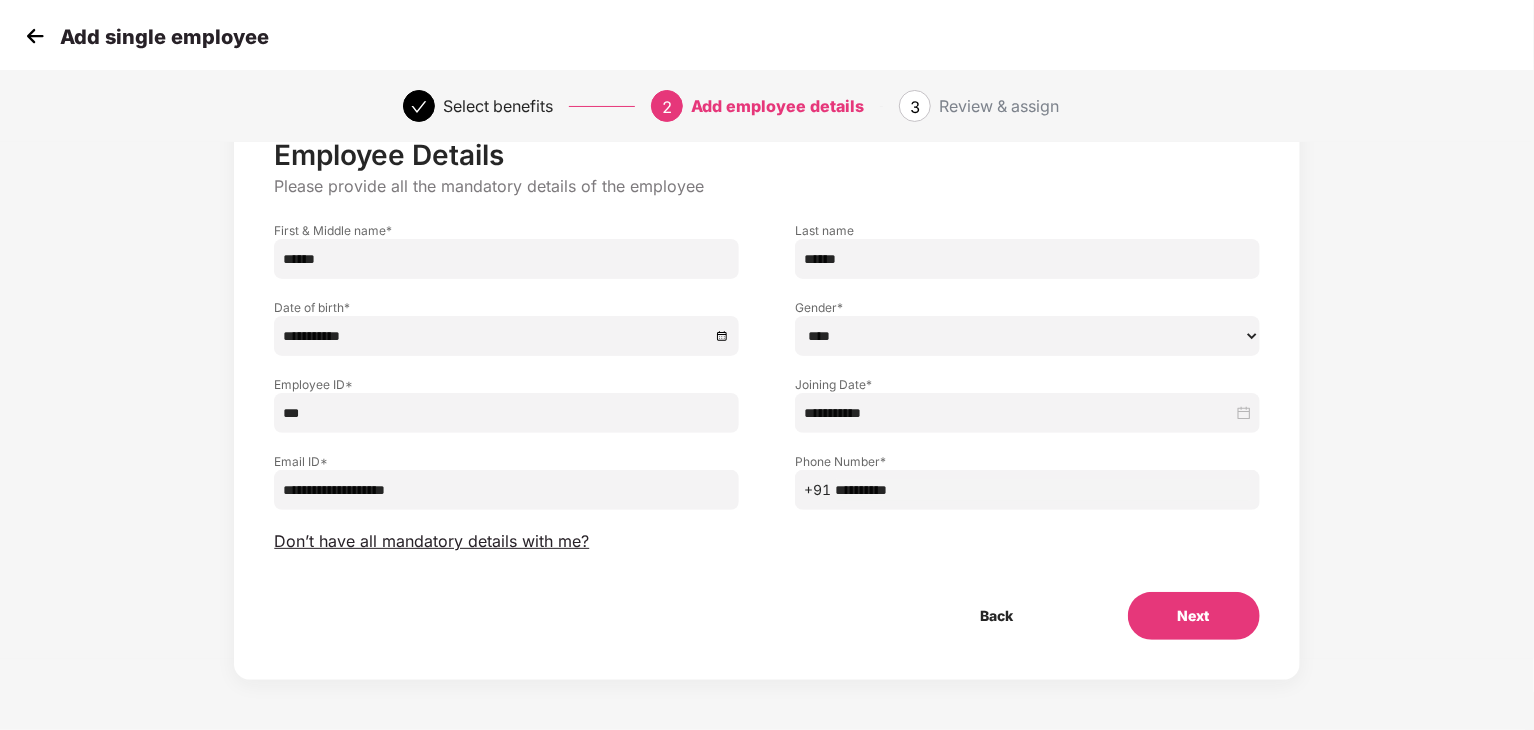 click on "**********" at bounding box center [766, 389] 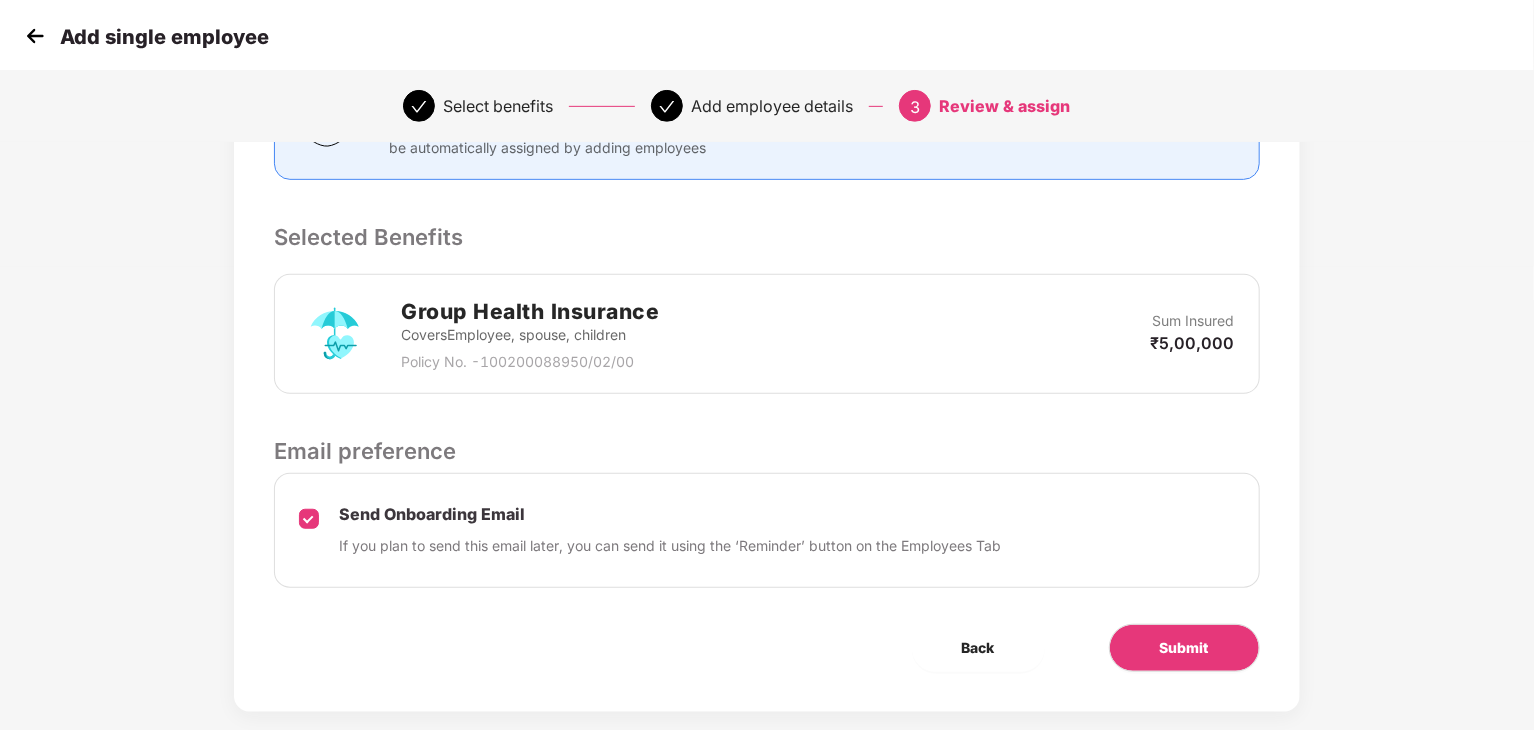 scroll, scrollTop: 493, scrollLeft: 0, axis: vertical 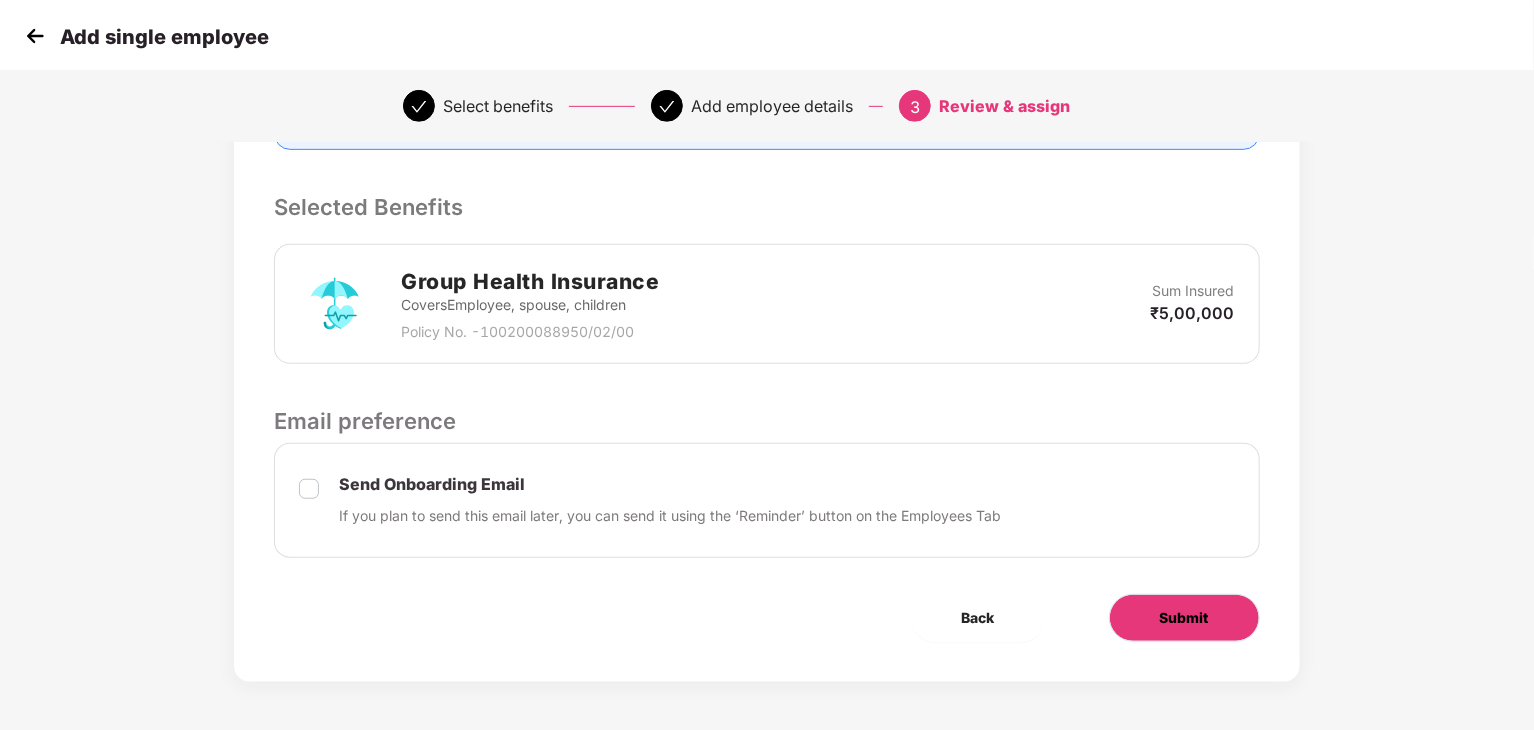 click on "Submit" at bounding box center (1184, 618) 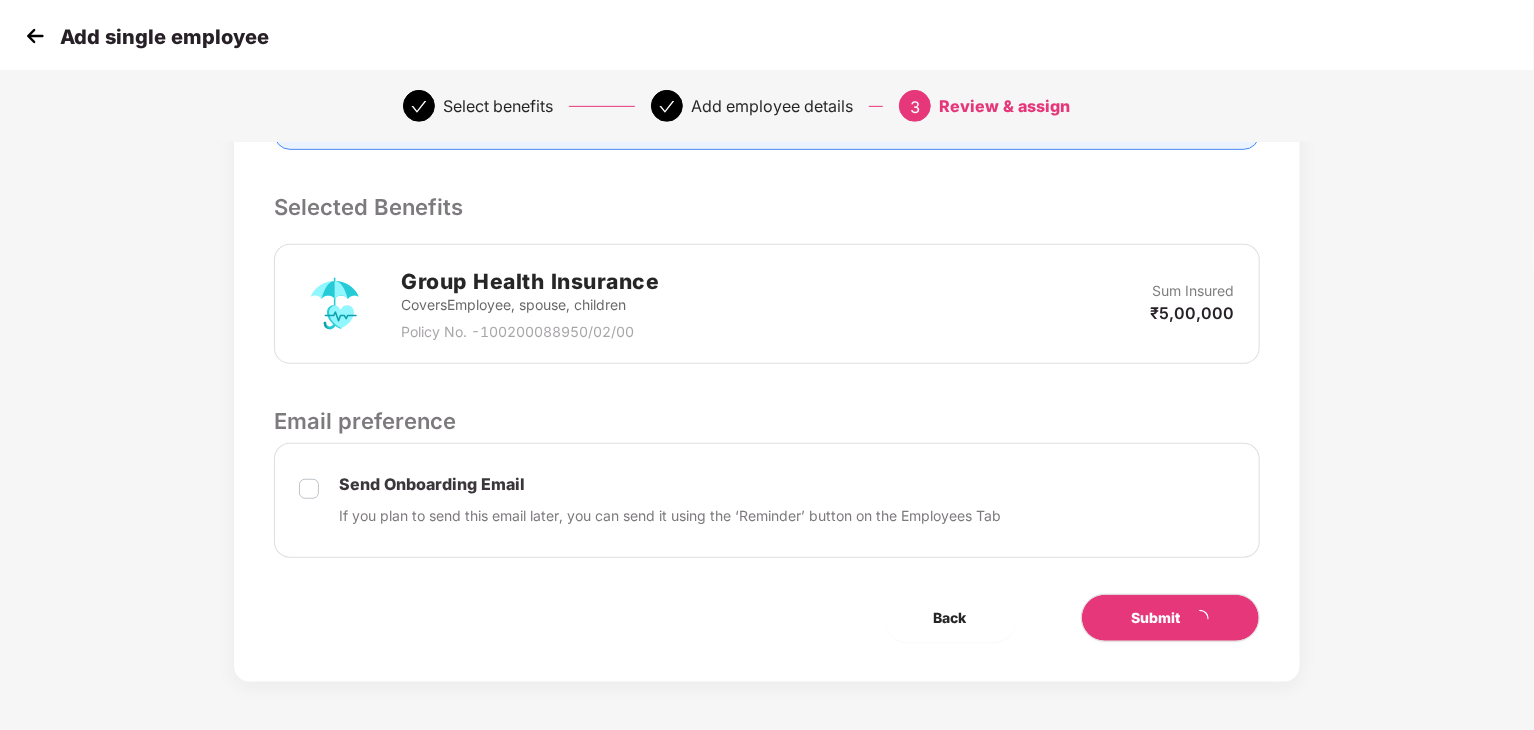 scroll, scrollTop: 0, scrollLeft: 0, axis: both 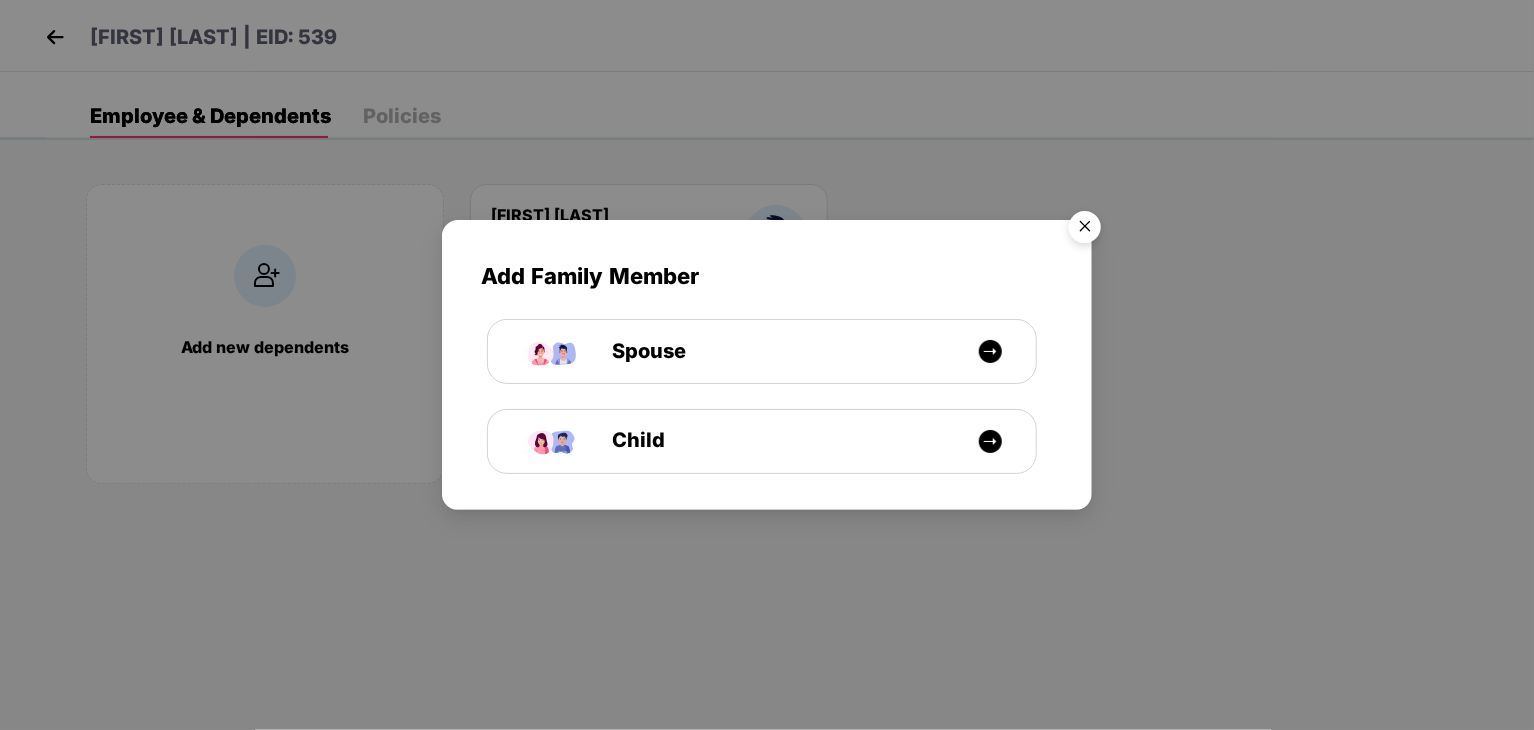 click at bounding box center (1085, 230) 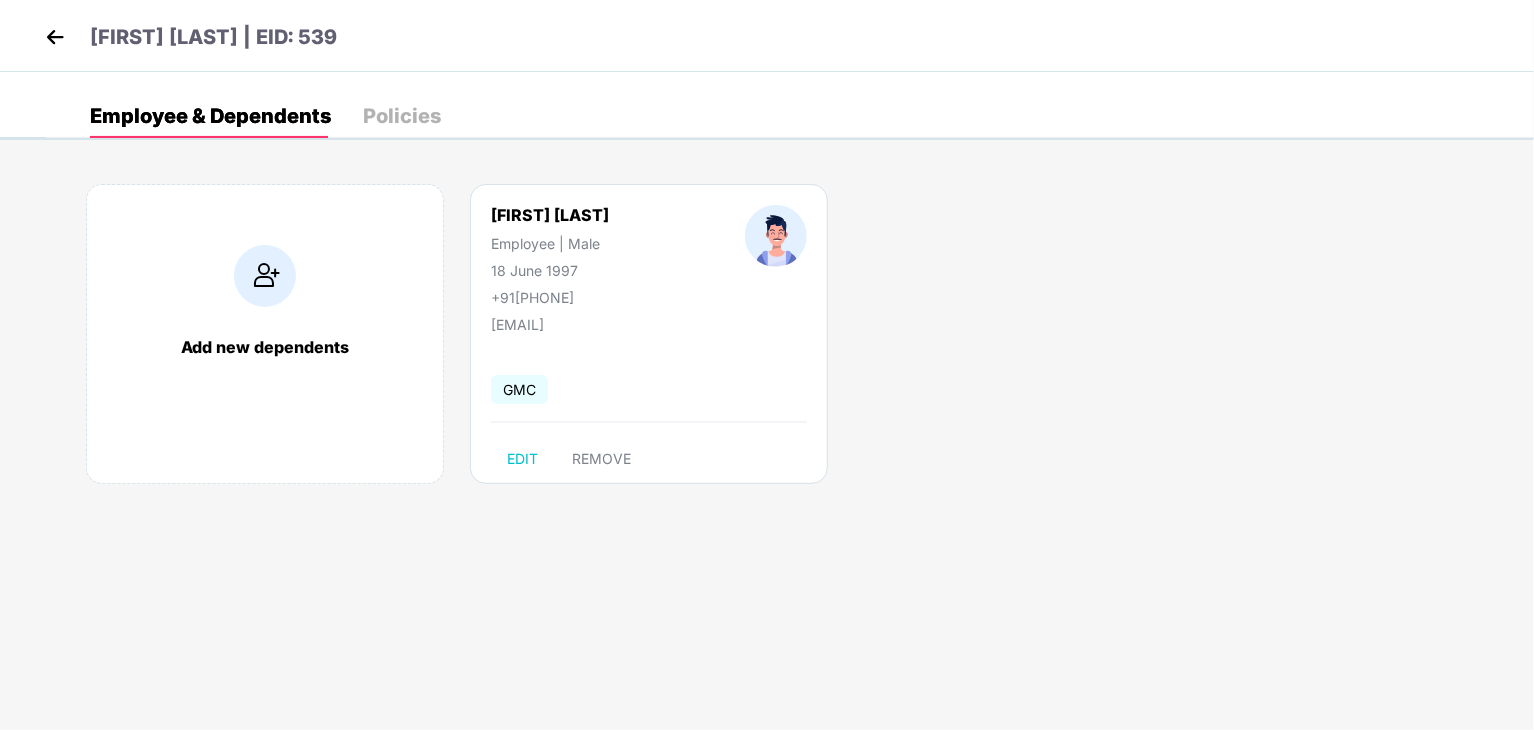 click at bounding box center [55, 37] 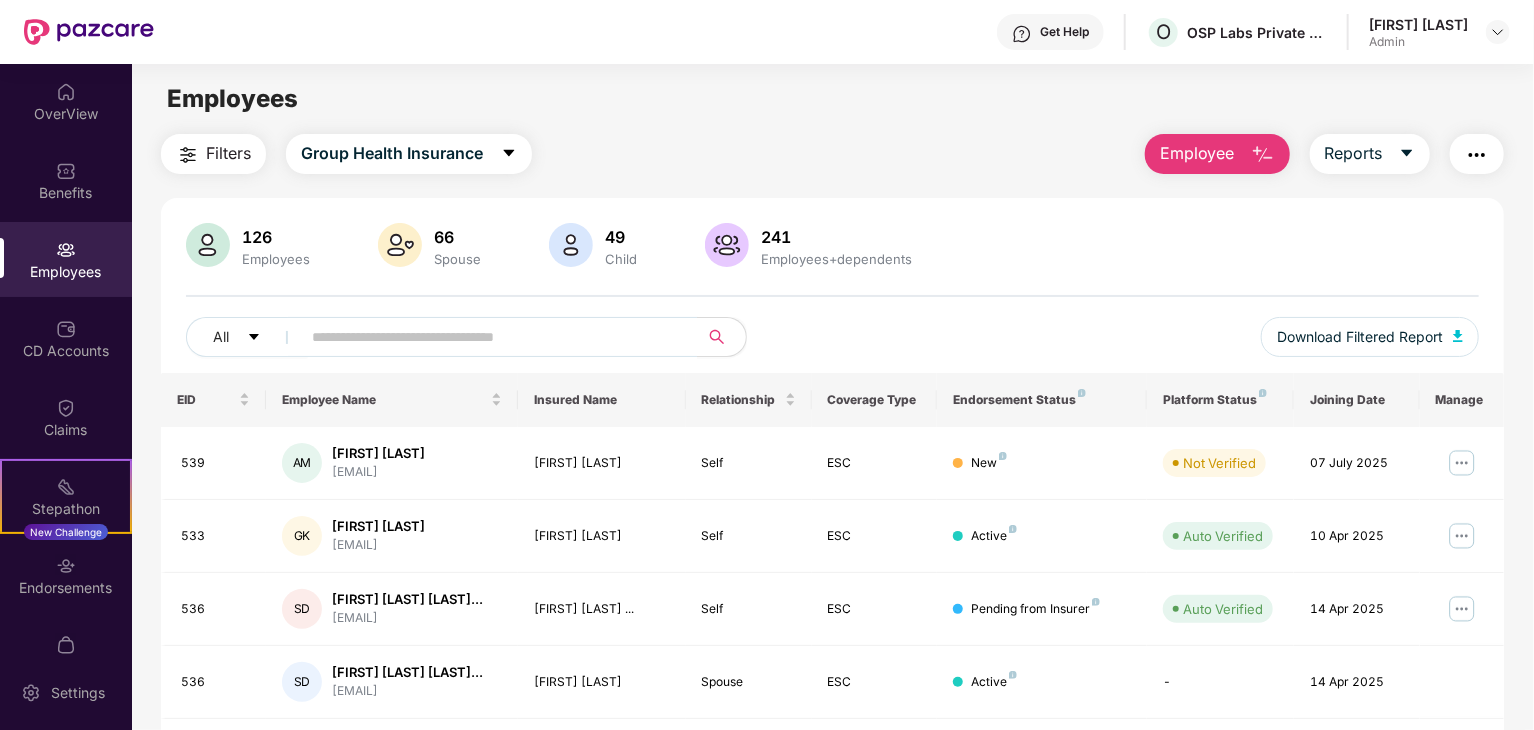 click on "Employee" at bounding box center (1197, 153) 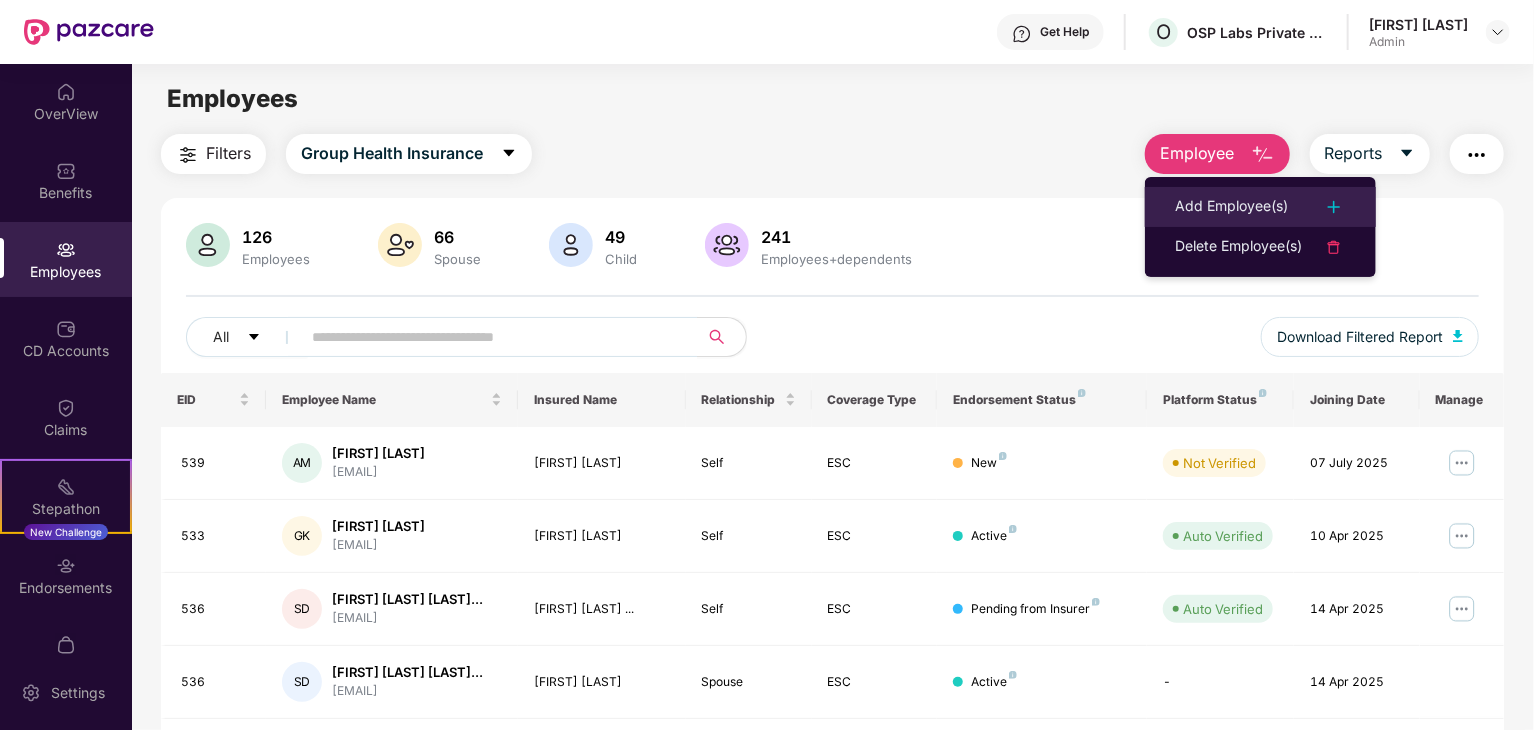 click on "Add Employee(s)" at bounding box center [1231, 207] 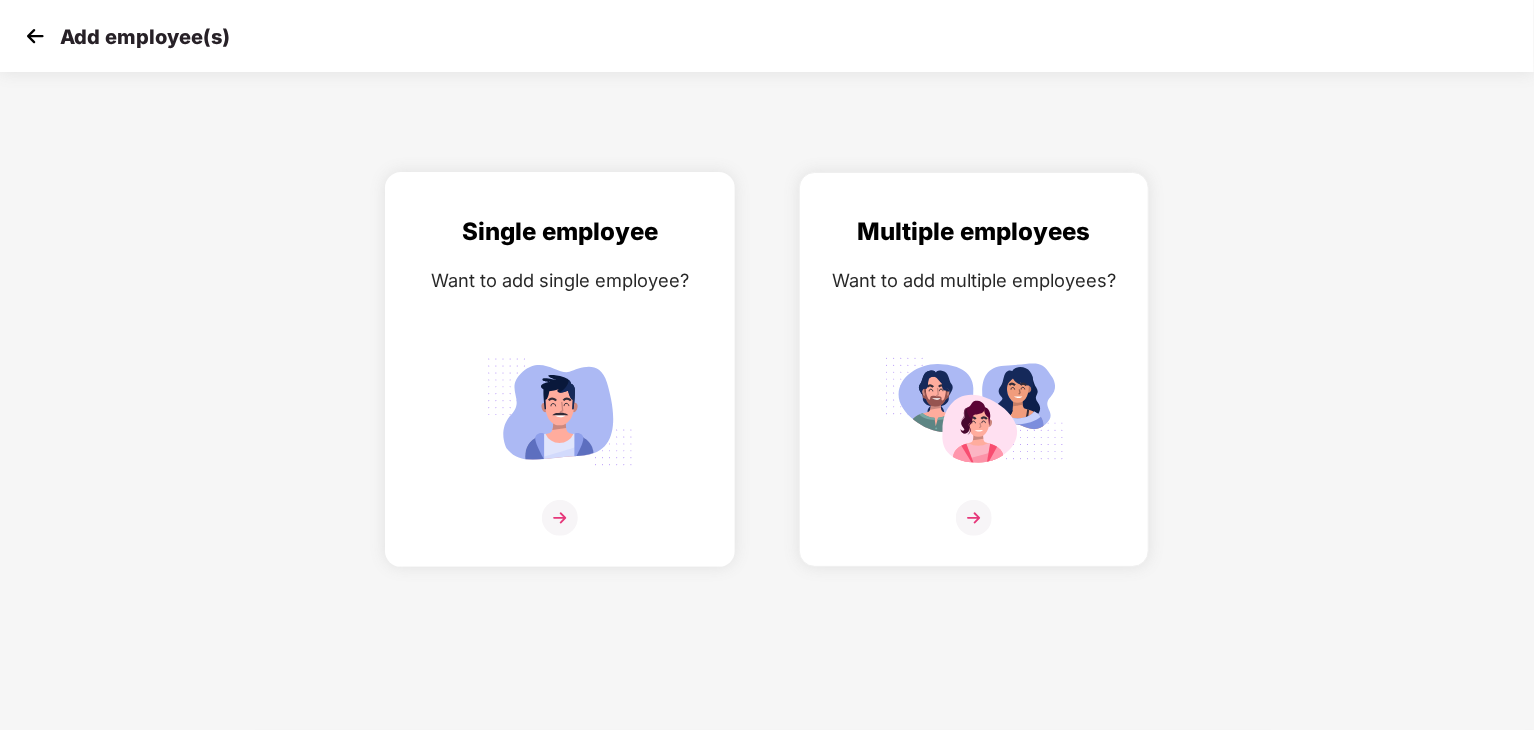 click at bounding box center [560, 518] 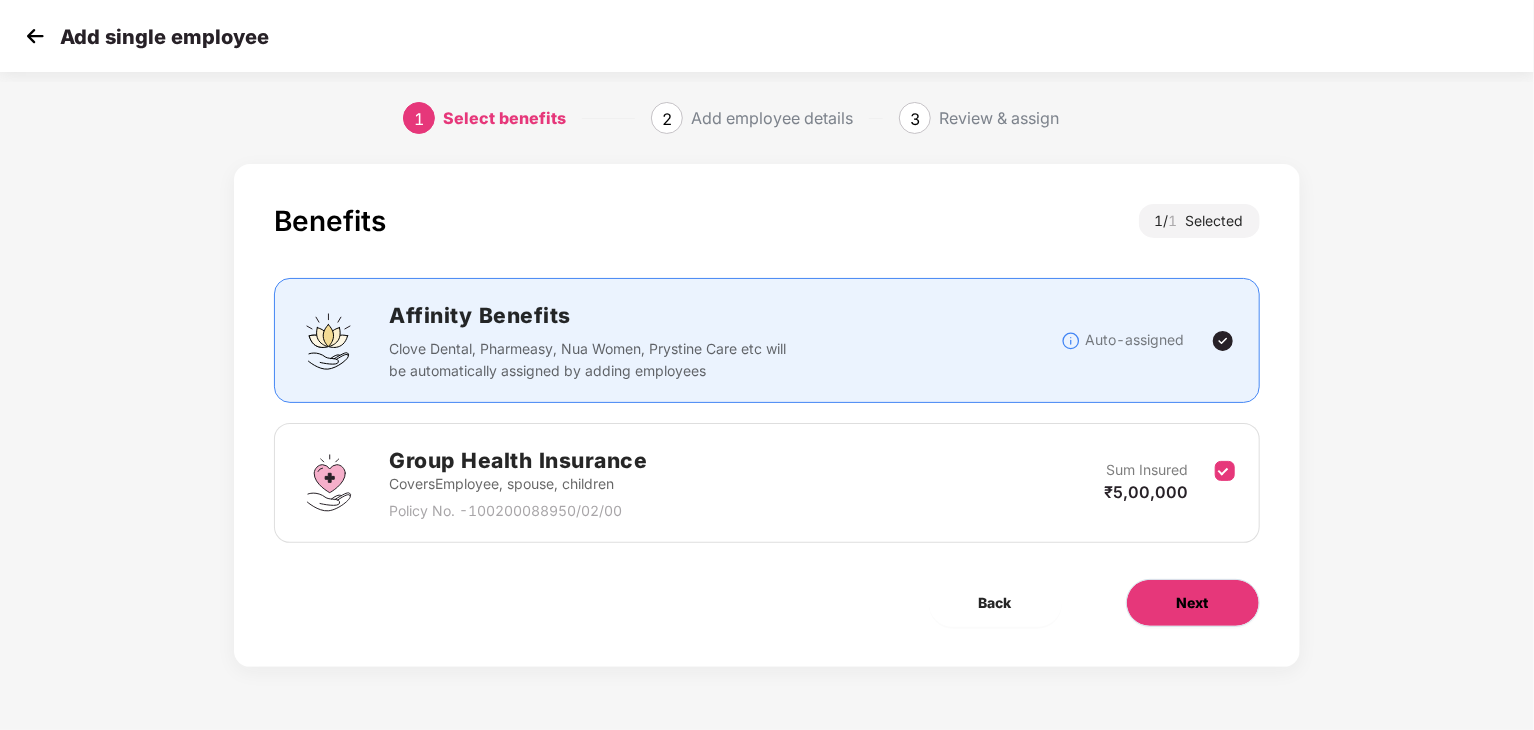 click on "Next" at bounding box center (1193, 603) 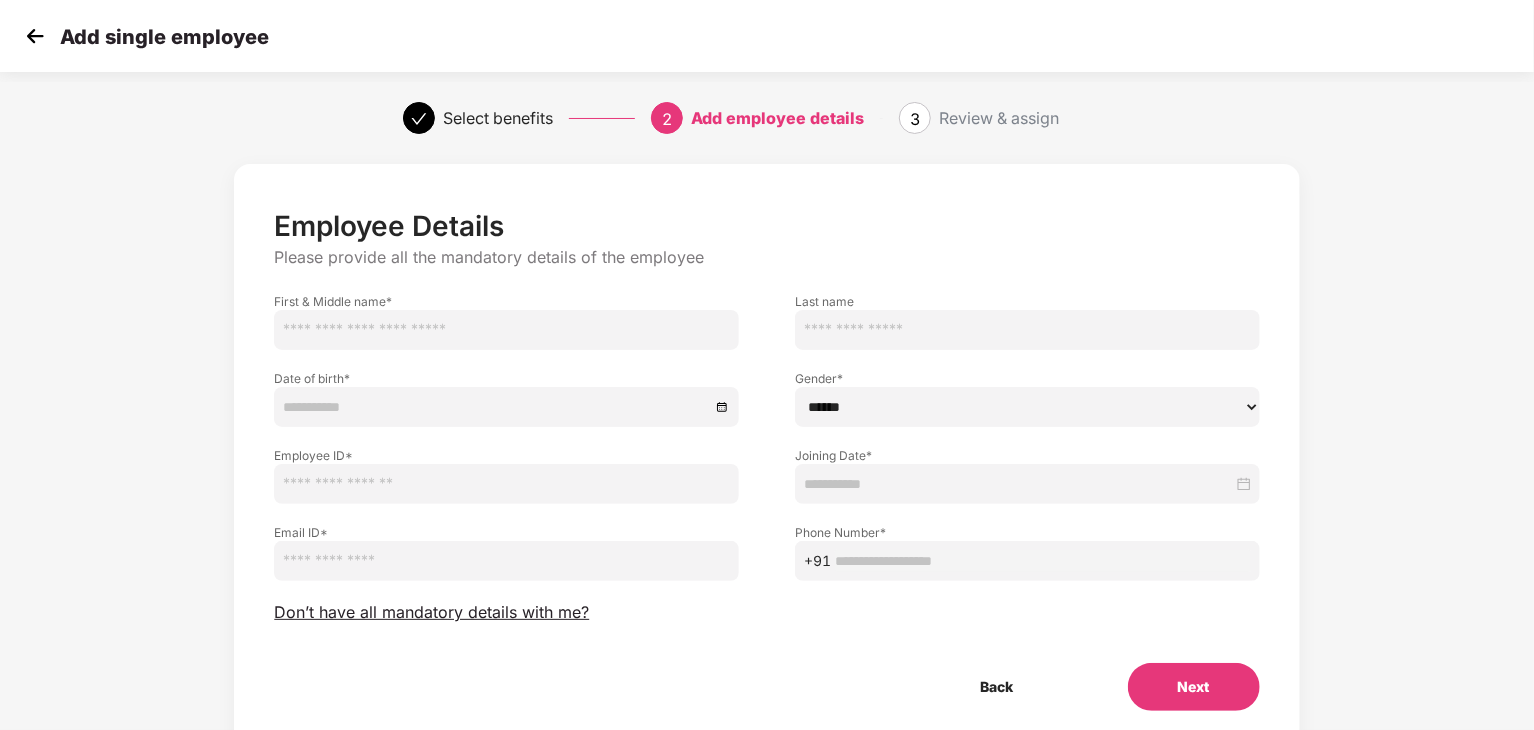 click at bounding box center (506, 330) 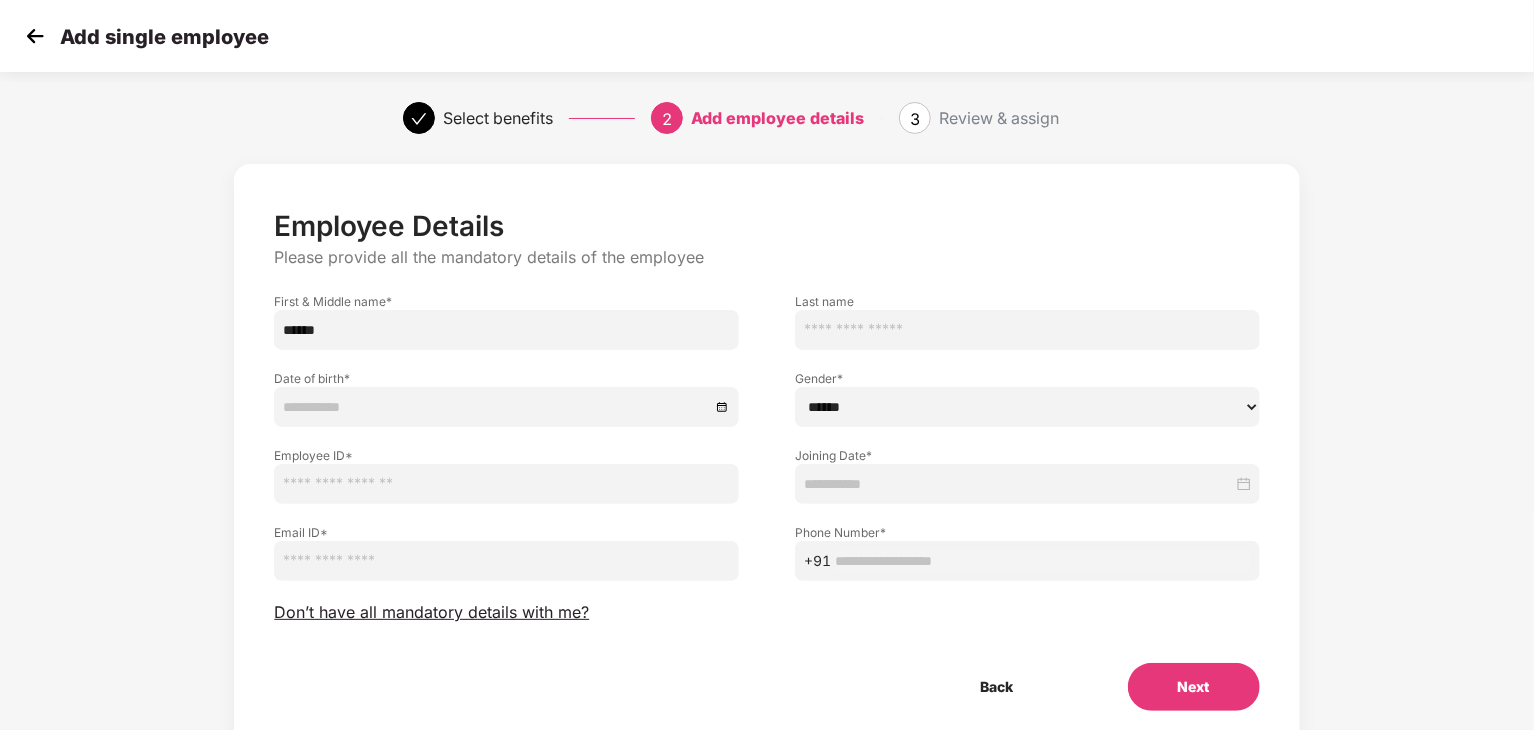 type on "*****" 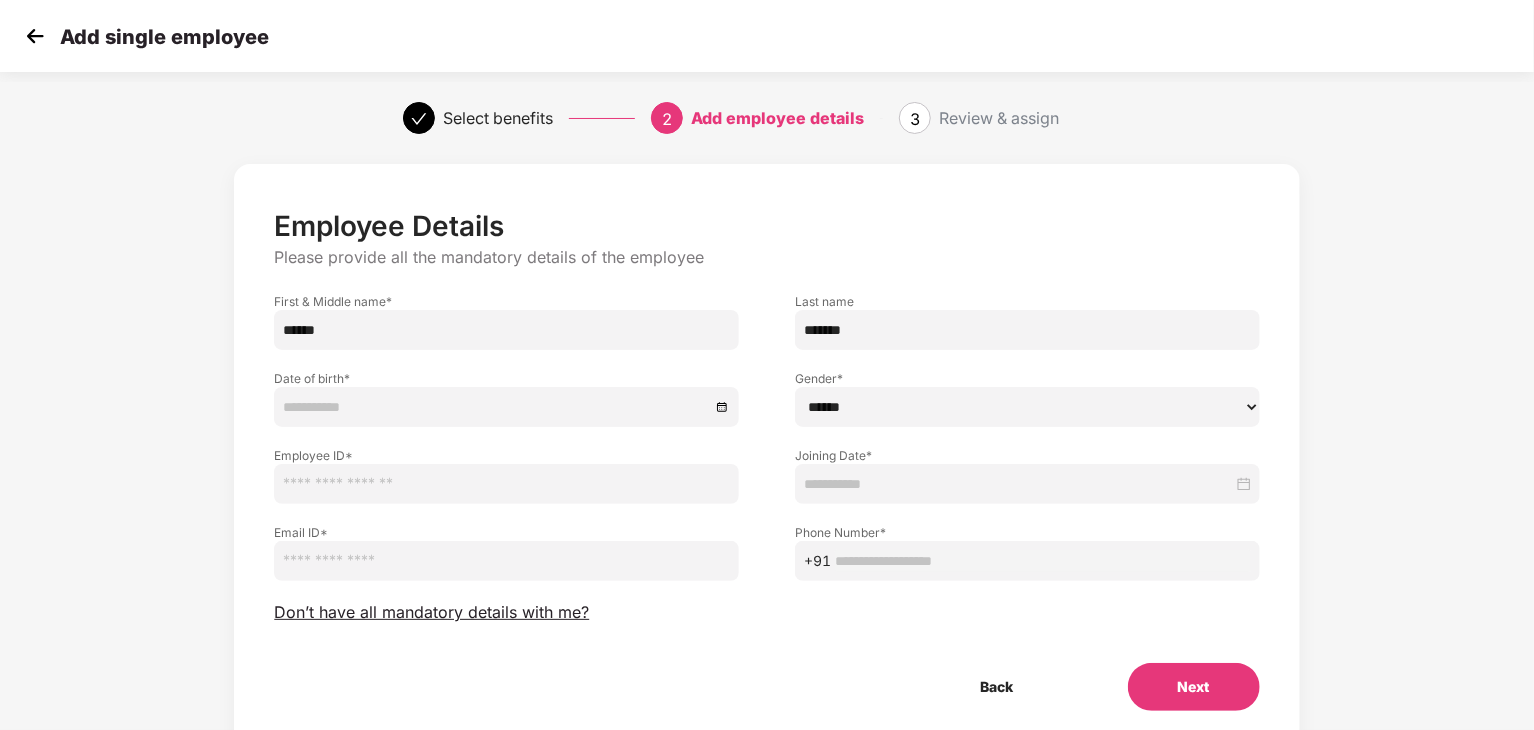 type on "*******" 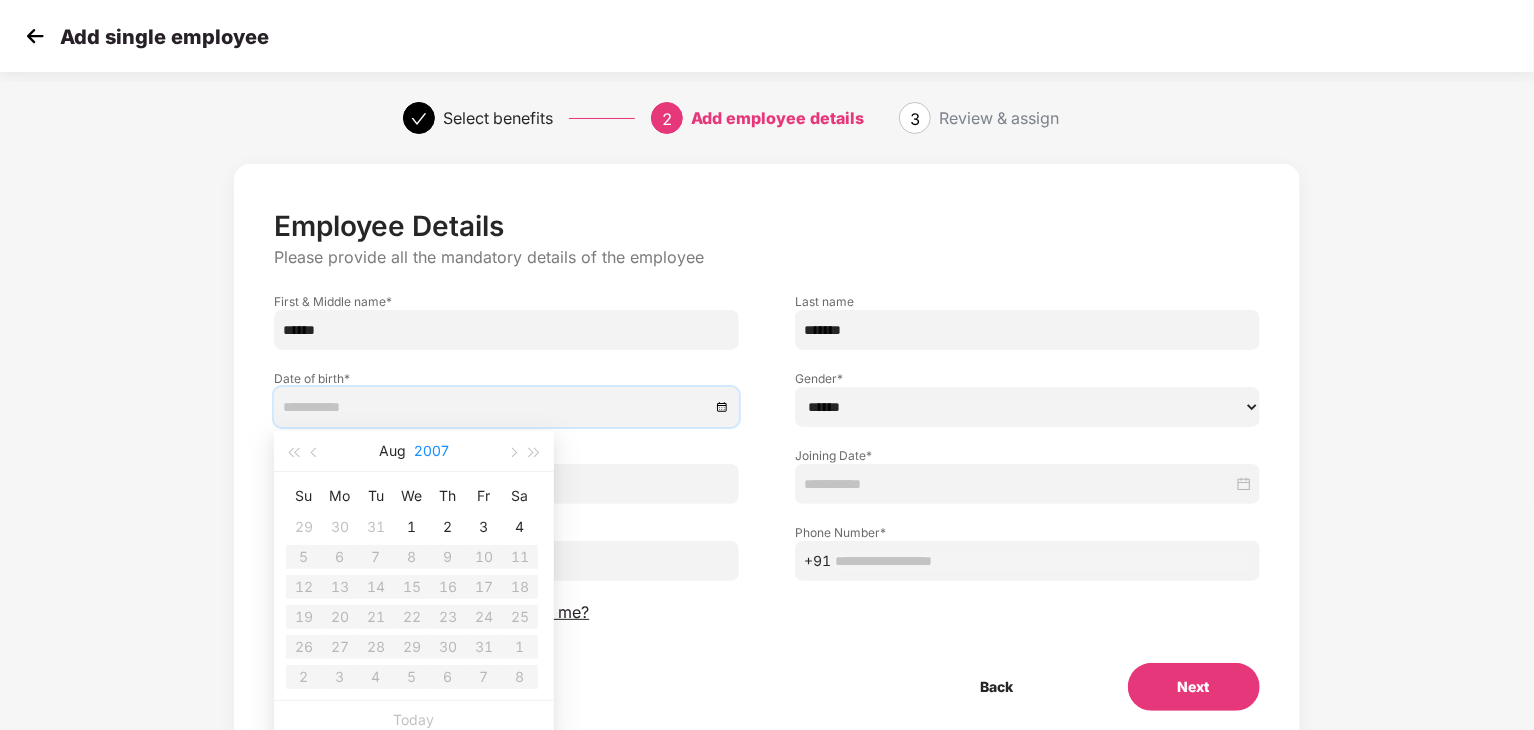 click on "2007" at bounding box center [431, 451] 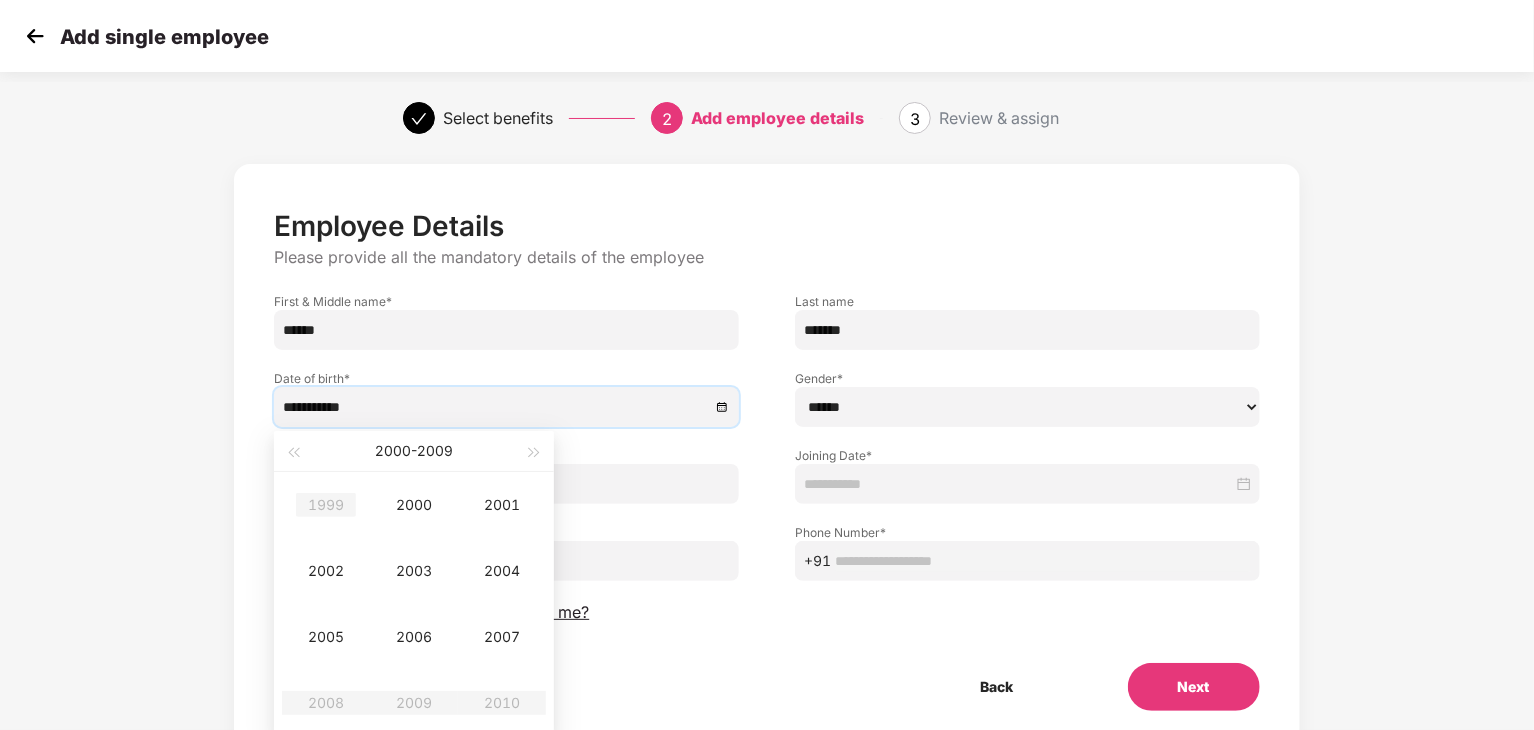 type on "**********" 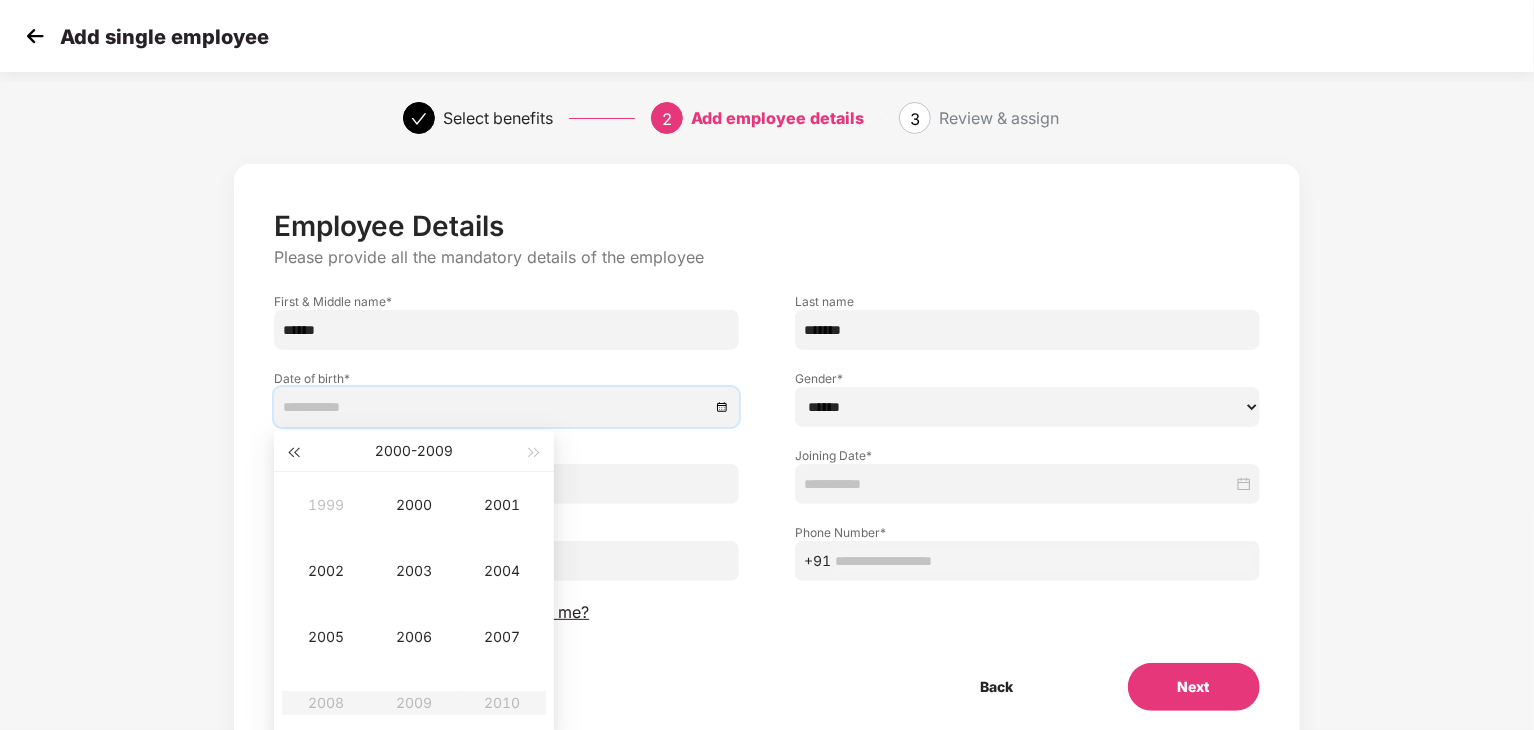 click at bounding box center [293, 453] 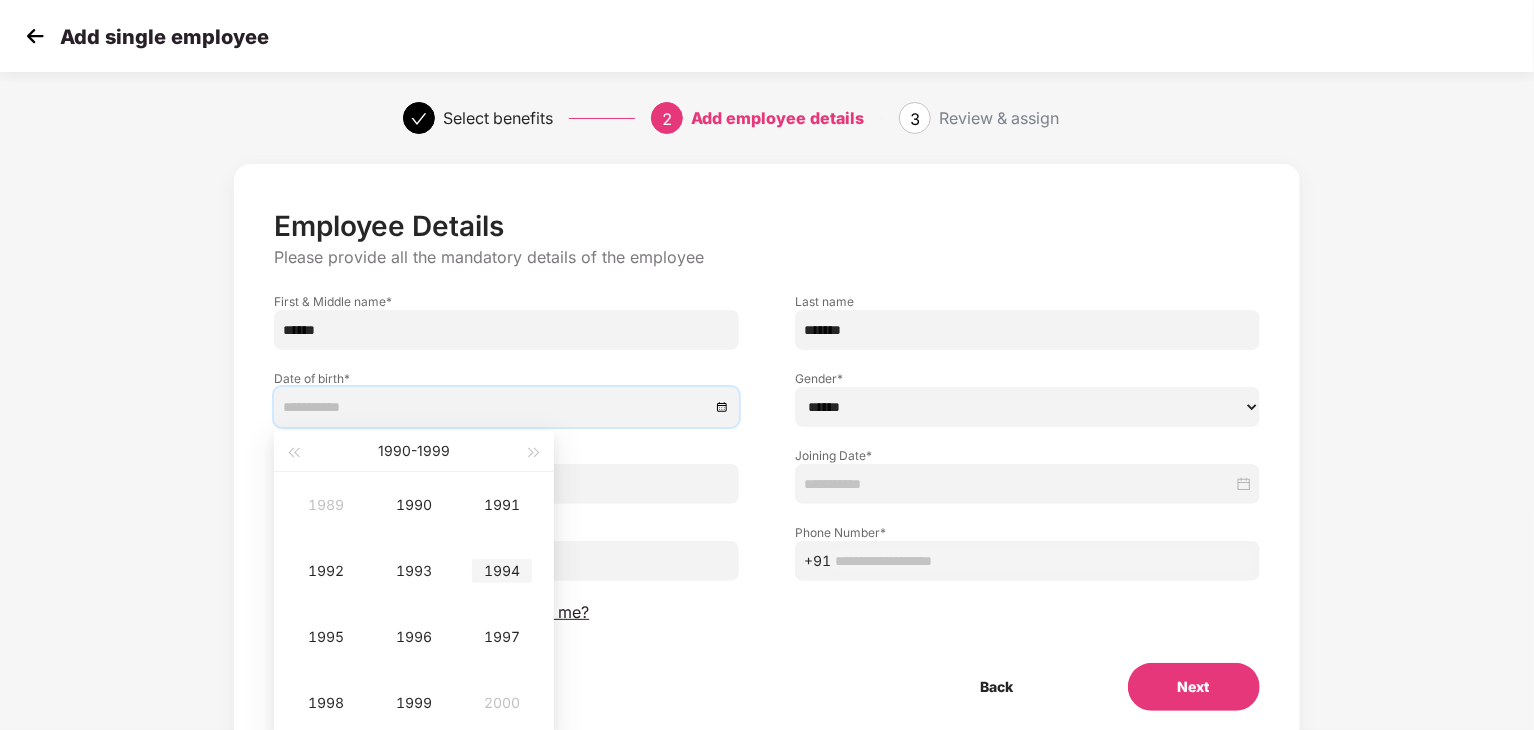 type on "**********" 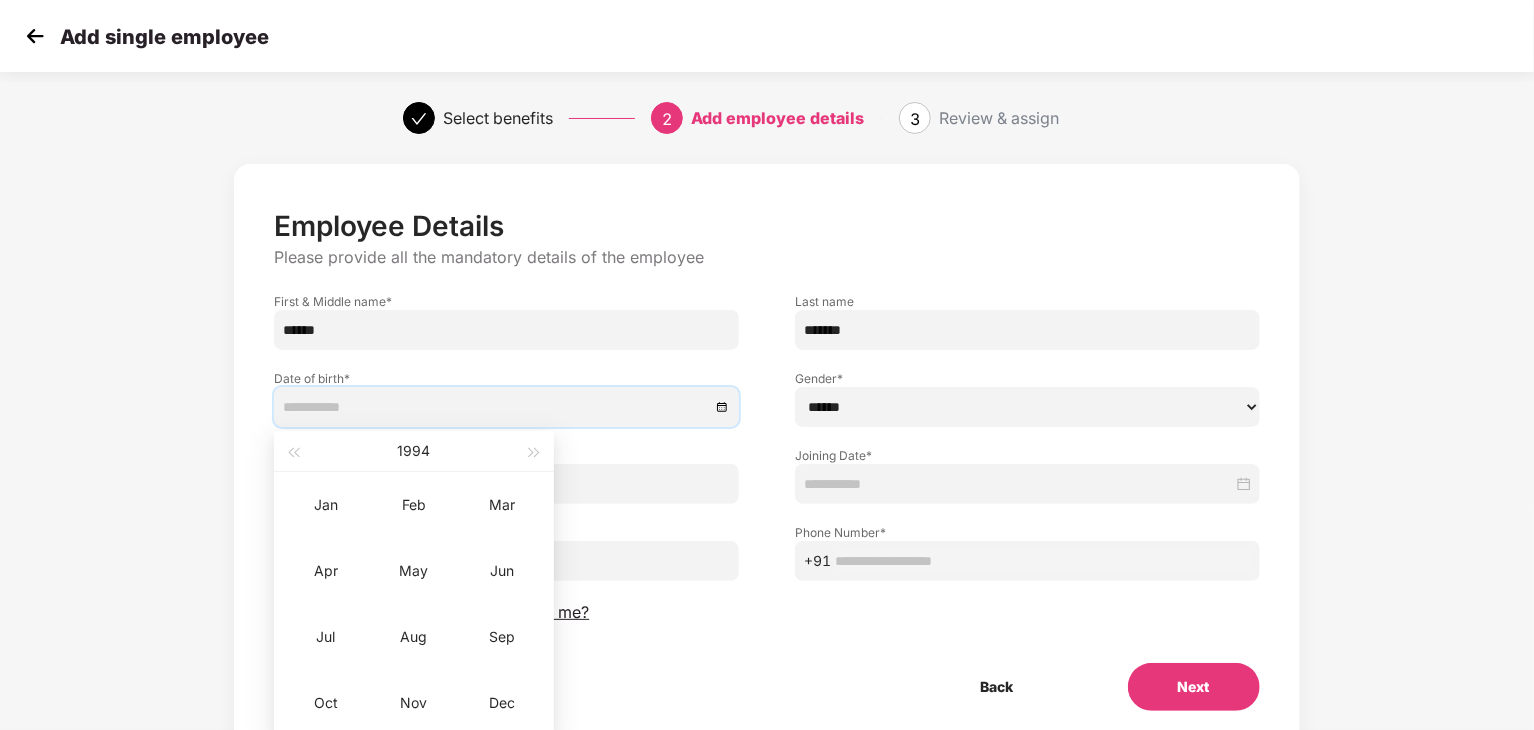 type on "**********" 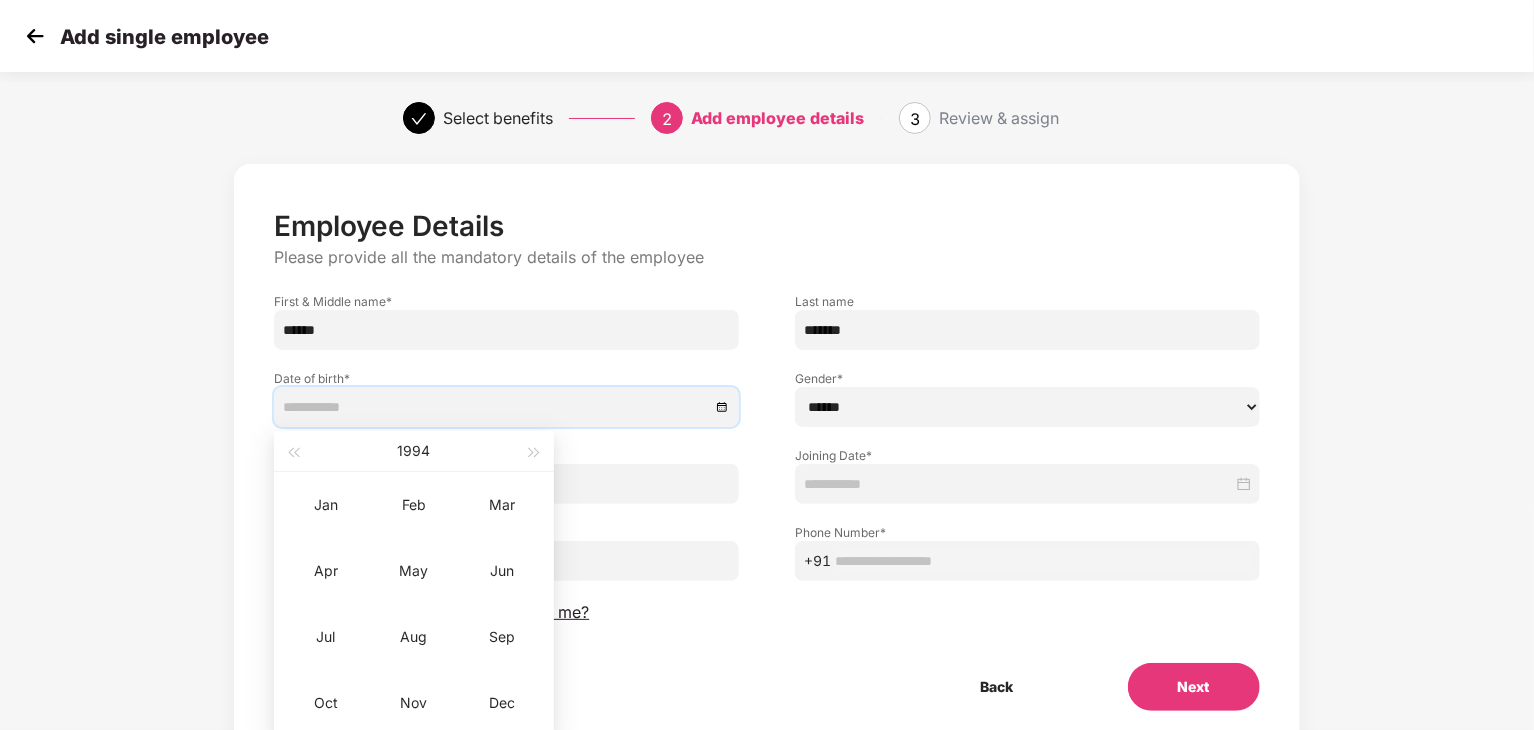 type on "**********" 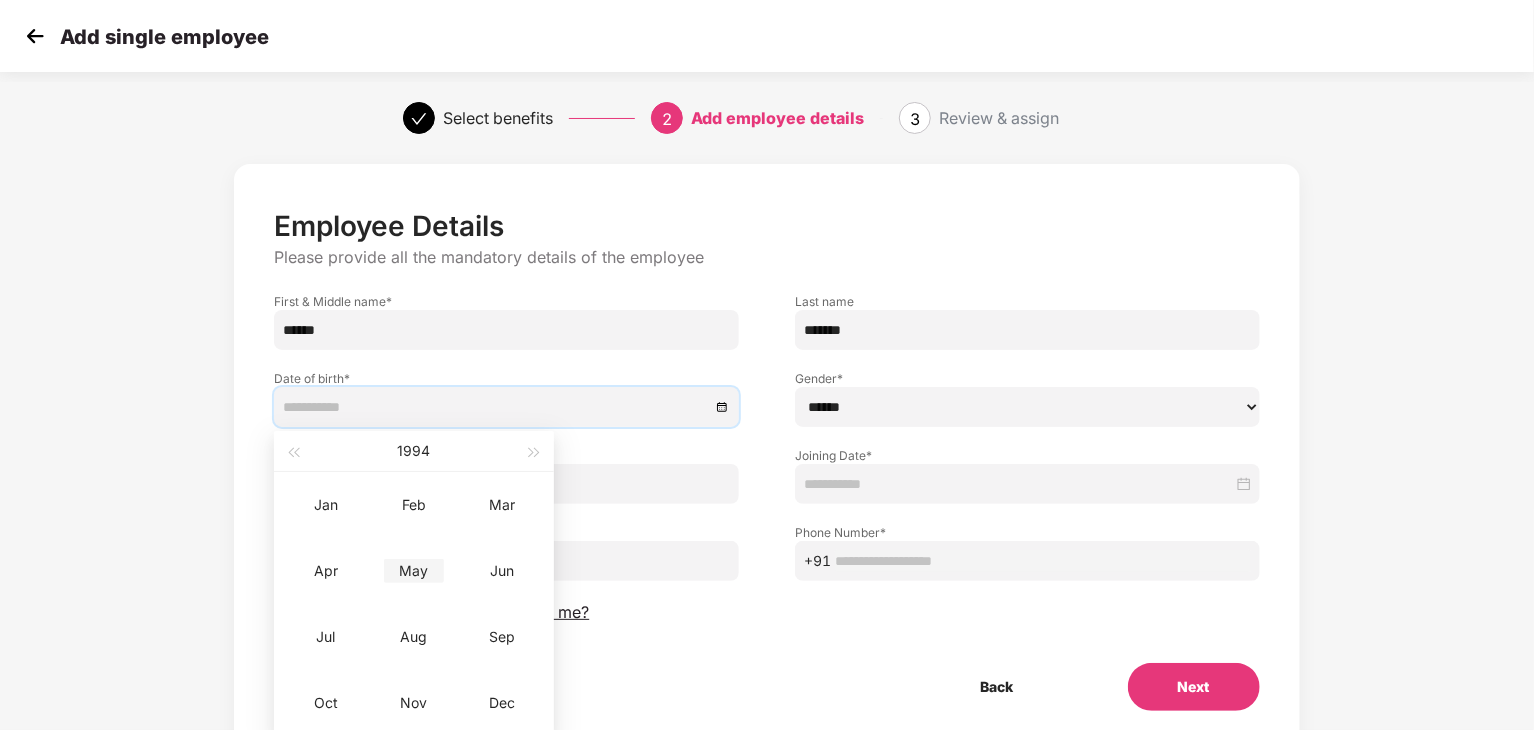 type on "**********" 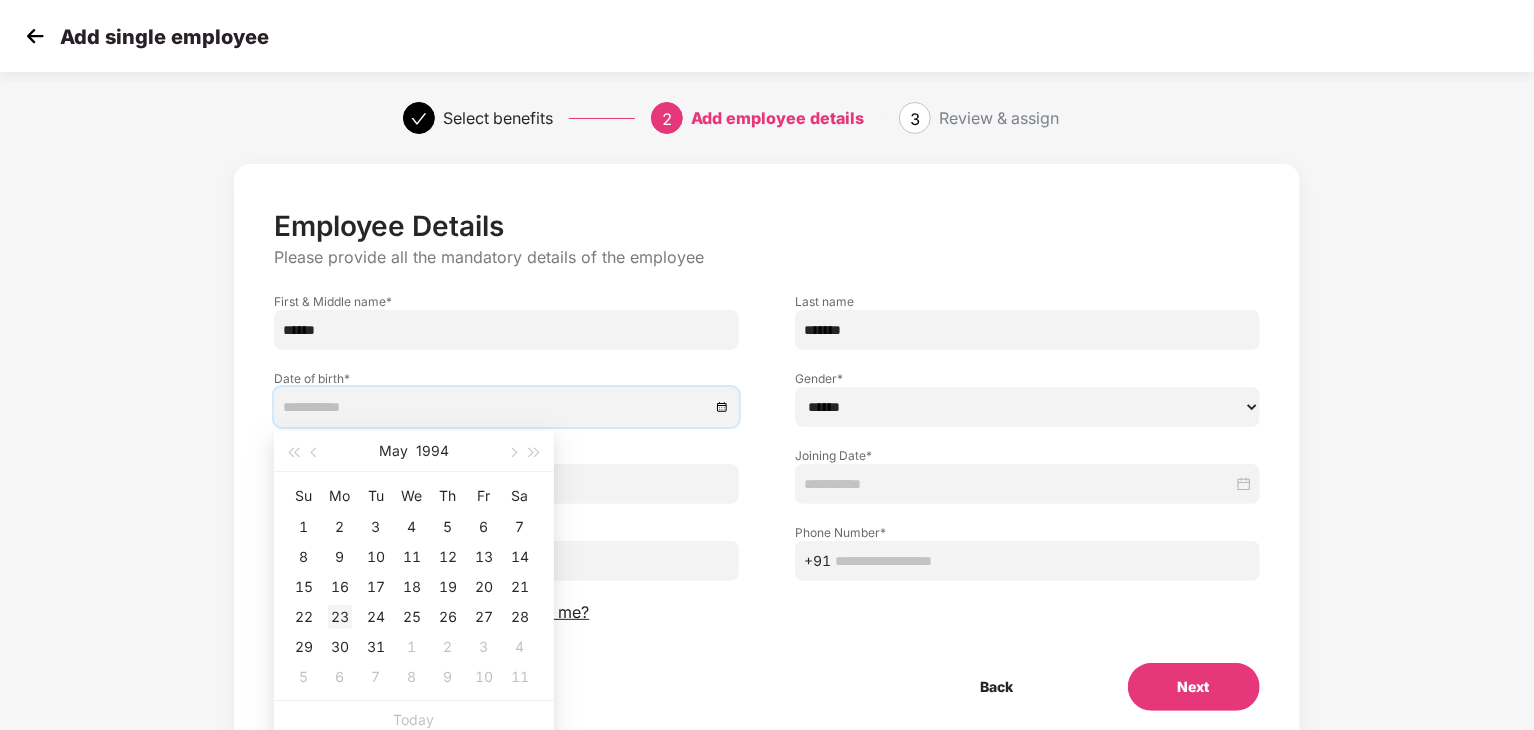 type on "**********" 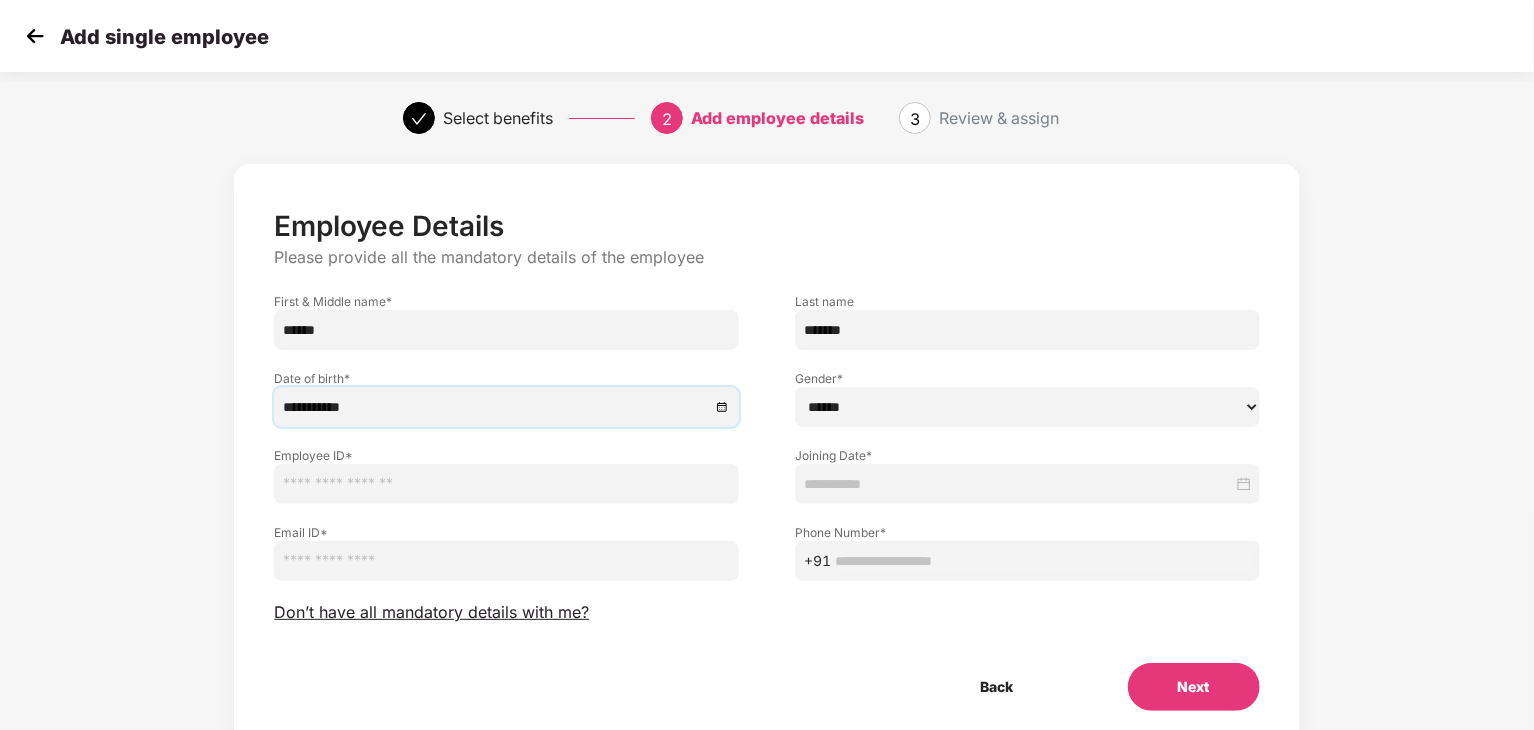 click on "****** **** ******" at bounding box center (1027, 407) 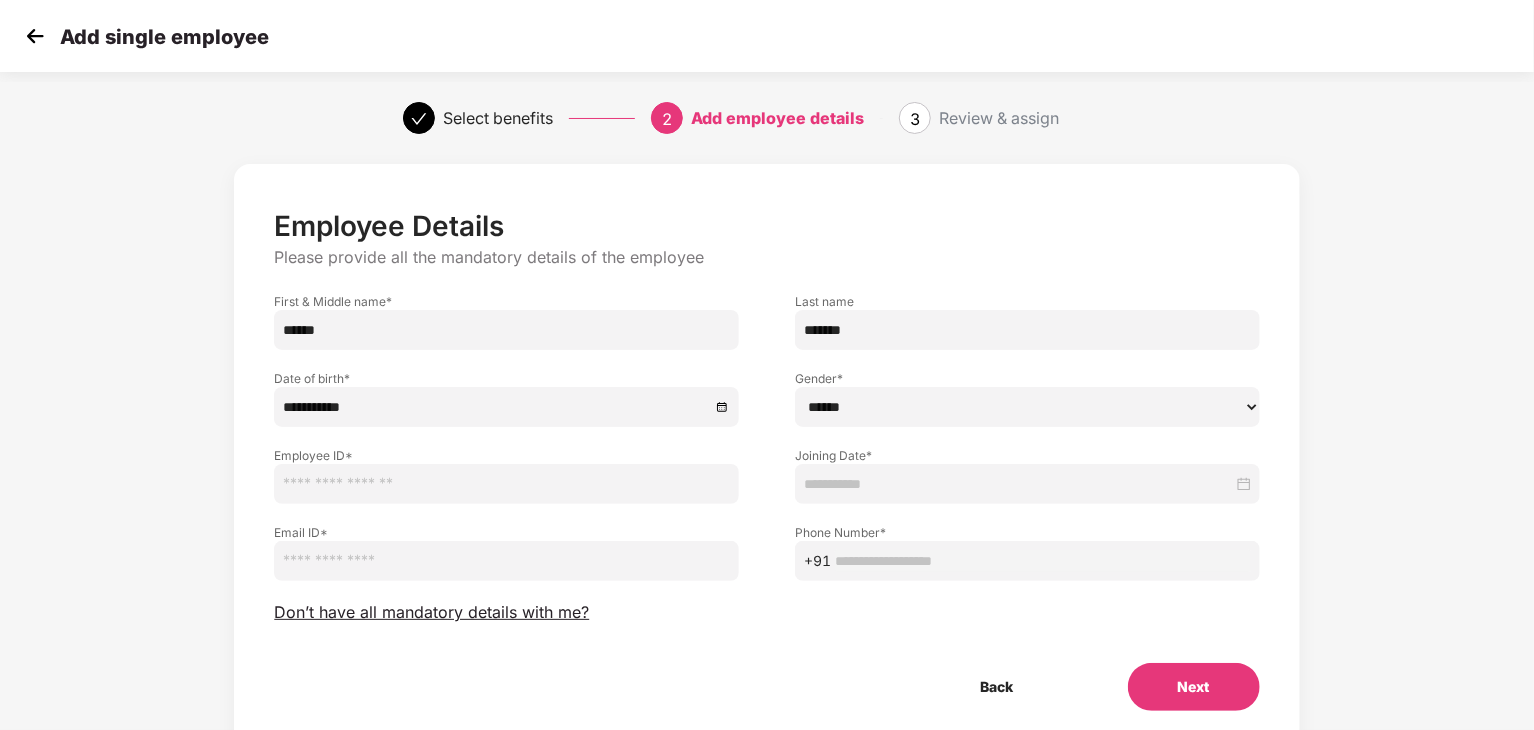 select on "******" 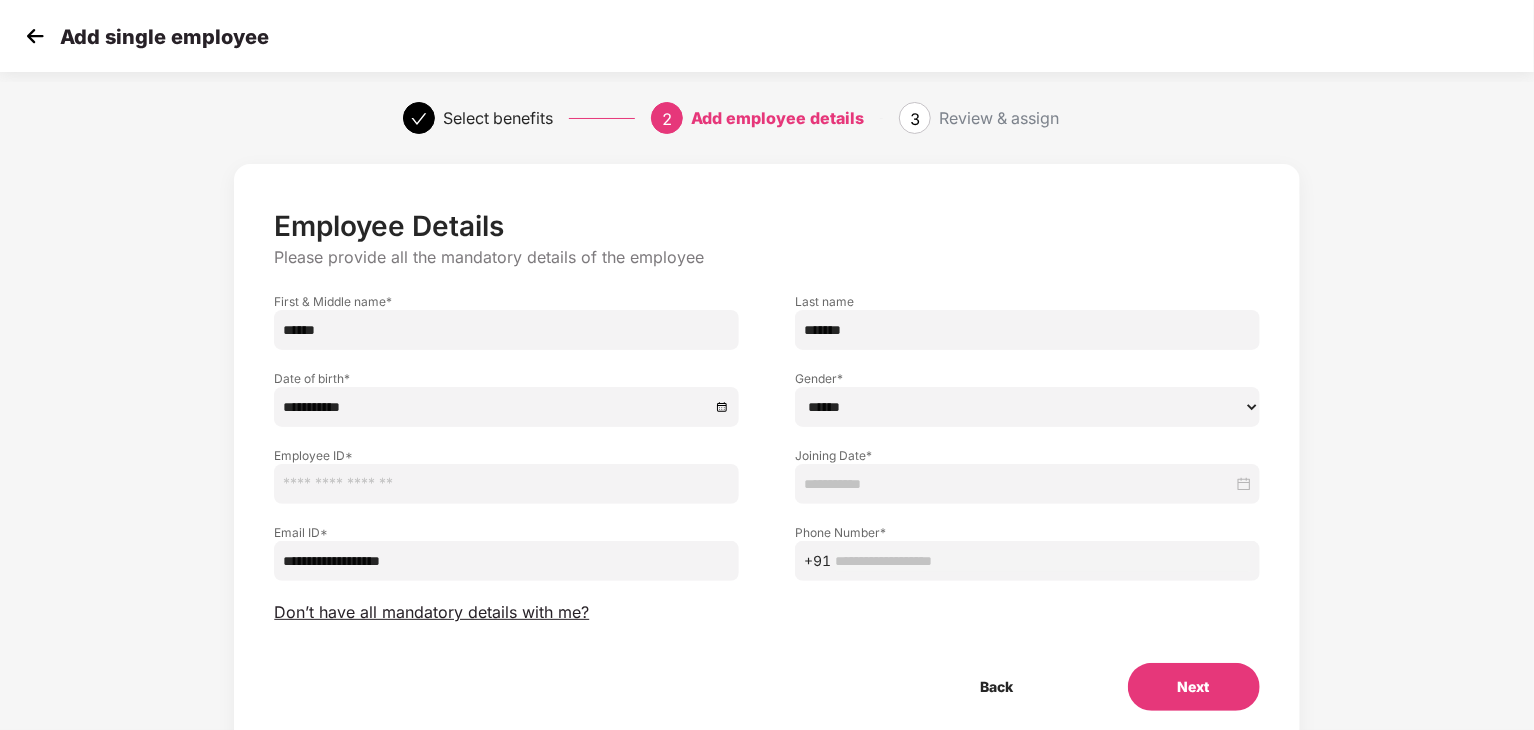 type on "**********" 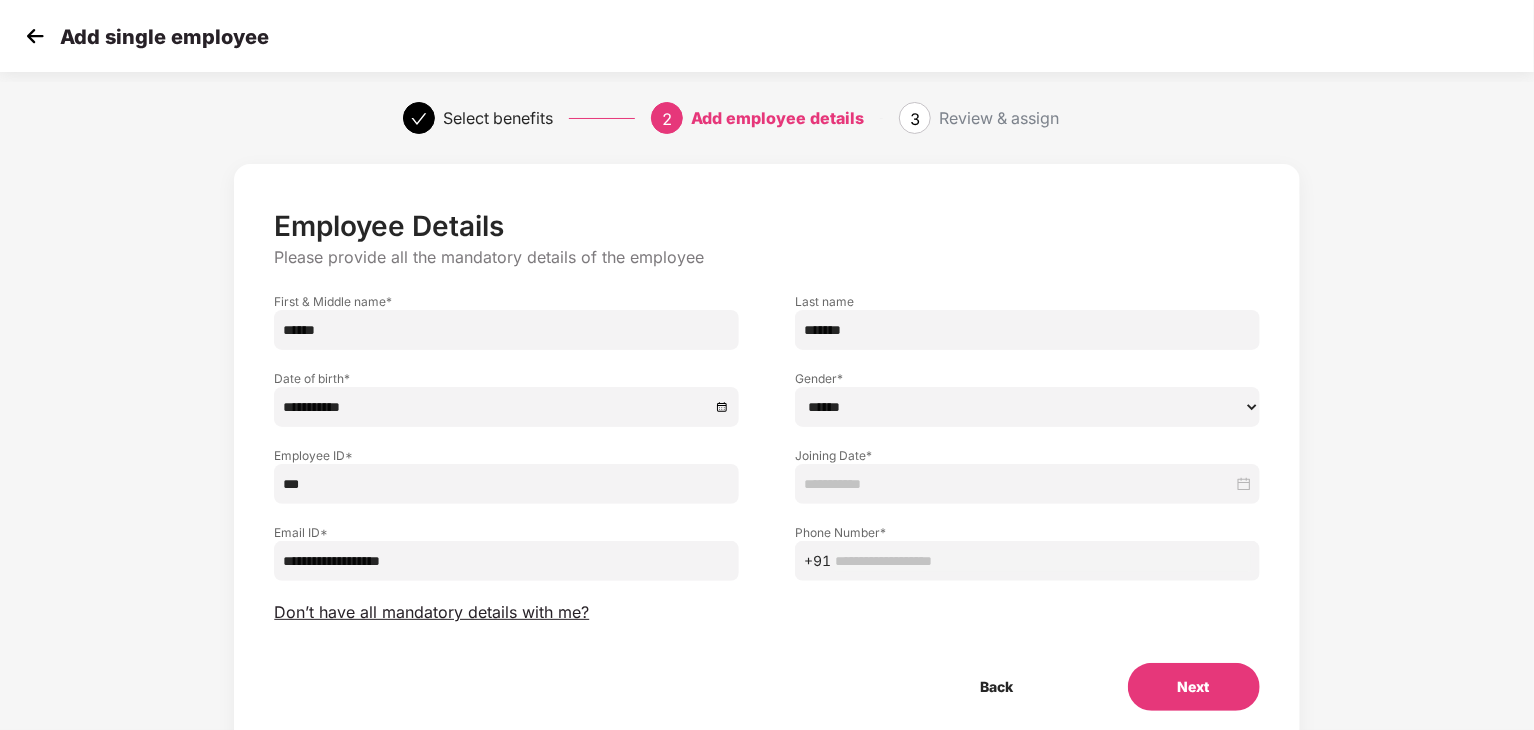 type on "***" 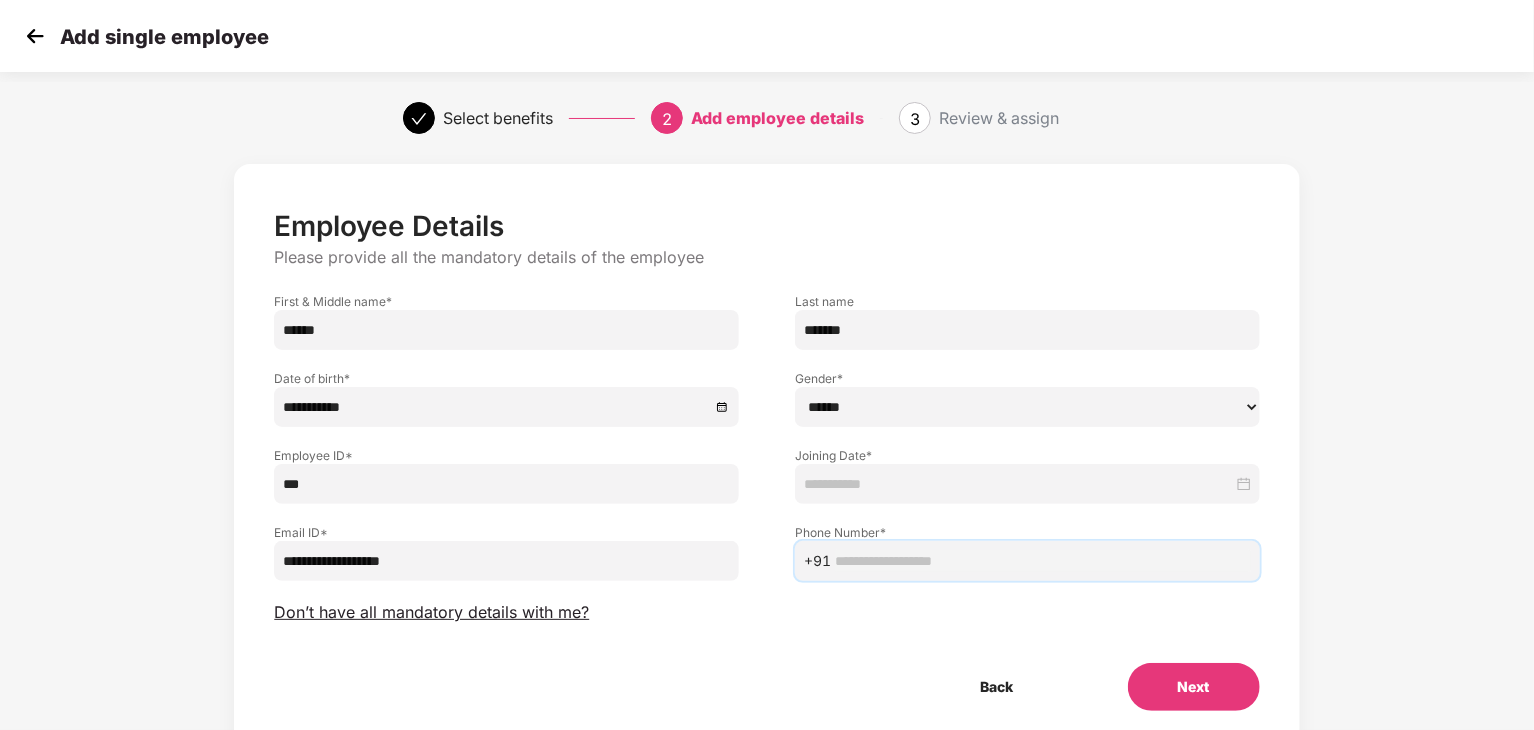 click at bounding box center (1043, 561) 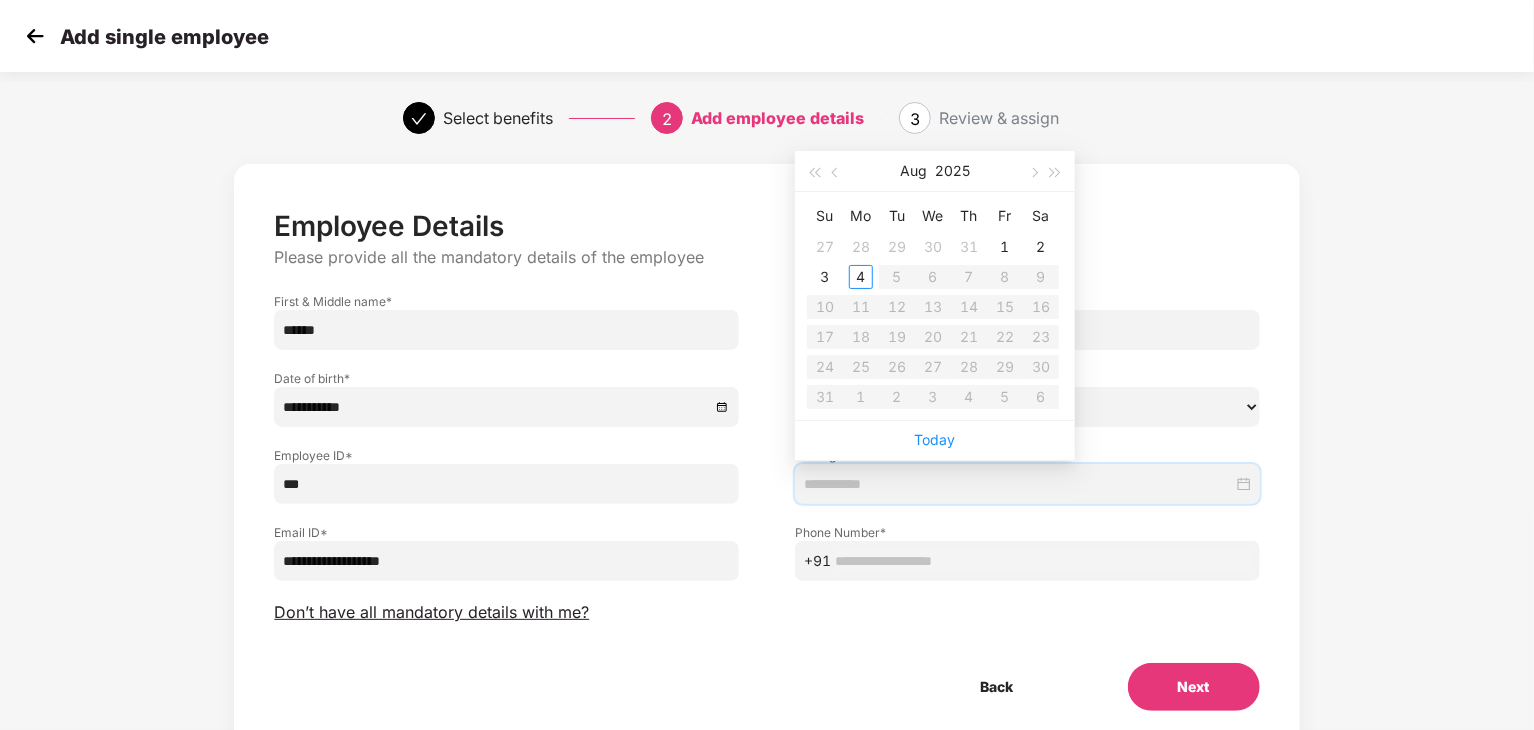 click at bounding box center (1018, 484) 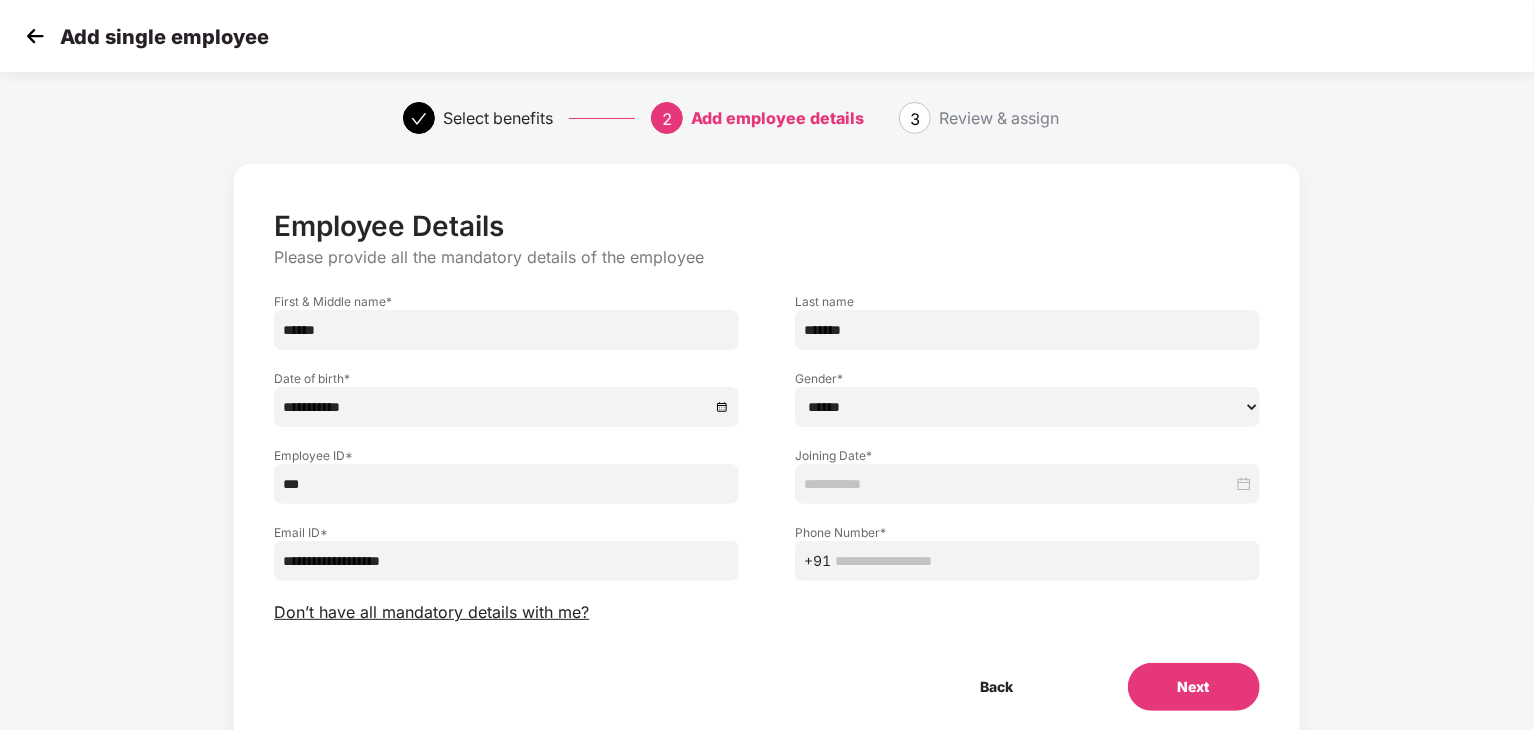 click on "+91" at bounding box center (1027, 561) 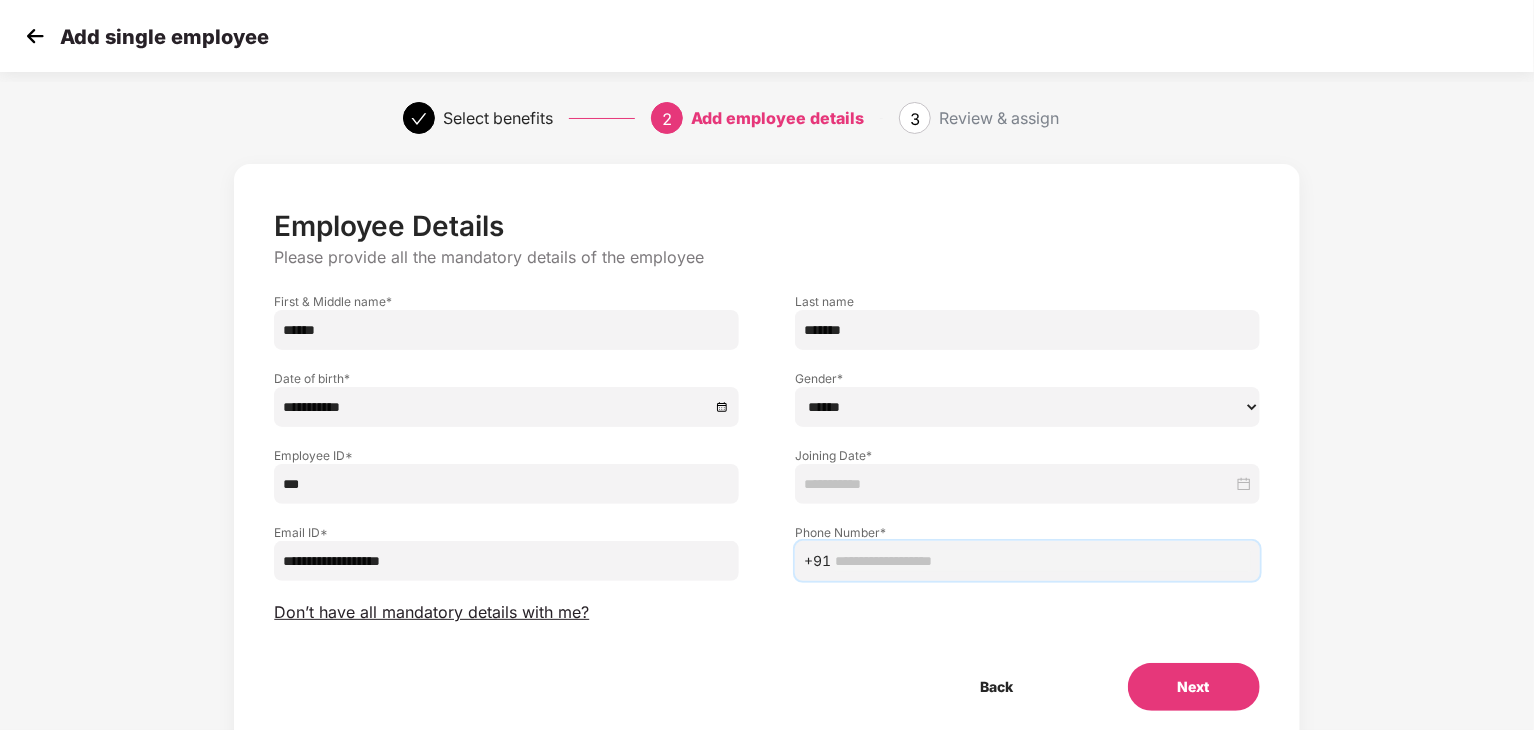 paste on "**********" 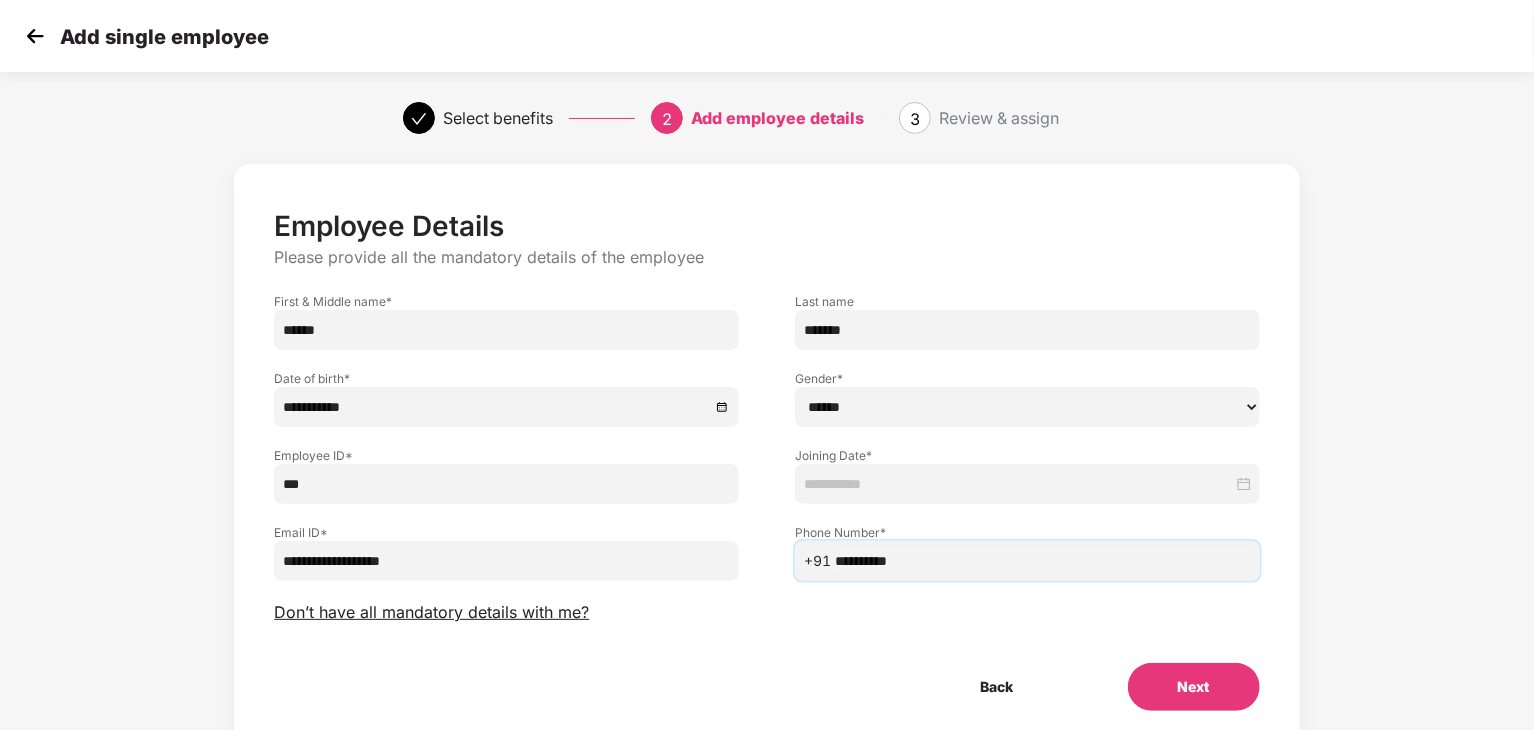 type on "**********" 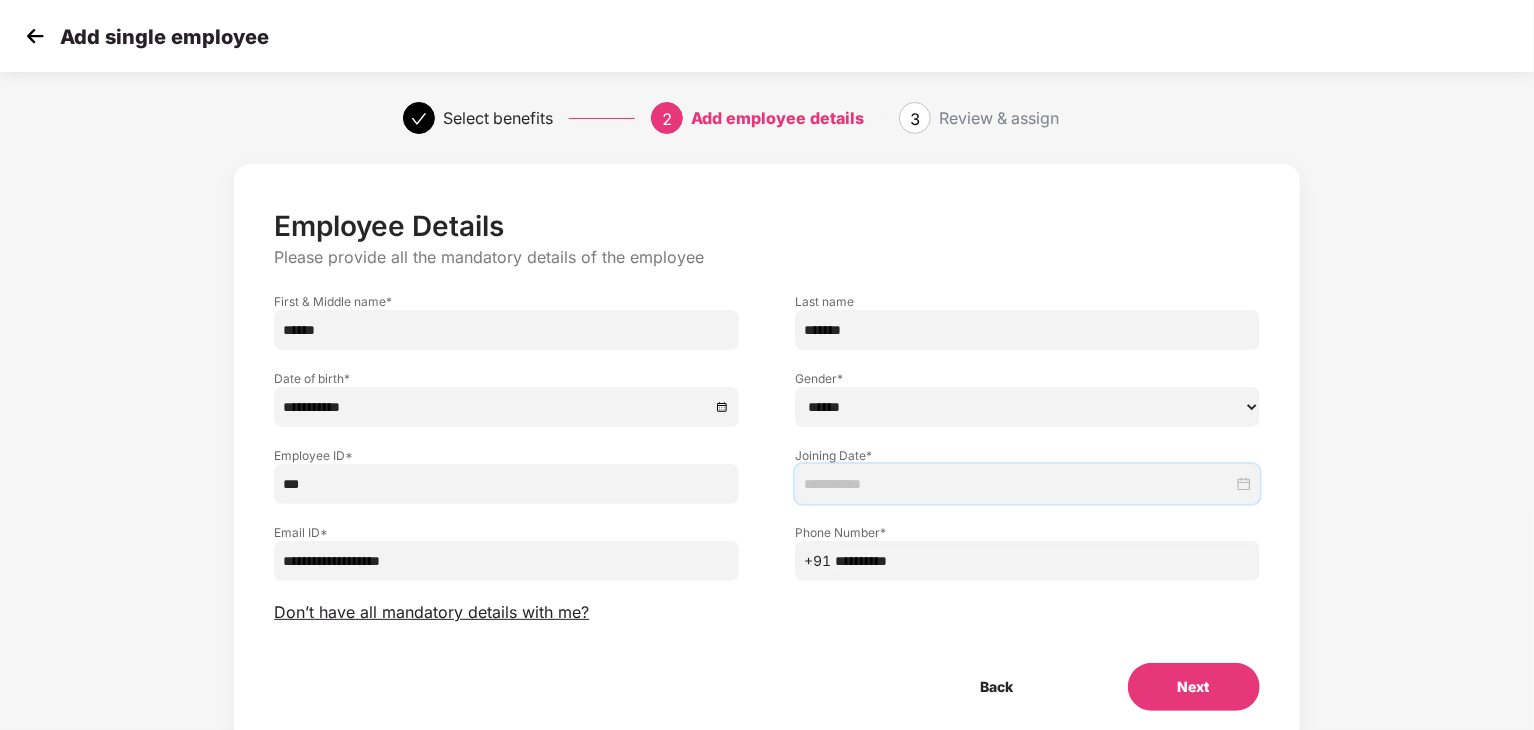click at bounding box center (1018, 484) 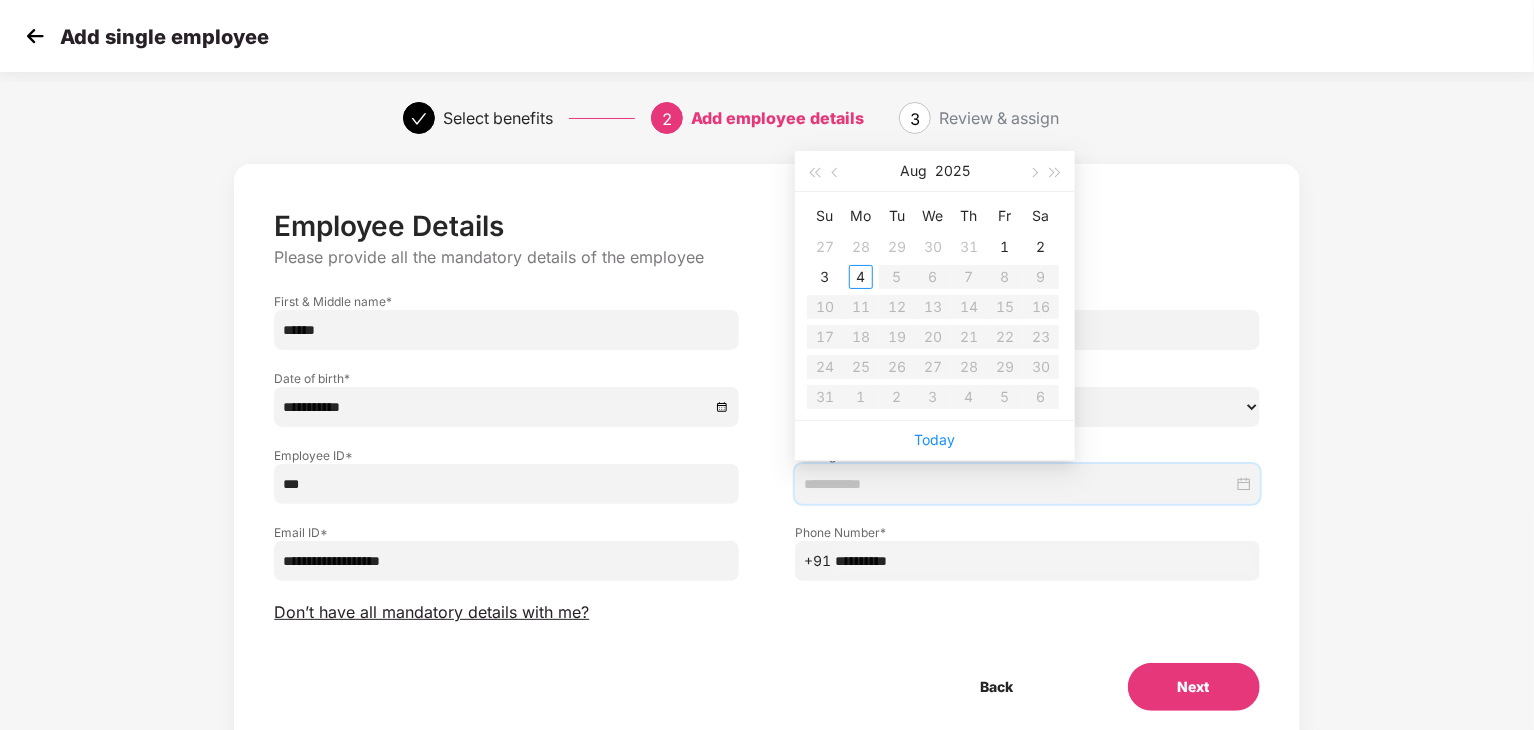 type on "**********" 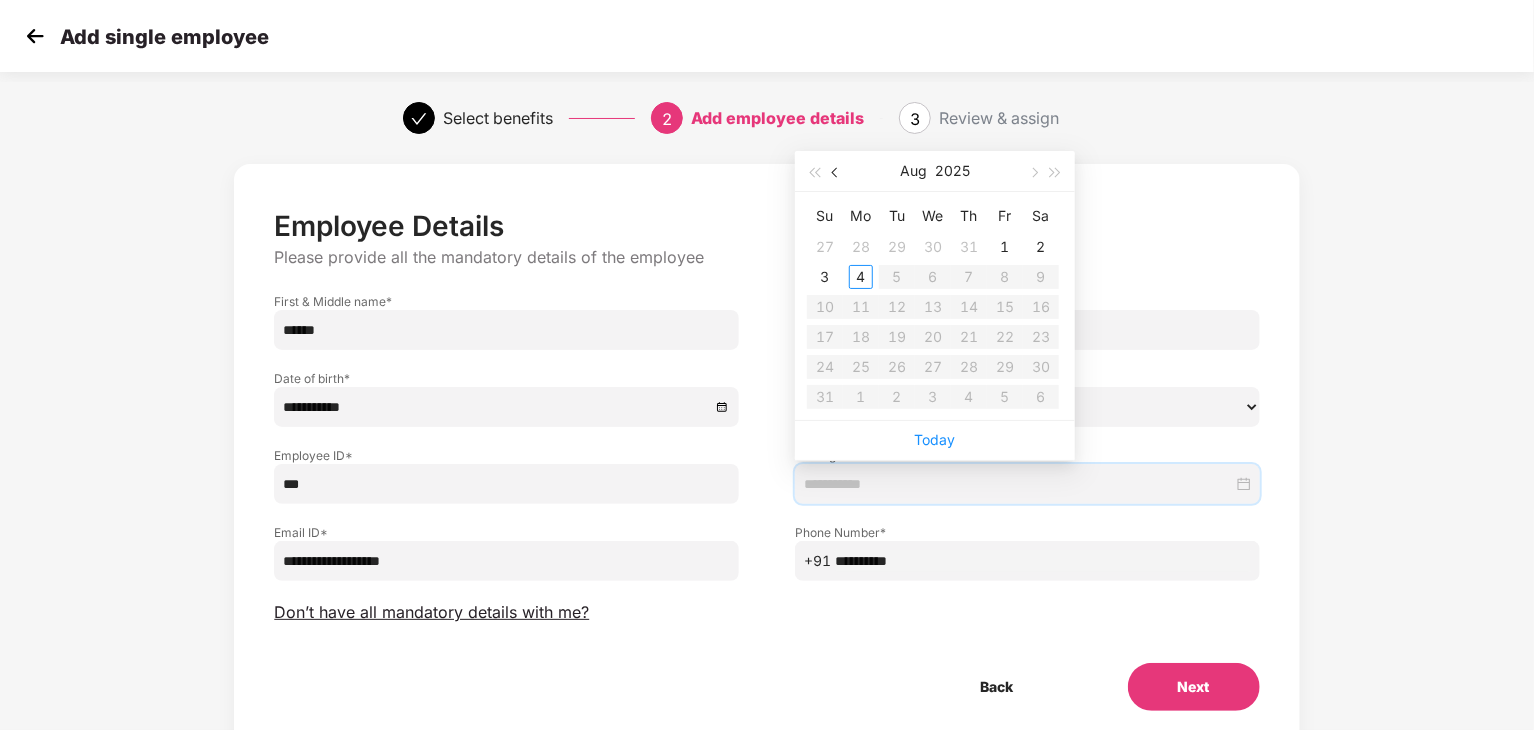 click at bounding box center [836, 171] 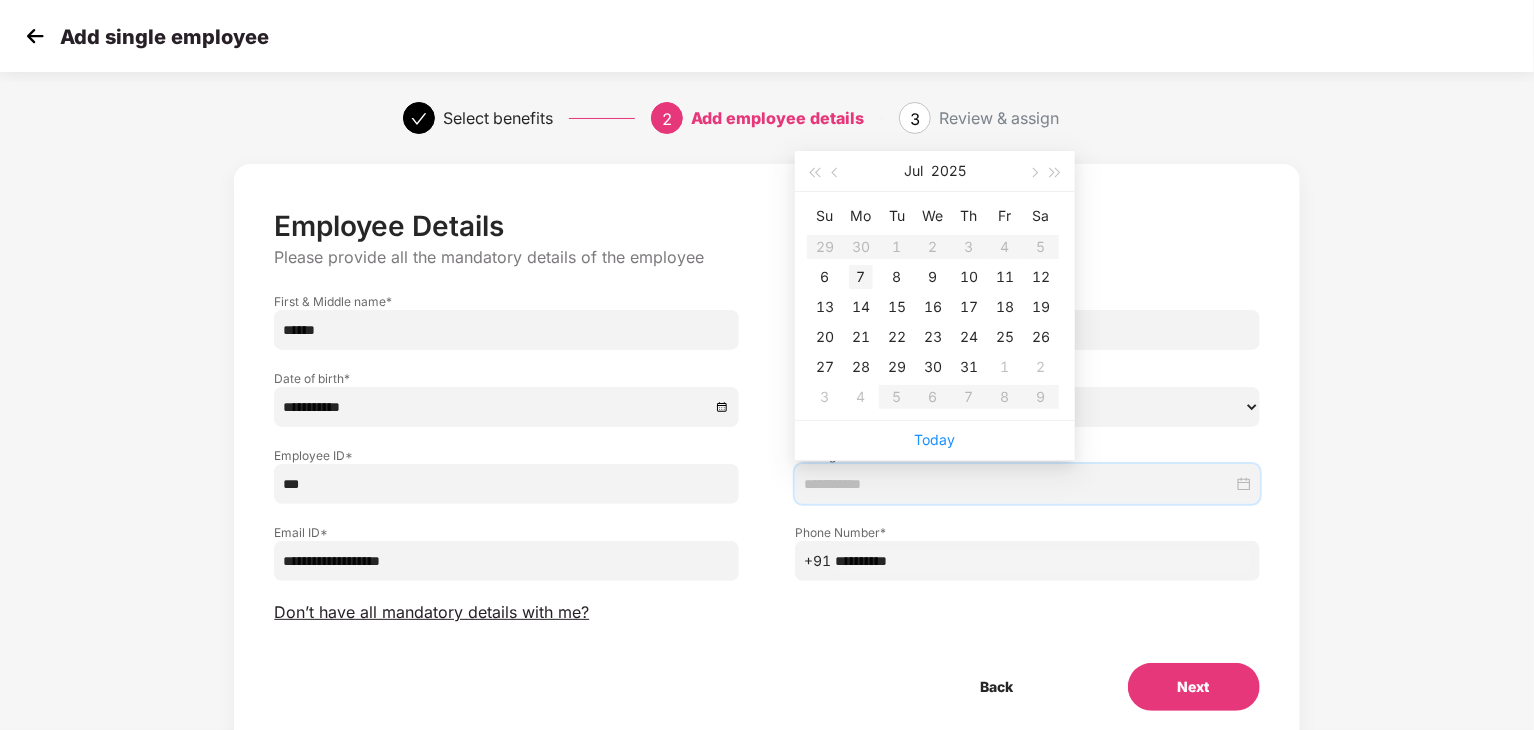 type on "**********" 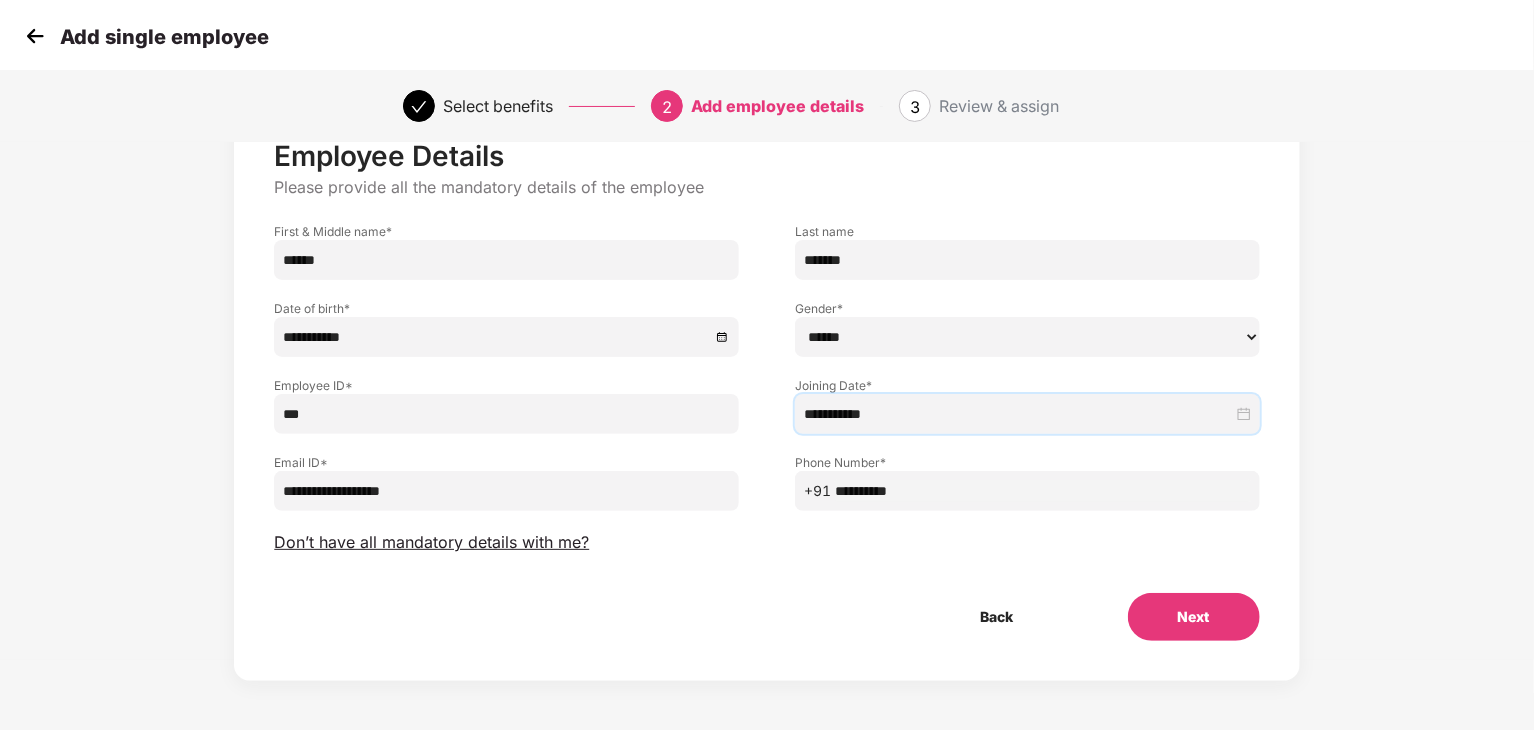 scroll, scrollTop: 71, scrollLeft: 0, axis: vertical 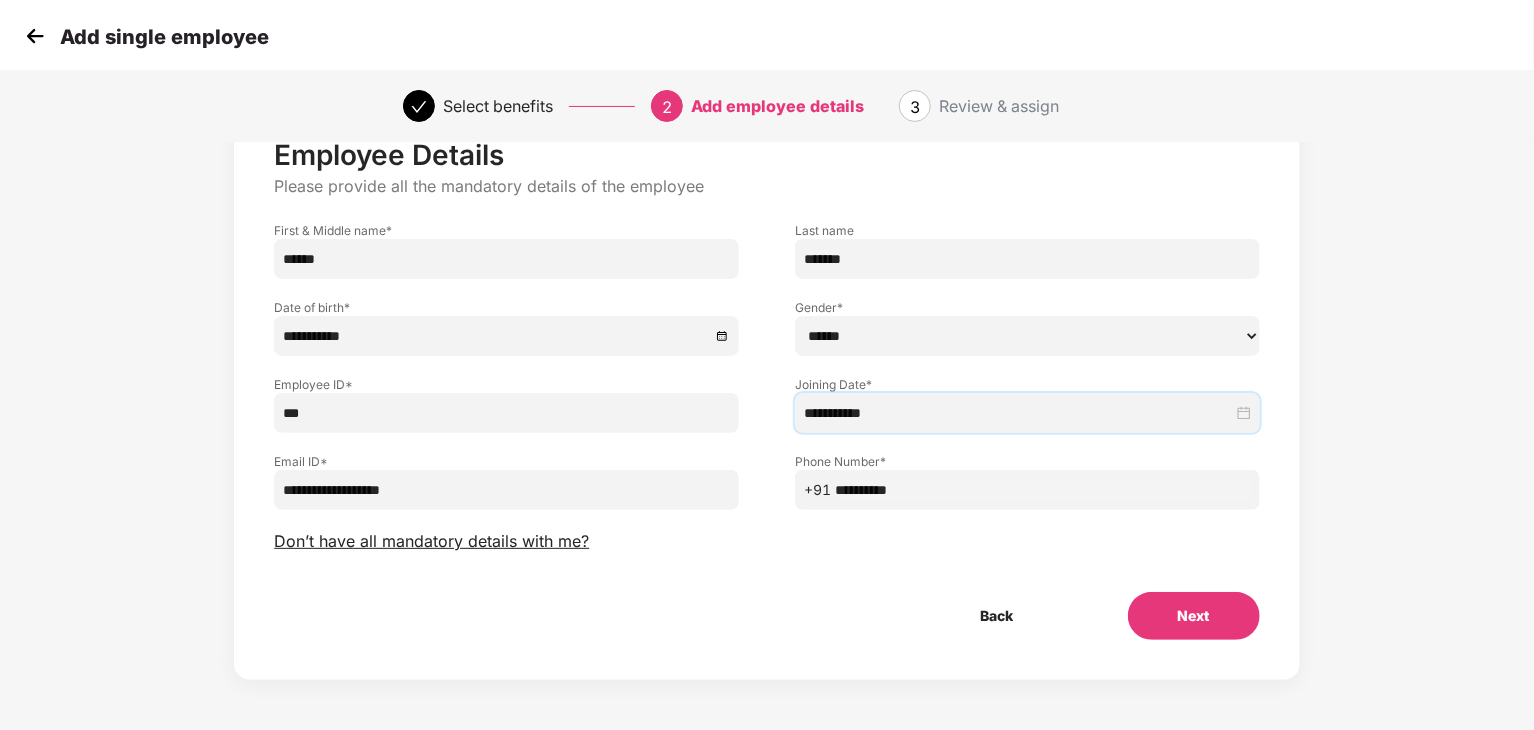 click on "Next" at bounding box center (1194, 616) 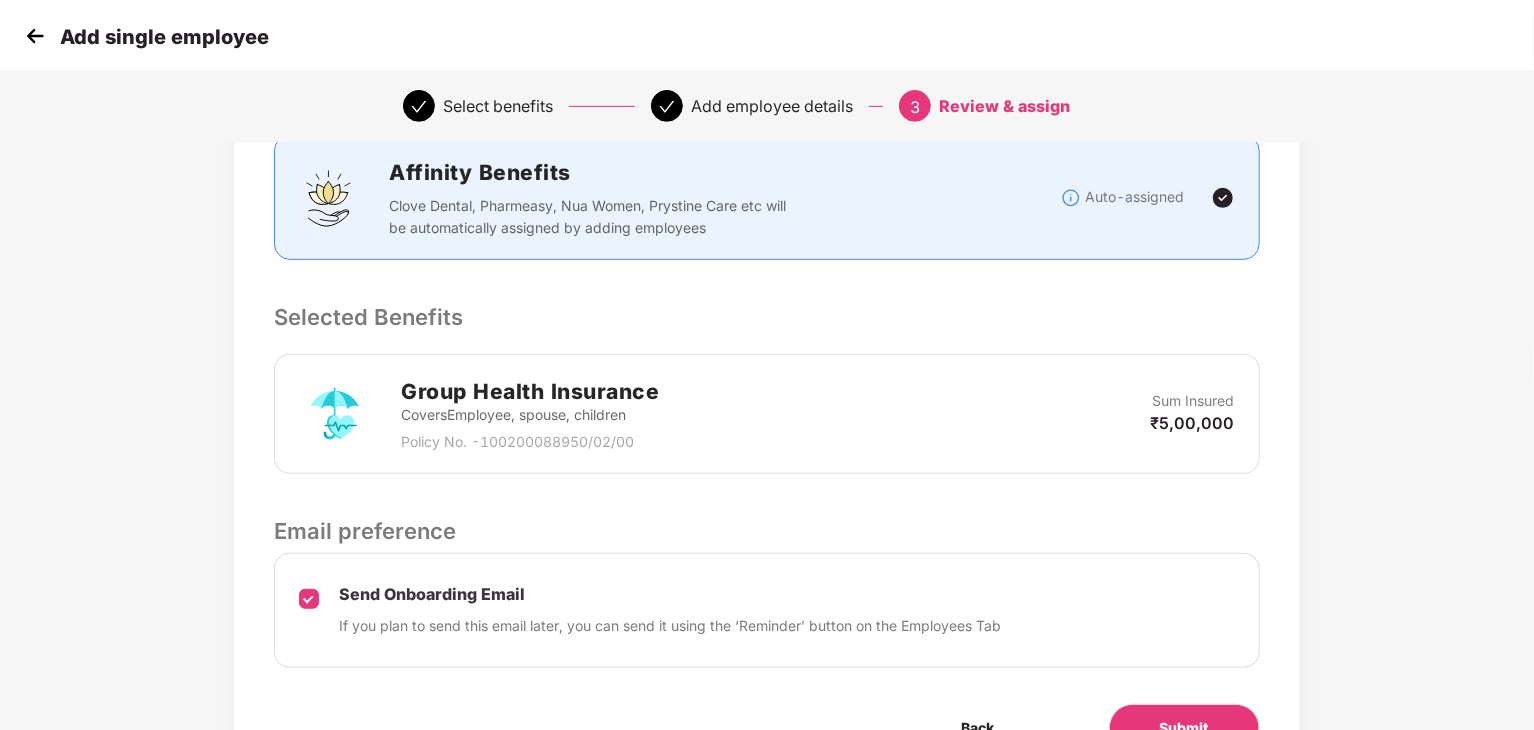 scroll, scrollTop: 493, scrollLeft: 0, axis: vertical 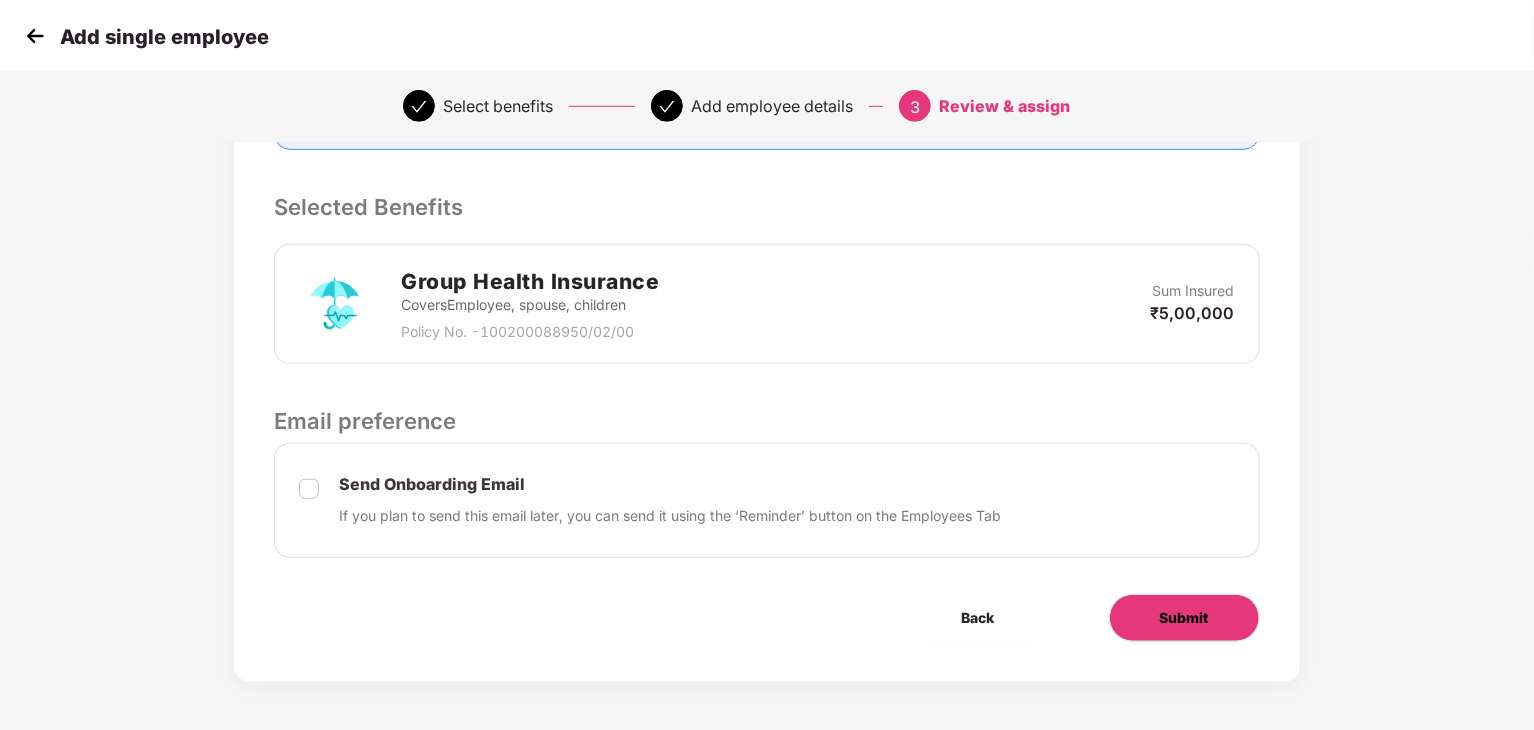click on "Submit" at bounding box center (1184, 618) 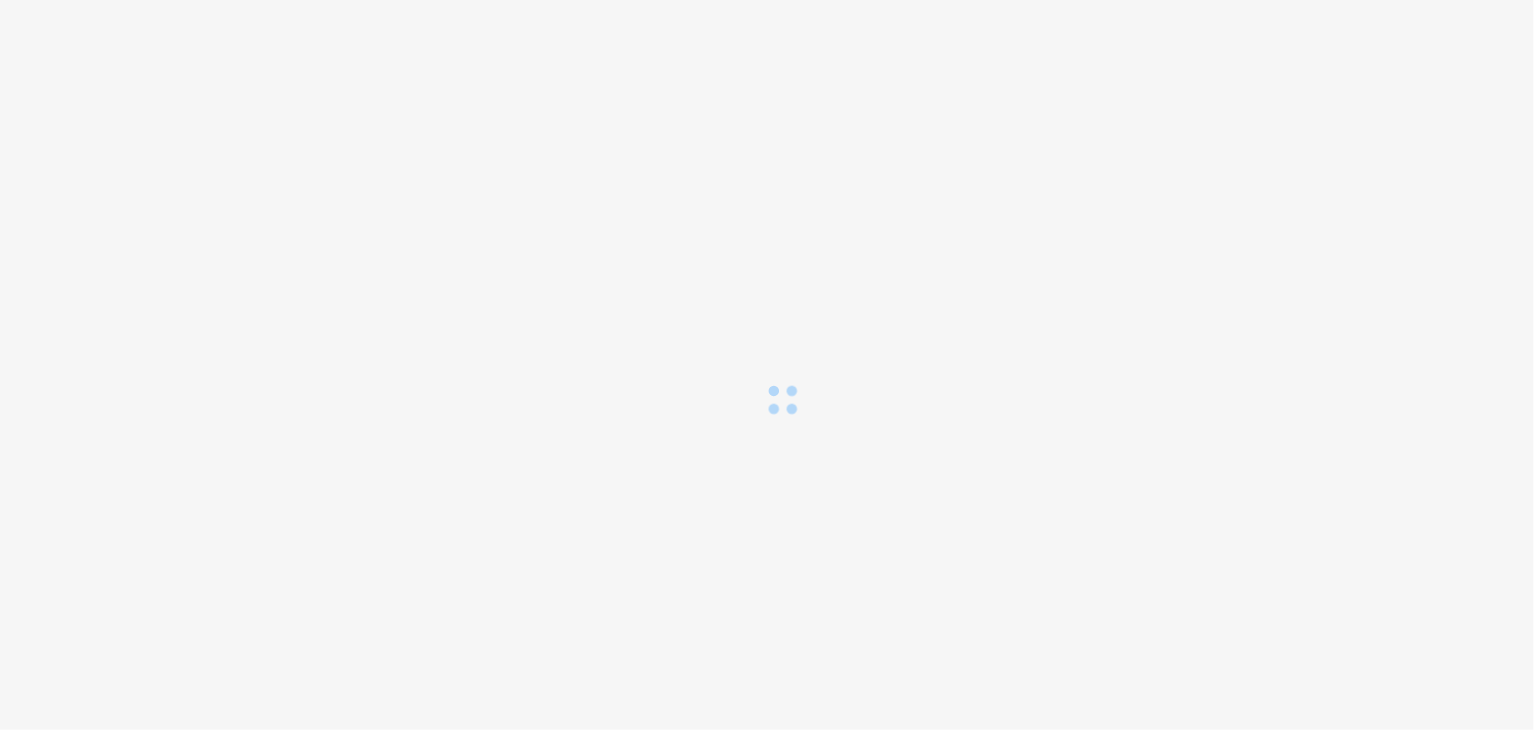 scroll, scrollTop: 0, scrollLeft: 0, axis: both 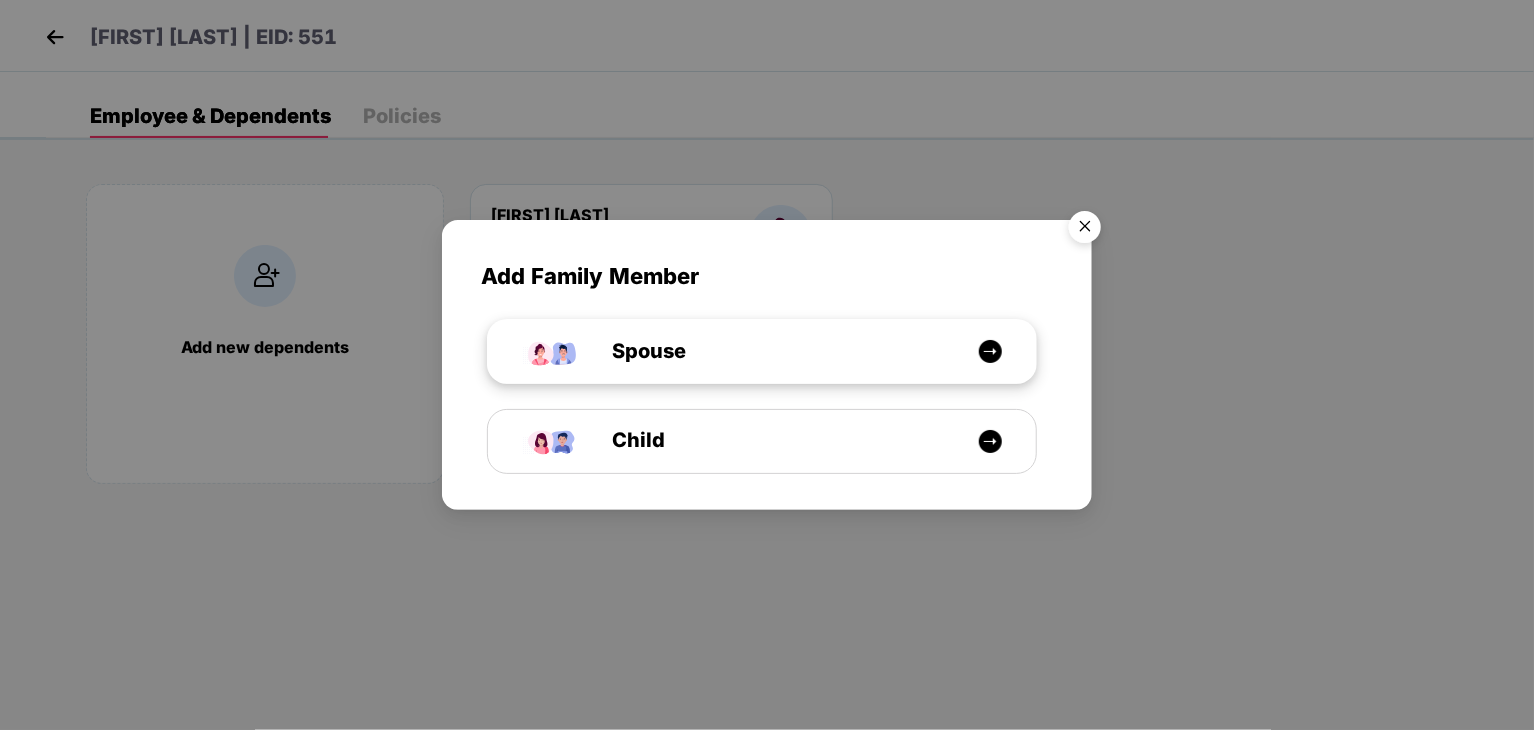 click at bounding box center (990, 351) 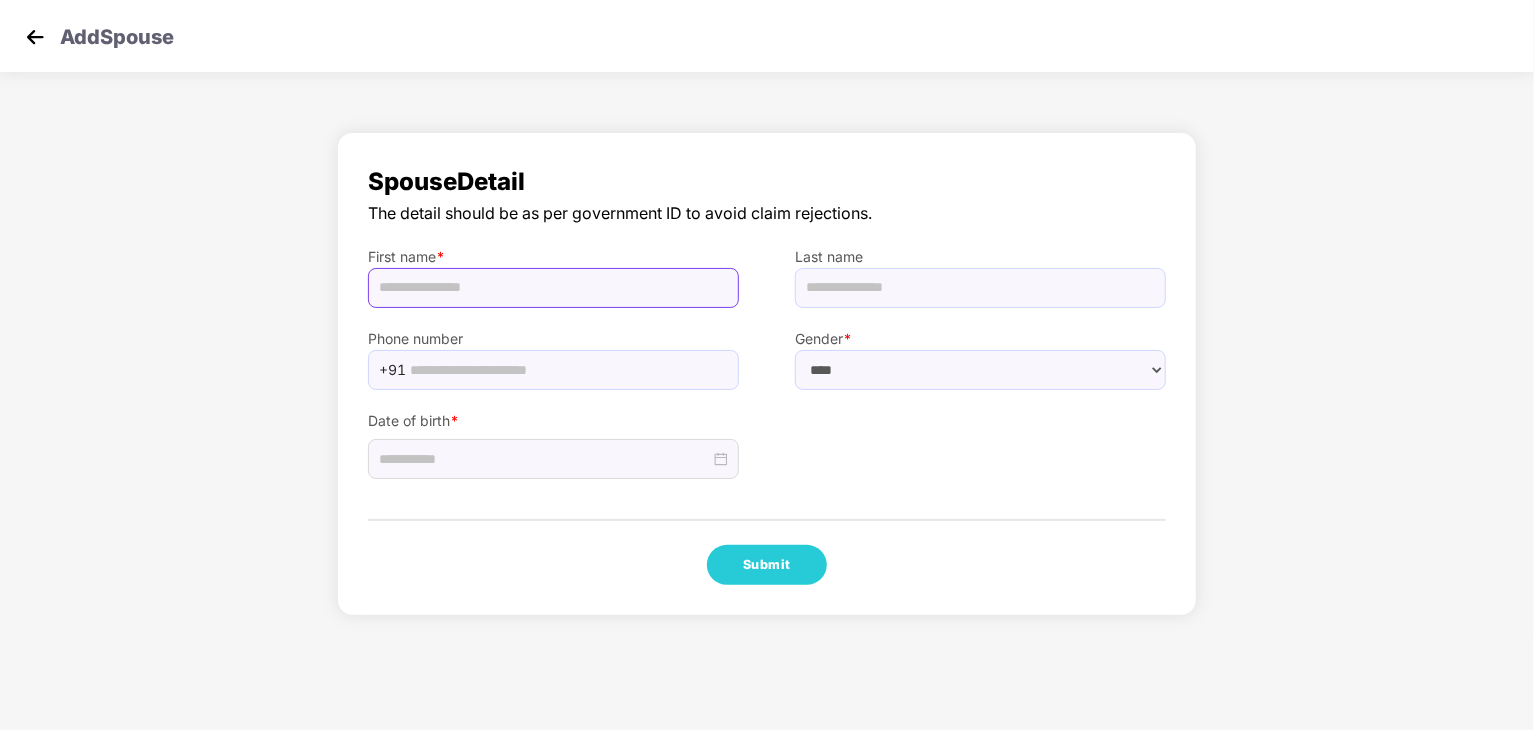click at bounding box center (553, 288) 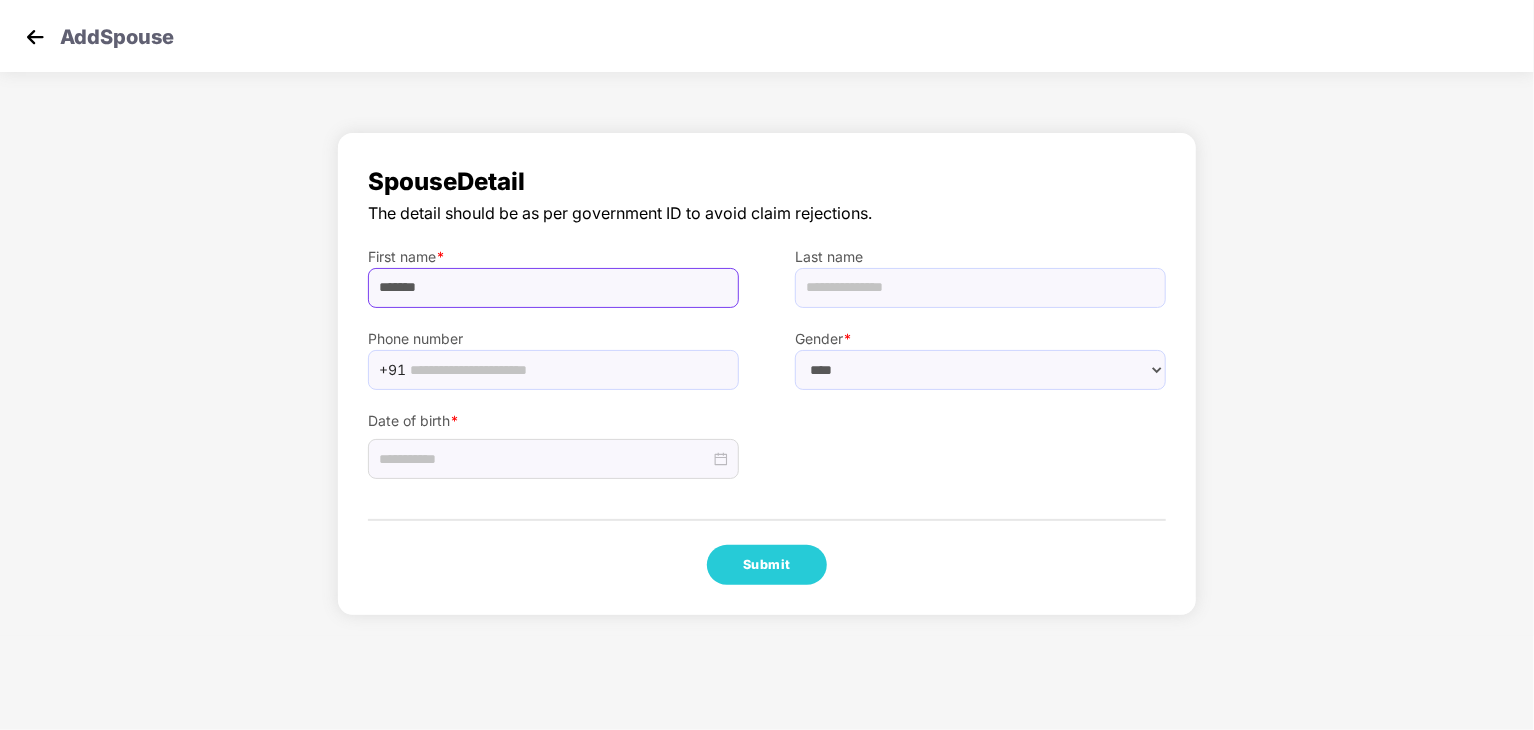 type on "*******" 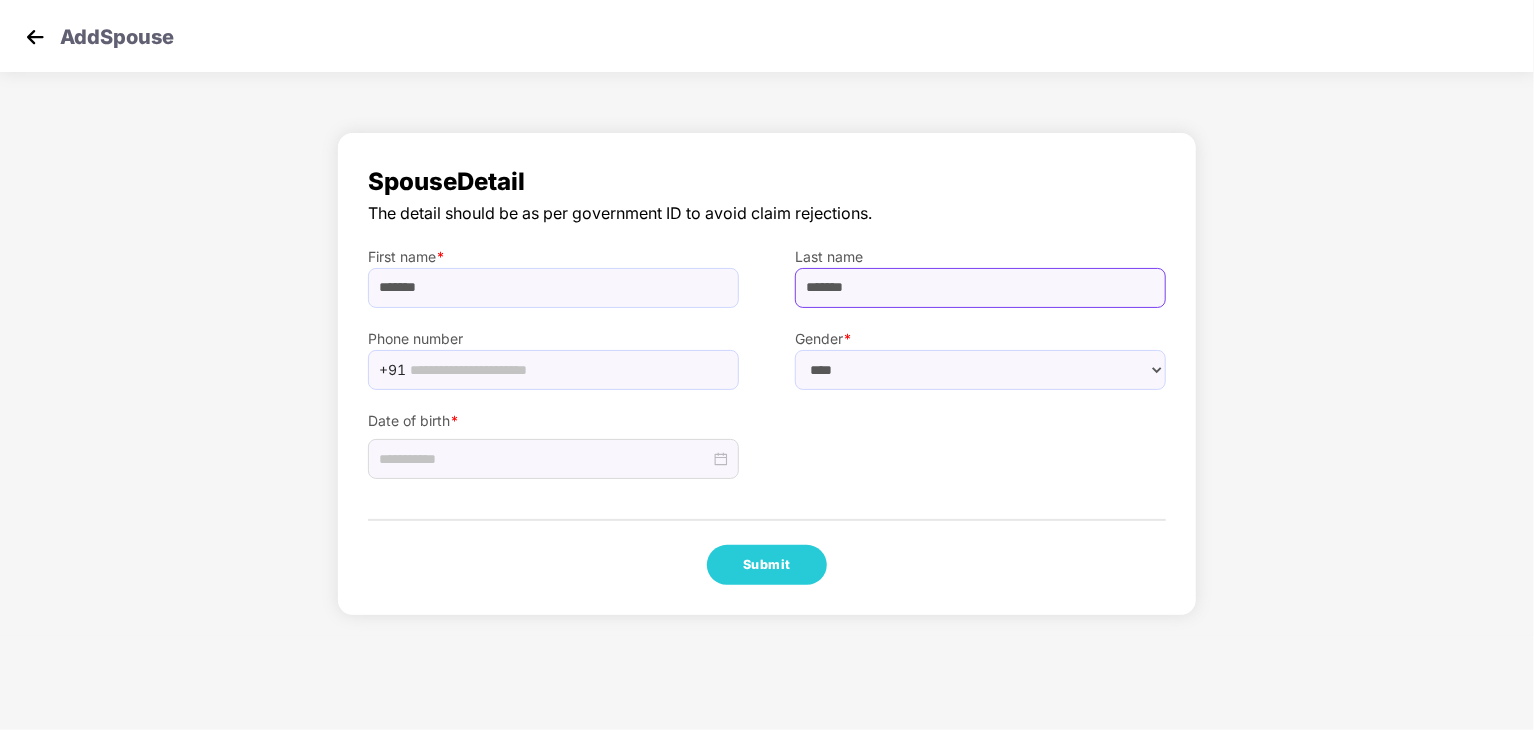 type on "*******" 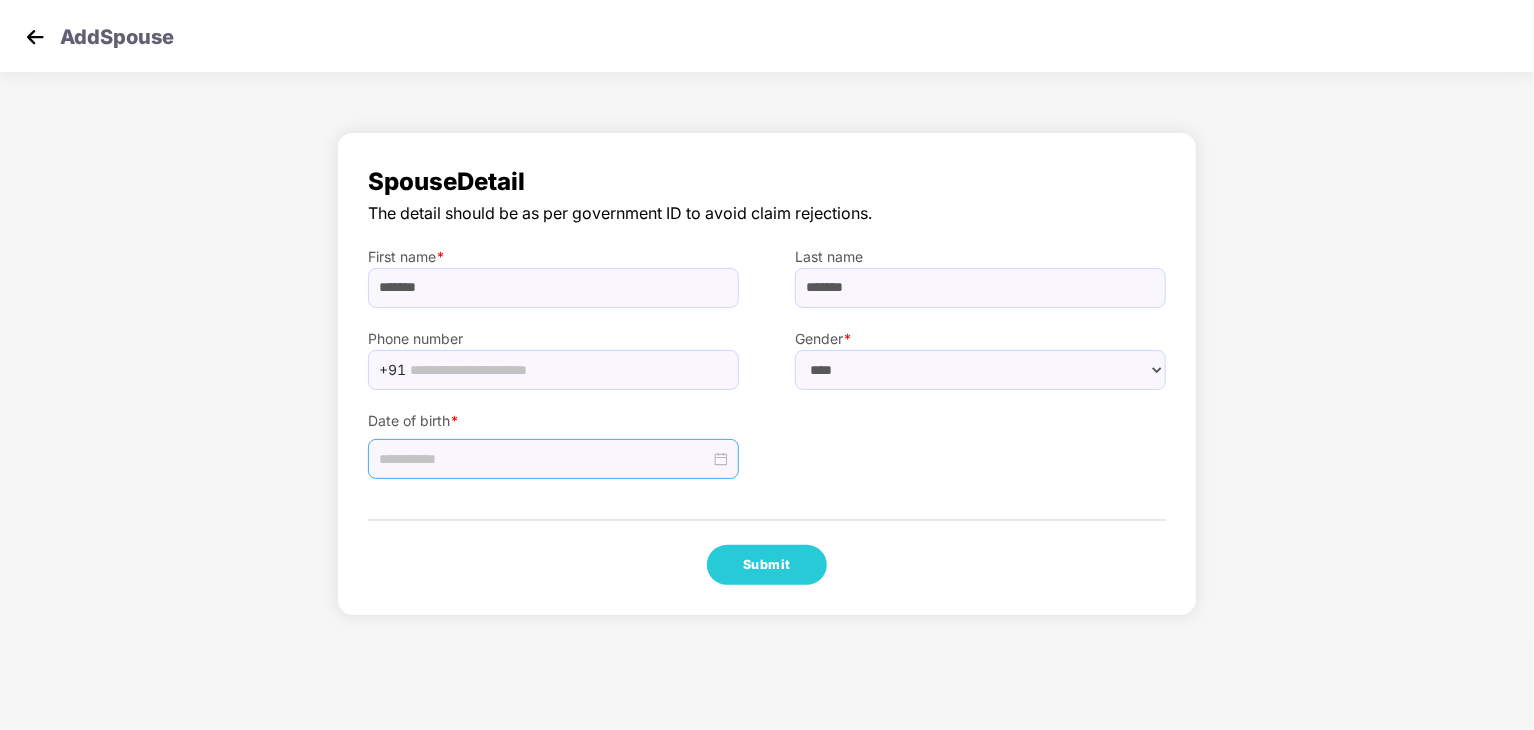 click at bounding box center (544, 459) 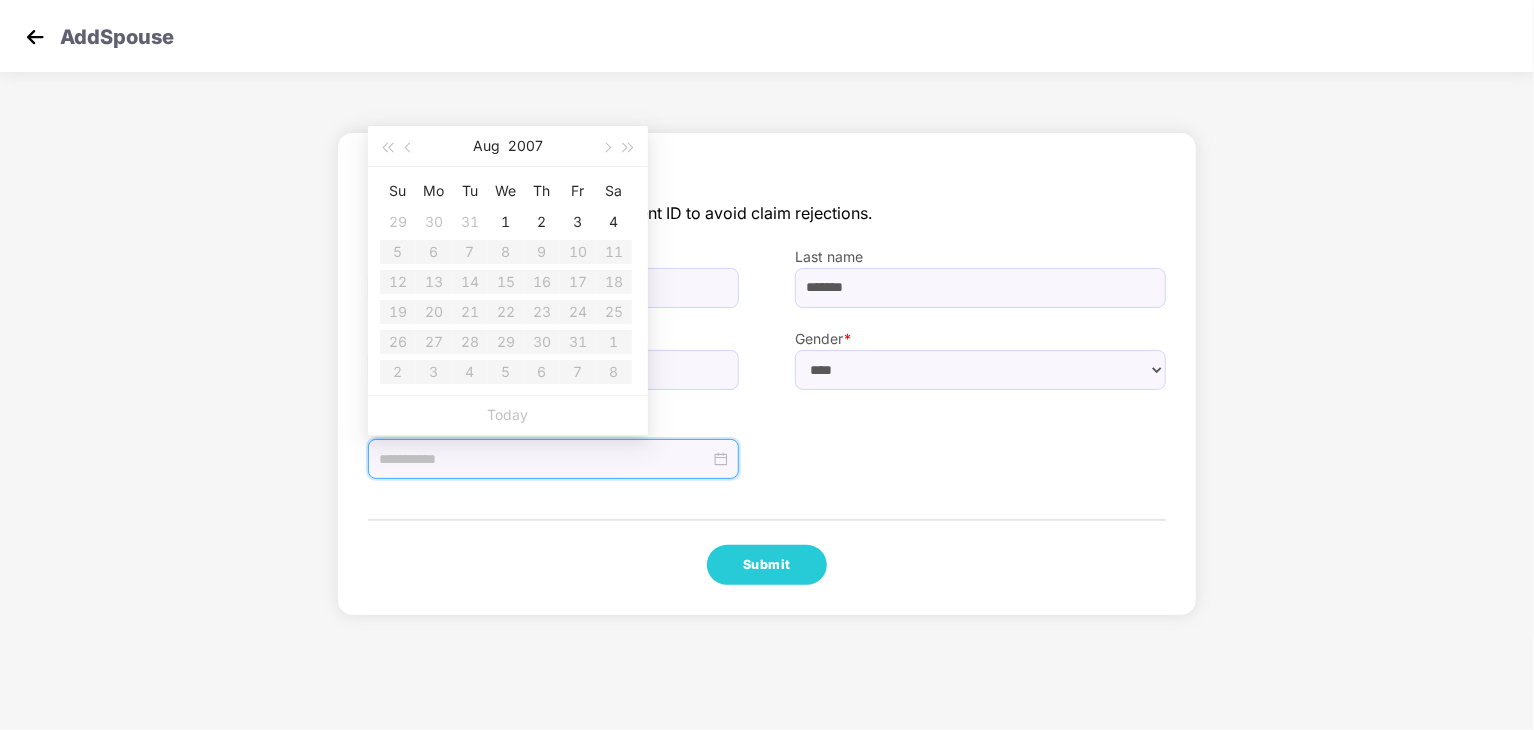 type on "**********" 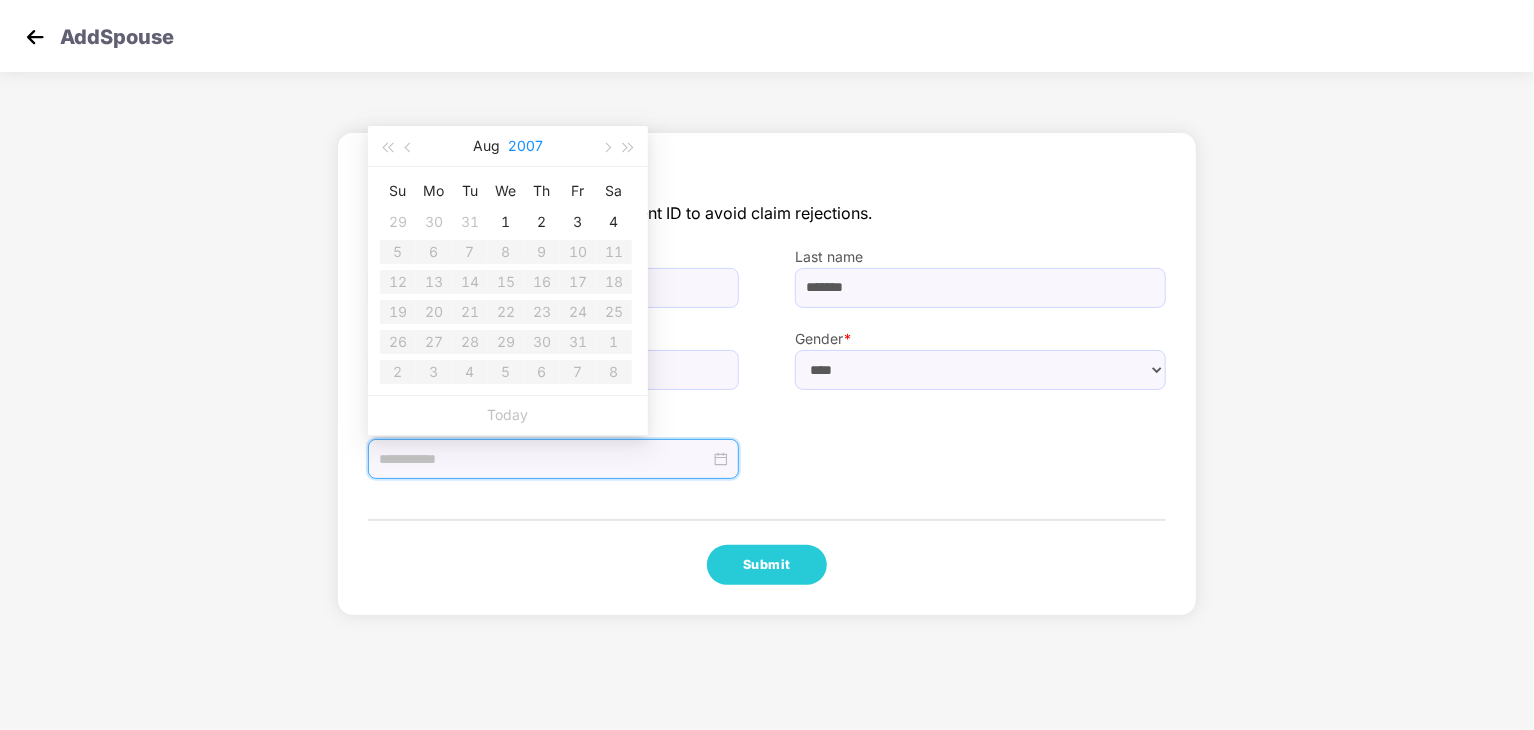 click on "2007" at bounding box center (525, 146) 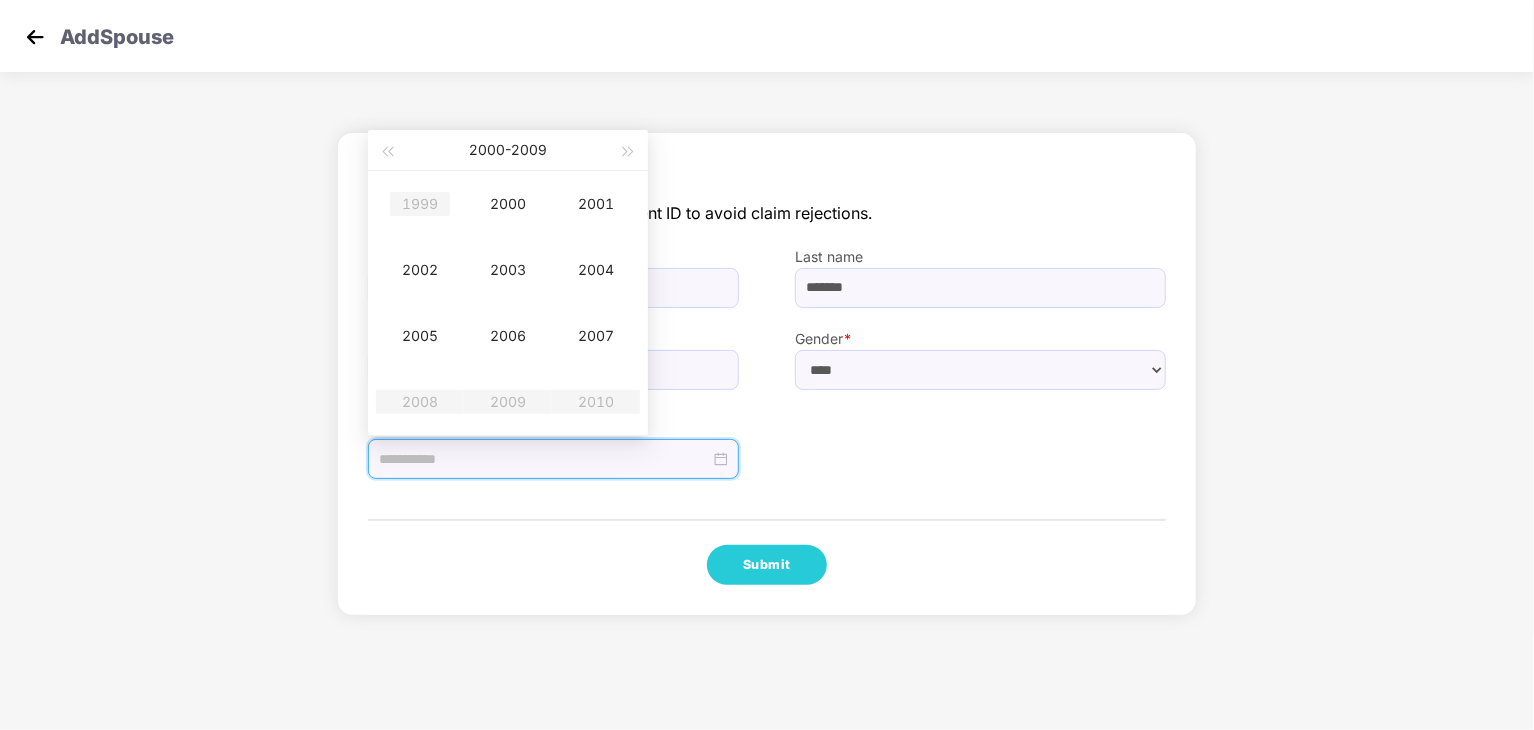type on "**********" 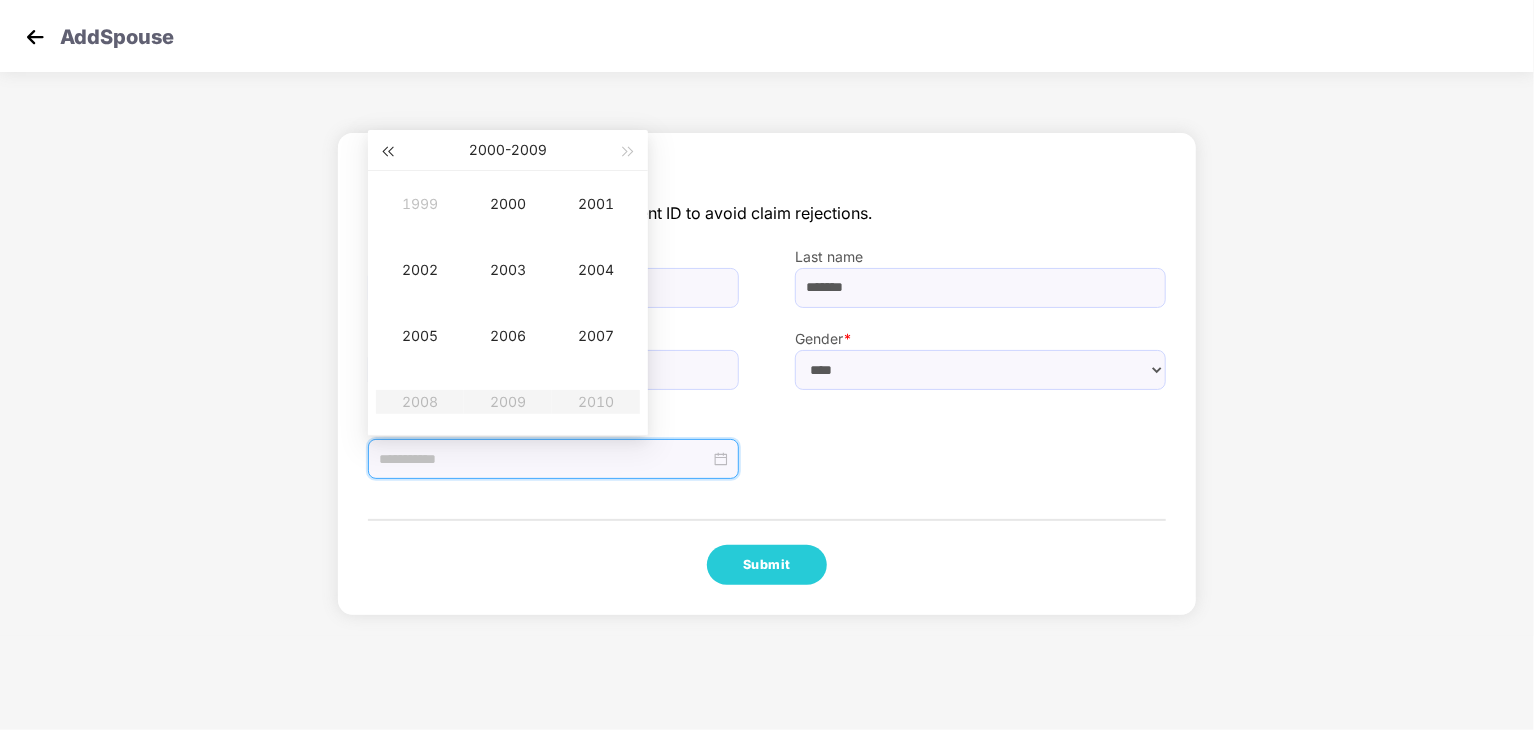 click at bounding box center (387, 150) 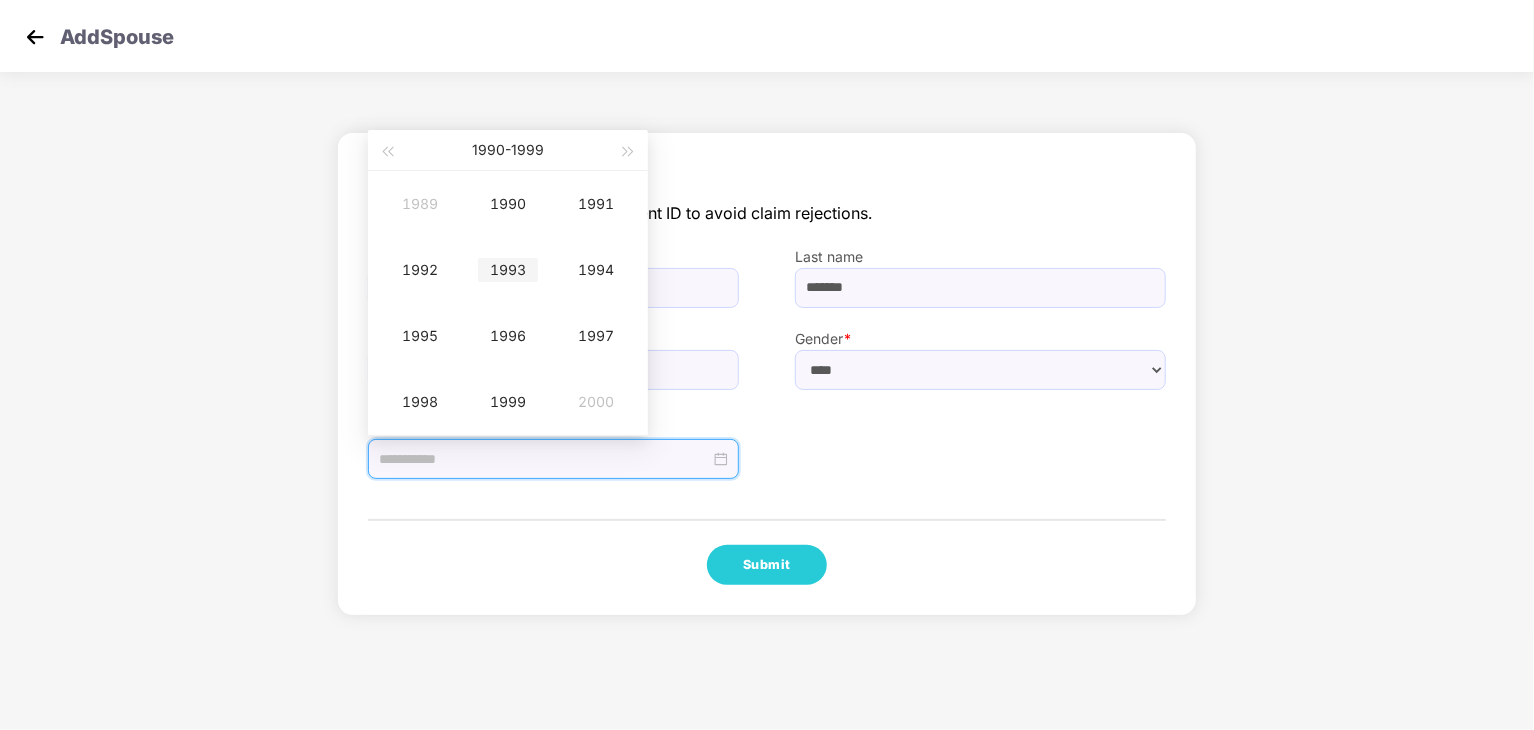 type on "**********" 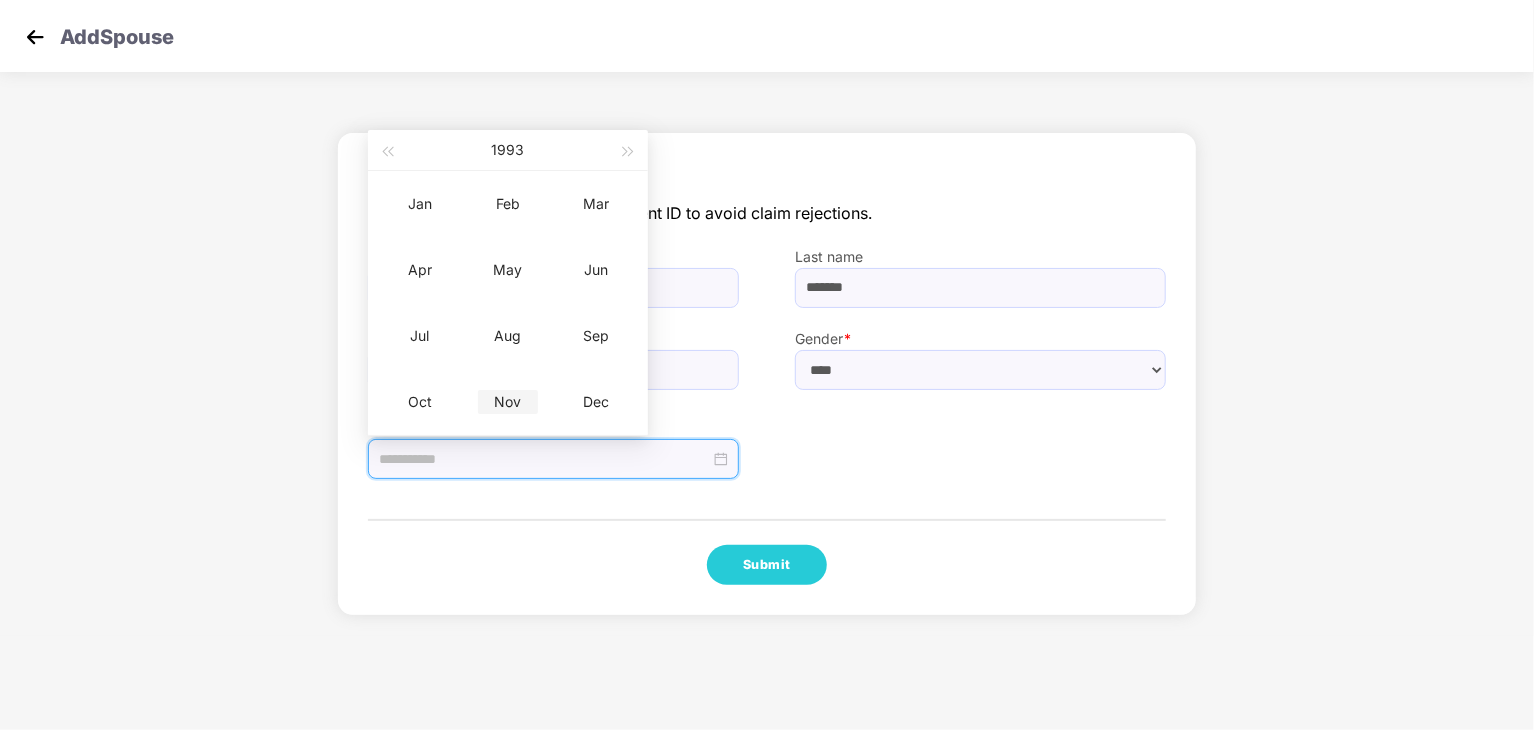 type on "**********" 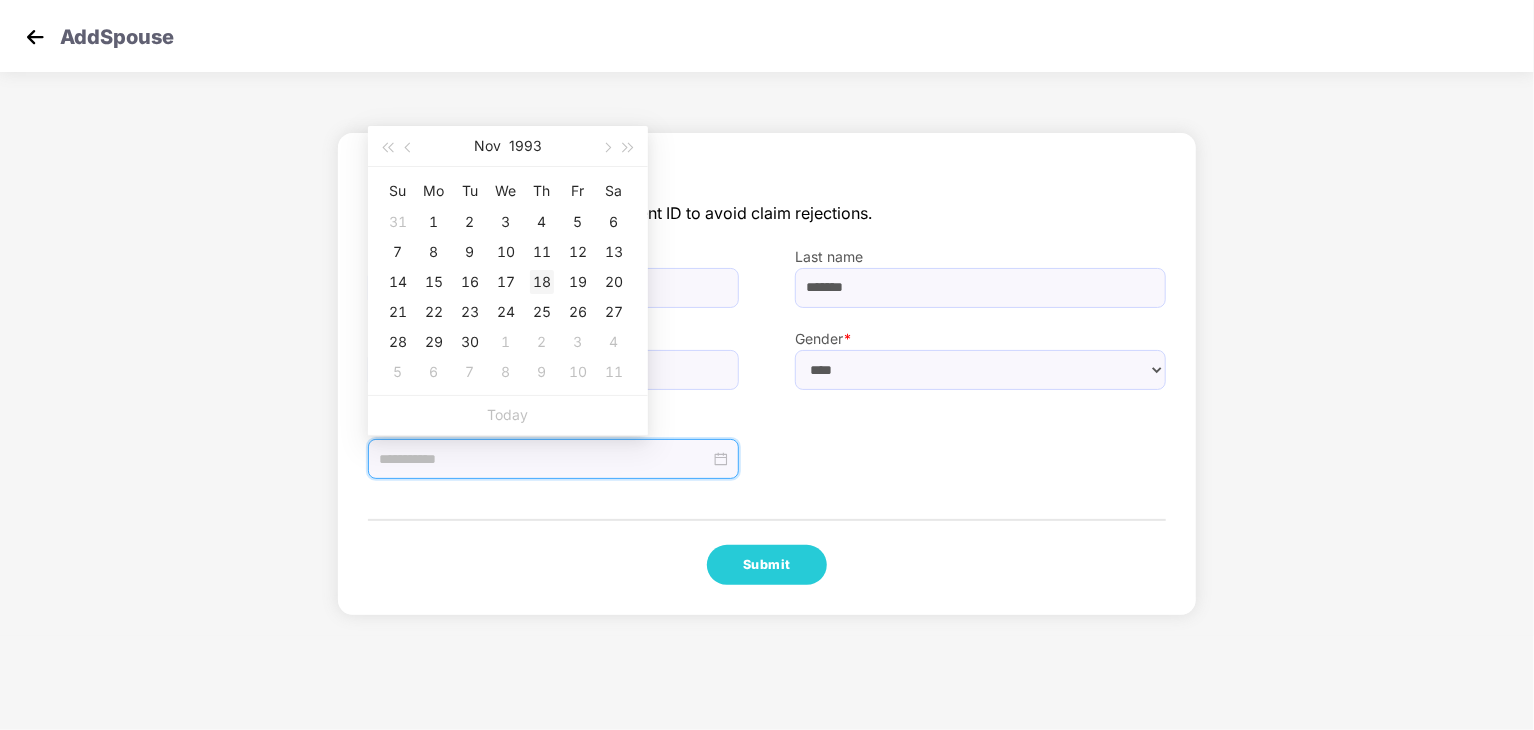 type on "**********" 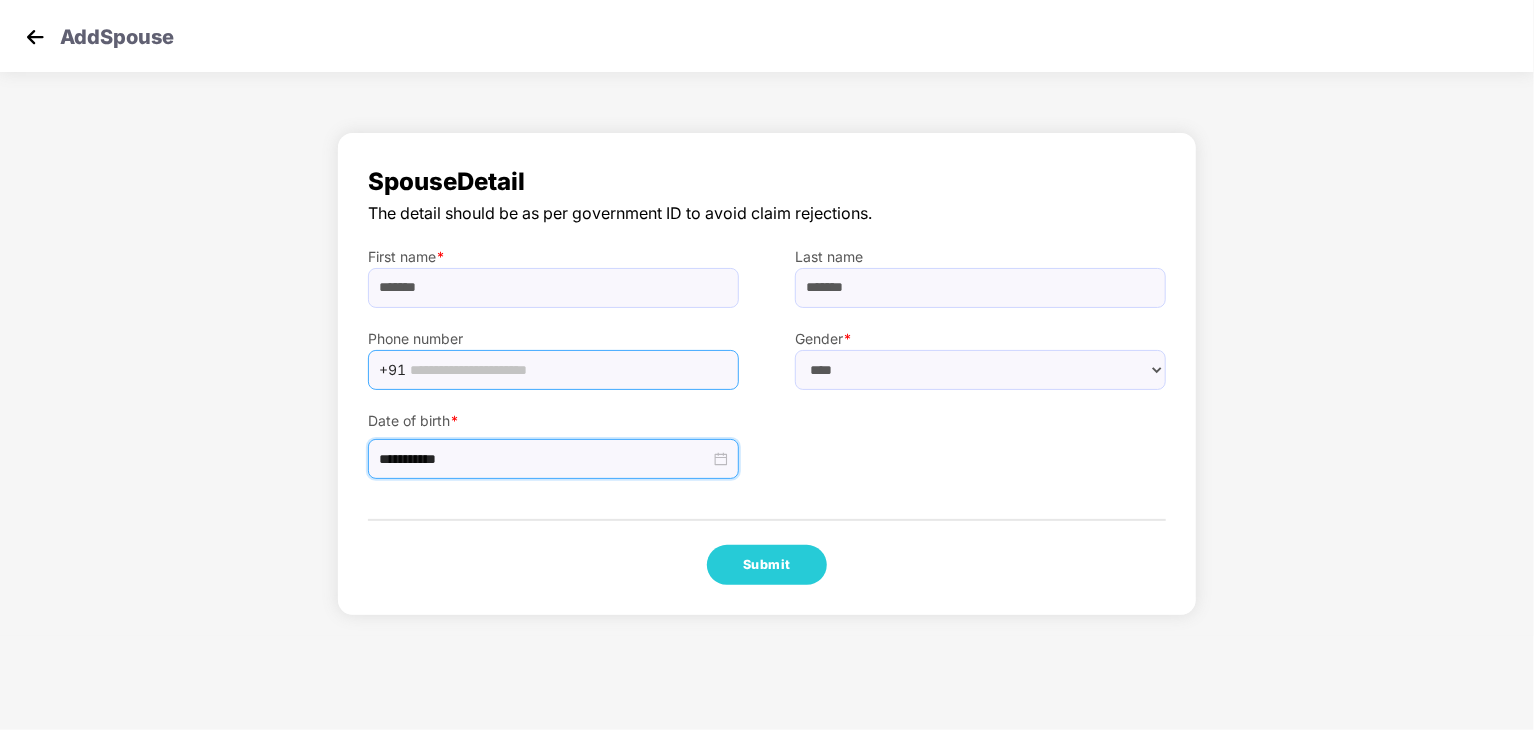click at bounding box center [568, 370] 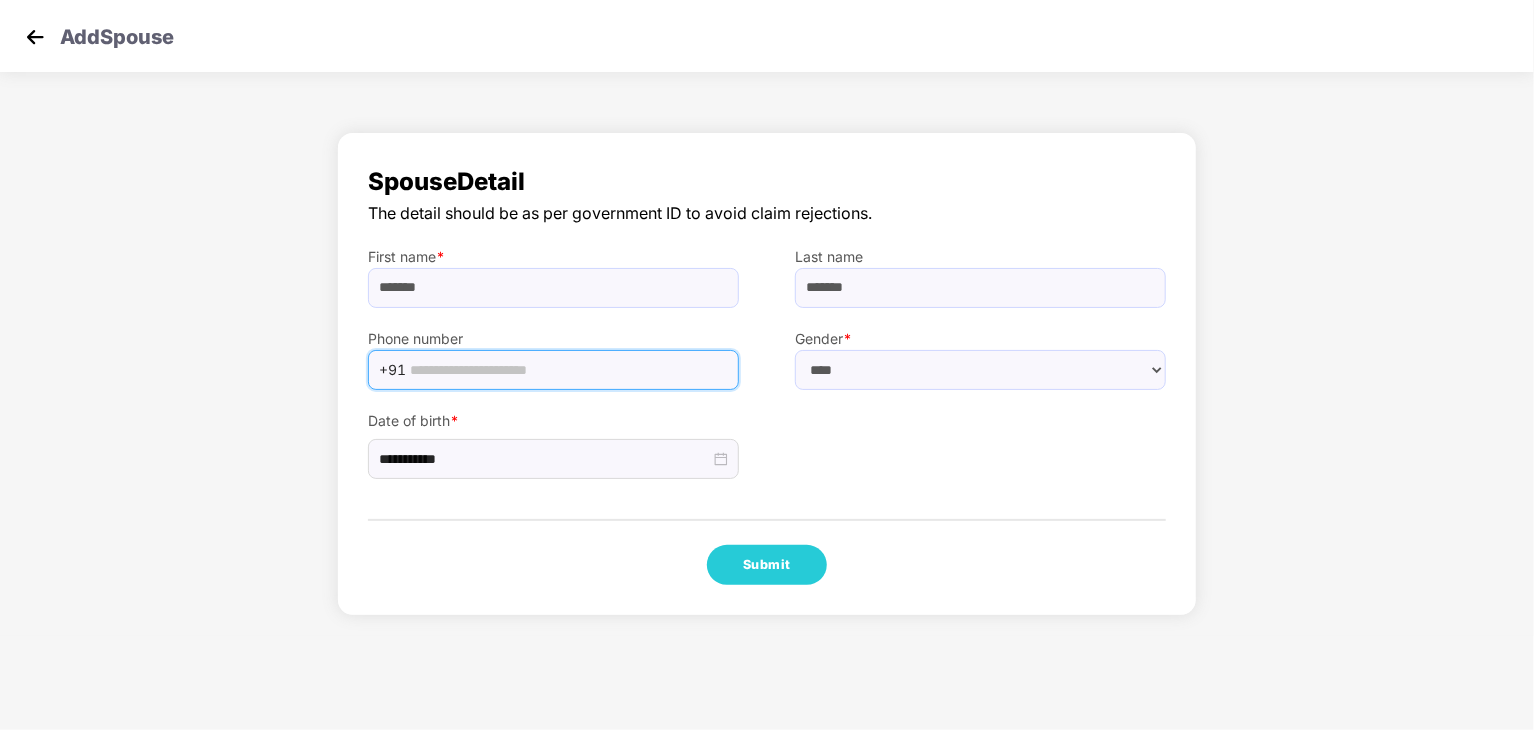 paste on "**********" 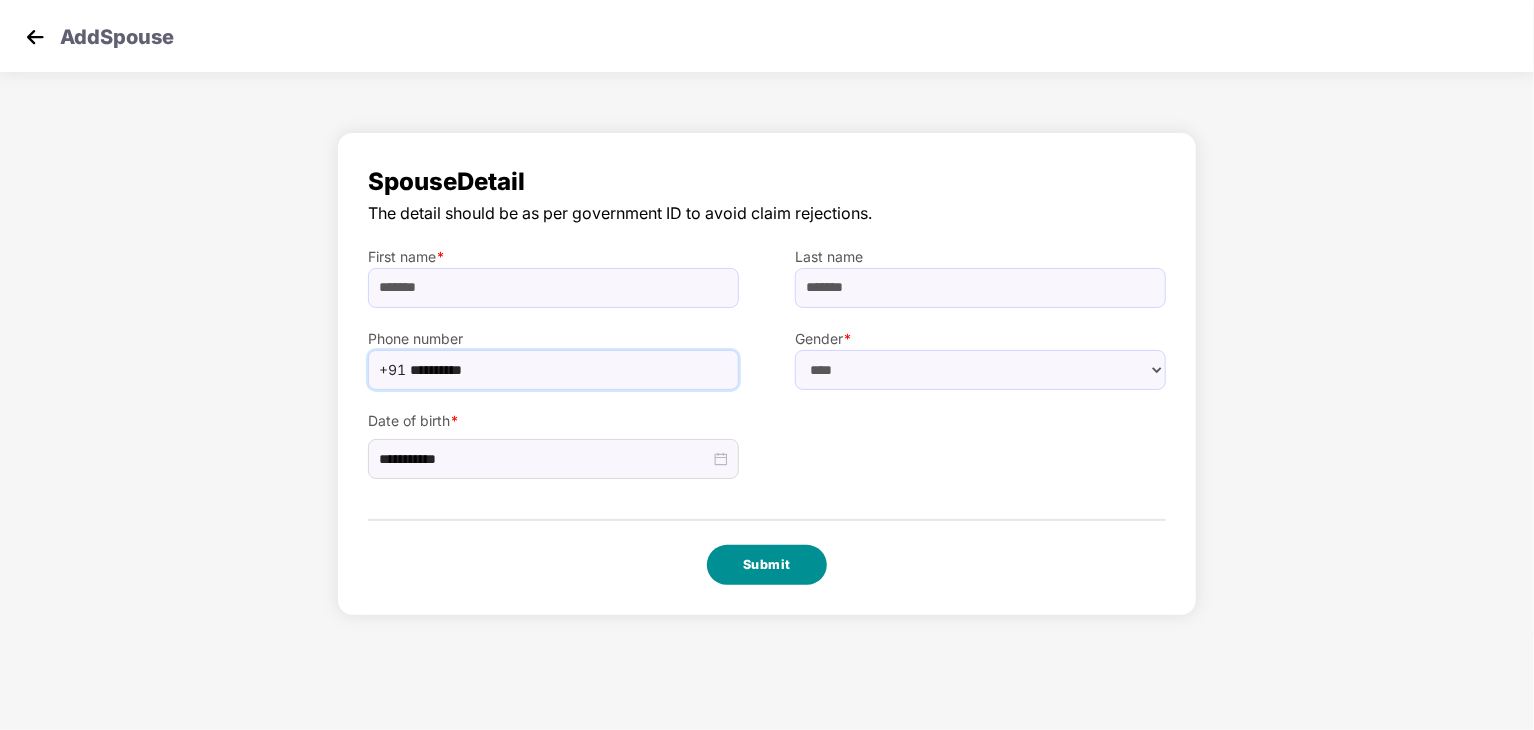type on "**********" 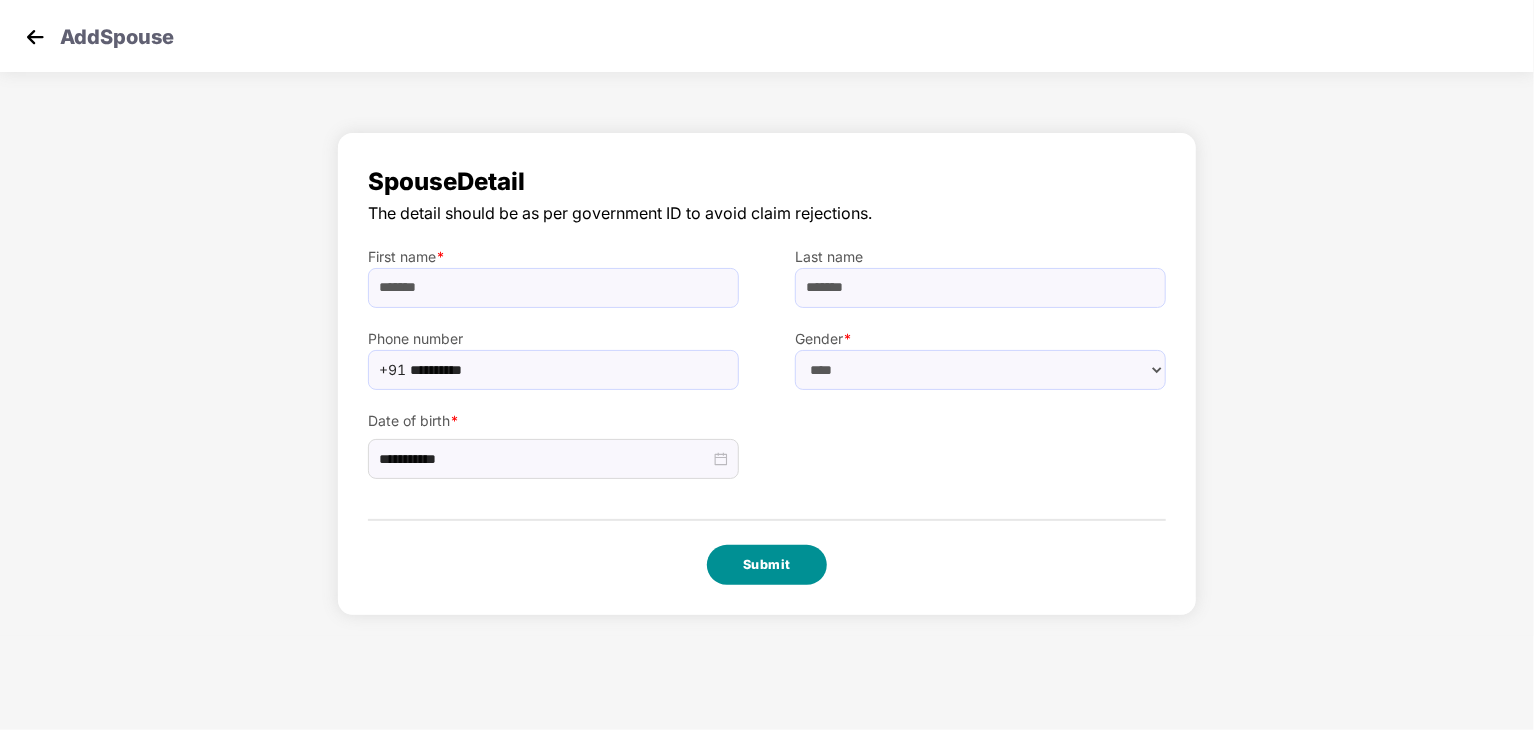 click on "Submit" at bounding box center [767, 565] 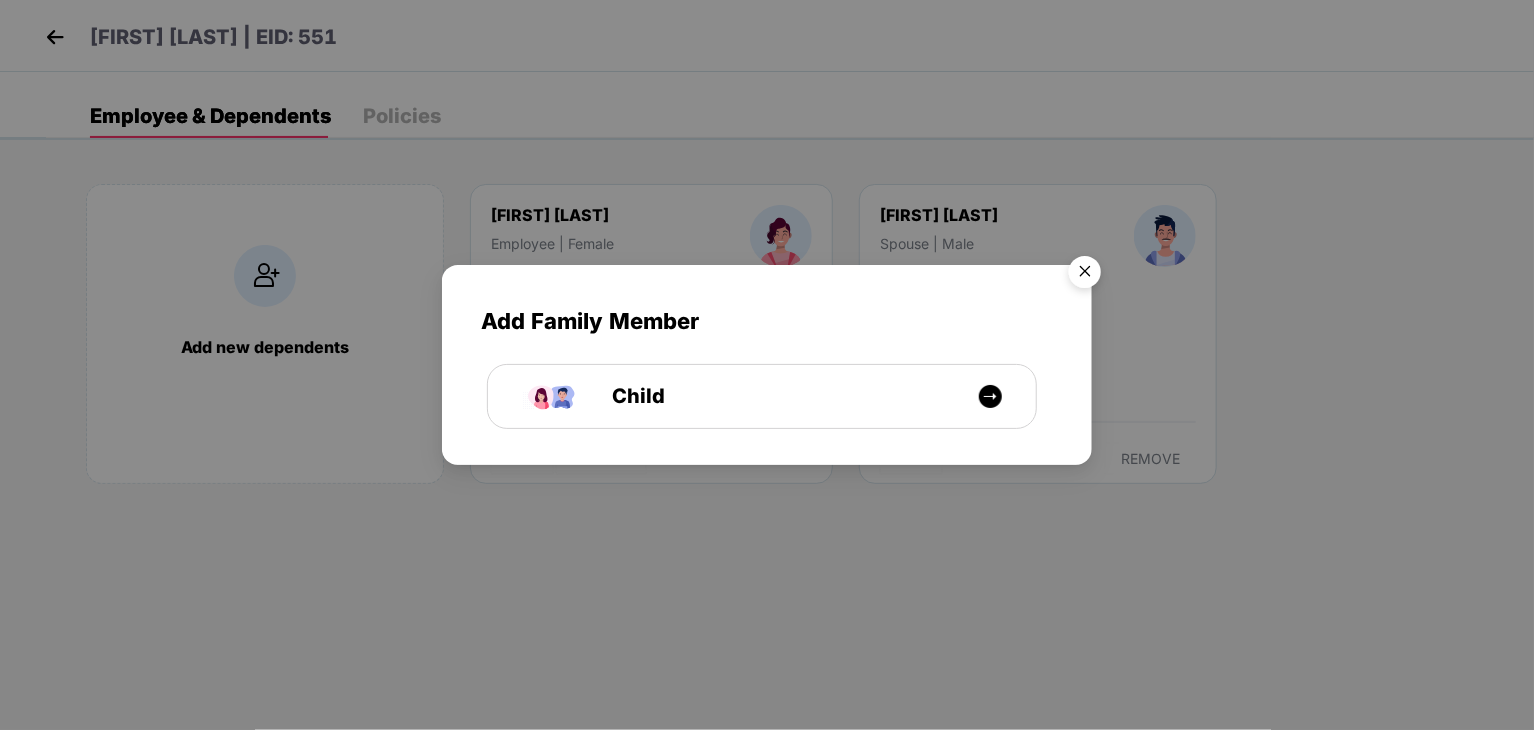 click at bounding box center [1085, 275] 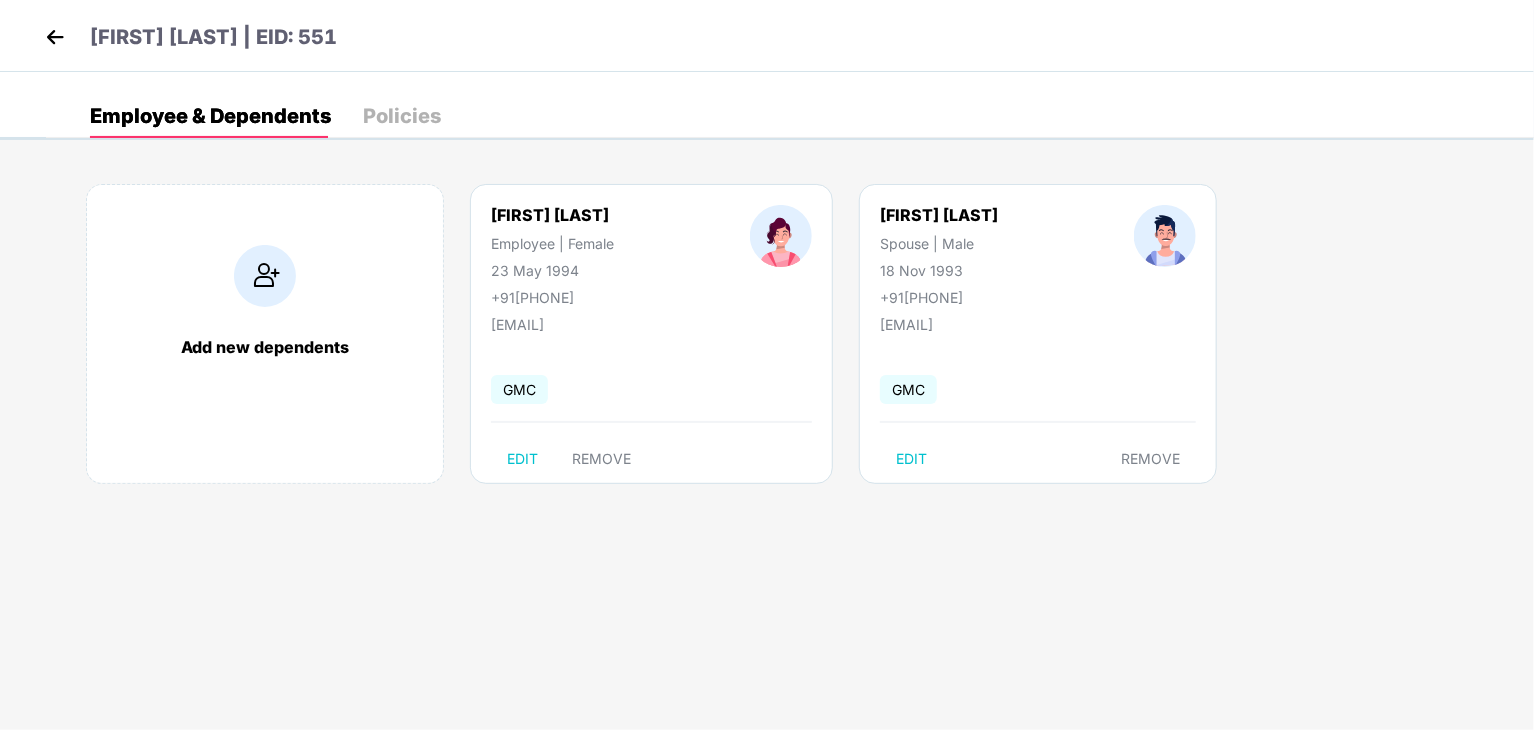 click at bounding box center (55, 37) 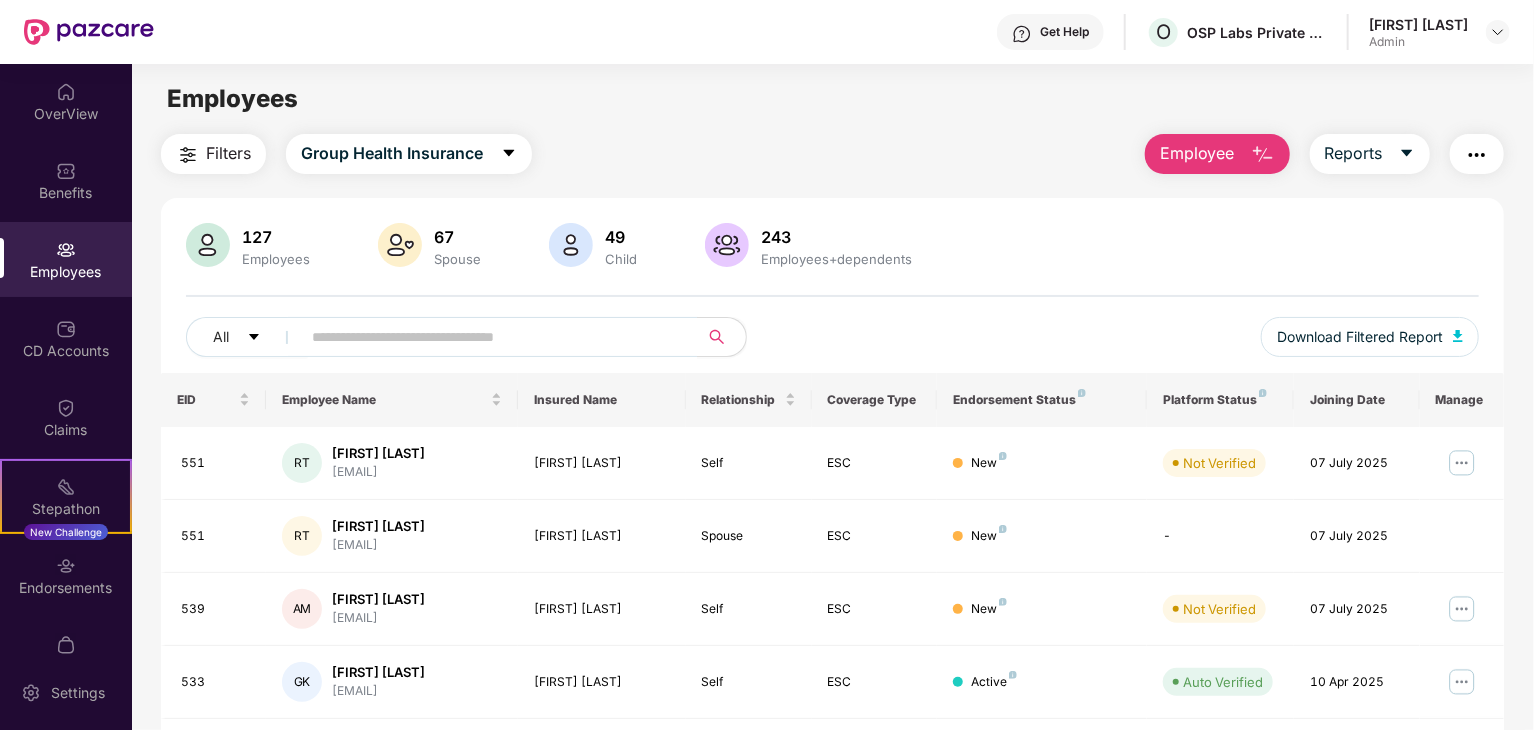 click on "Employee" at bounding box center (1217, 154) 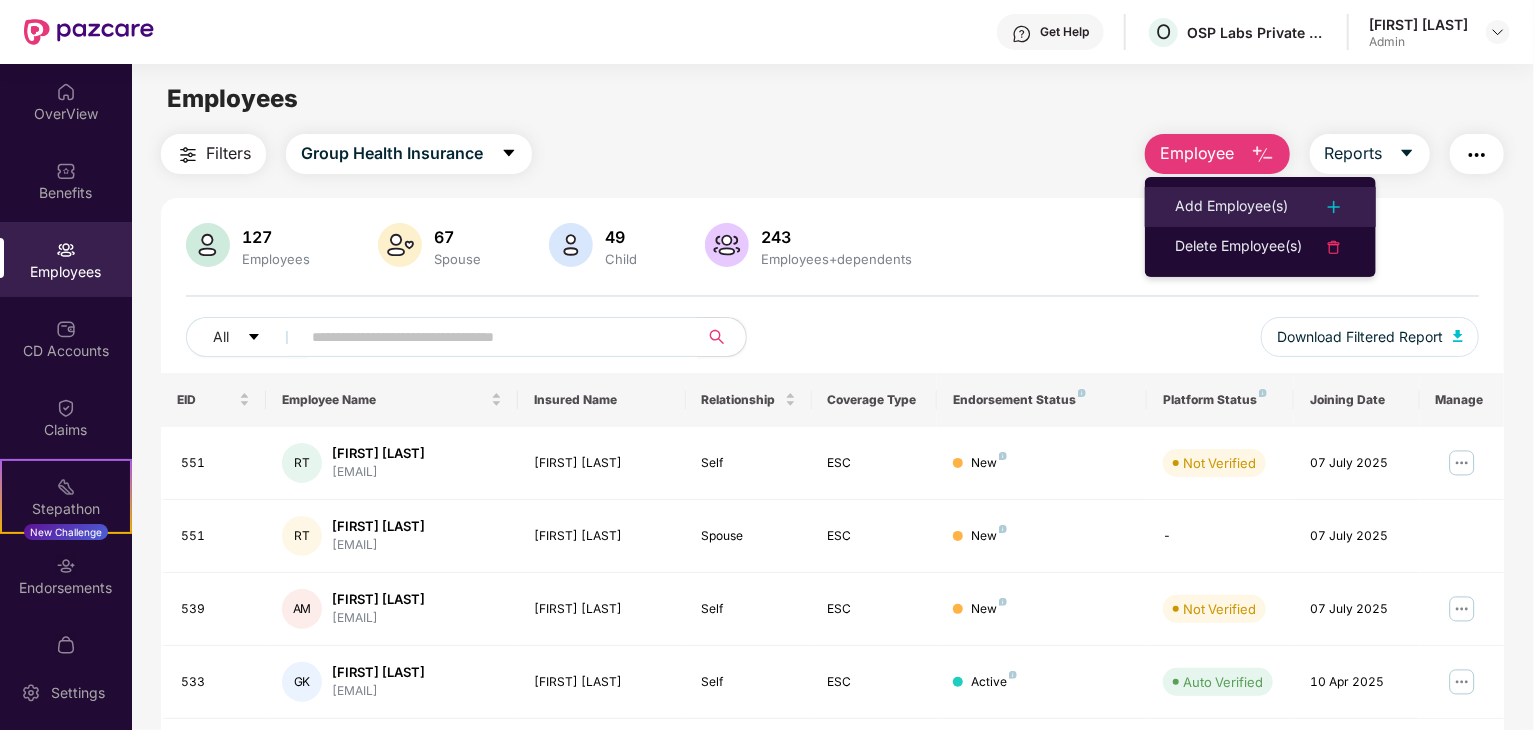click on "Add Employee(s)" at bounding box center (1231, 207) 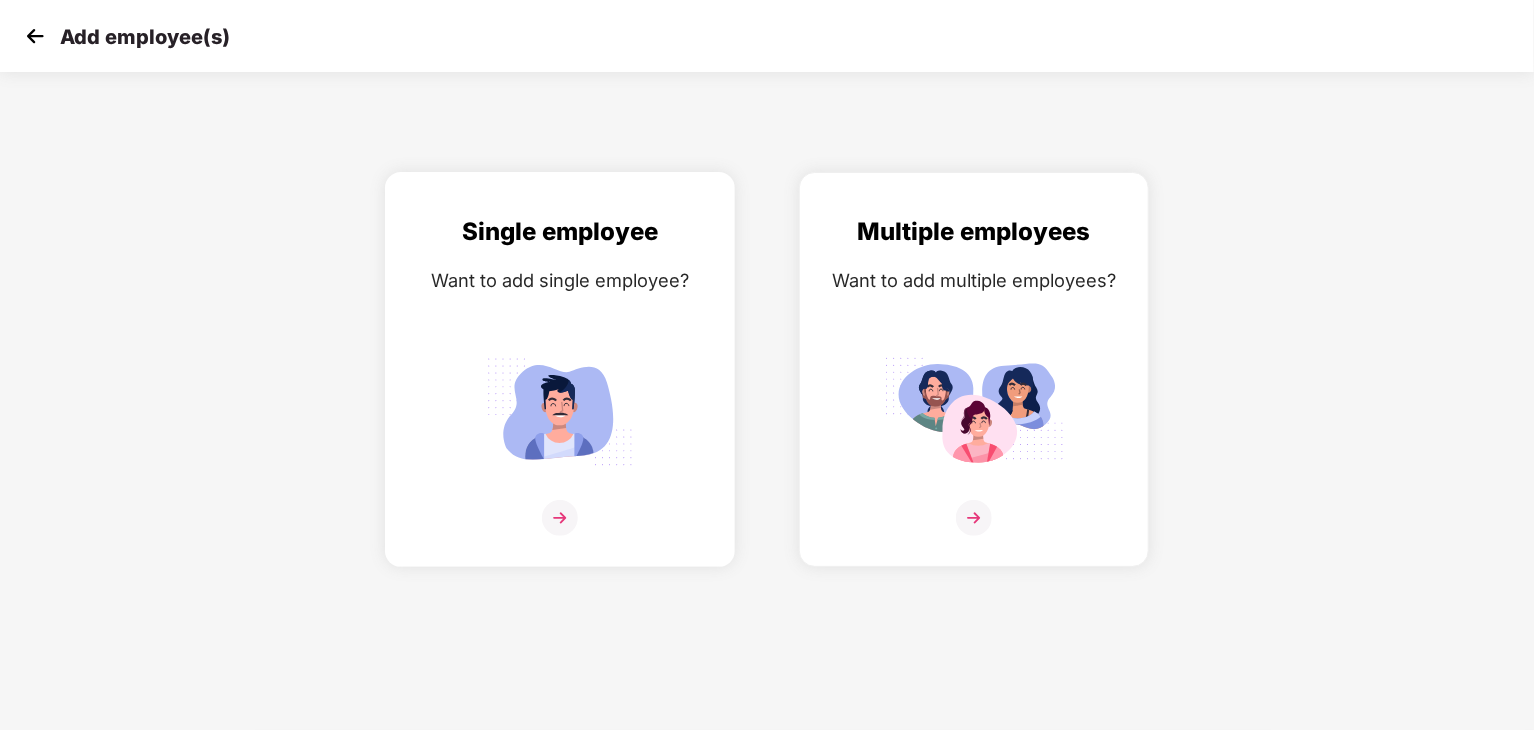 click on "Single employee Want to add single employee?" at bounding box center [560, 387] 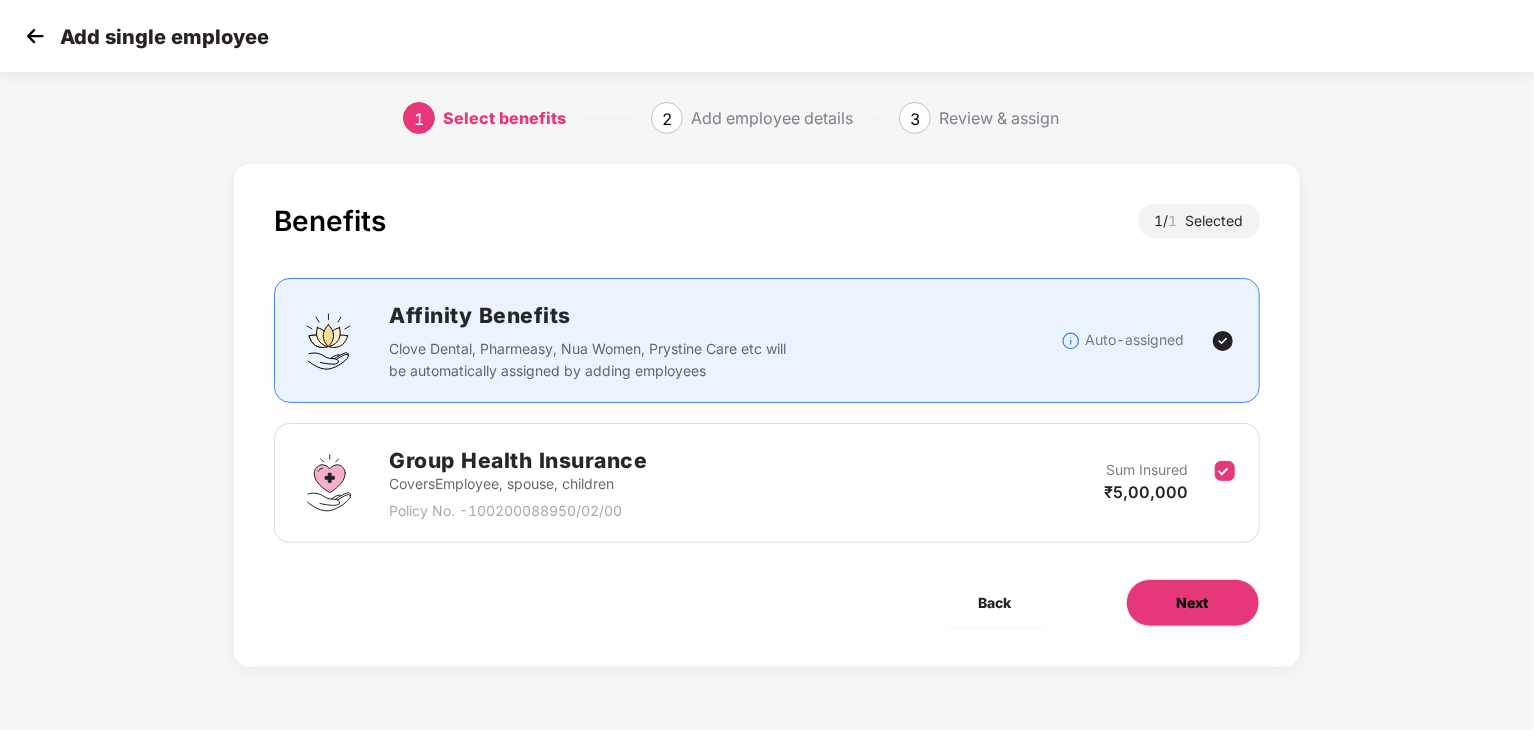click on "Next" at bounding box center [1193, 603] 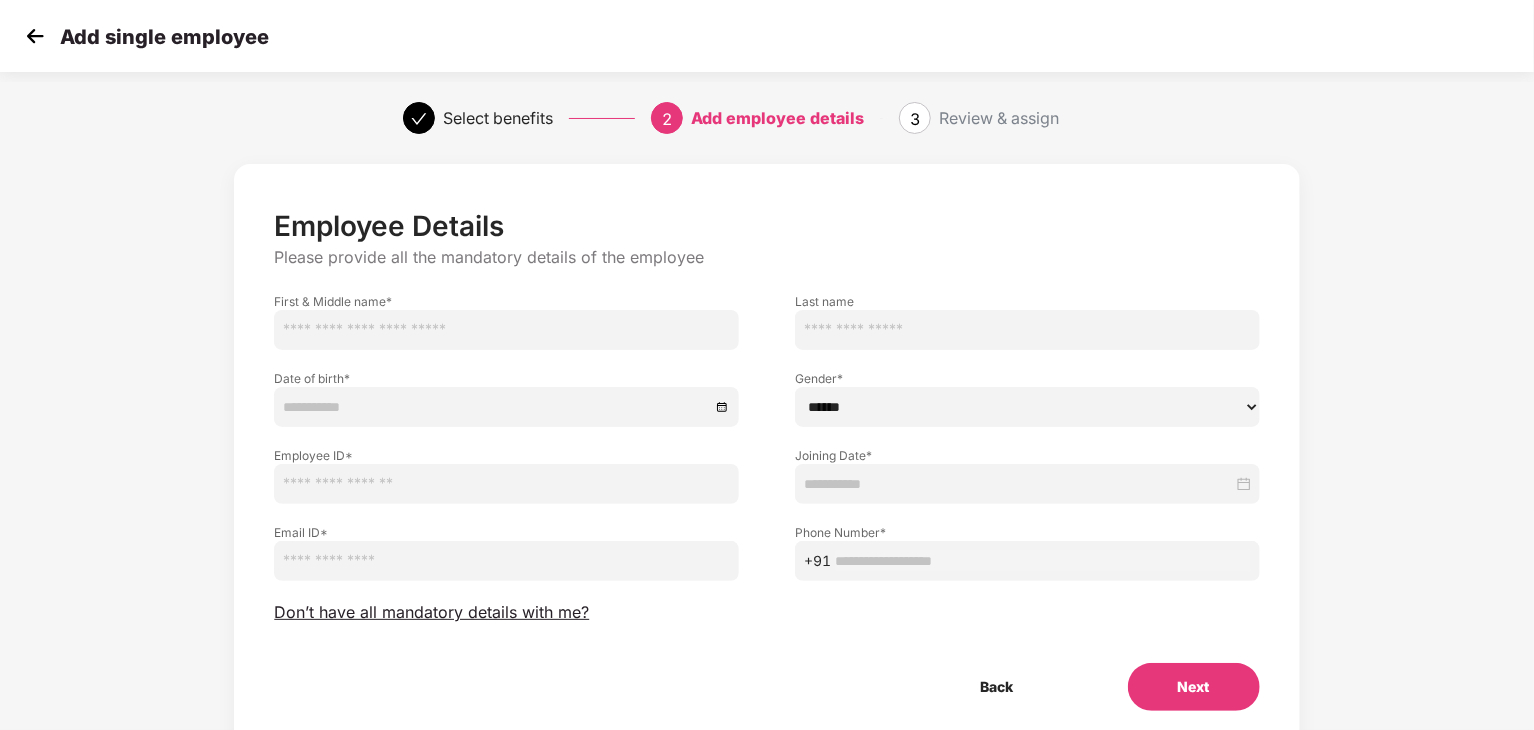 click at bounding box center [506, 330] 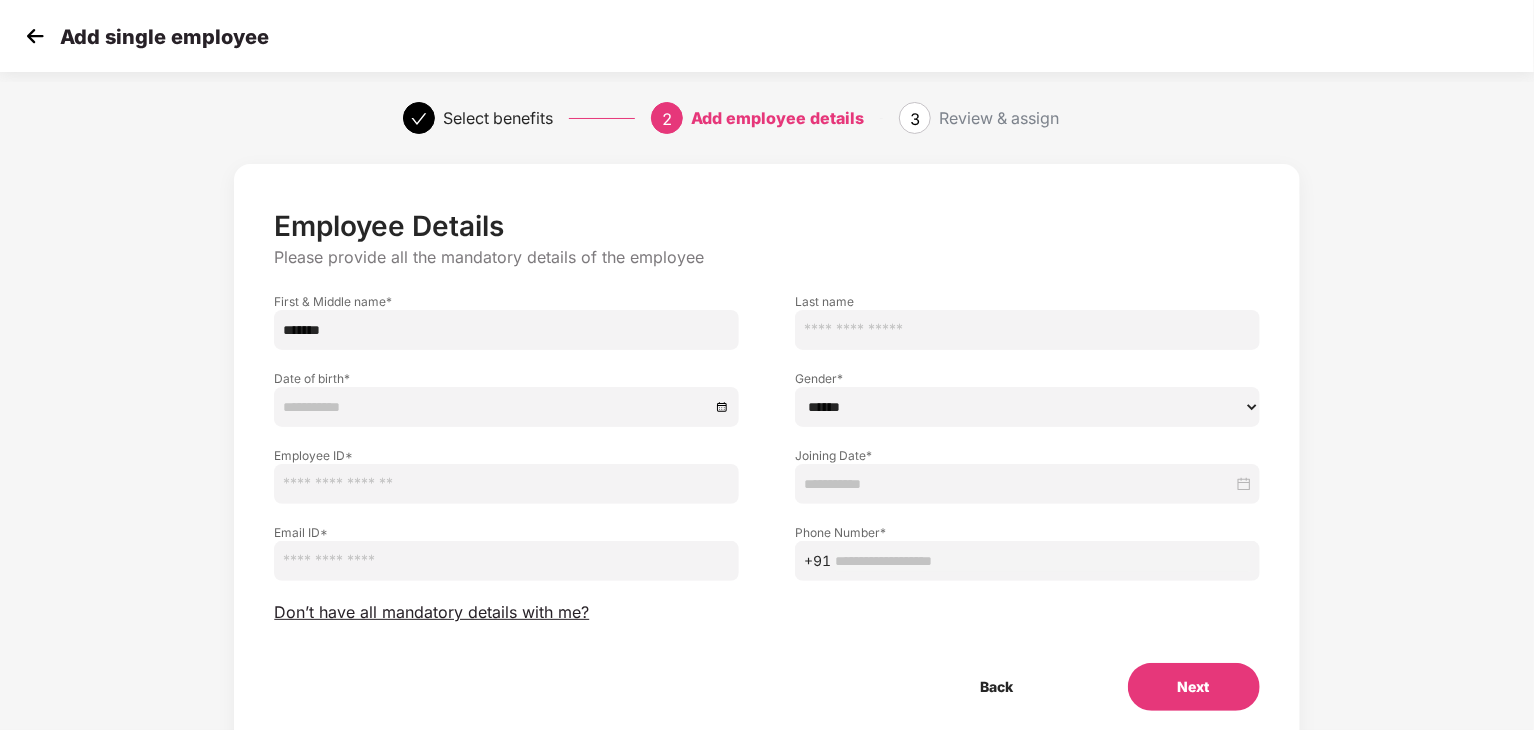 type on "*******" 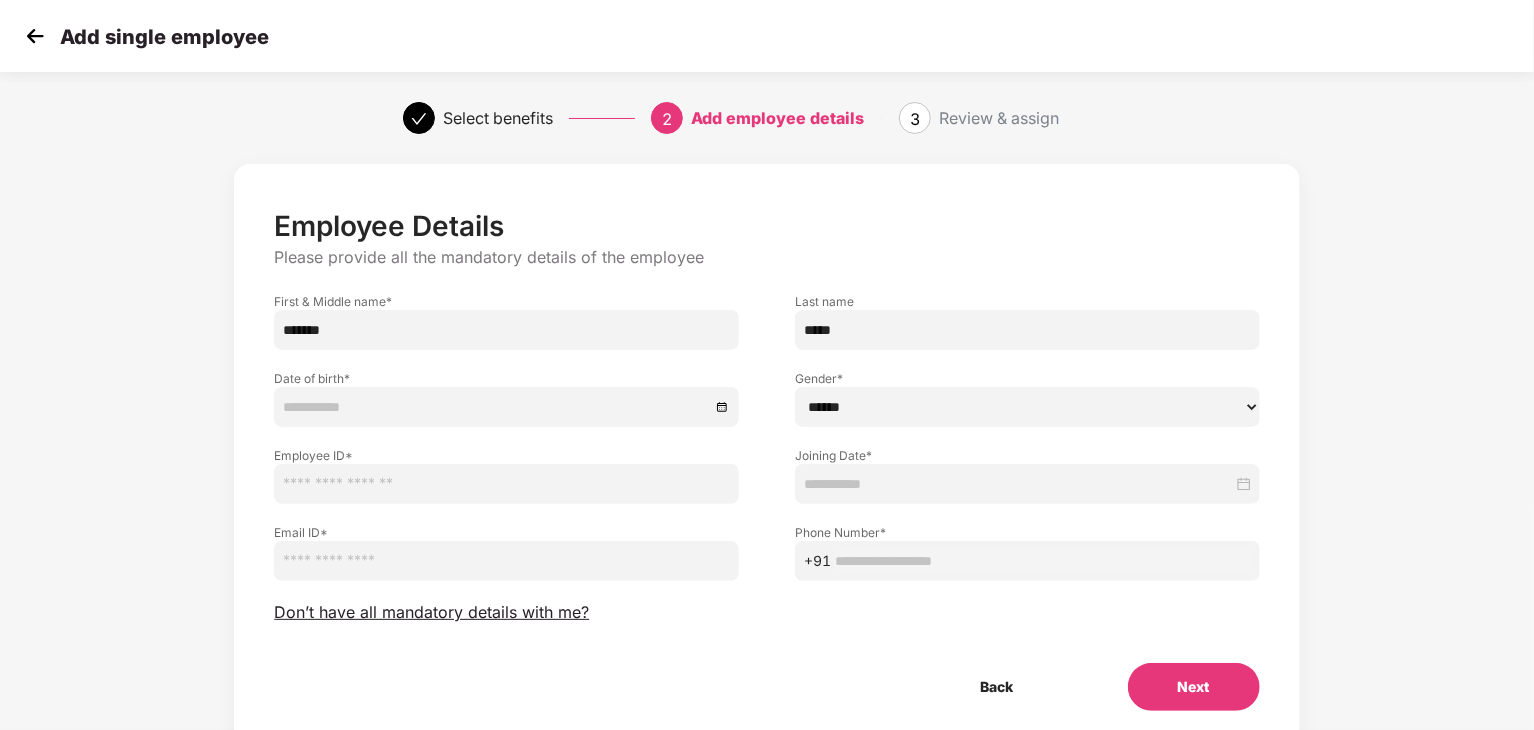 type on "*****" 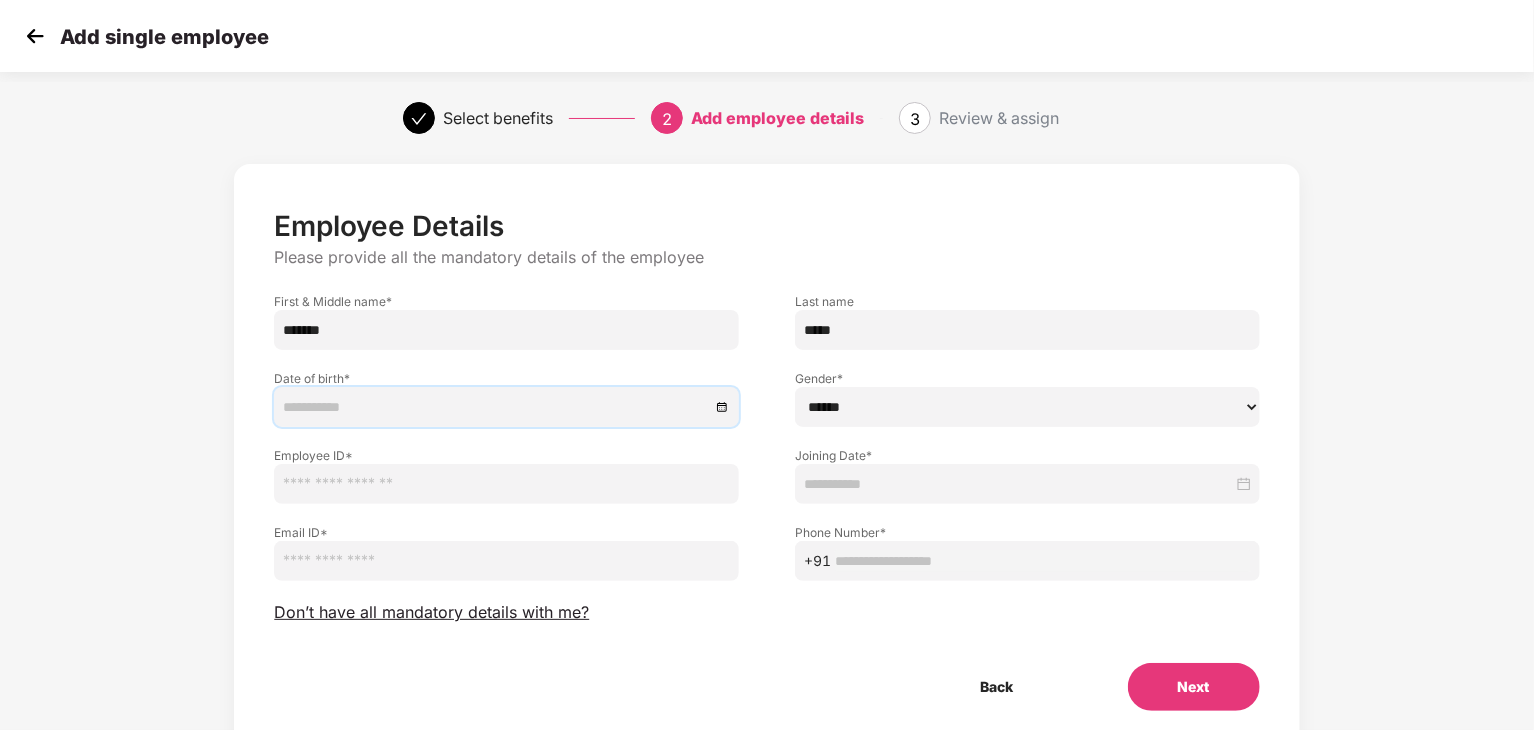click at bounding box center (496, 407) 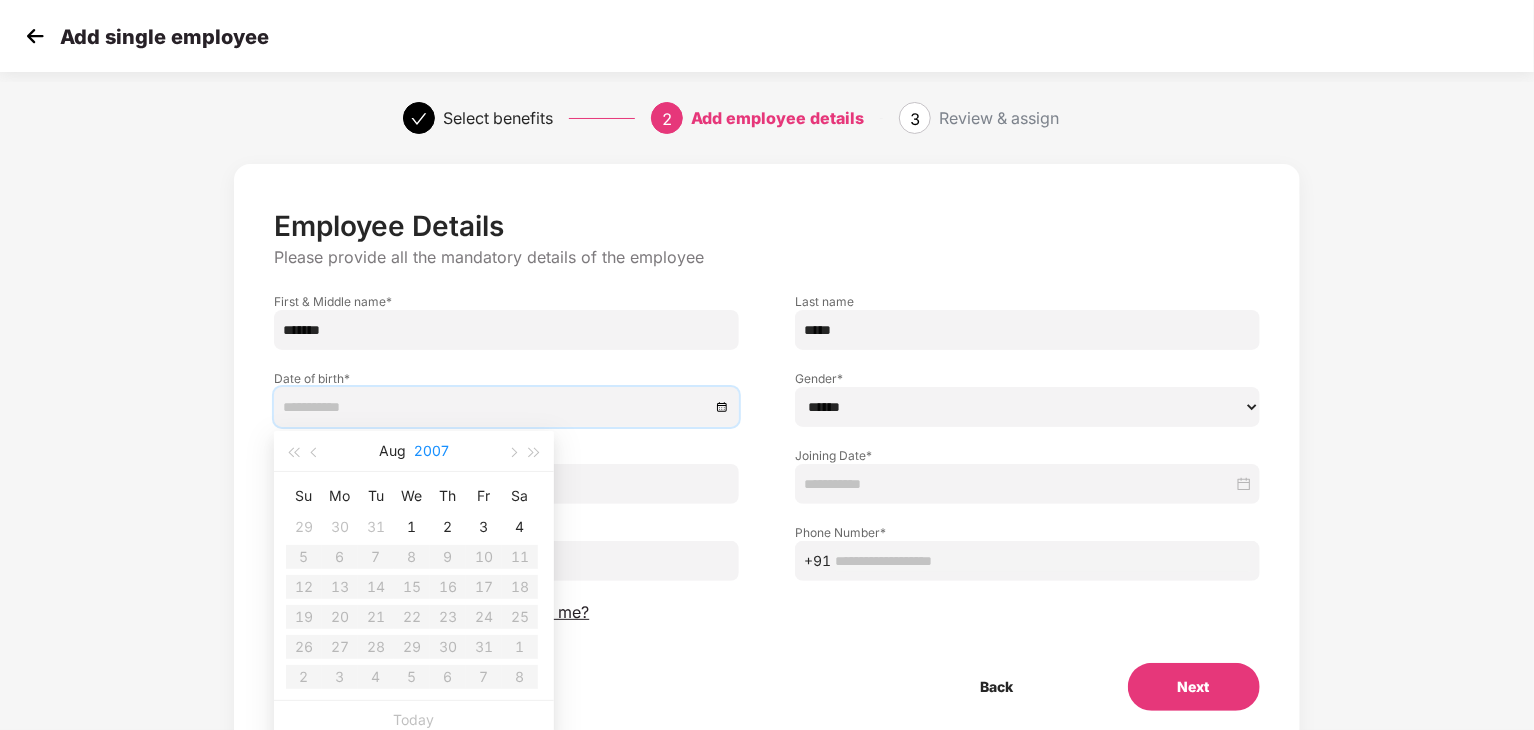 click on "2007" at bounding box center (431, 451) 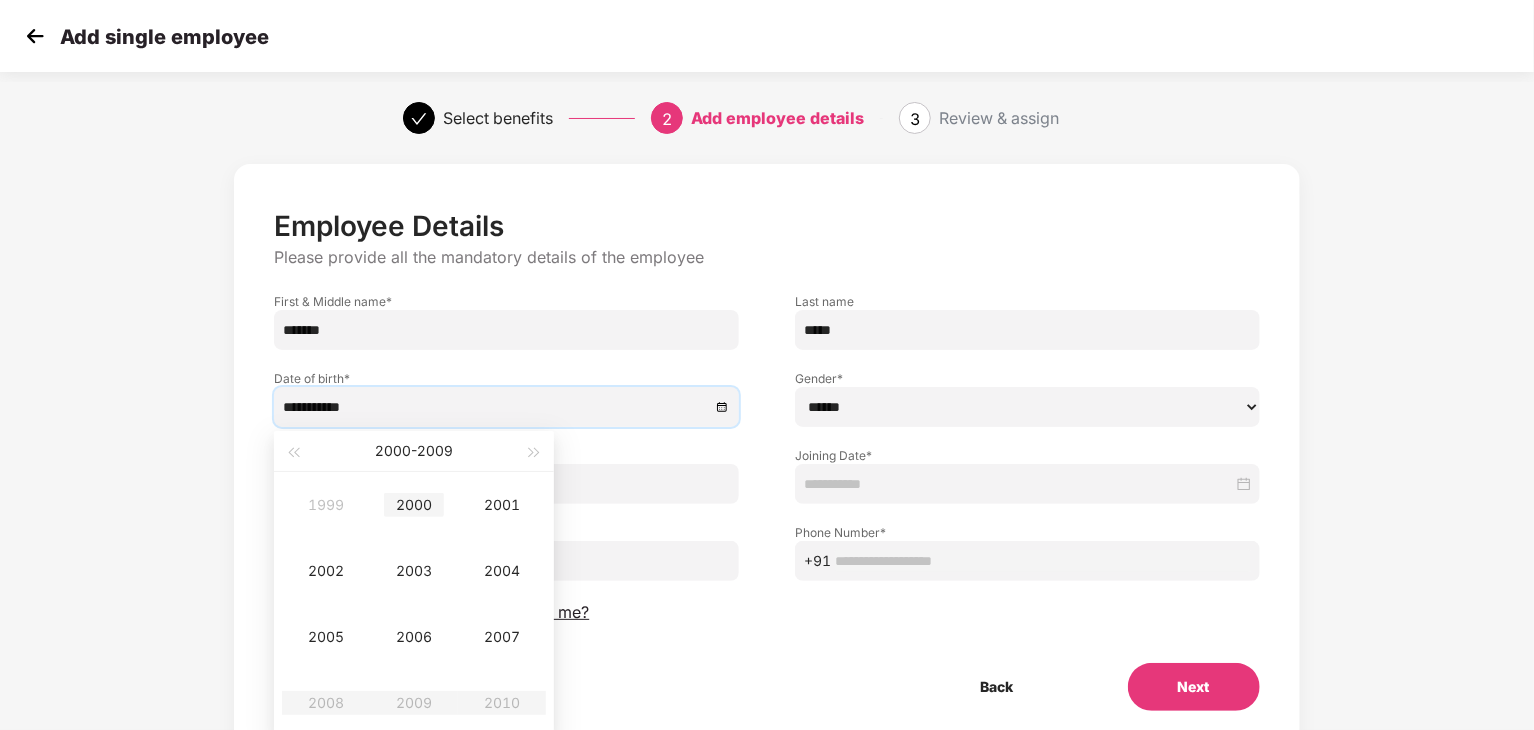 type on "**********" 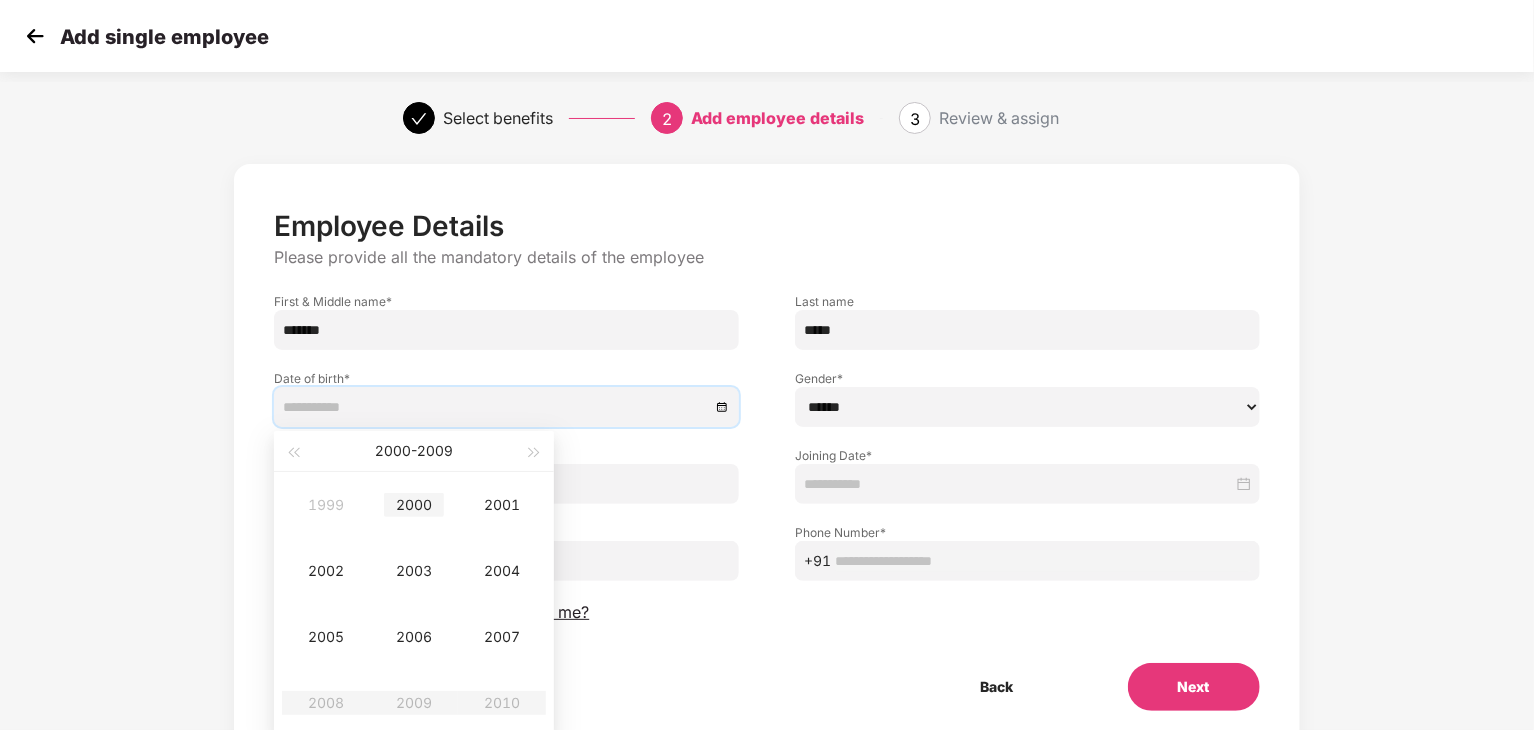 click on "2000" at bounding box center (414, 505) 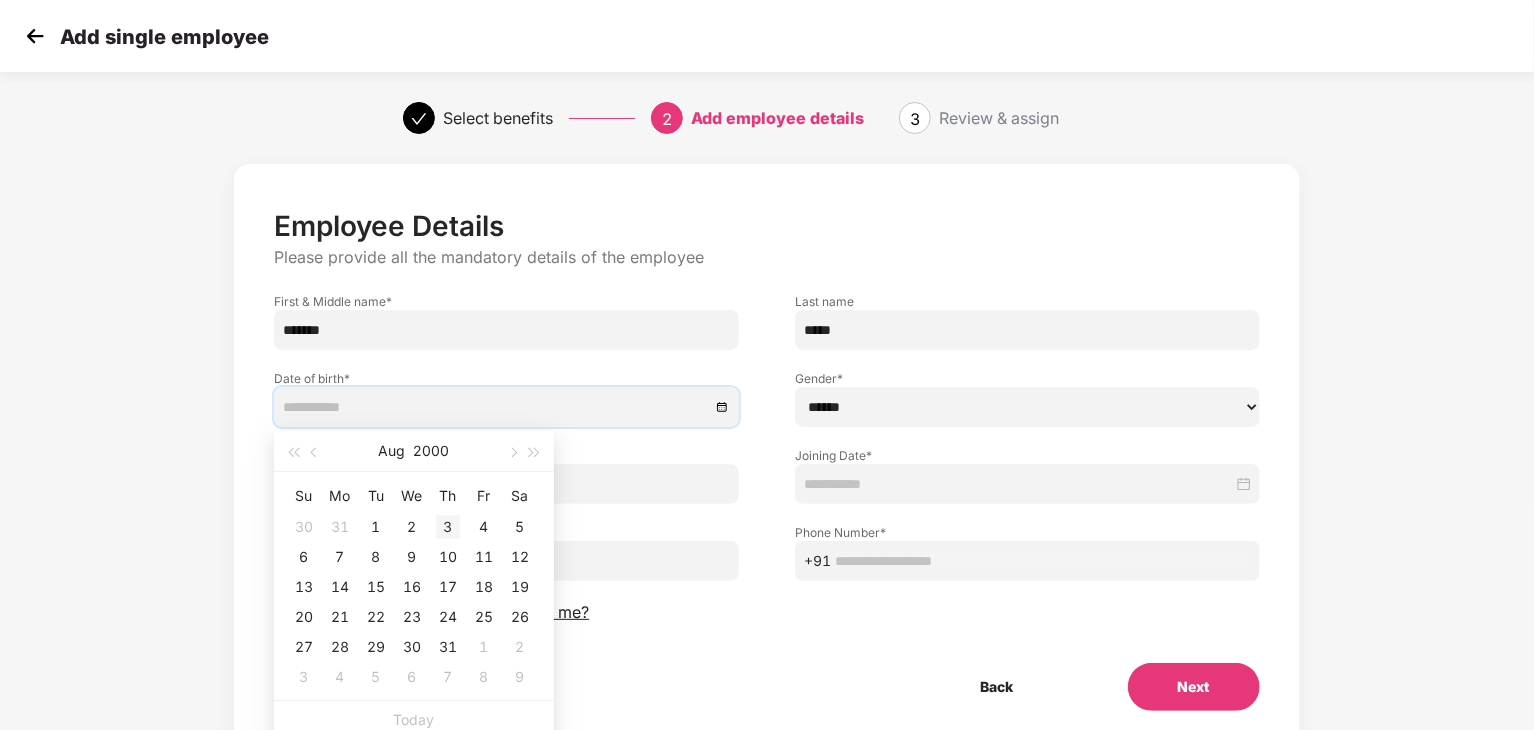 type on "**********" 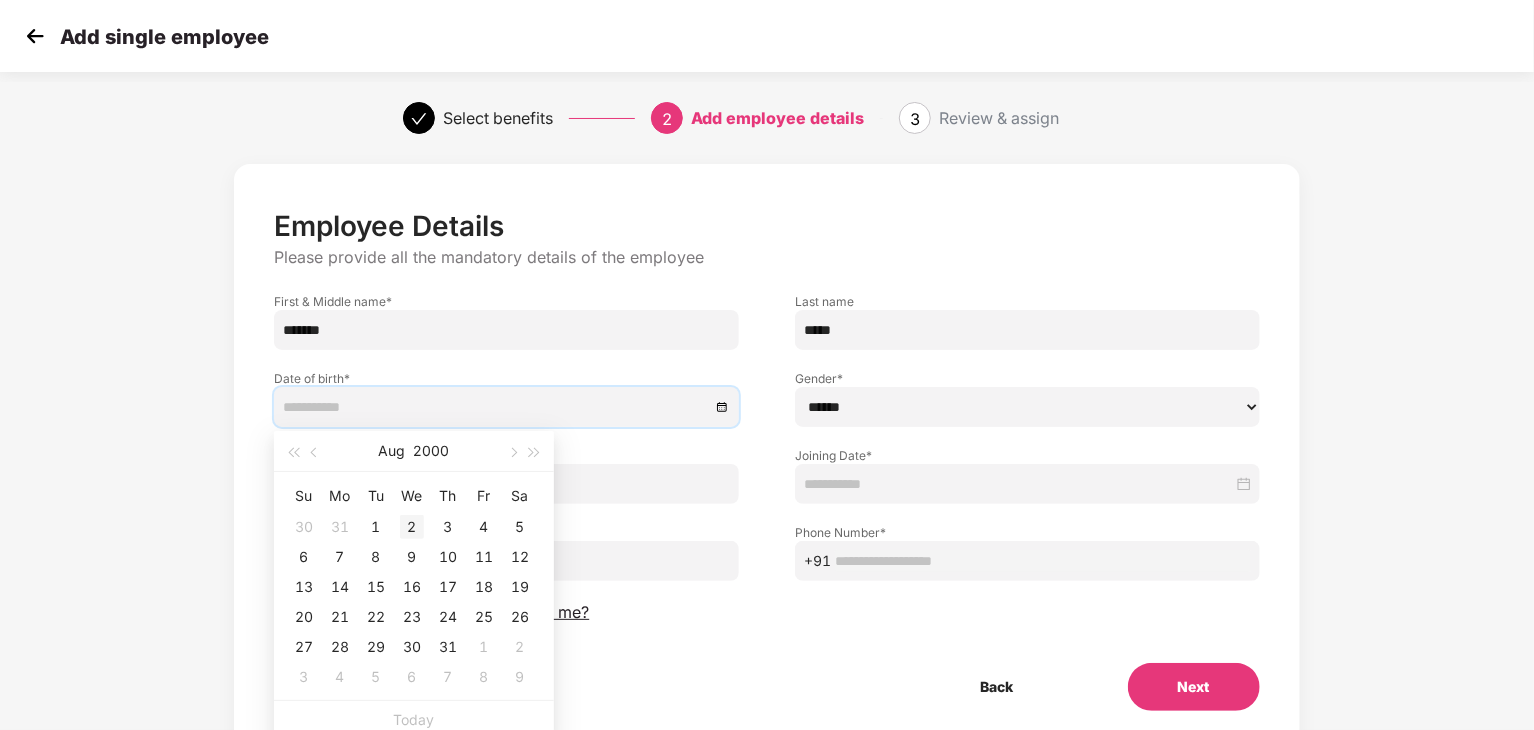 type on "**********" 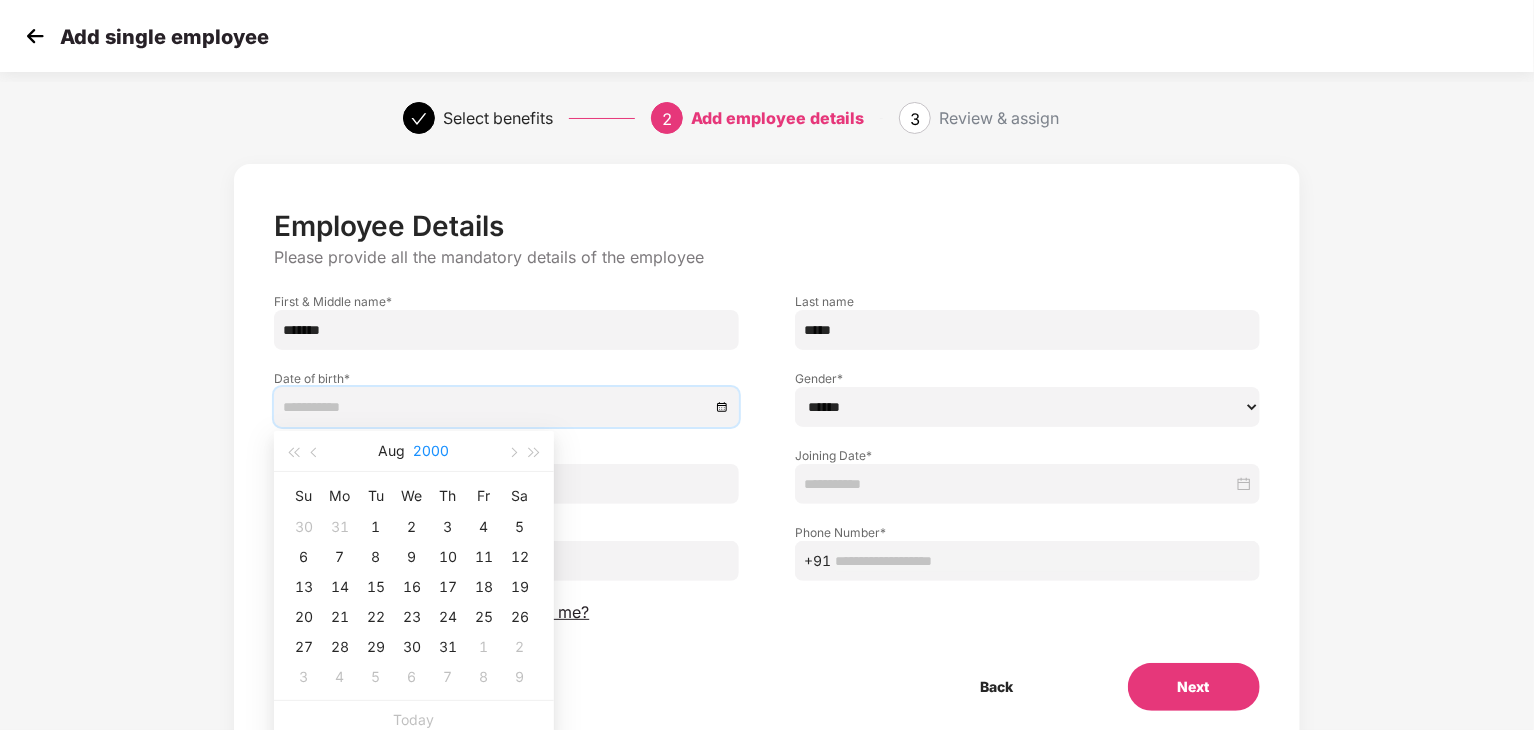 click on "2000" at bounding box center [432, 451] 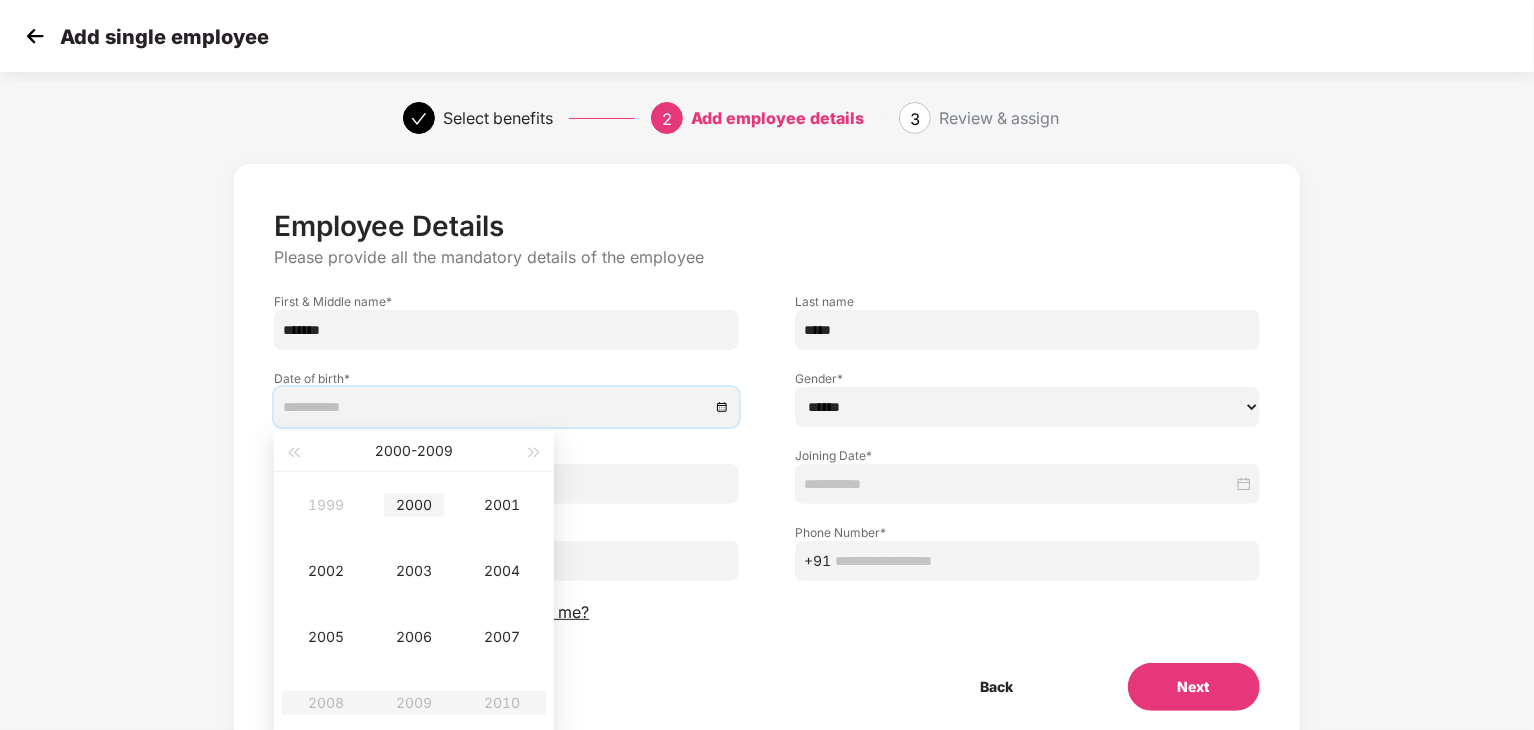 type on "**********" 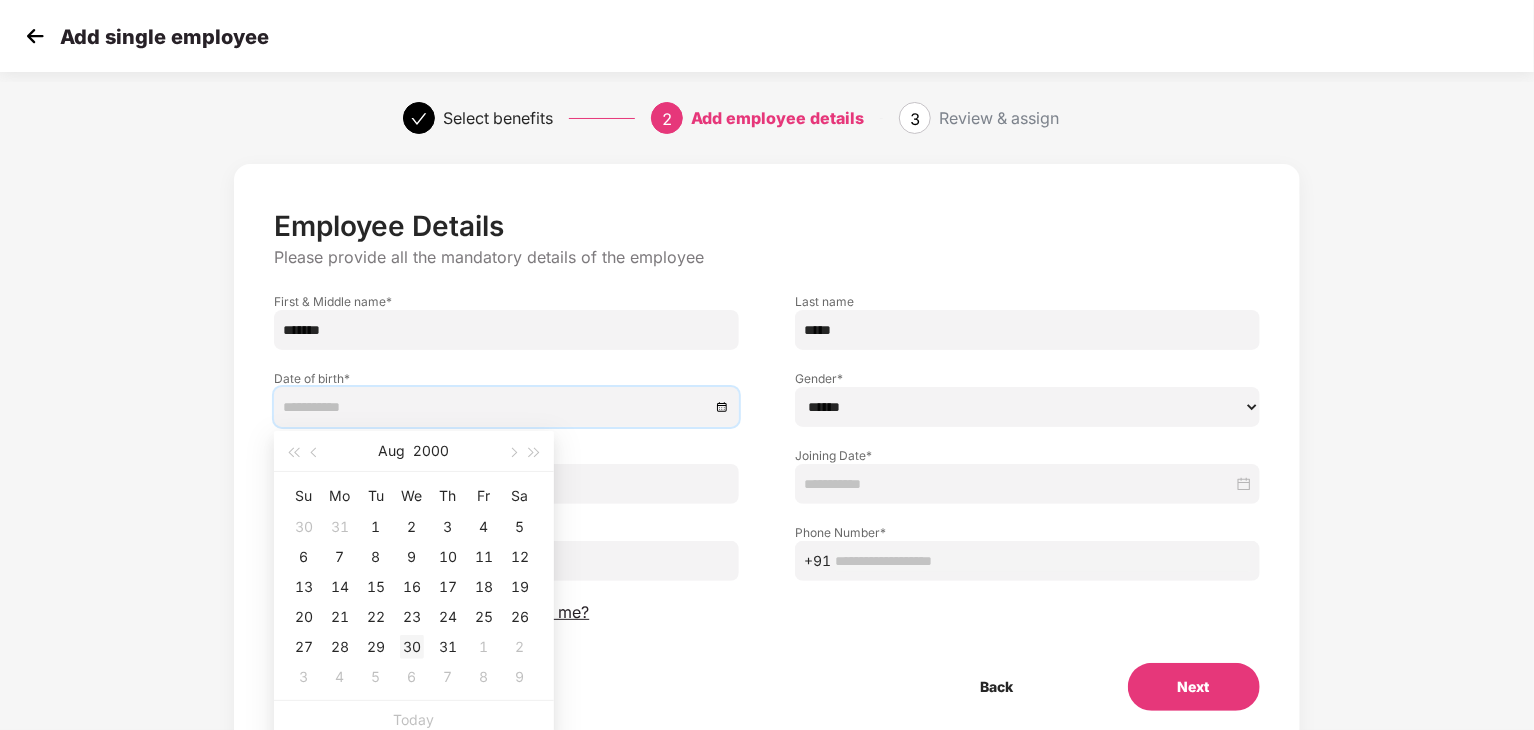 type on "**********" 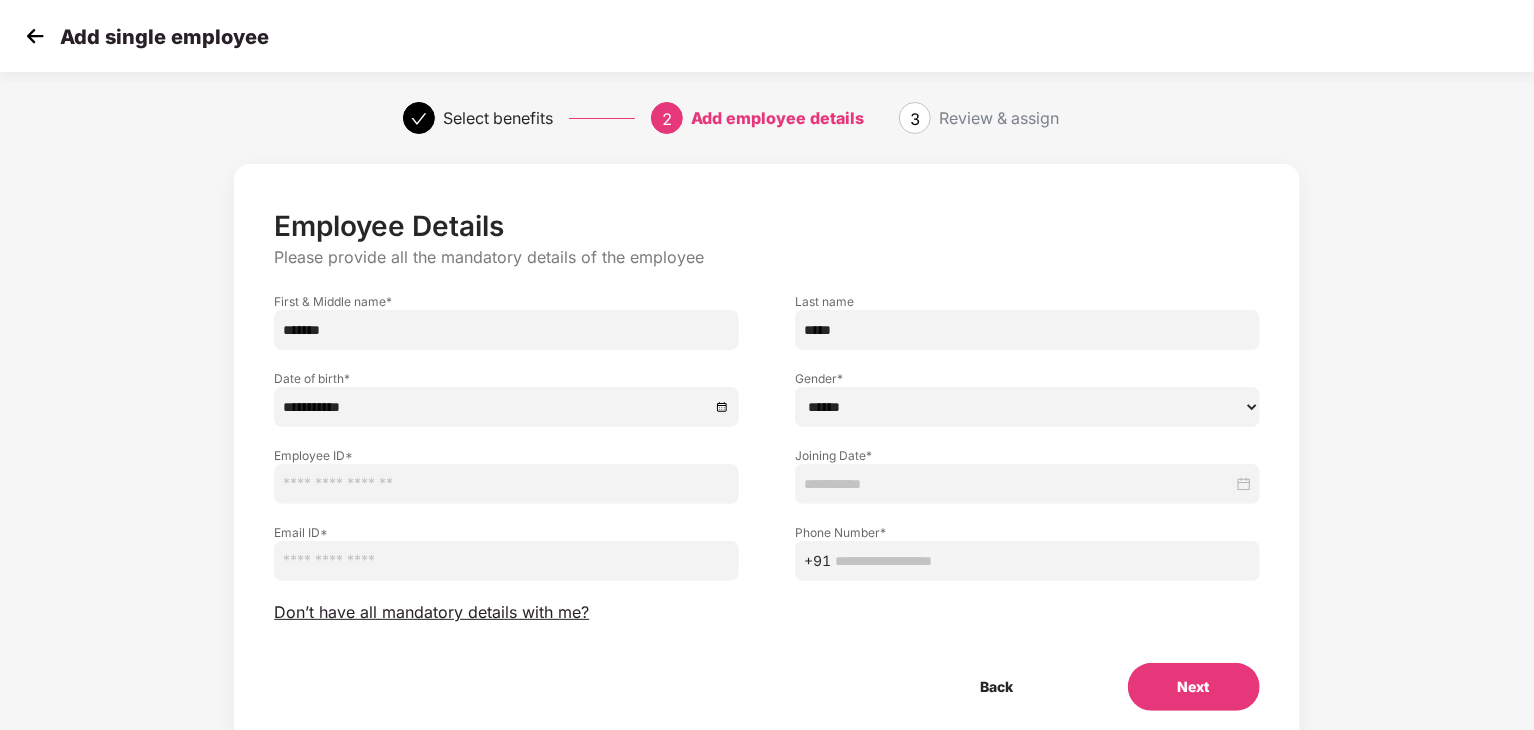 click on "****** **** ******" at bounding box center [1027, 407] 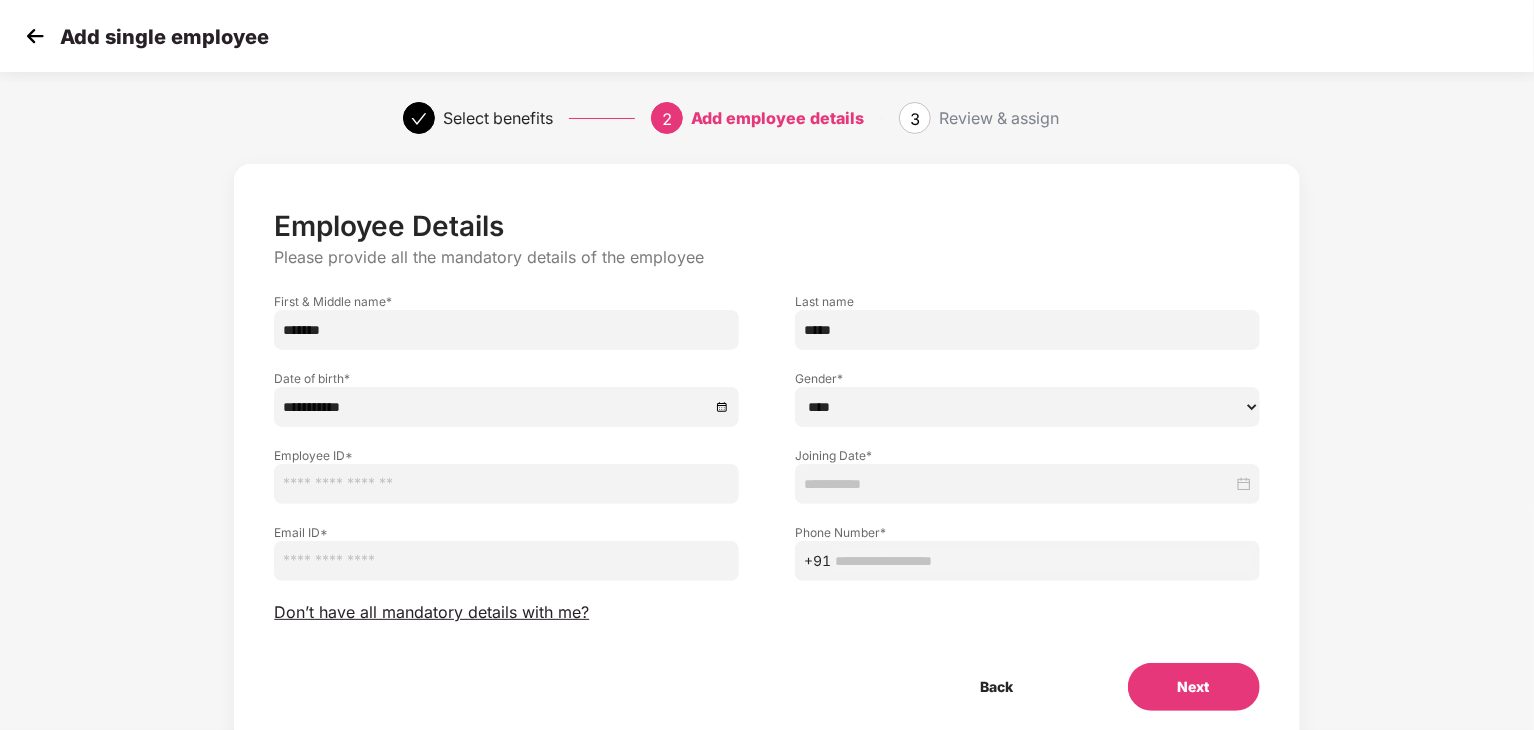 click on "****** **** ******" at bounding box center [1027, 407] 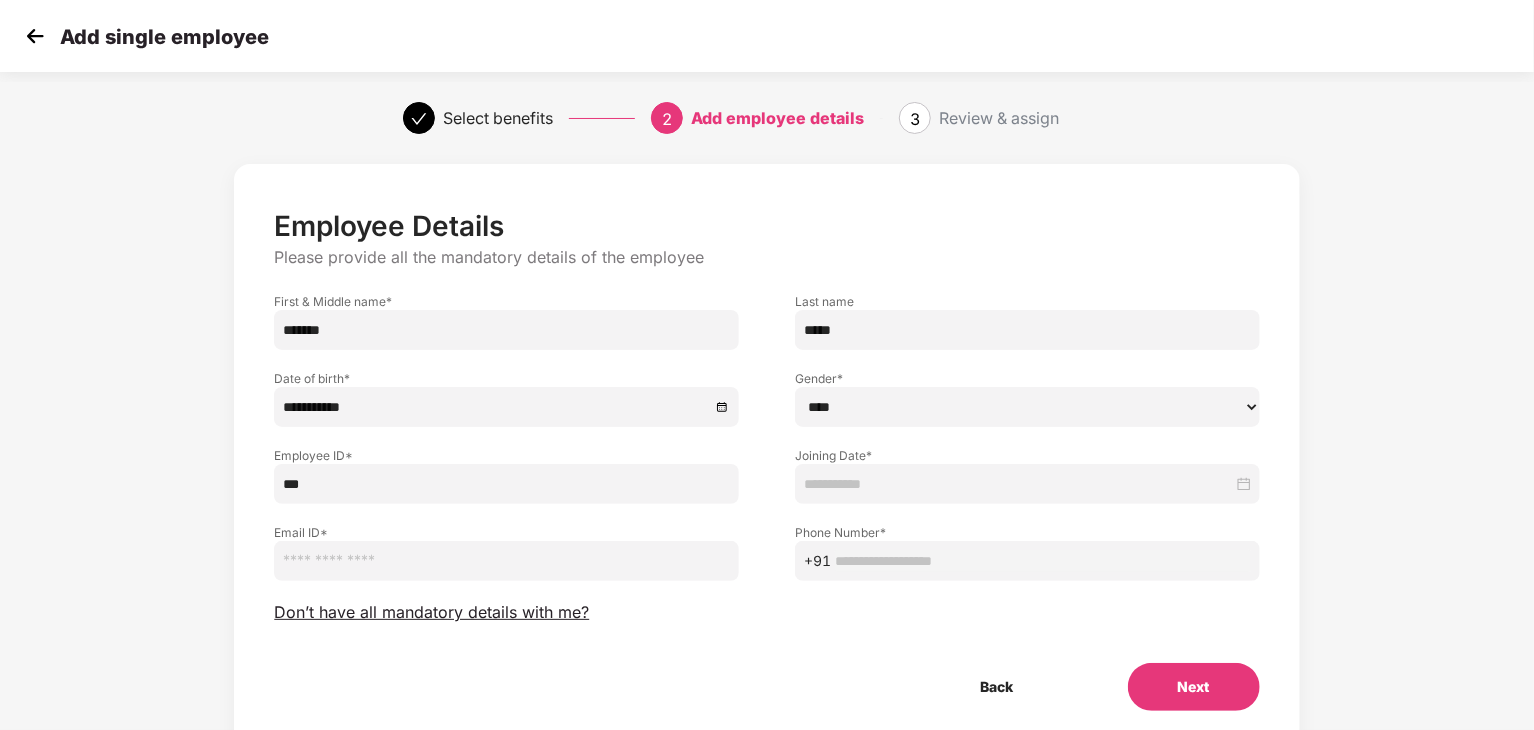type on "***" 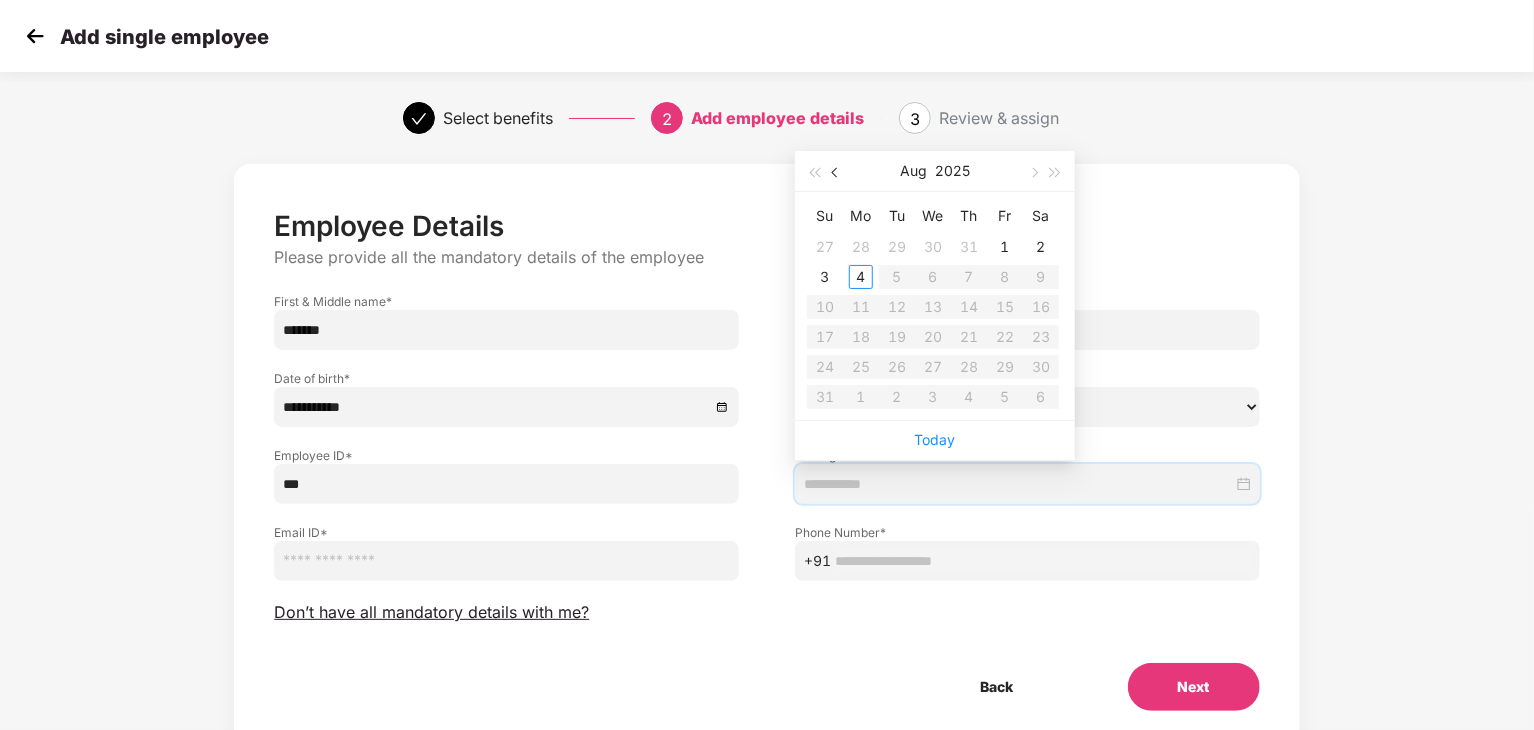 click at bounding box center (836, 171) 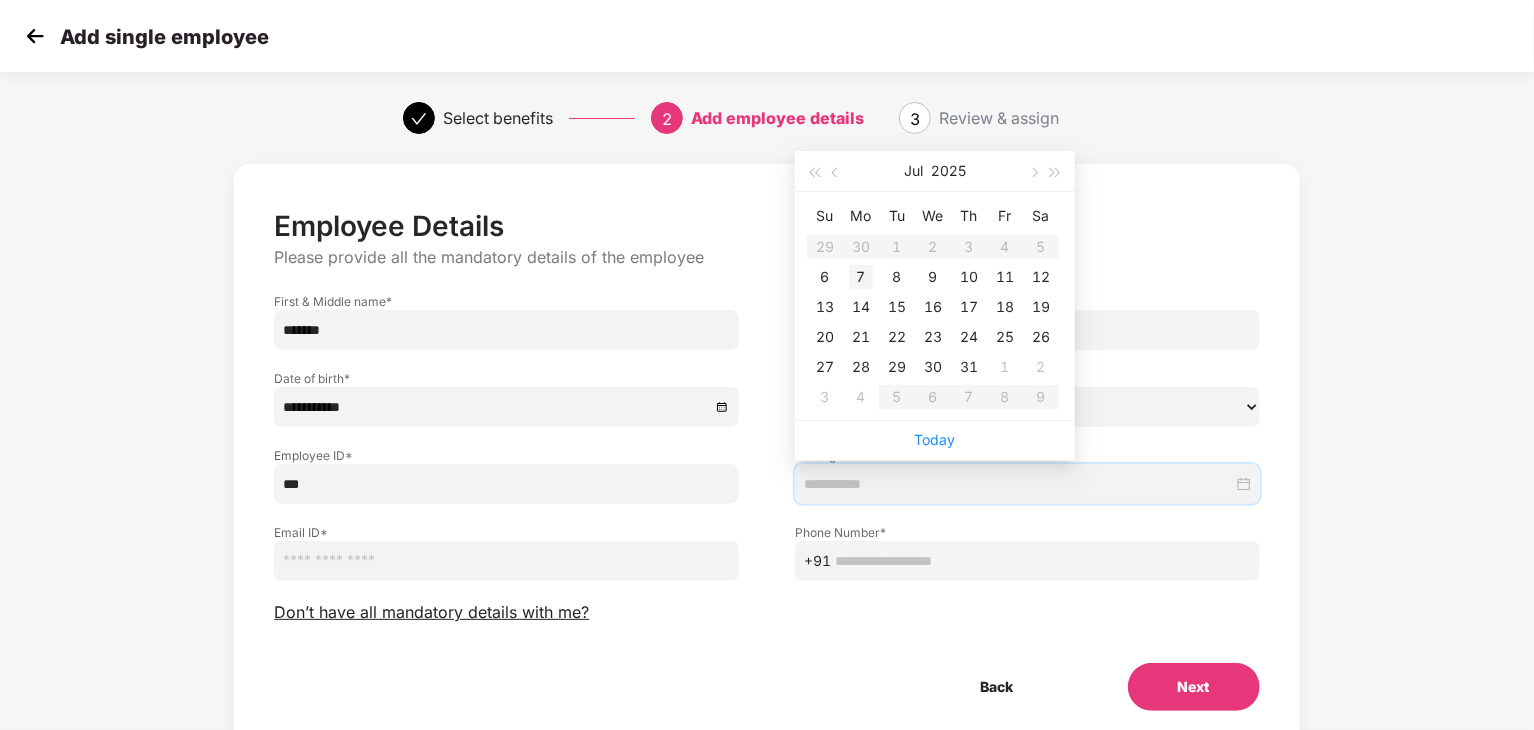 type on "**********" 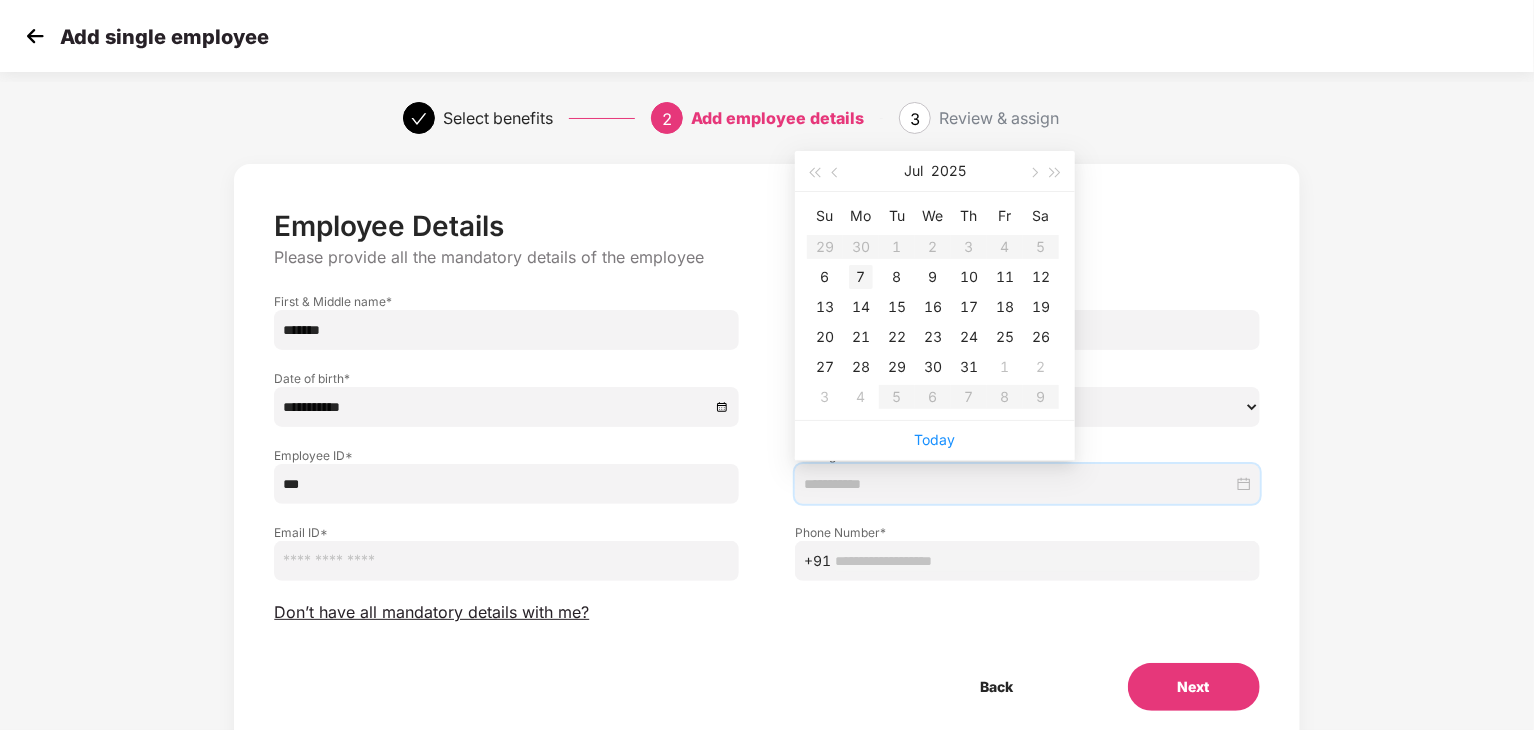 click on "7" at bounding box center (861, 277) 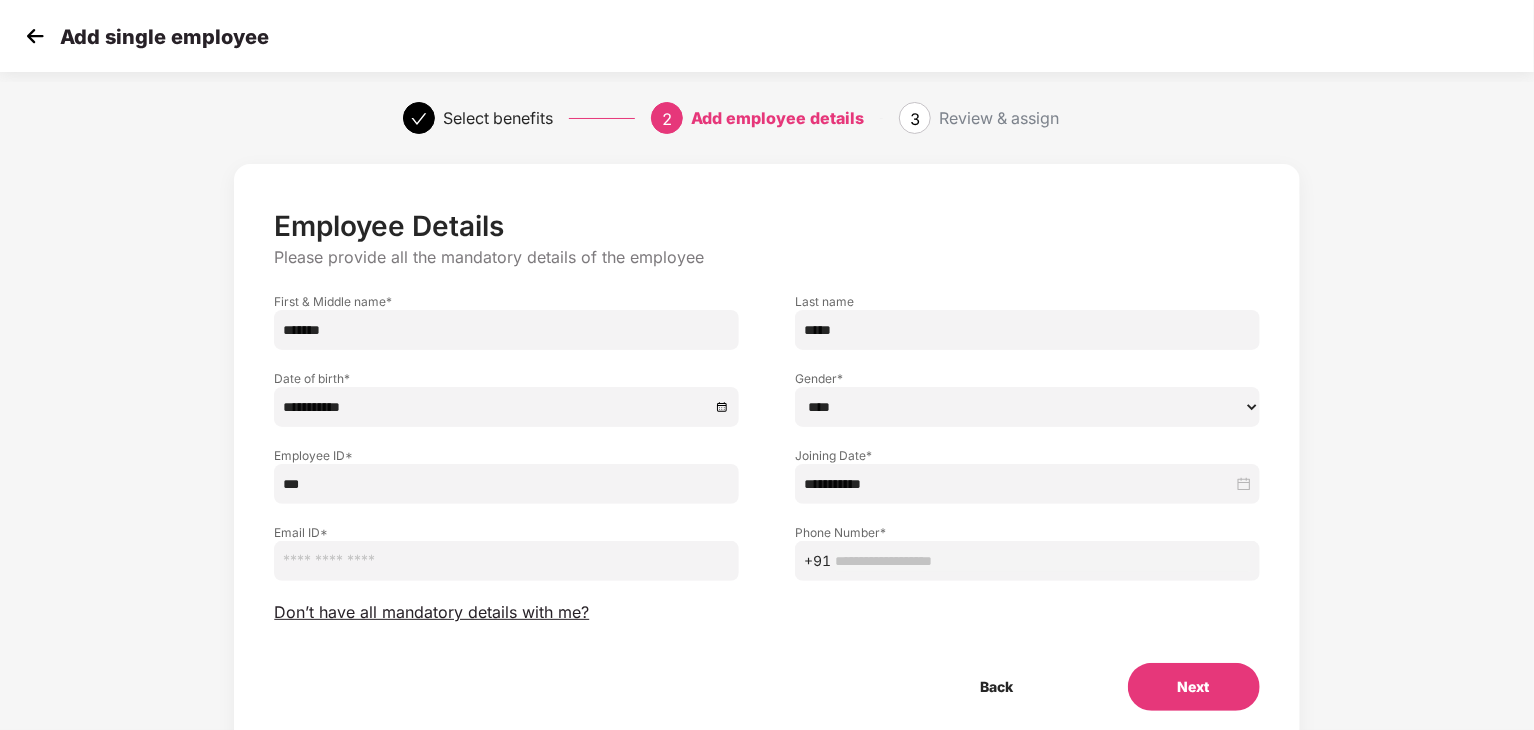 click at bounding box center [506, 561] 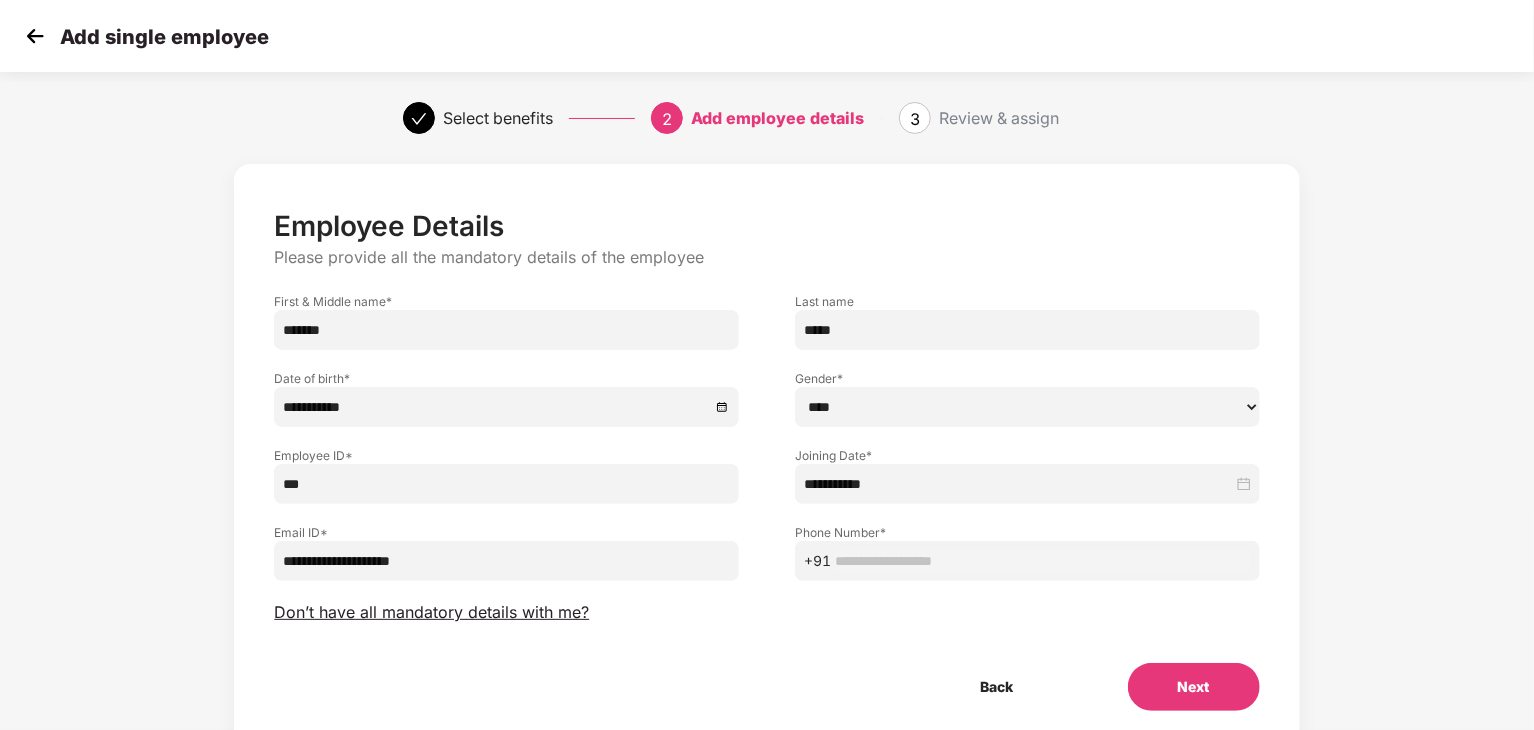 type on "**********" 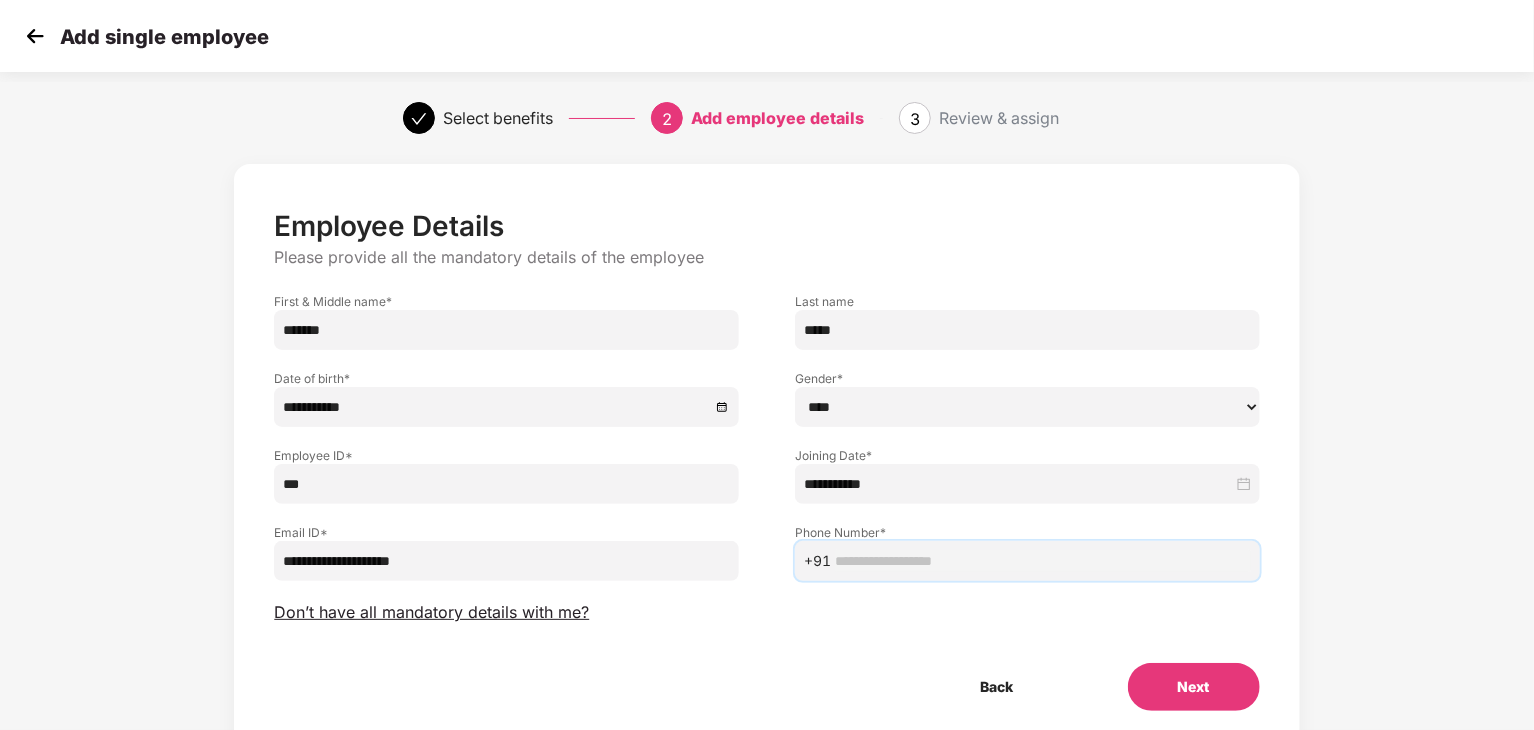 click at bounding box center [1043, 561] 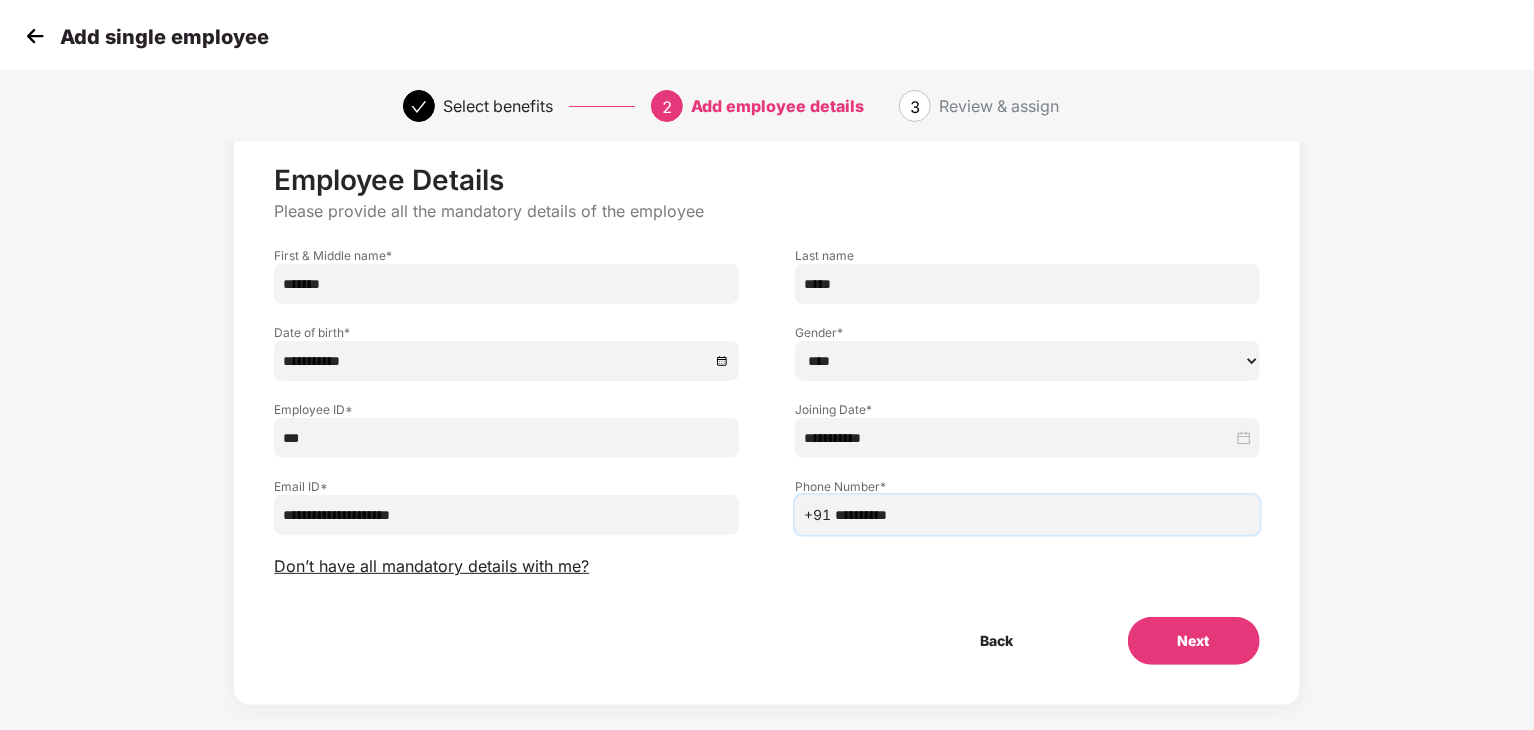 scroll, scrollTop: 71, scrollLeft: 0, axis: vertical 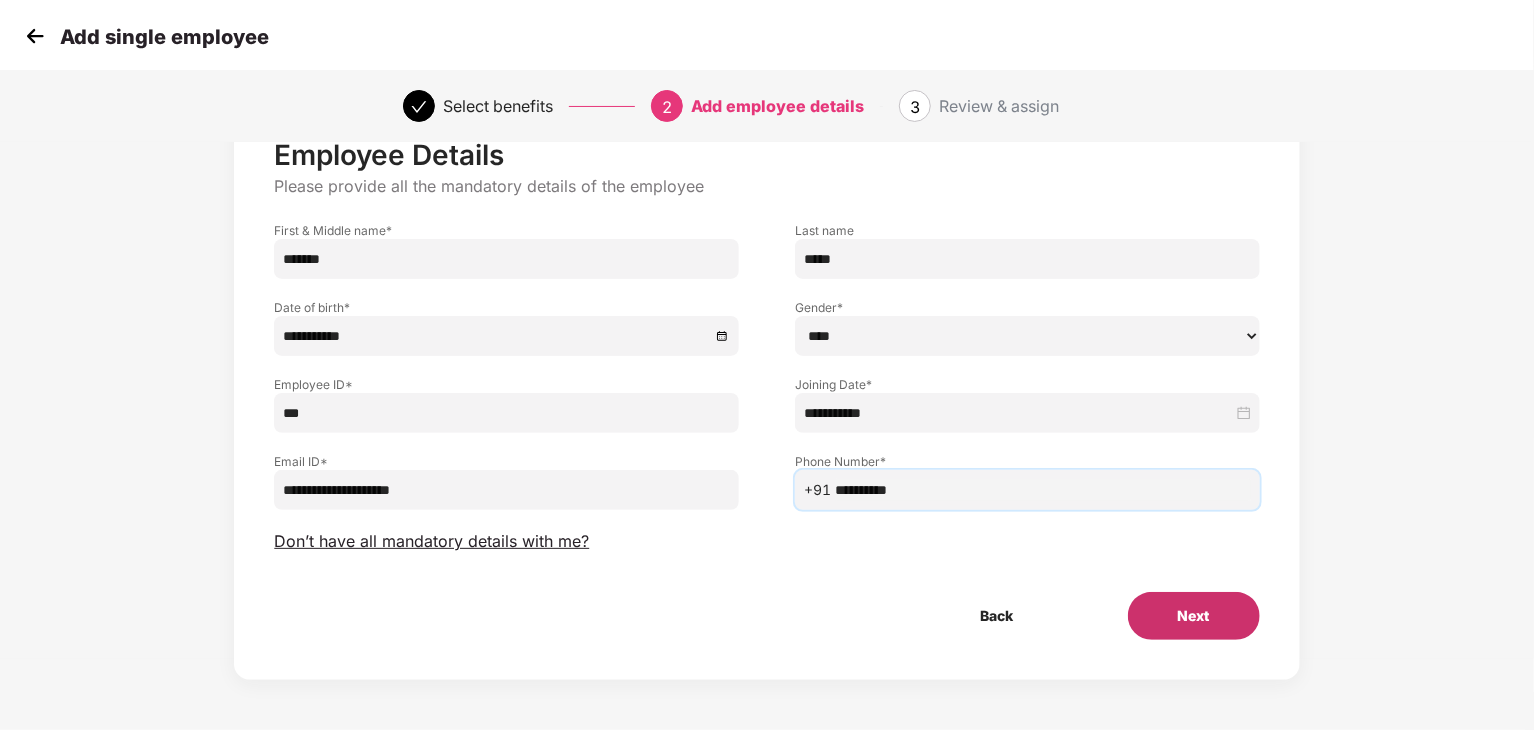 type on "**********" 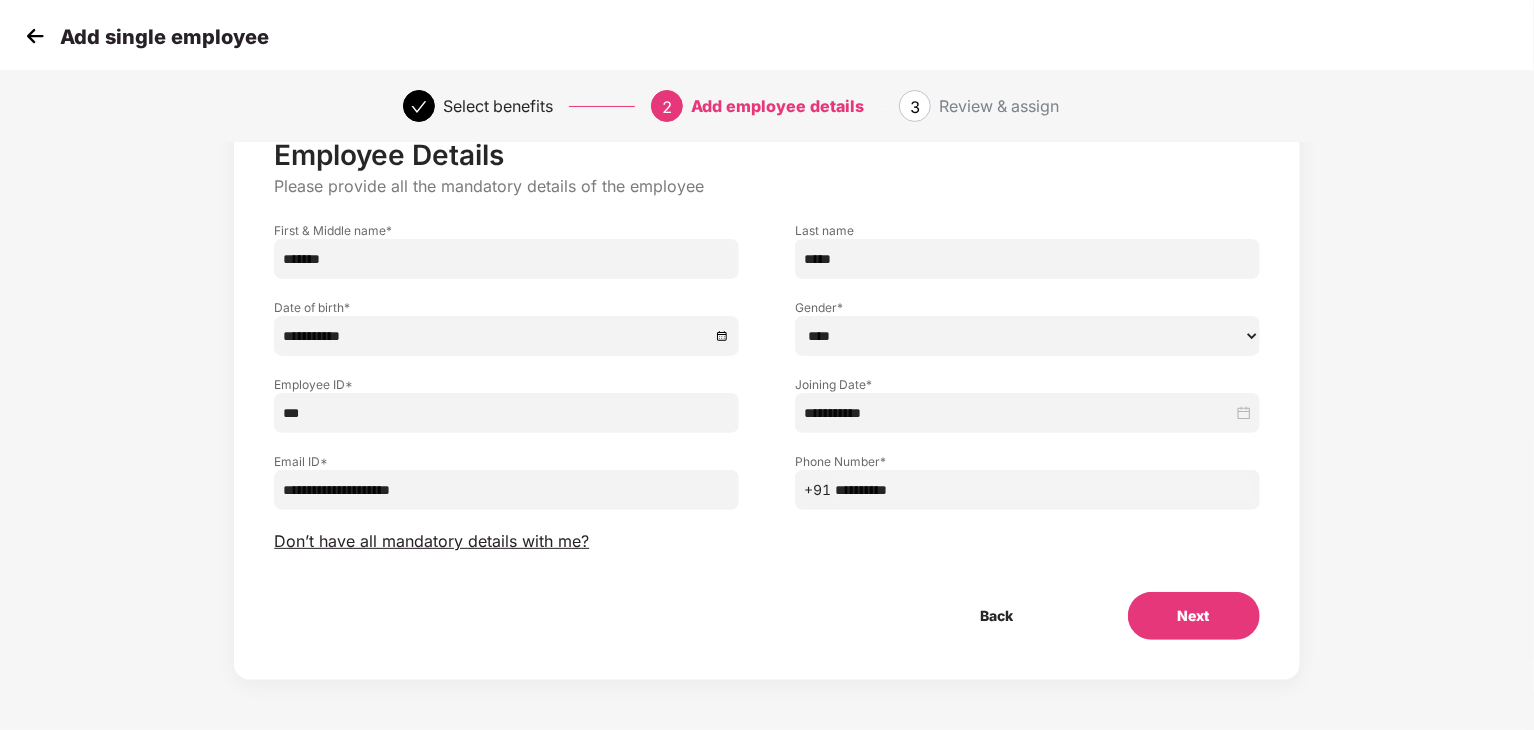 click on "Next" at bounding box center [1194, 616] 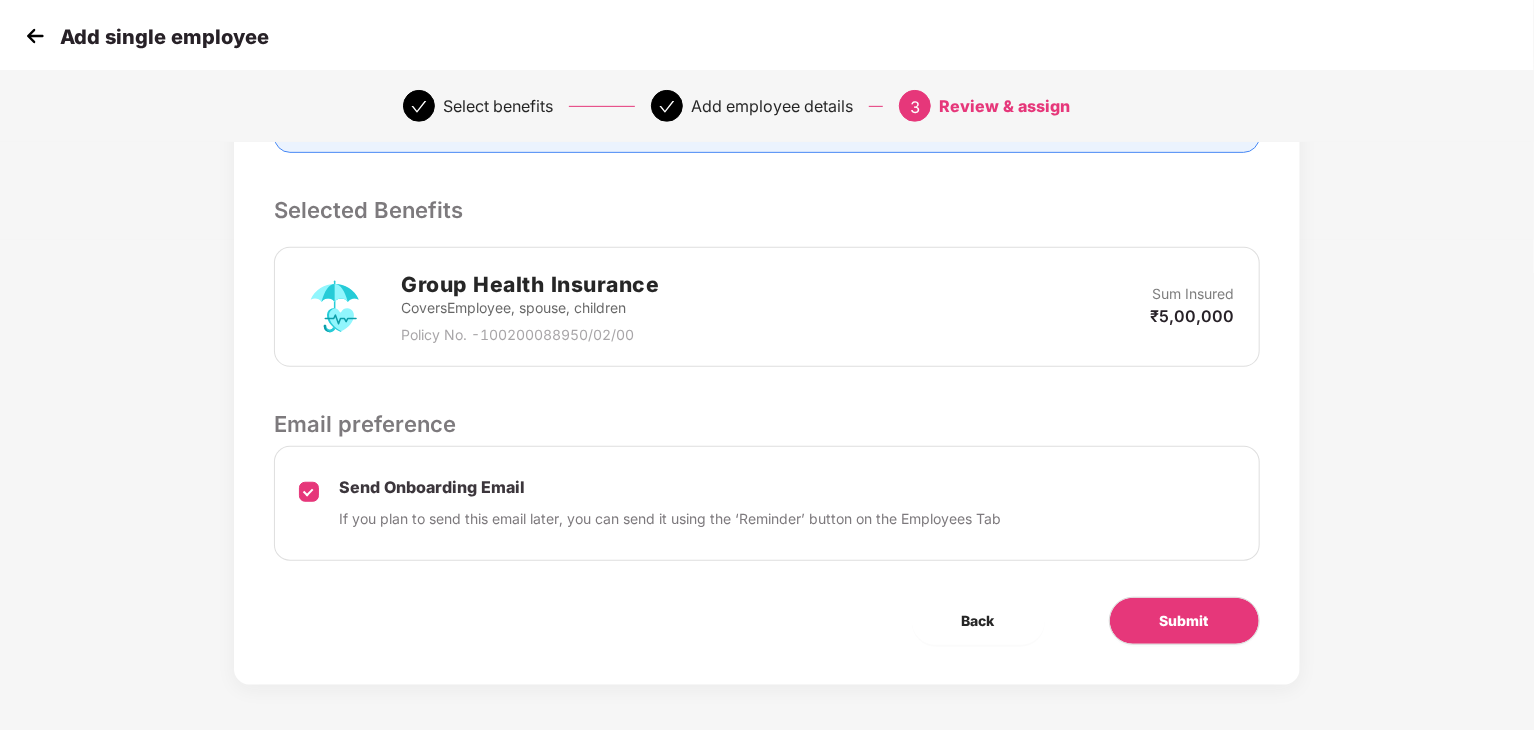 scroll, scrollTop: 493, scrollLeft: 0, axis: vertical 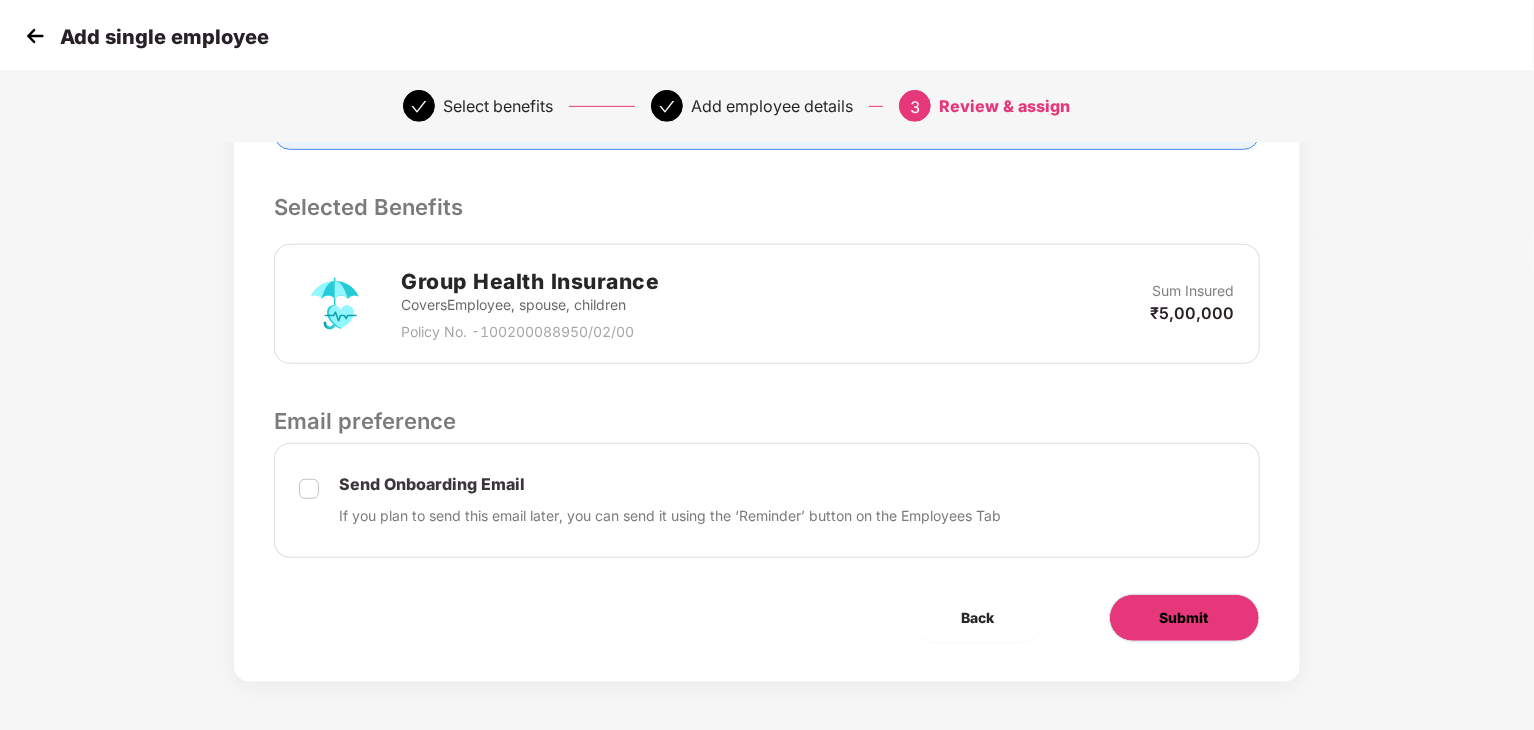 click on "Submit" at bounding box center [1184, 618] 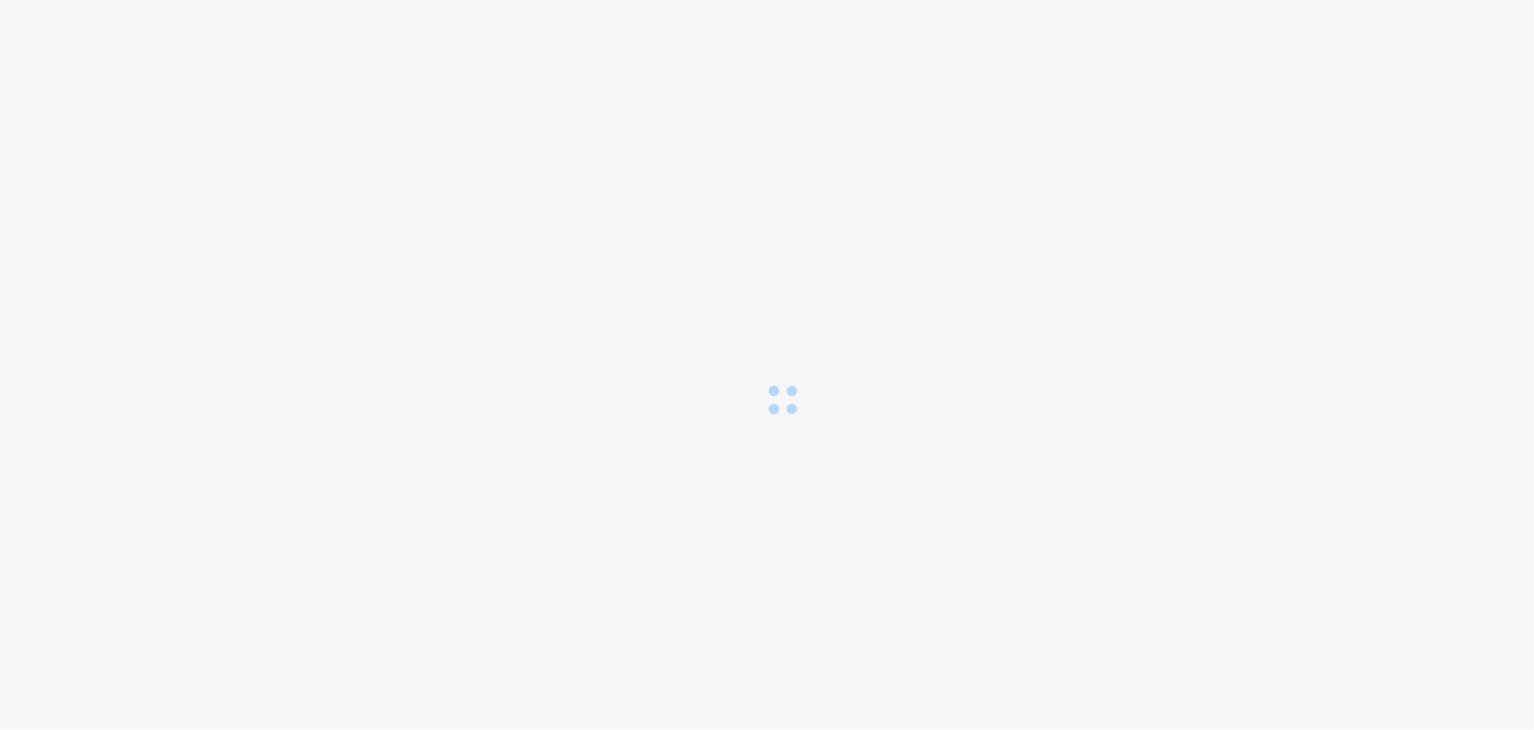 scroll, scrollTop: 0, scrollLeft: 0, axis: both 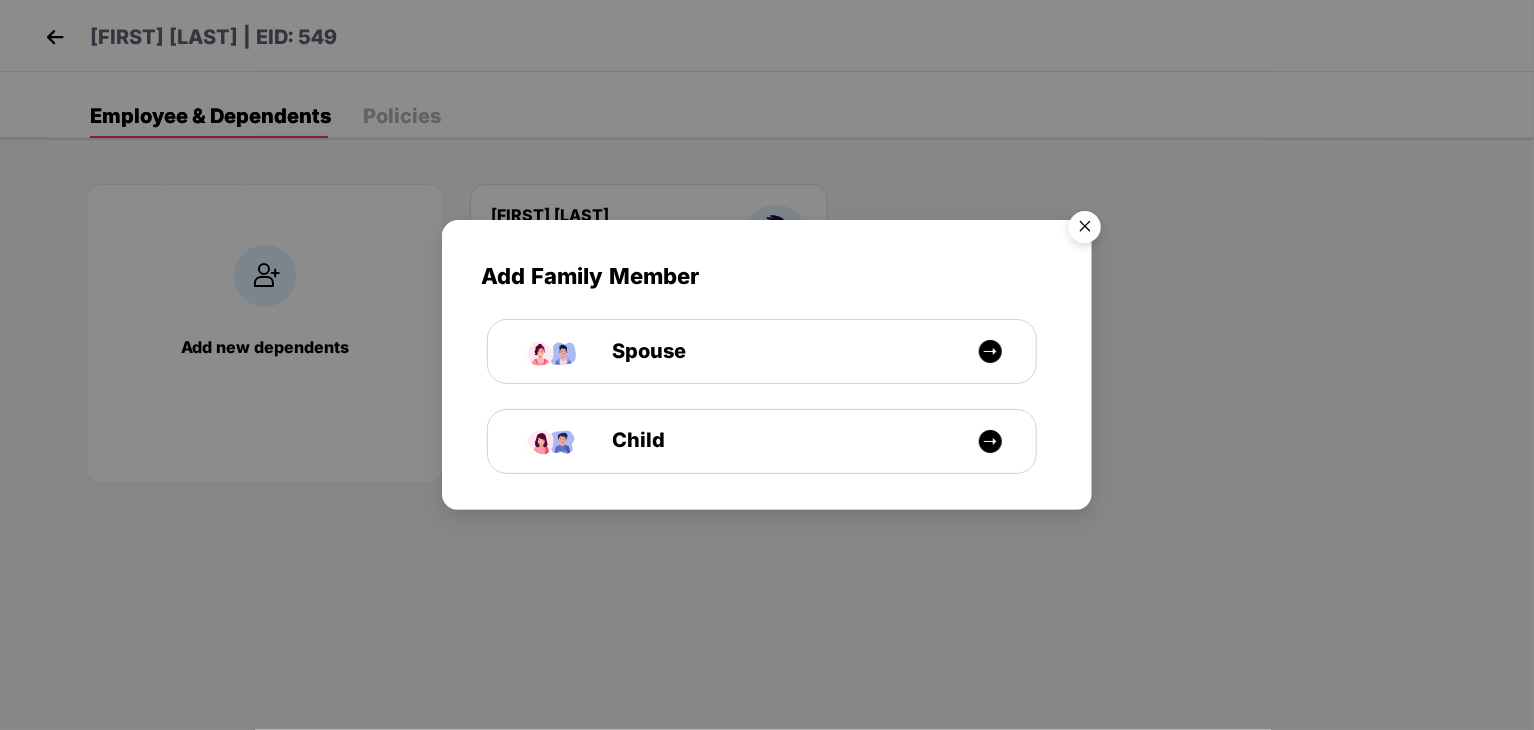 click at bounding box center (1085, 230) 